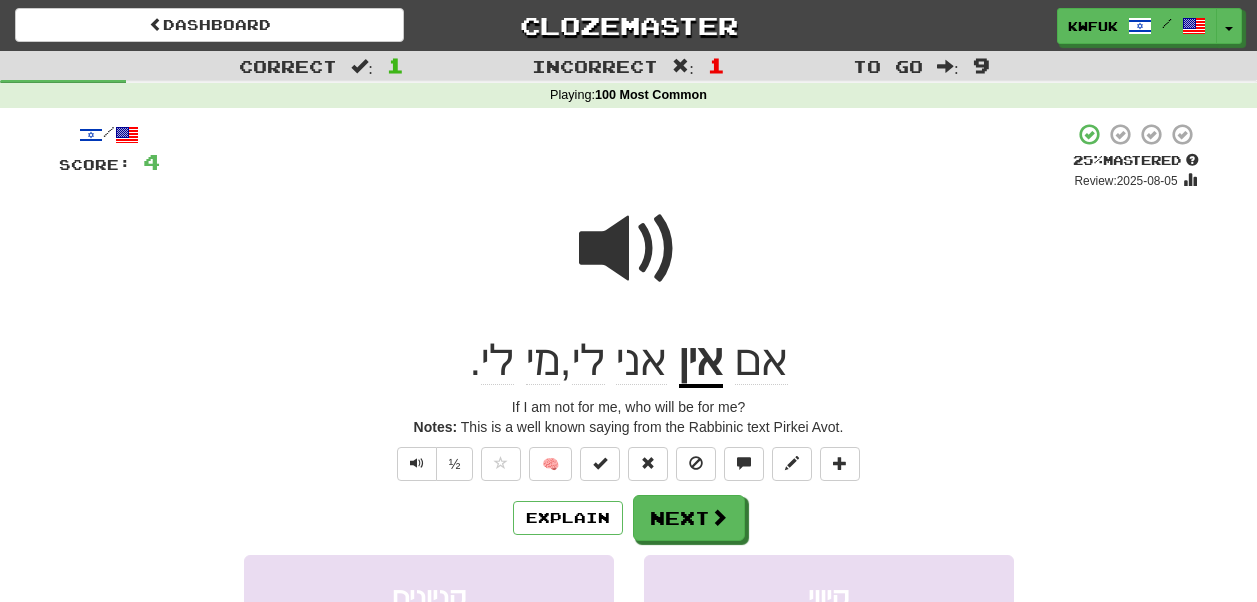 scroll, scrollTop: 110, scrollLeft: 0, axis: vertical 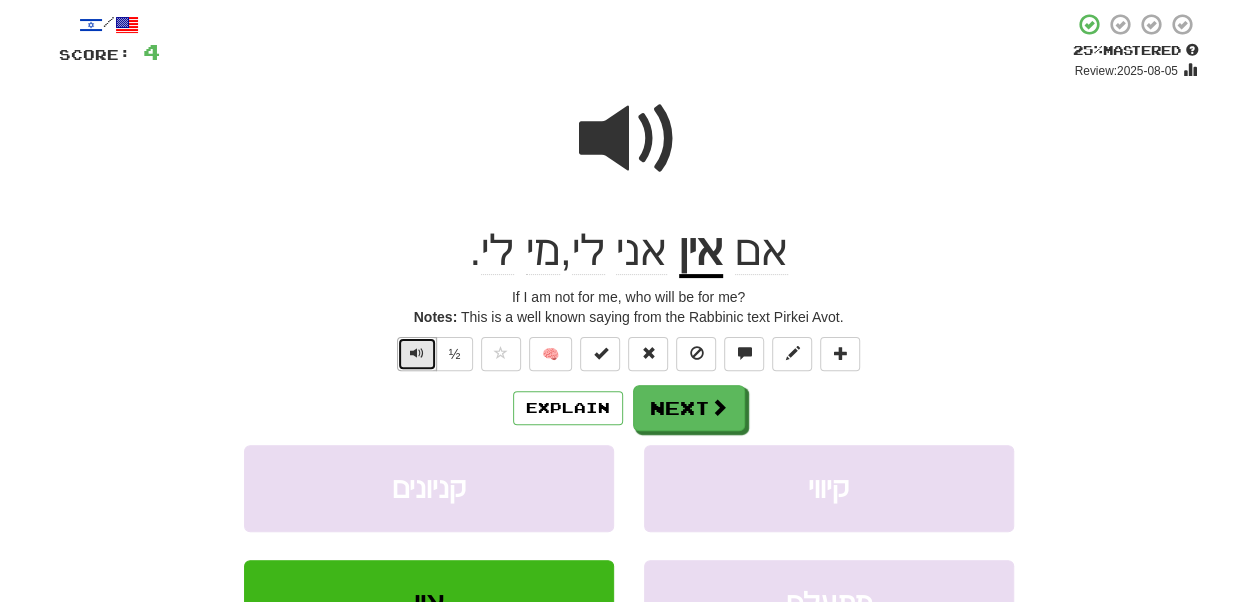click at bounding box center (417, 353) 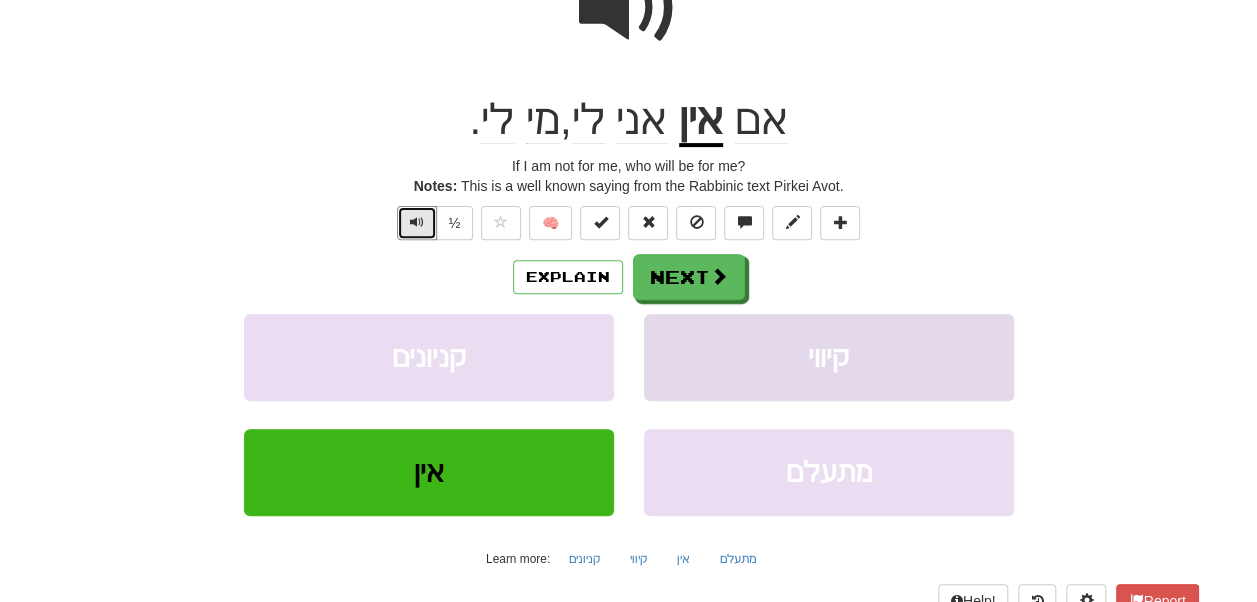scroll, scrollTop: 243, scrollLeft: 0, axis: vertical 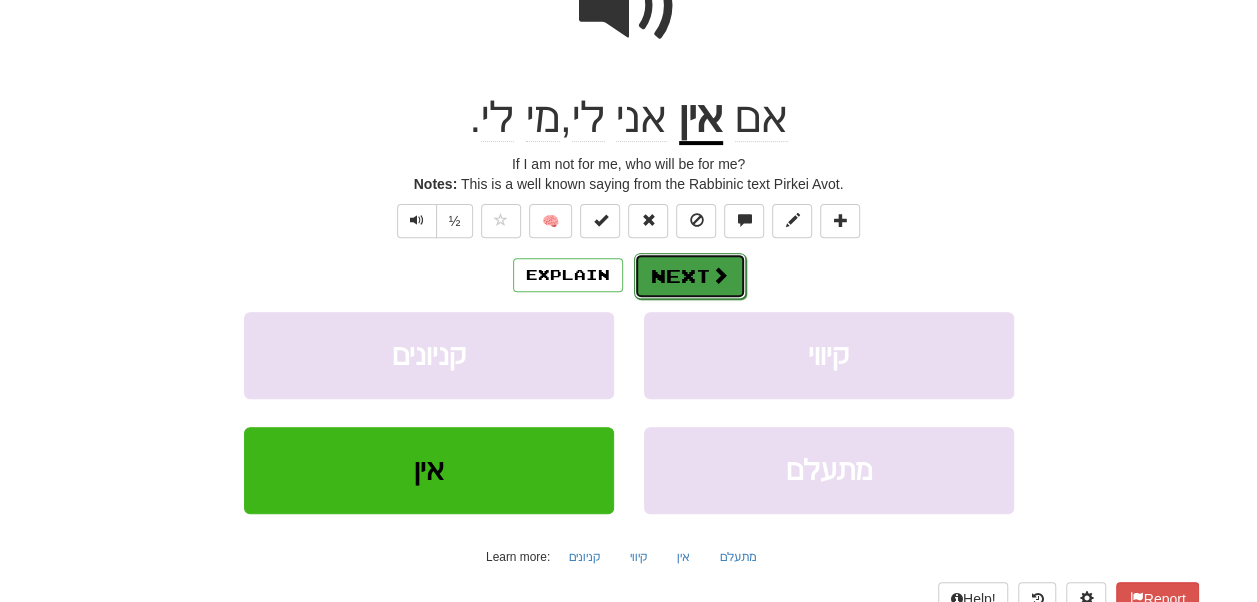 click on "Next" at bounding box center [690, 276] 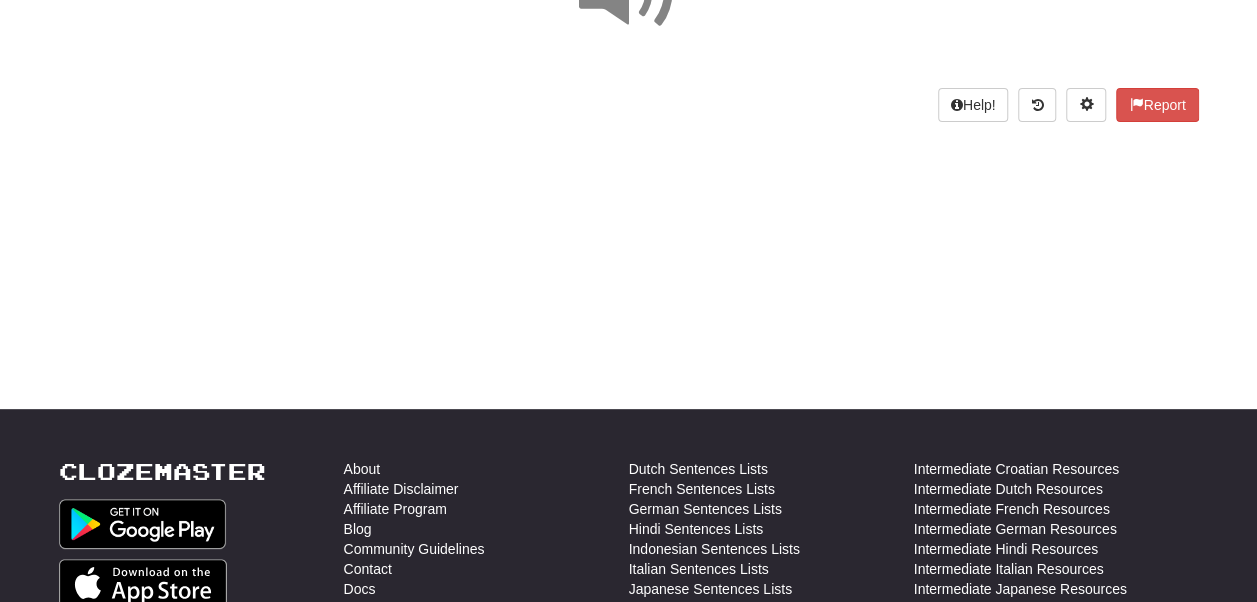 scroll, scrollTop: 0, scrollLeft: 0, axis: both 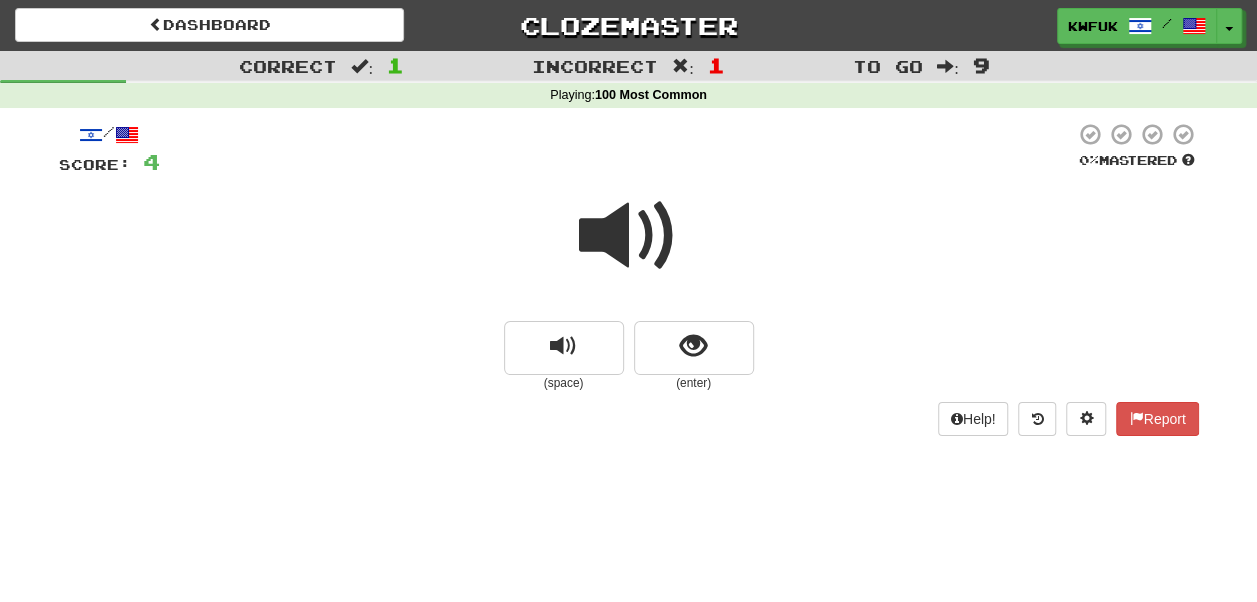 click at bounding box center [629, 236] 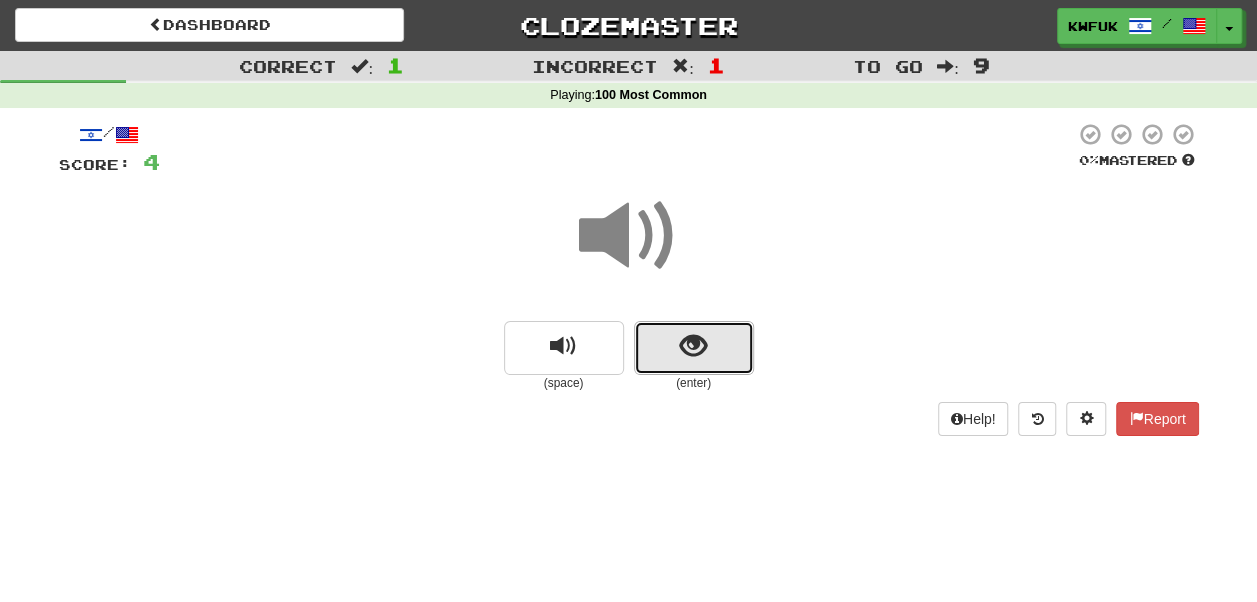 click at bounding box center [694, 348] 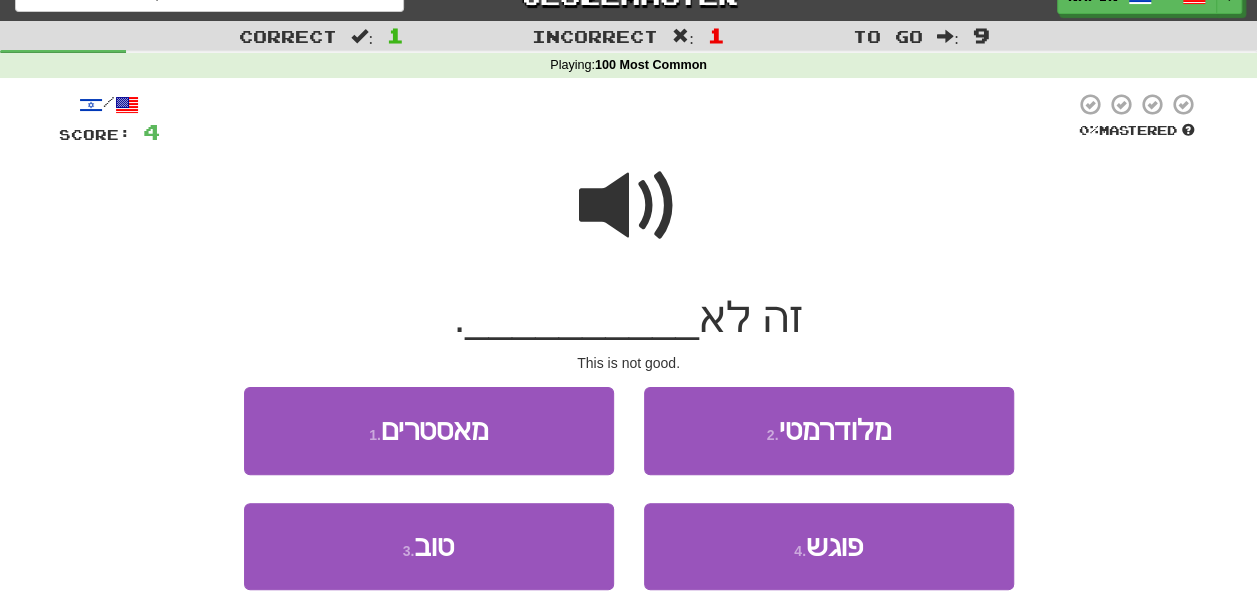 scroll, scrollTop: 33, scrollLeft: 0, axis: vertical 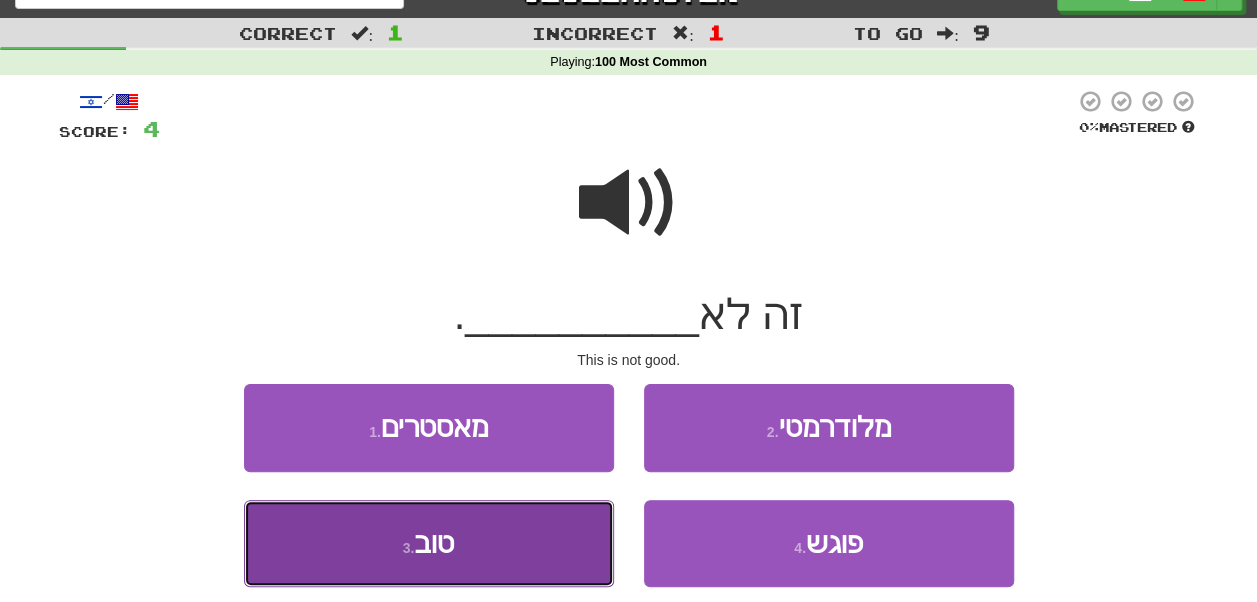 click on "3 .  טוב" at bounding box center [429, 543] 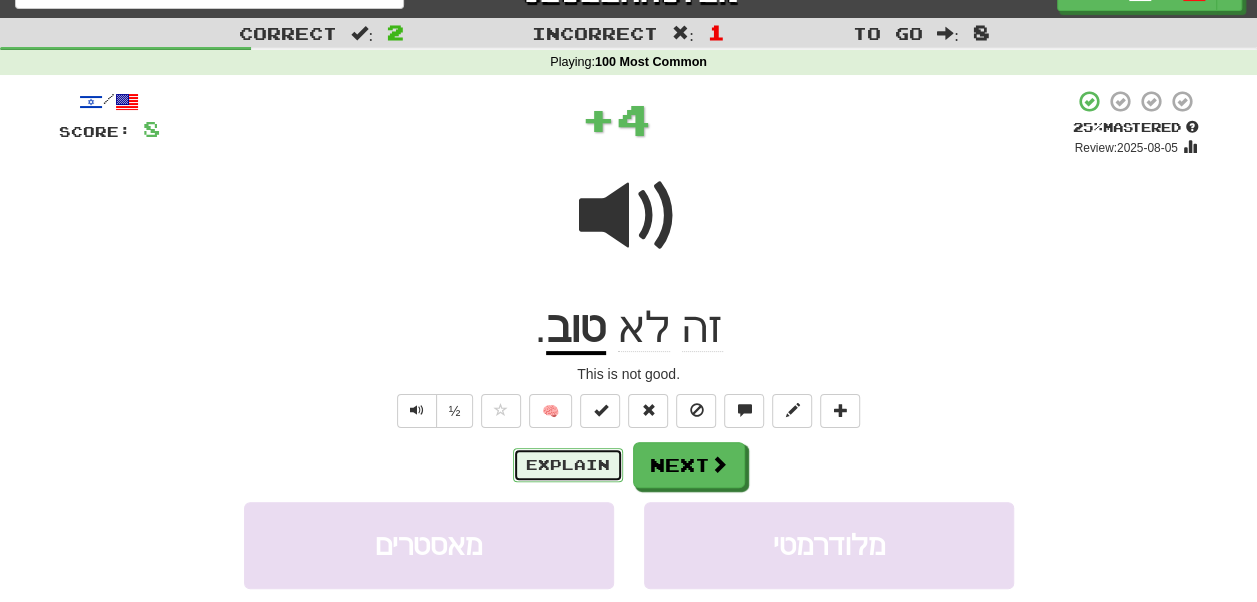 click on "Explain" at bounding box center (568, 465) 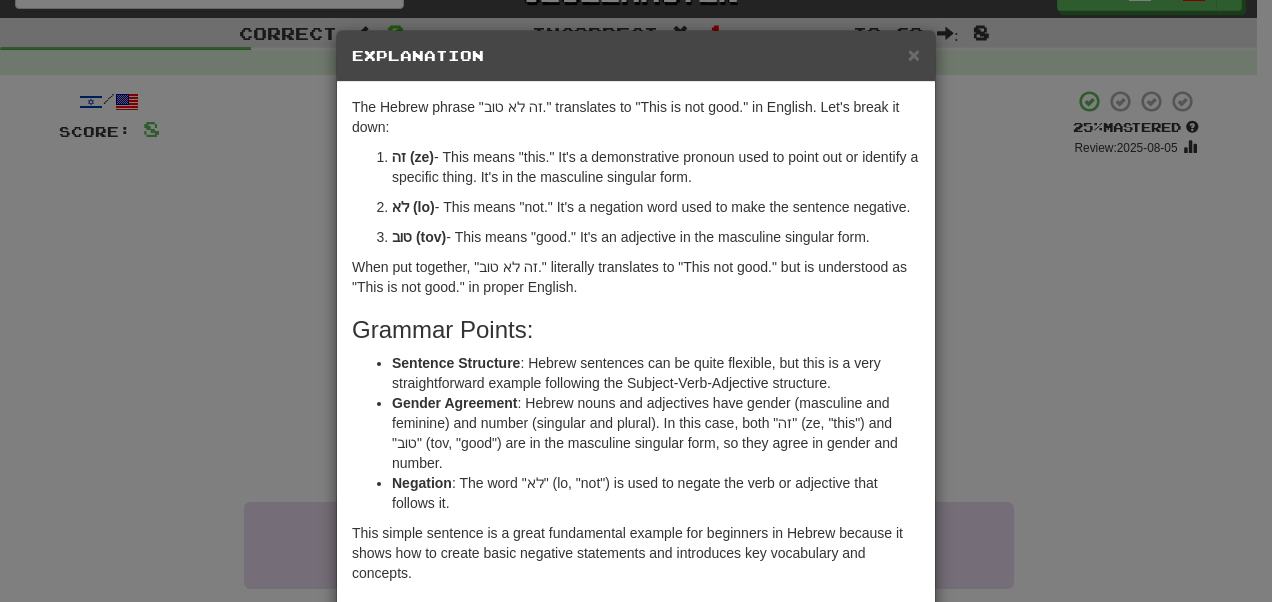 click on "לא (lo)  - This means "not." It's a negation word used to make the sentence negative." at bounding box center [656, 207] 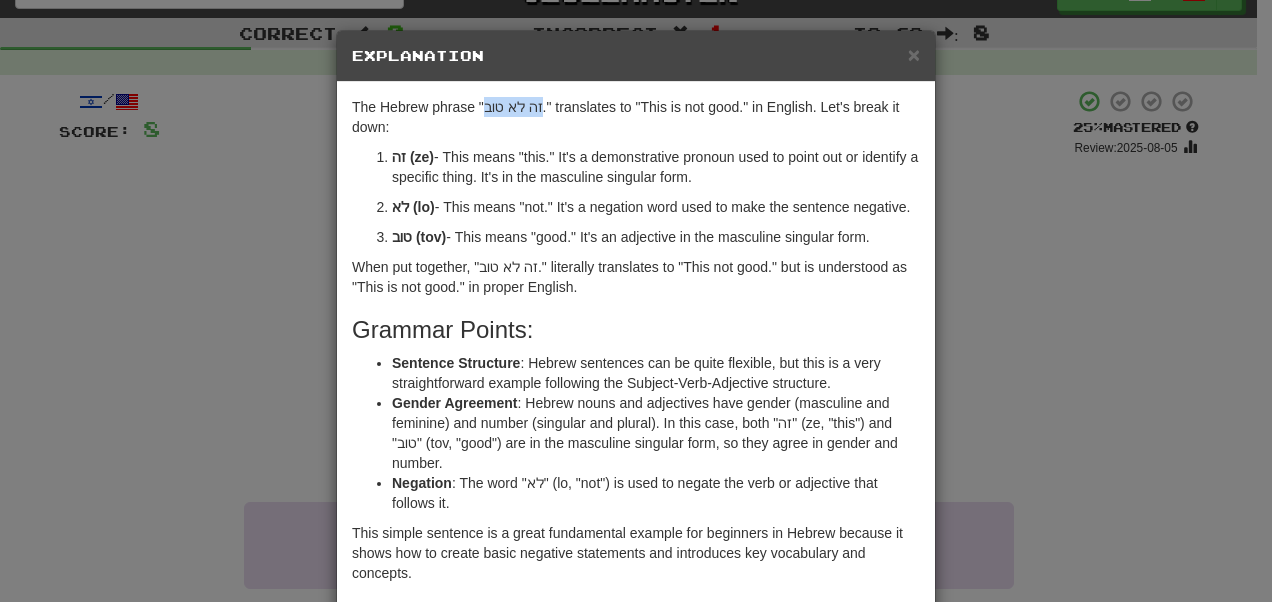 drag, startPoint x: 475, startPoint y: 108, endPoint x: 532, endPoint y: 108, distance: 57 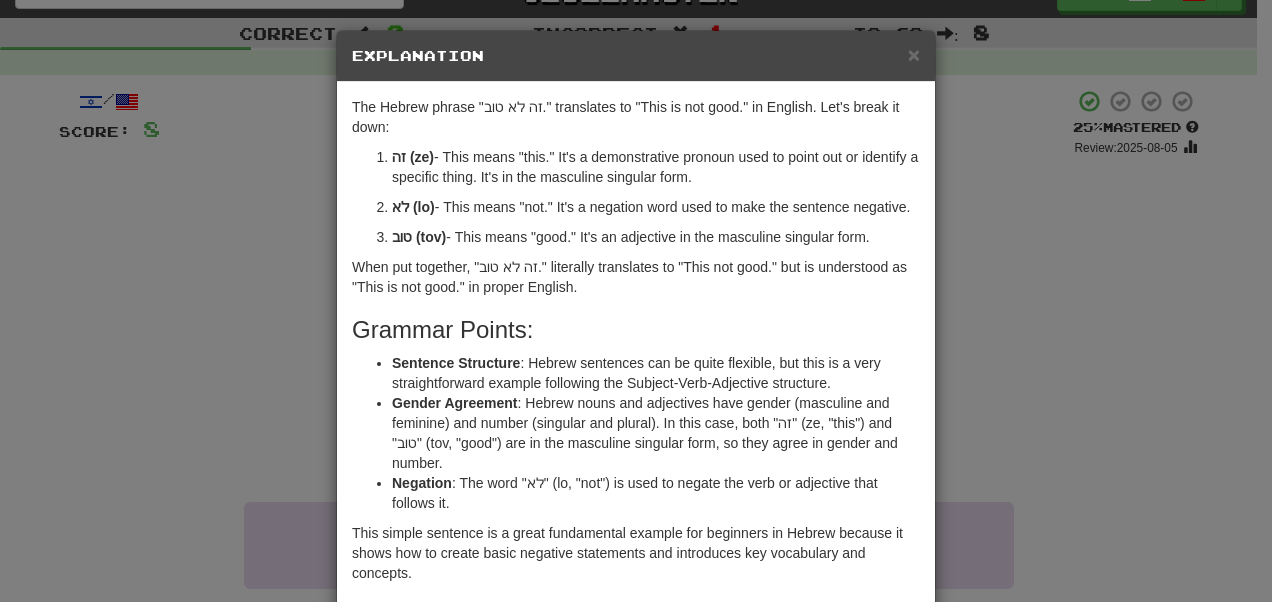 click on "זה (ze)  - This means "this." It's a demonstrative pronoun used to point out or identify a specific thing. It's in the masculine singular form." at bounding box center [656, 167] 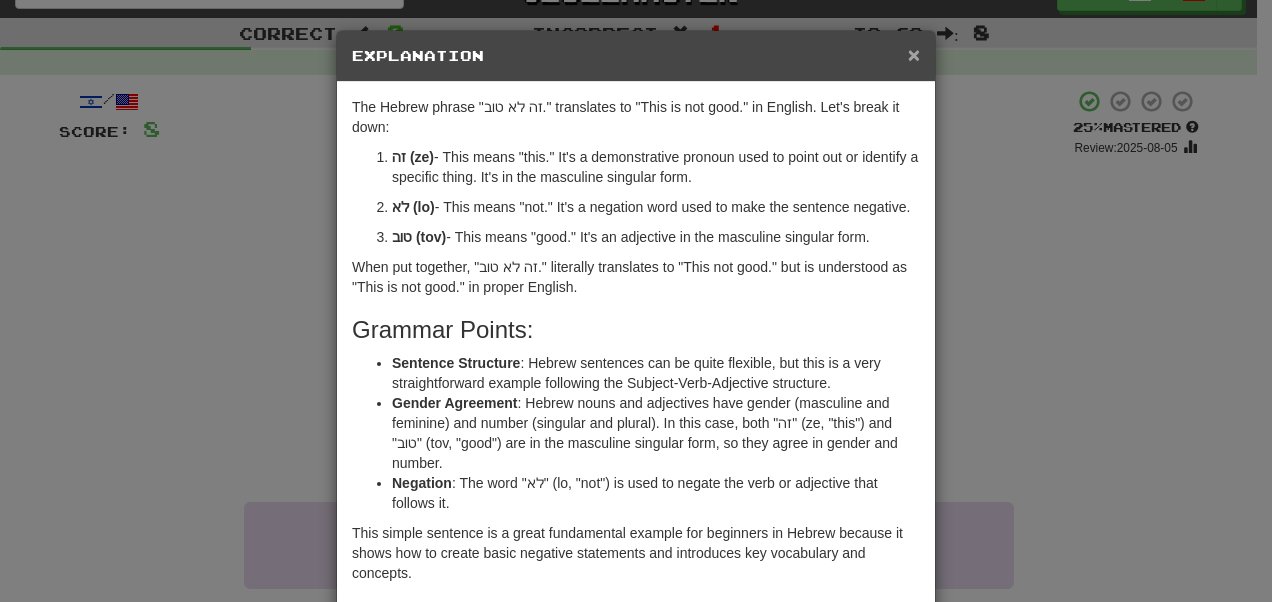 click on "×" at bounding box center (914, 54) 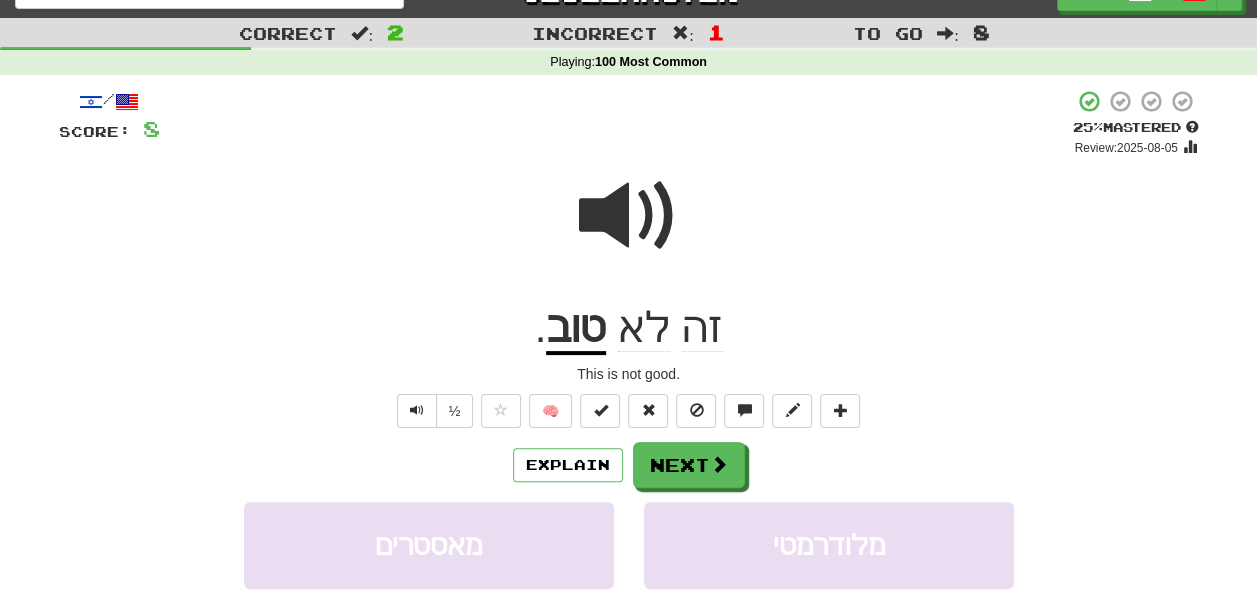 click on "טוב" at bounding box center (576, 329) 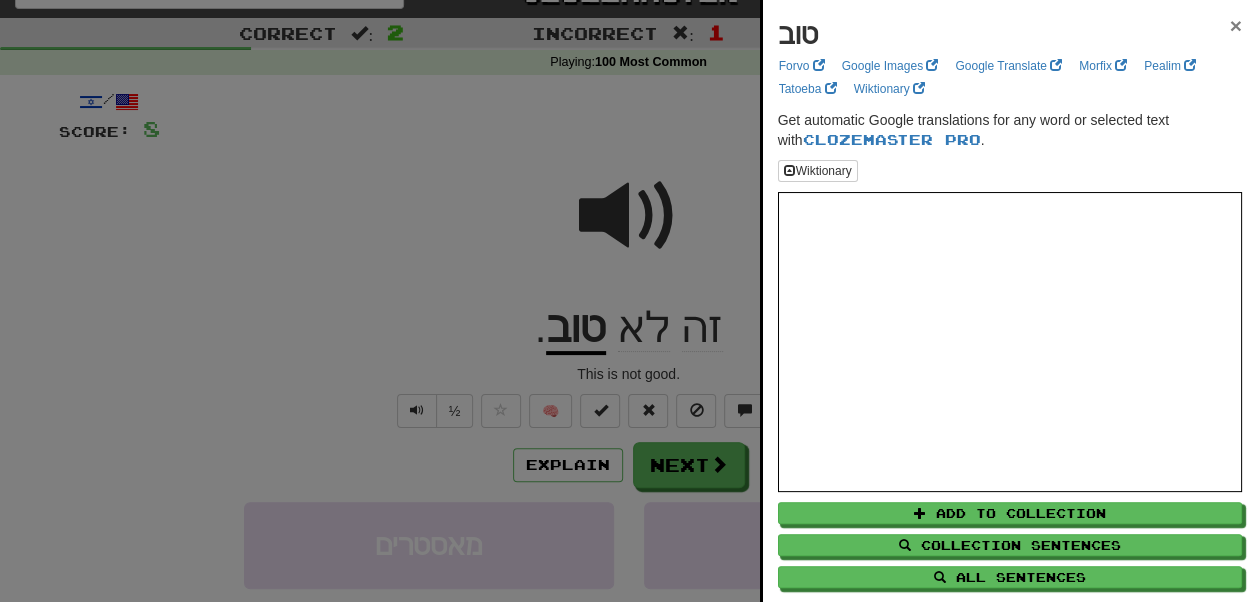 click on "×" at bounding box center [1236, 25] 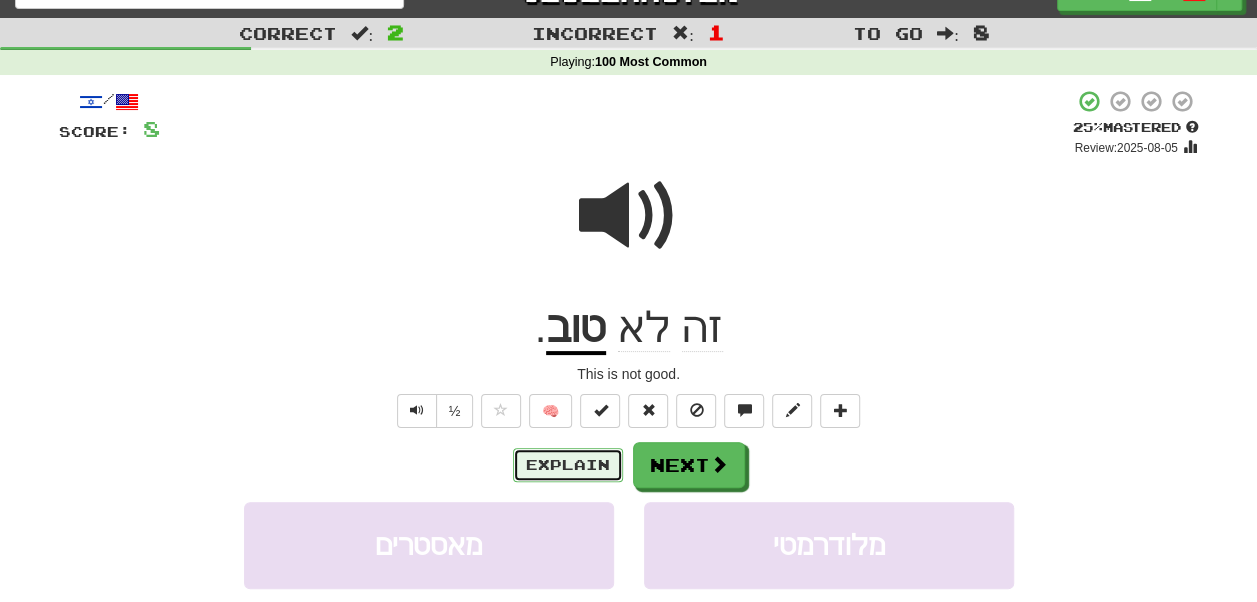 click on "Explain" at bounding box center [568, 465] 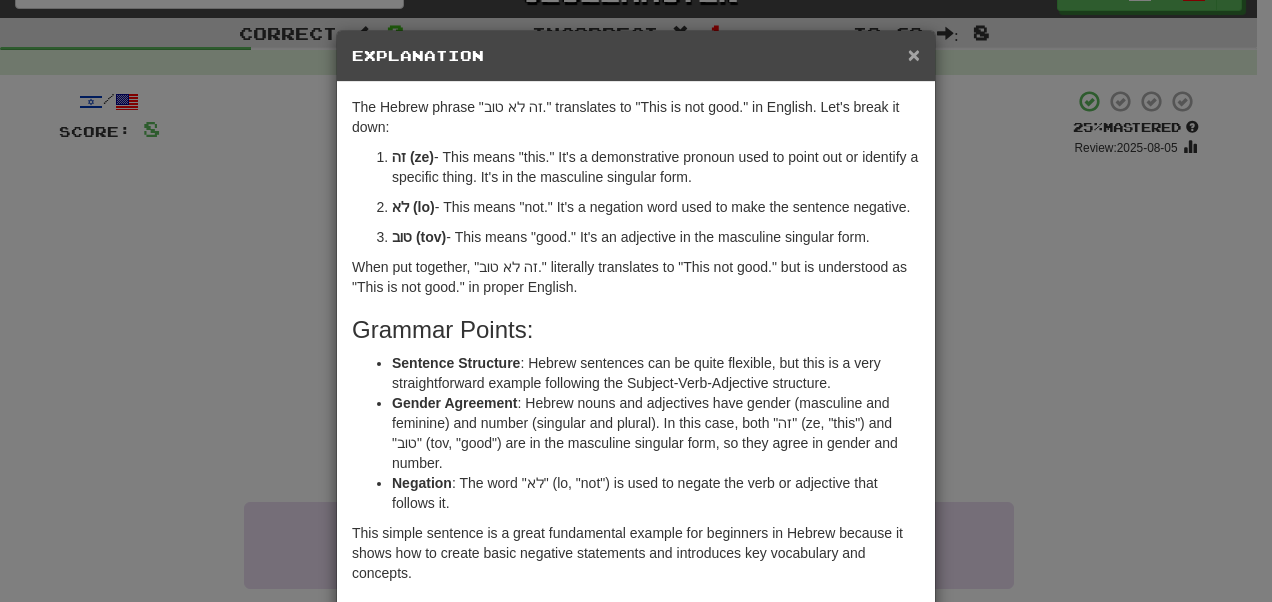 click on "×" at bounding box center [914, 54] 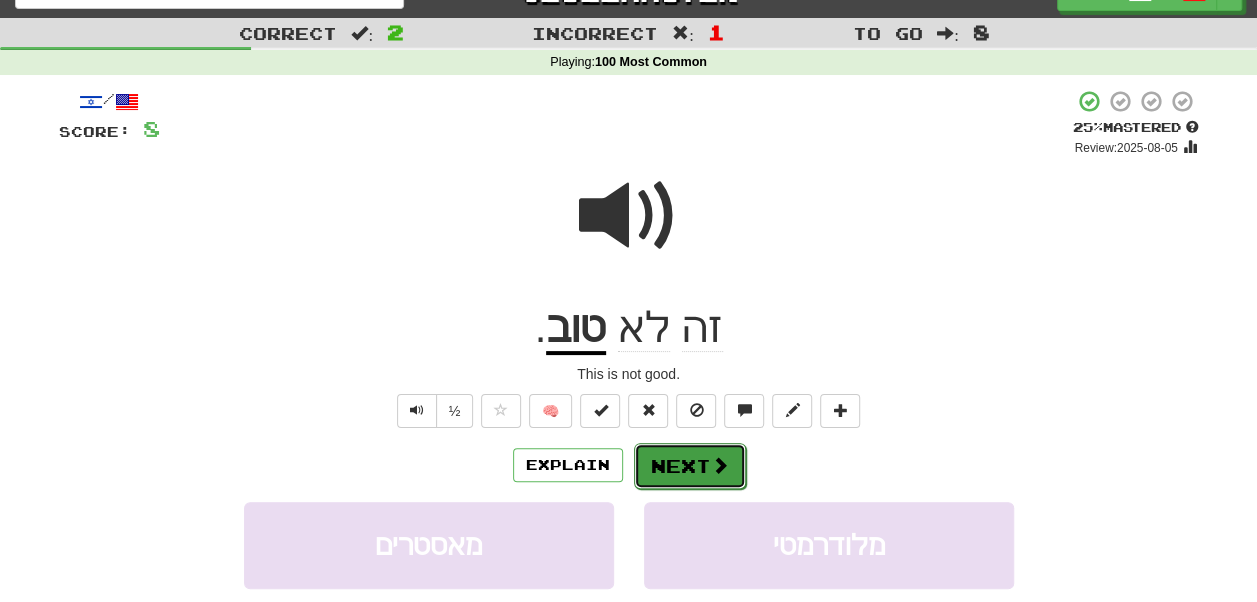 click on "Next" at bounding box center (690, 466) 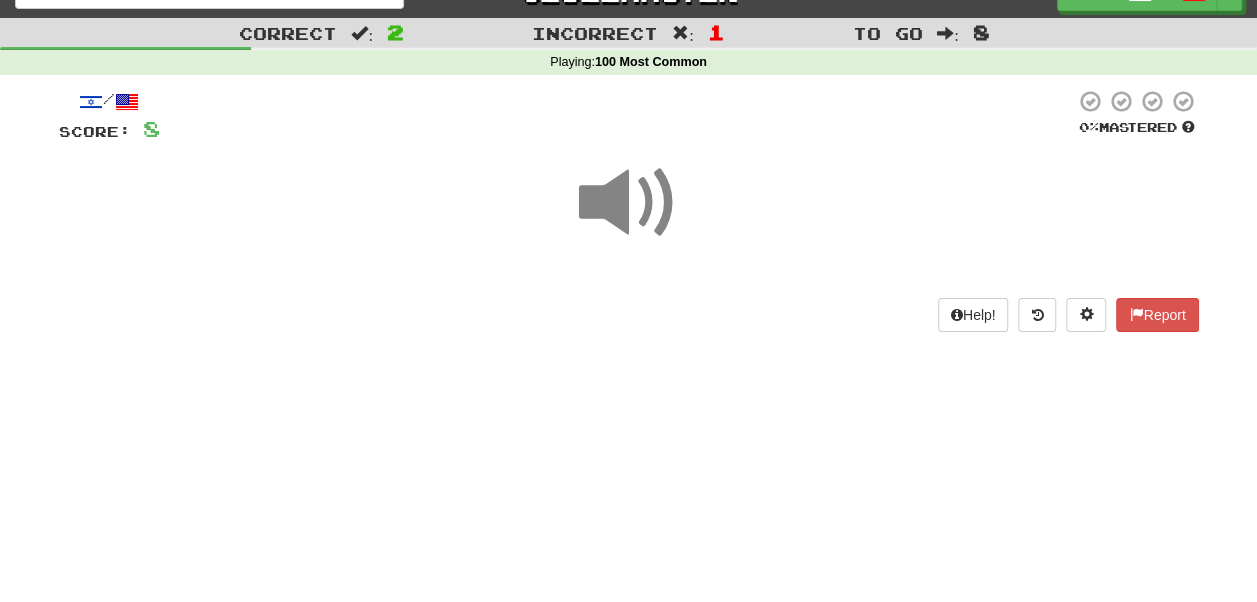 click at bounding box center (629, 203) 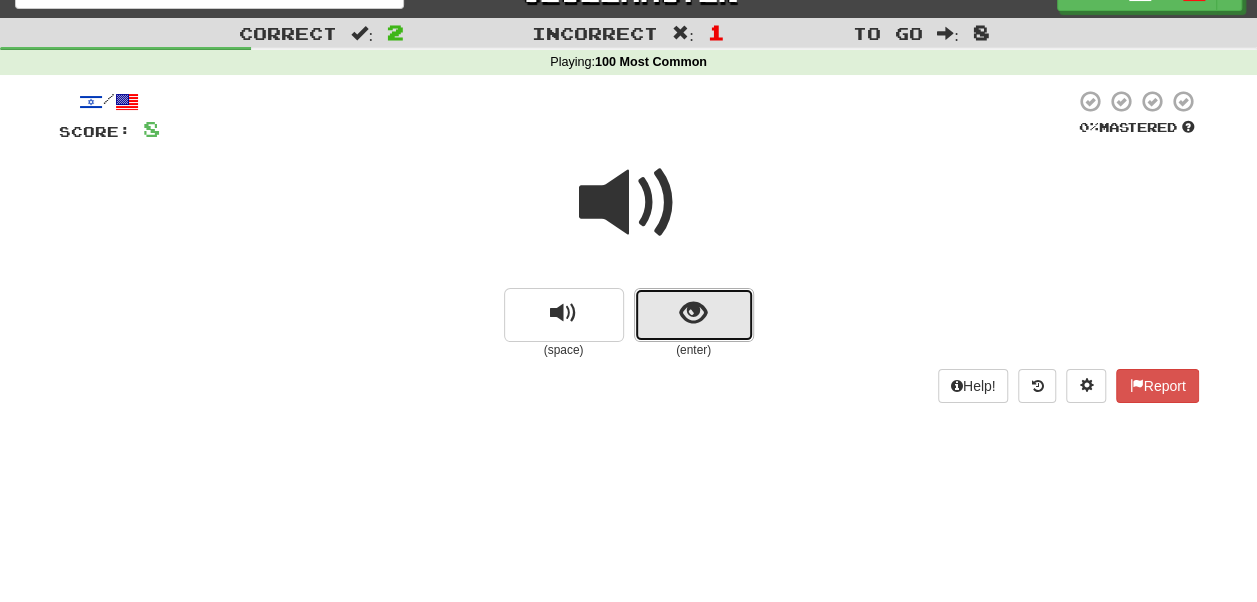 click at bounding box center [694, 315] 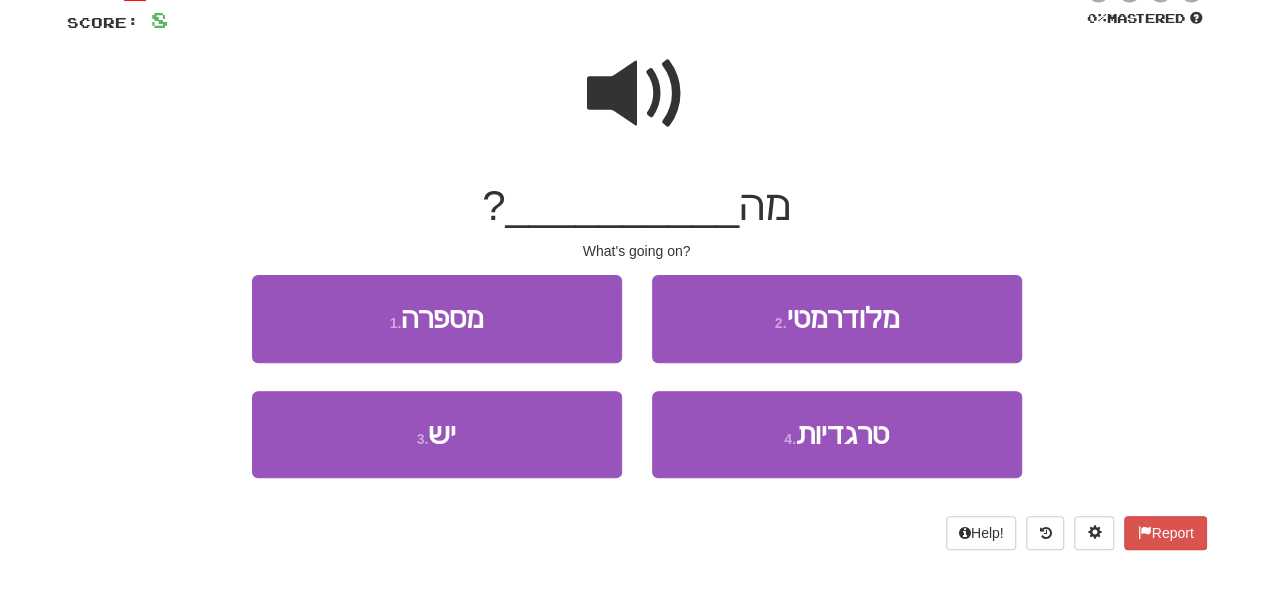 scroll, scrollTop: 143, scrollLeft: 0, axis: vertical 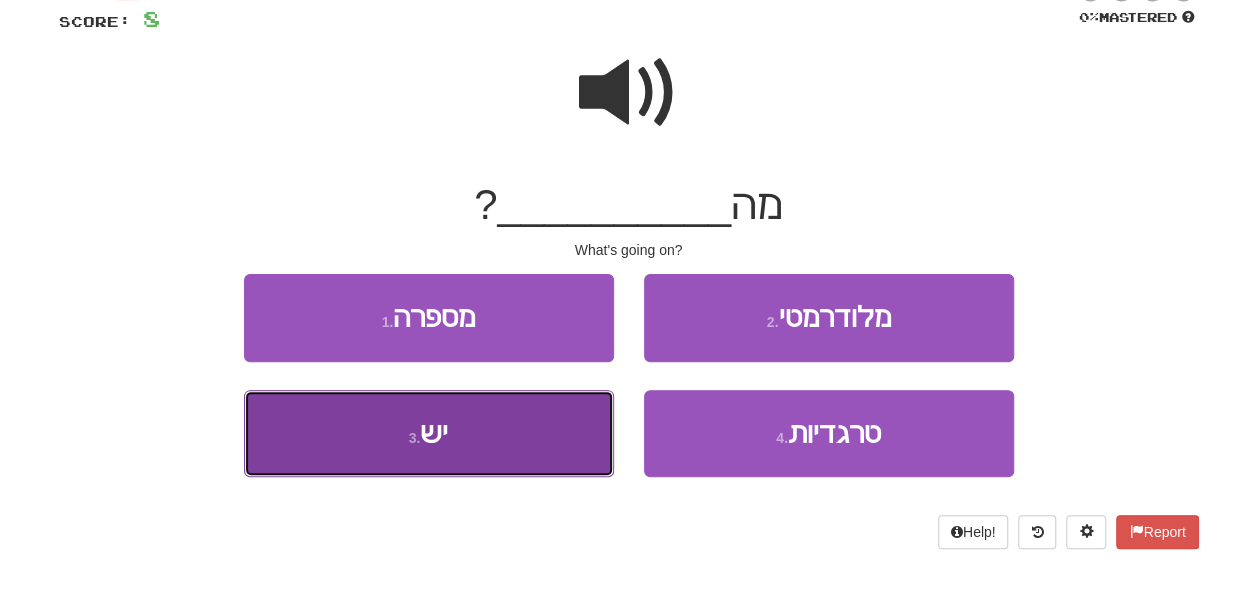 click on "3 .  יש" at bounding box center (429, 433) 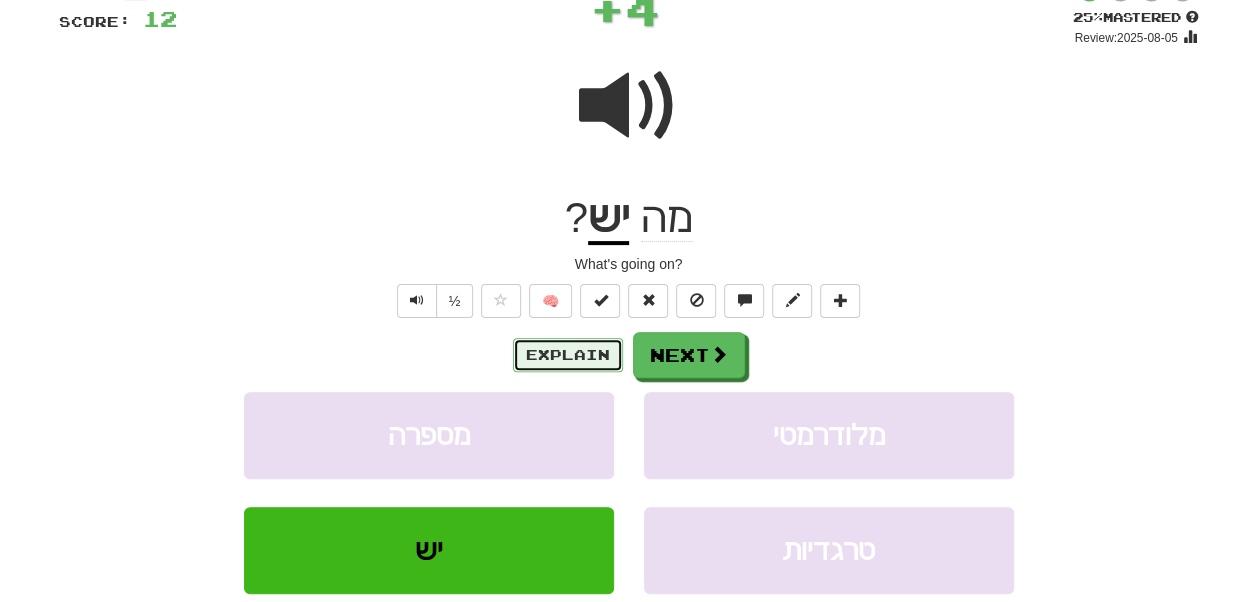 click on "Explain" at bounding box center [568, 355] 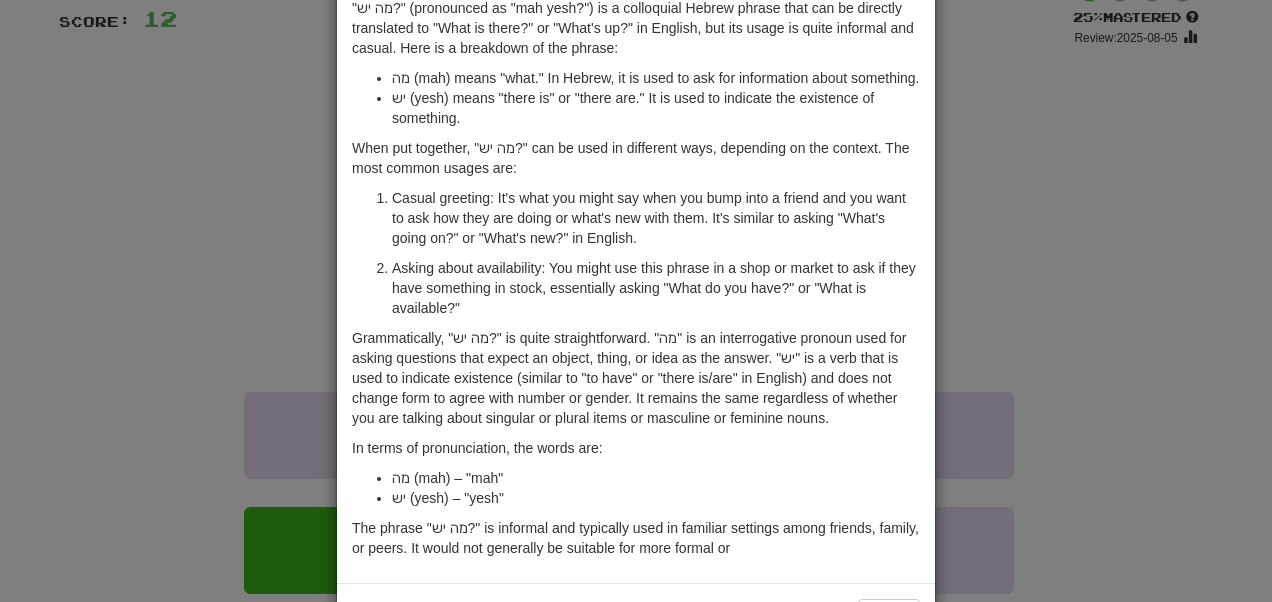 scroll, scrollTop: 0, scrollLeft: 0, axis: both 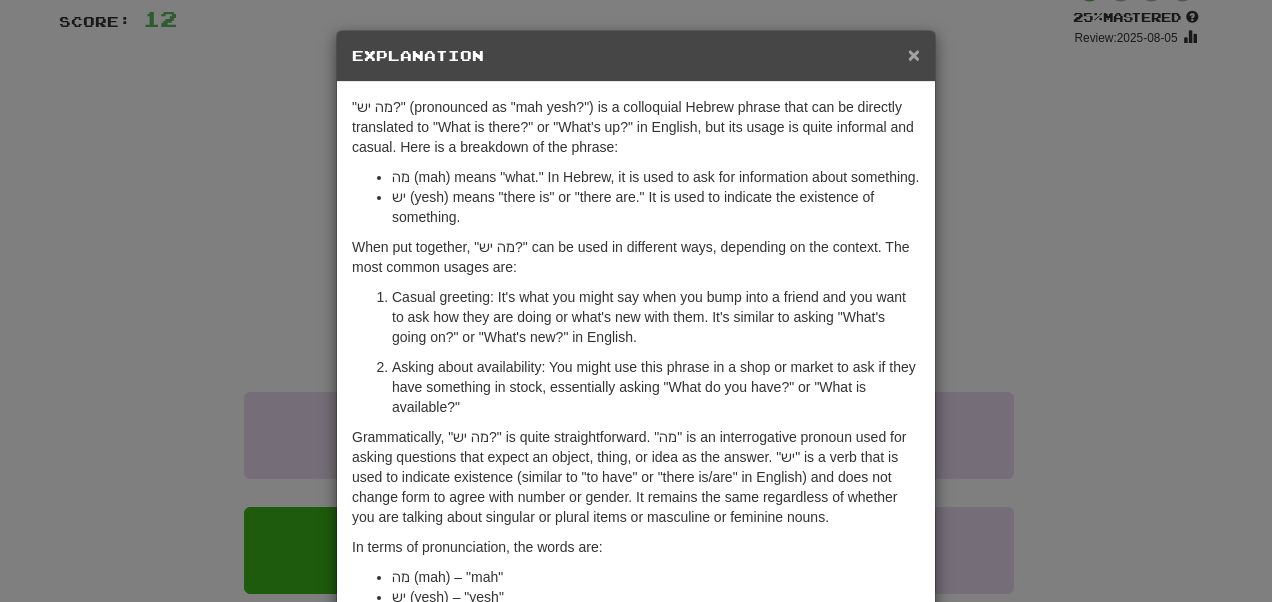 click on "×" at bounding box center (914, 54) 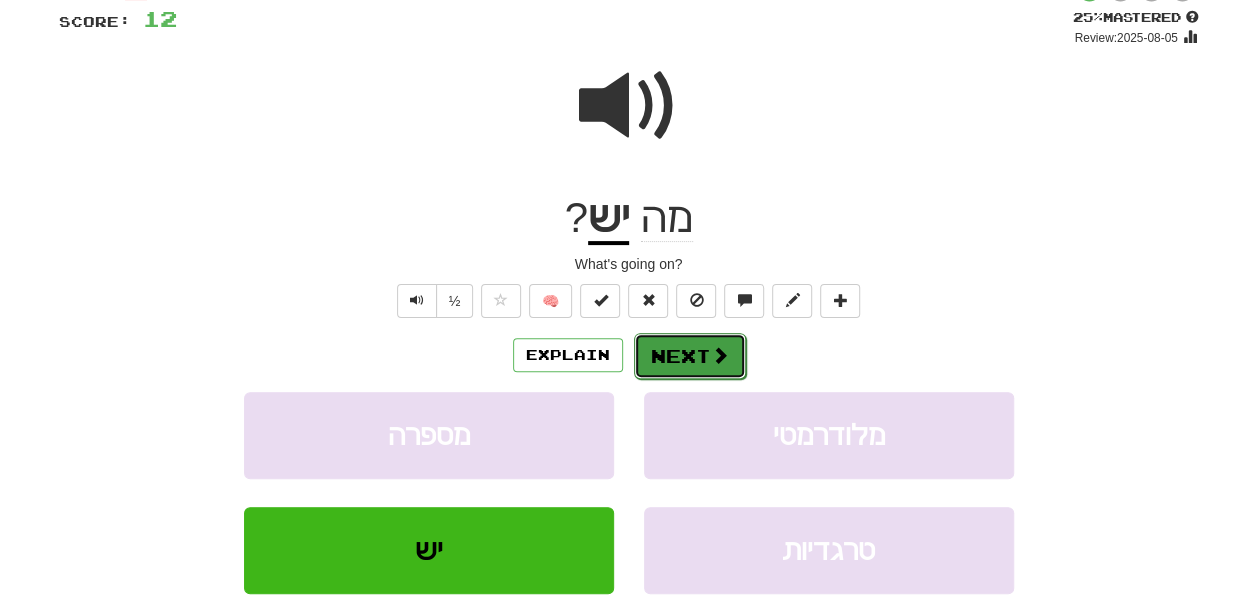 click on "Next" at bounding box center [690, 356] 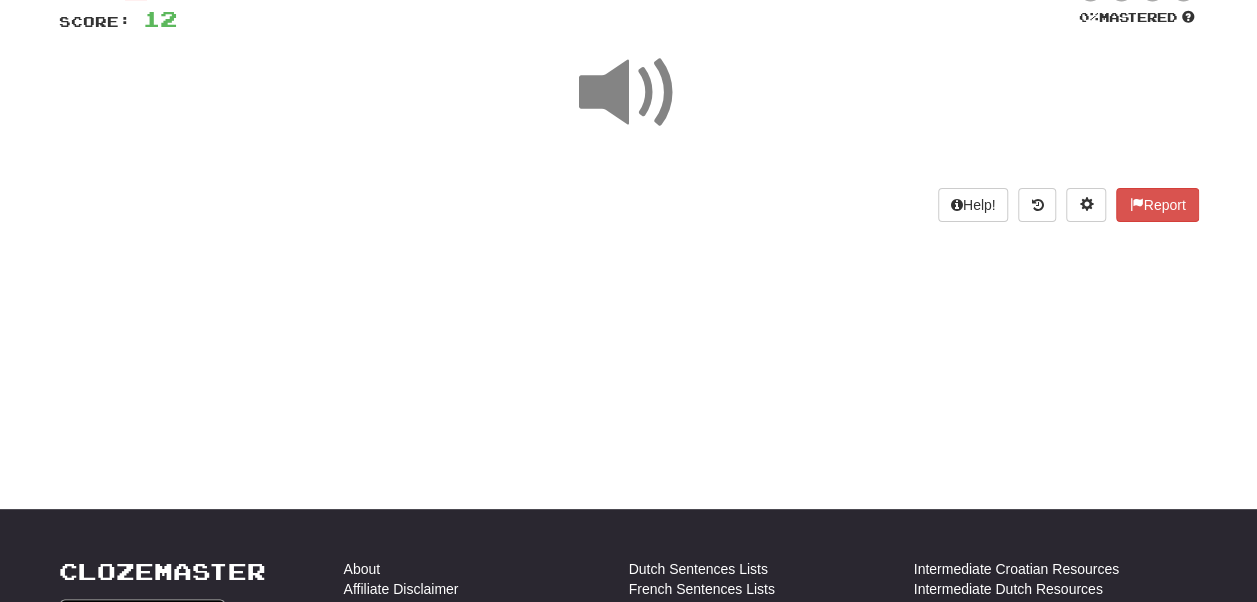 click at bounding box center [629, 93] 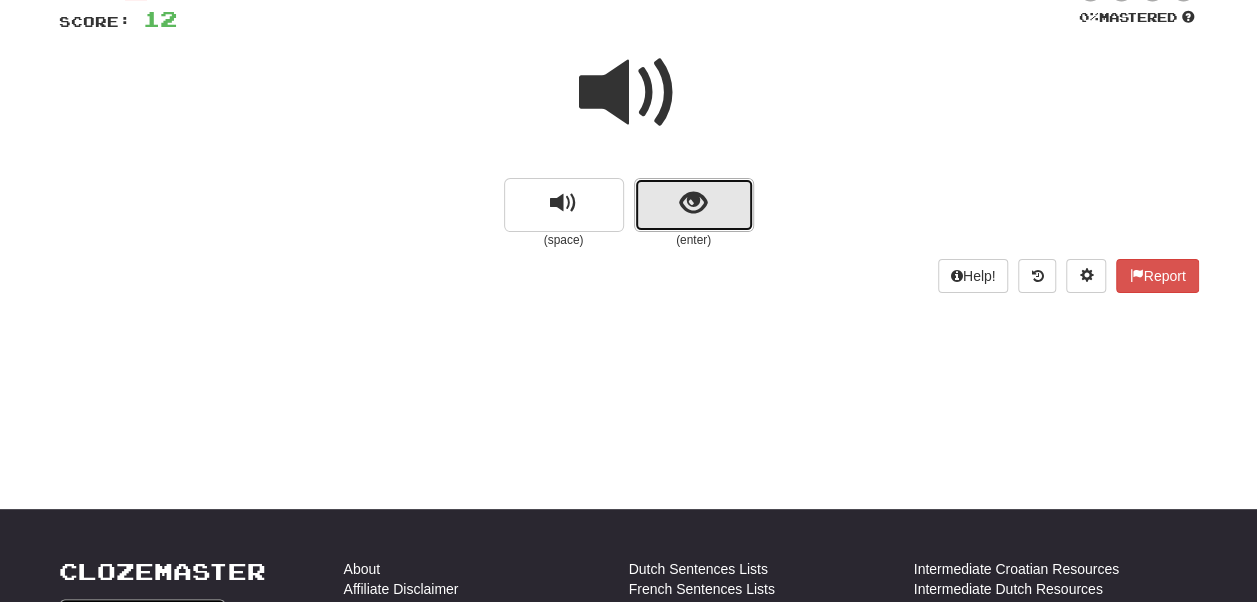 click at bounding box center (693, 203) 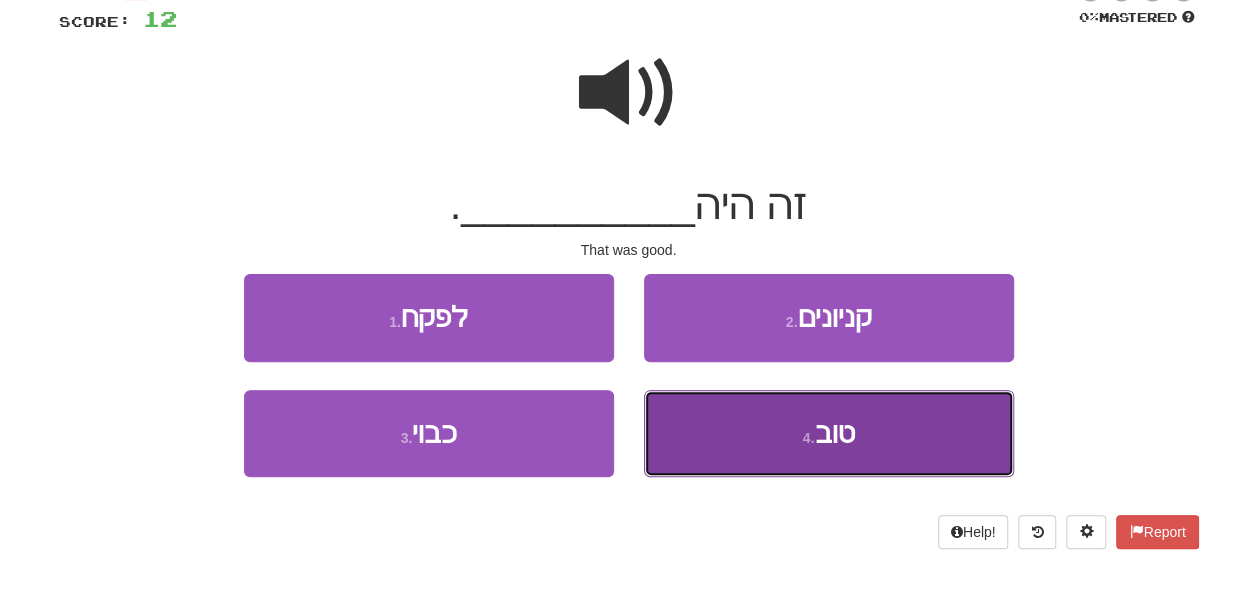 click on "4 .  טוב" at bounding box center (829, 433) 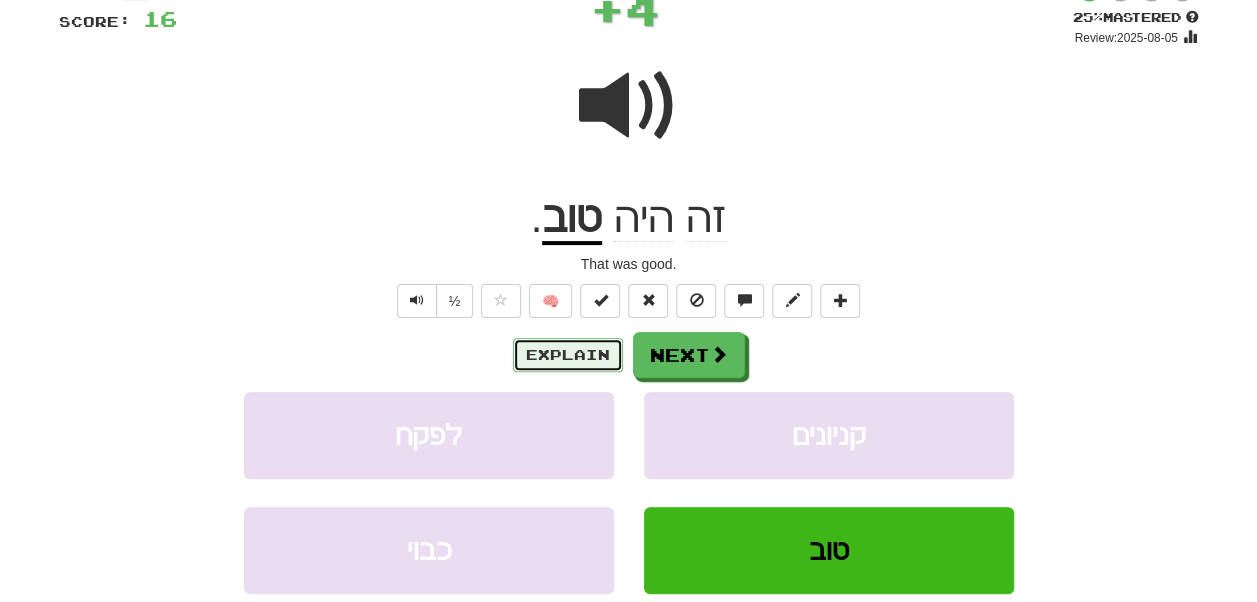 click on "Explain" at bounding box center [568, 355] 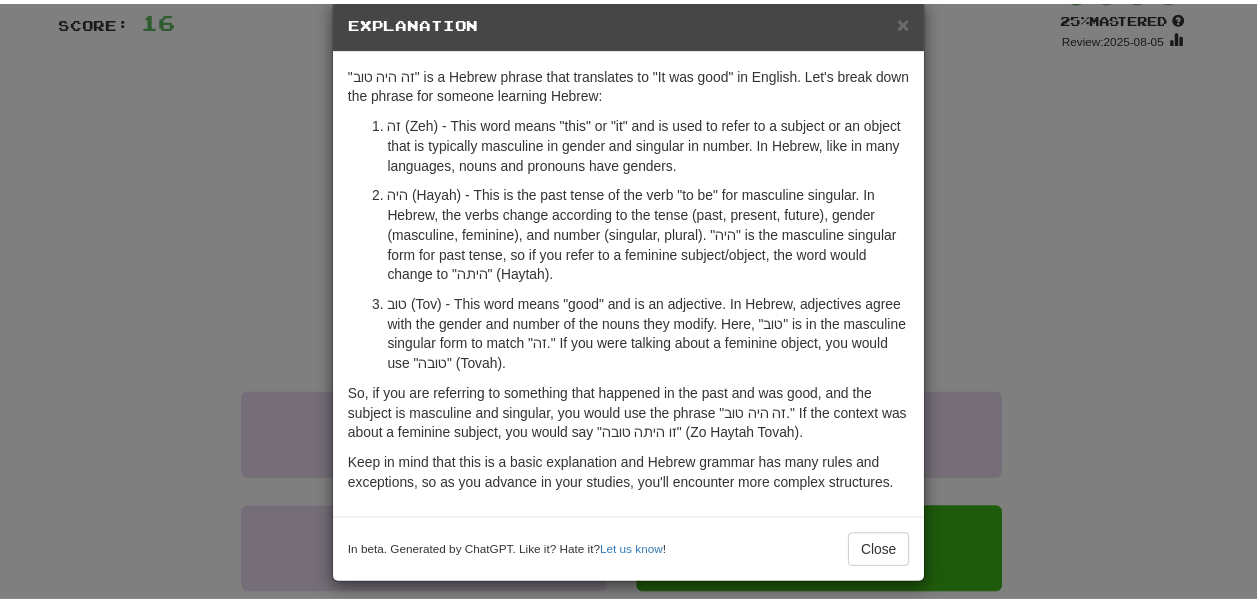 scroll, scrollTop: 44, scrollLeft: 0, axis: vertical 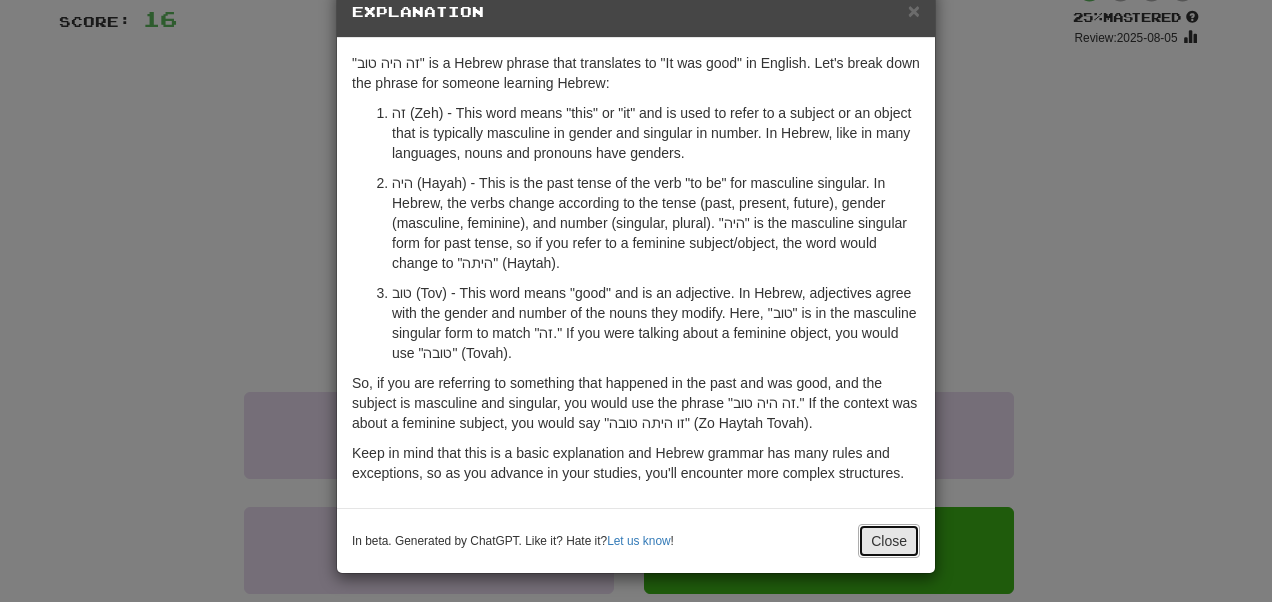 click on "Close" at bounding box center [889, 541] 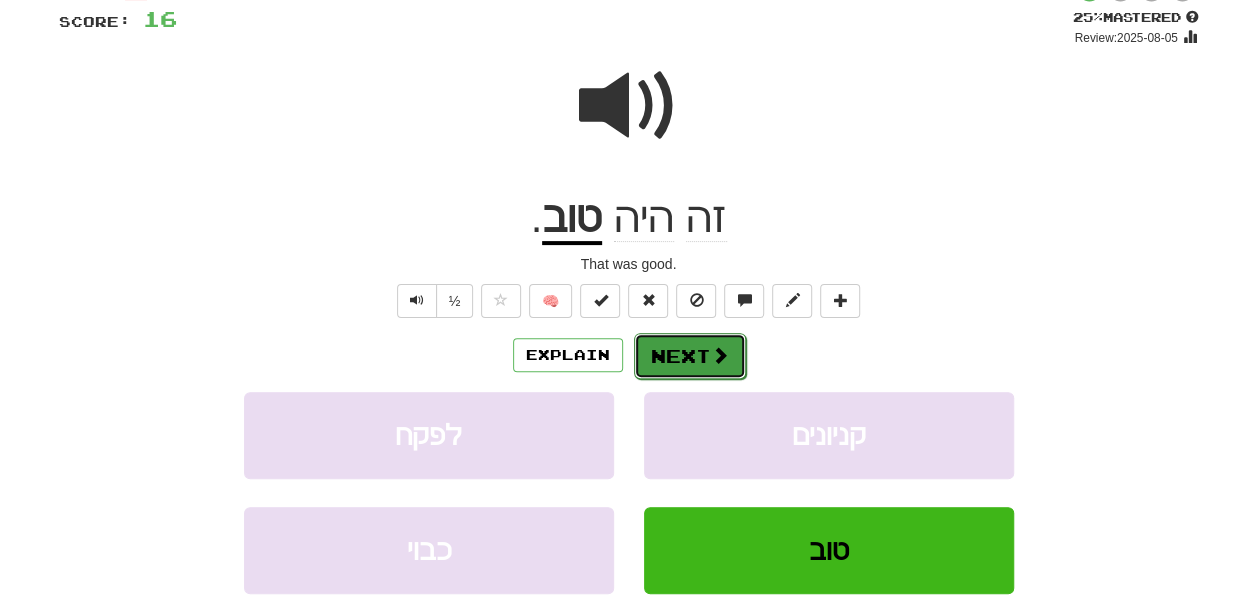 click on "Next" at bounding box center (690, 356) 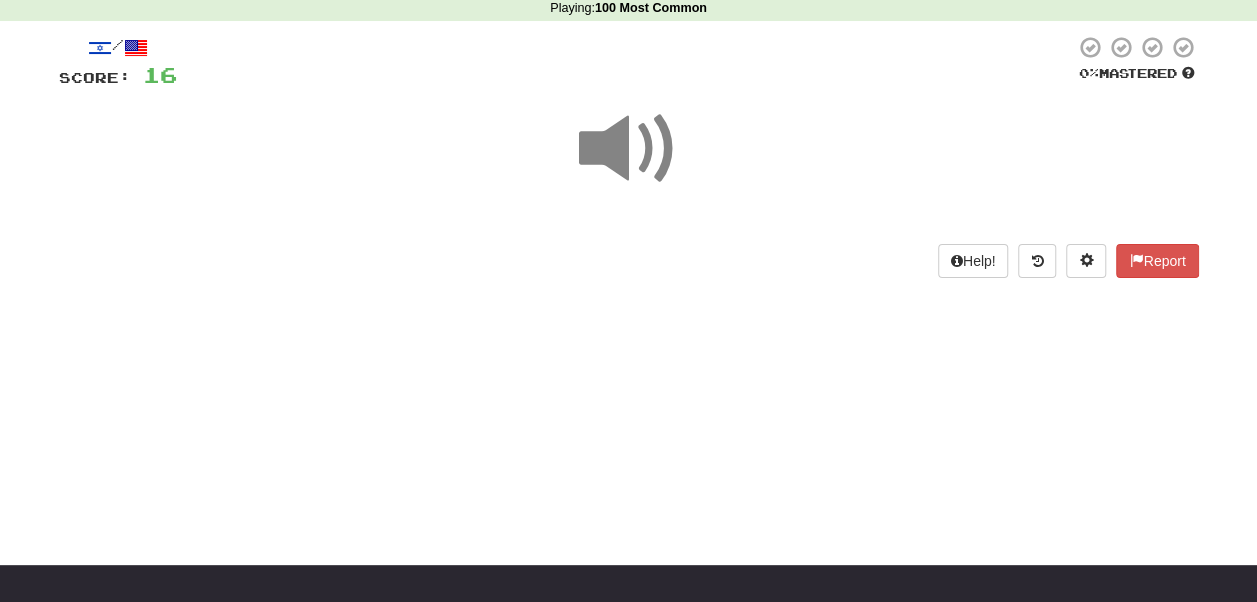 scroll, scrollTop: 85, scrollLeft: 0, axis: vertical 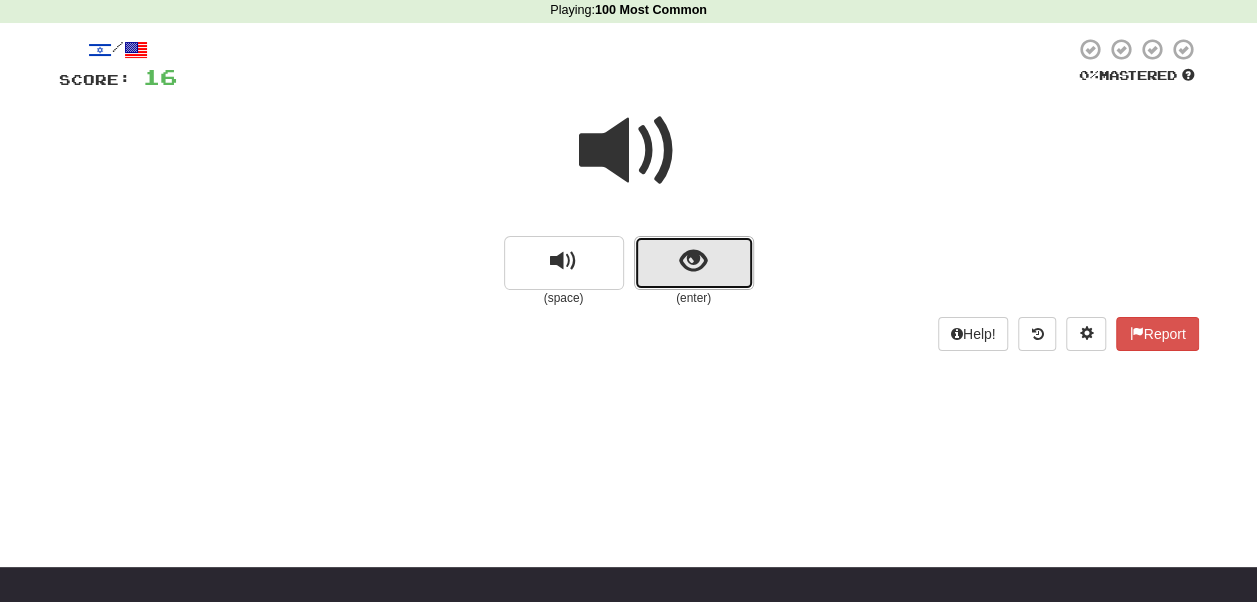 click at bounding box center [694, 263] 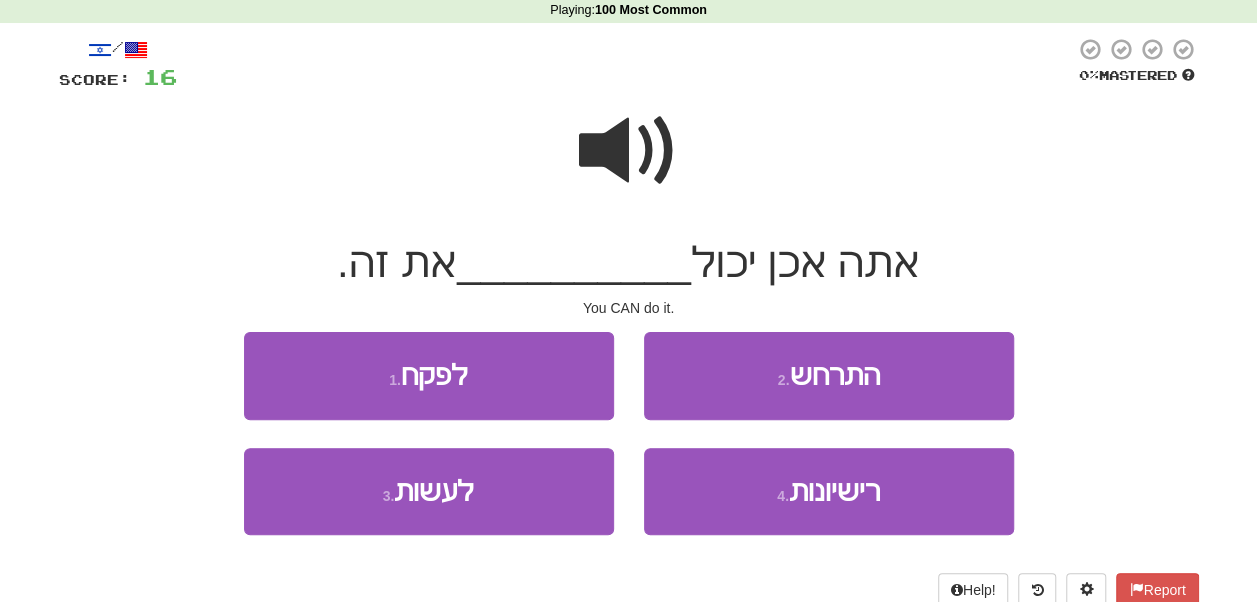 click at bounding box center (629, 151) 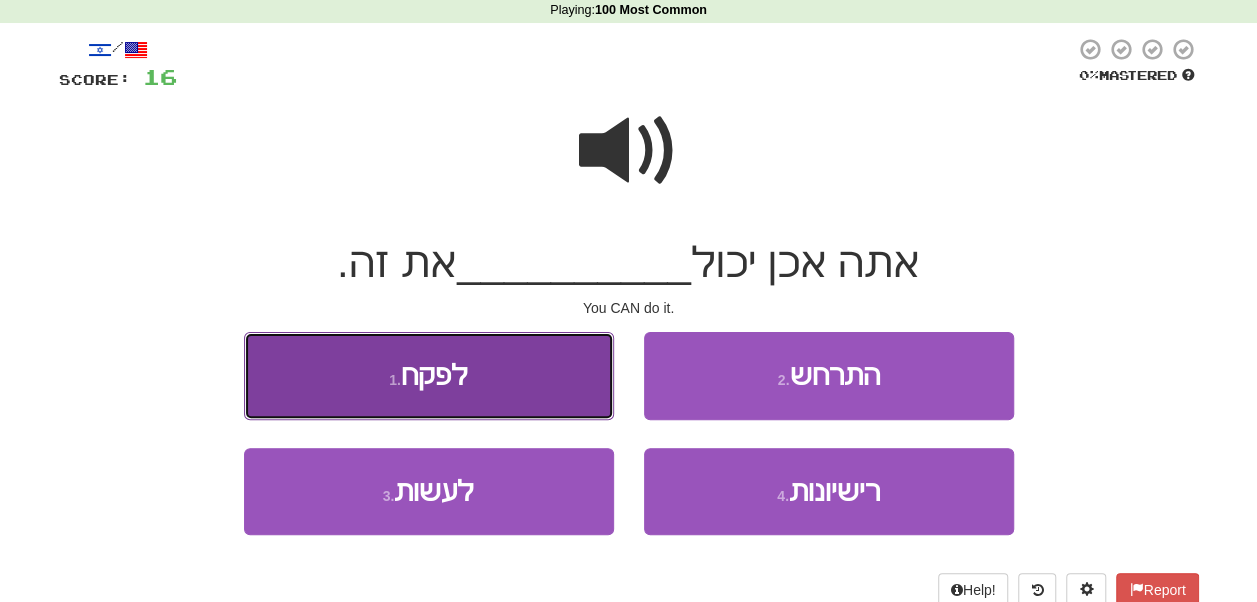 click on "1 .  לפקח" at bounding box center [429, 375] 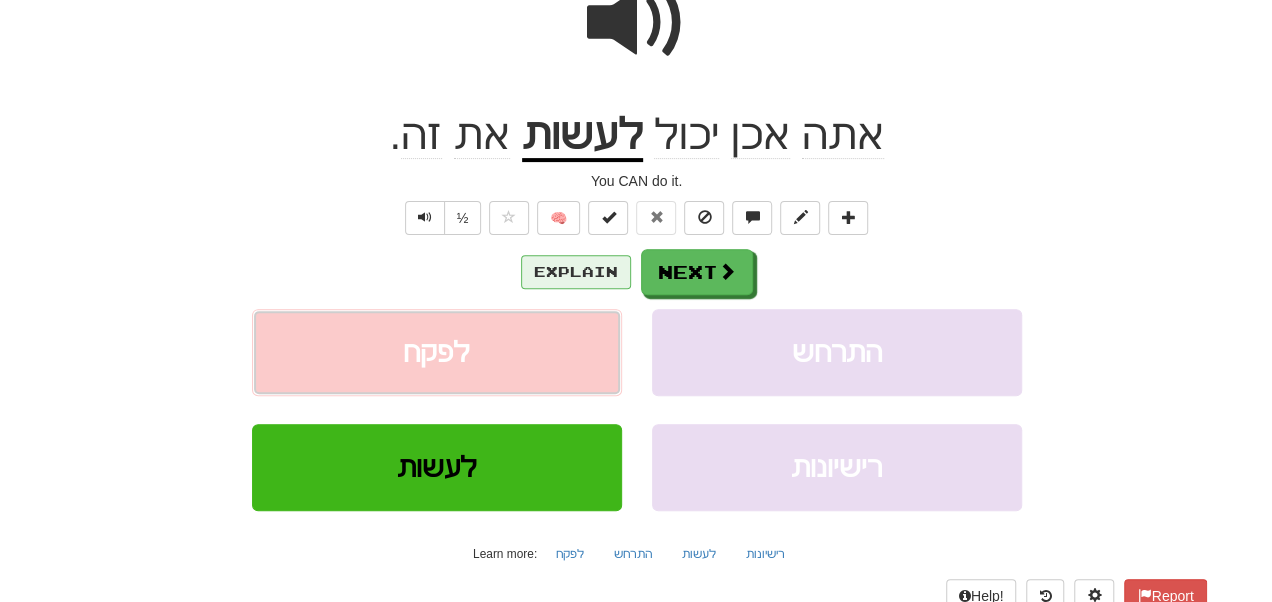 scroll, scrollTop: 230, scrollLeft: 0, axis: vertical 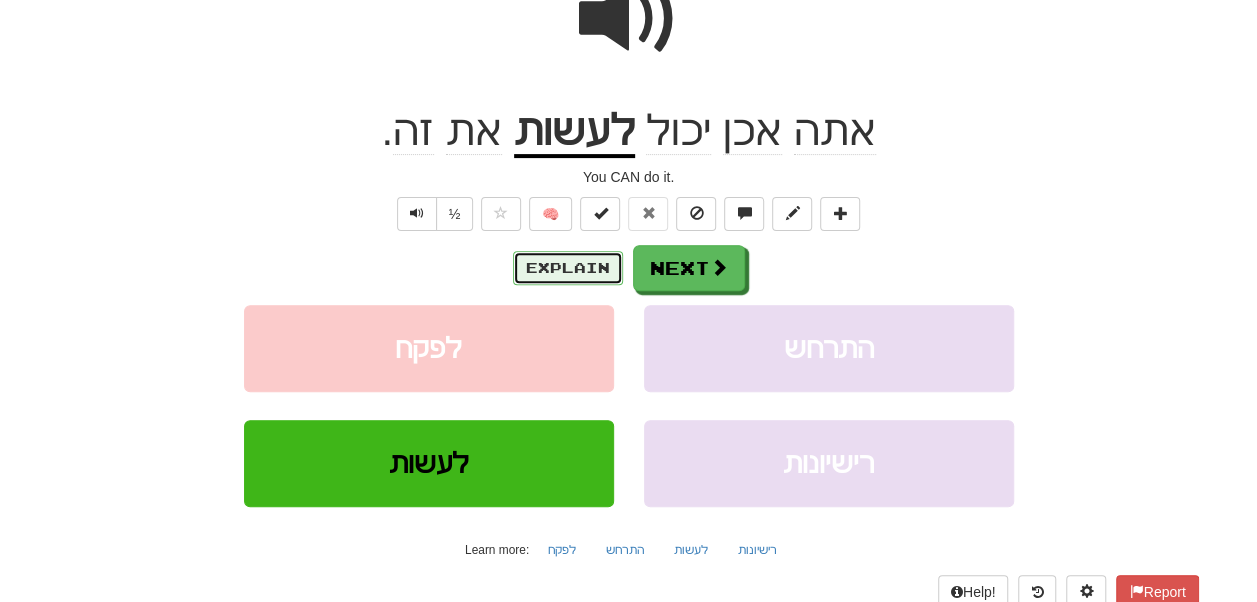 click on "Explain" at bounding box center [568, 268] 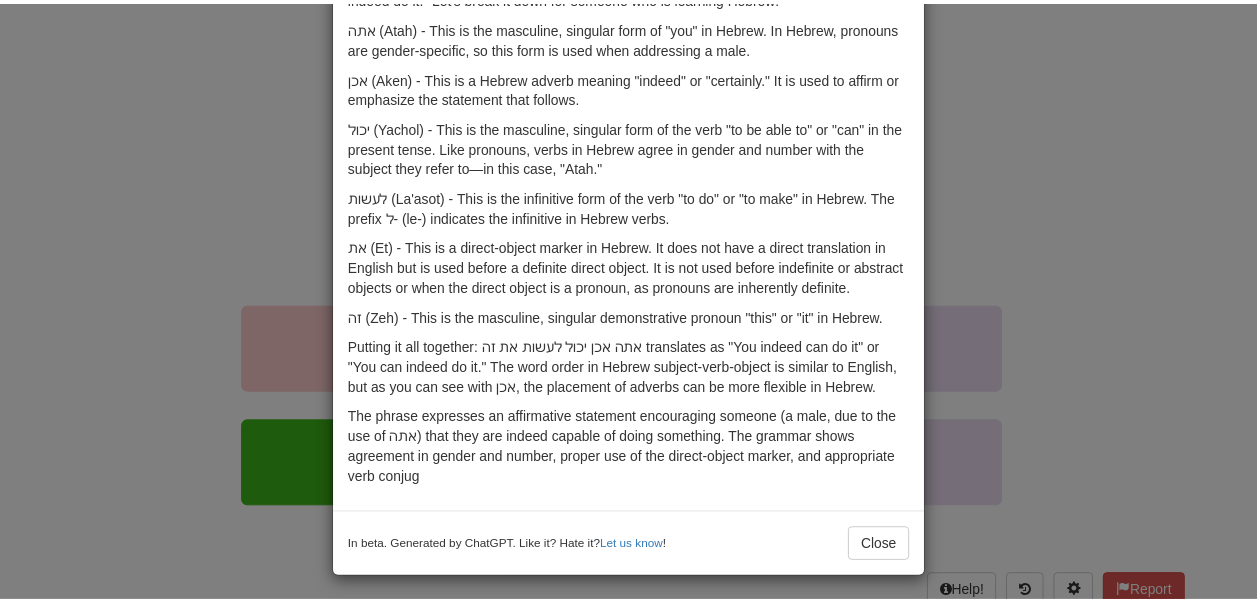 scroll, scrollTop: 134, scrollLeft: 0, axis: vertical 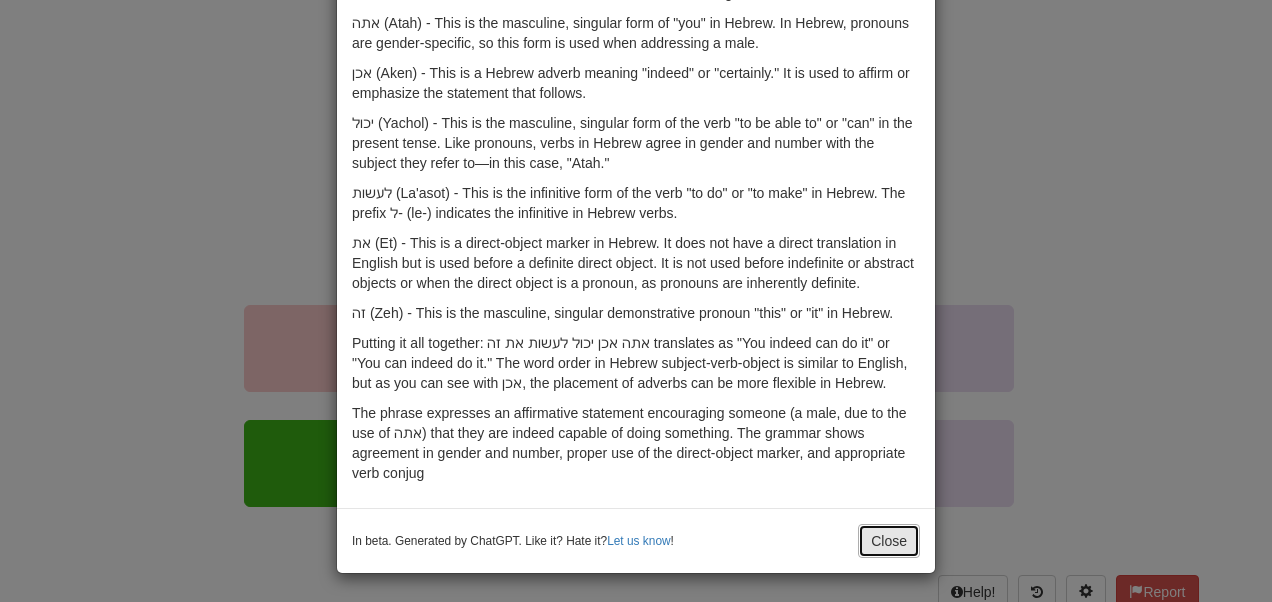 click on "Close" at bounding box center (889, 541) 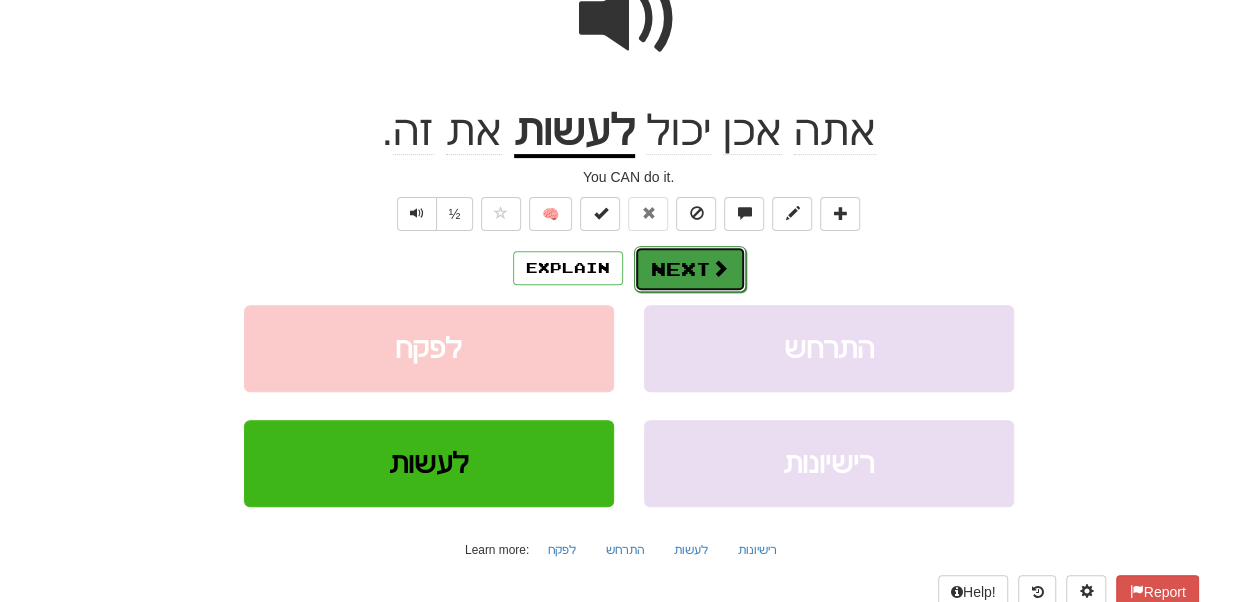 click on "Next" at bounding box center (690, 269) 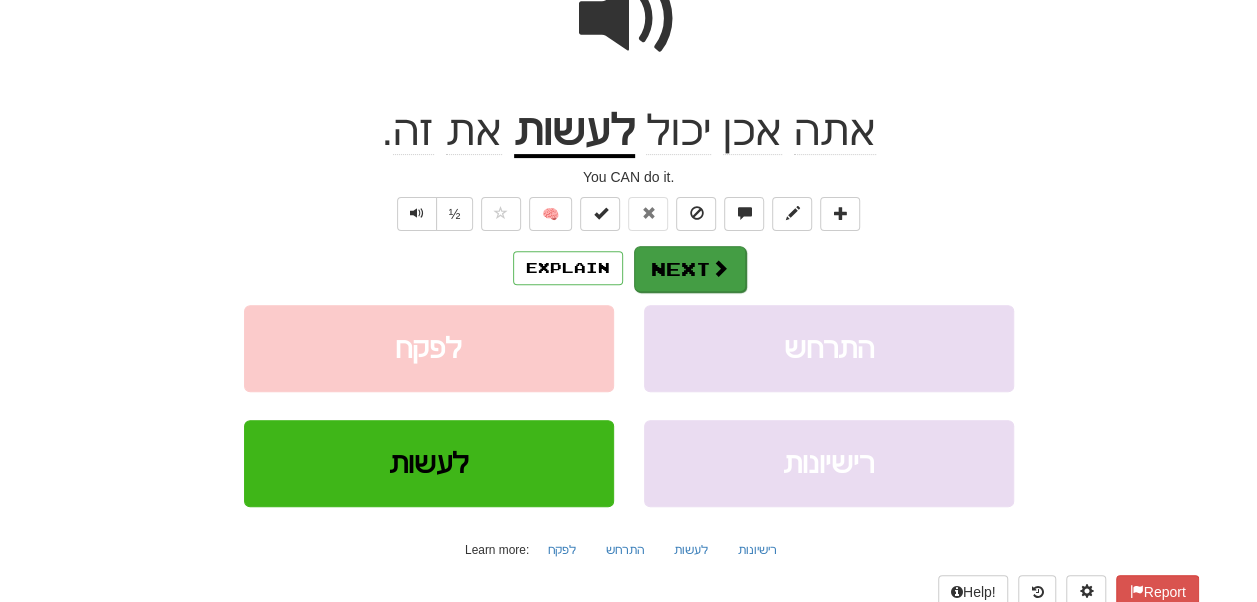 scroll, scrollTop: 0, scrollLeft: 0, axis: both 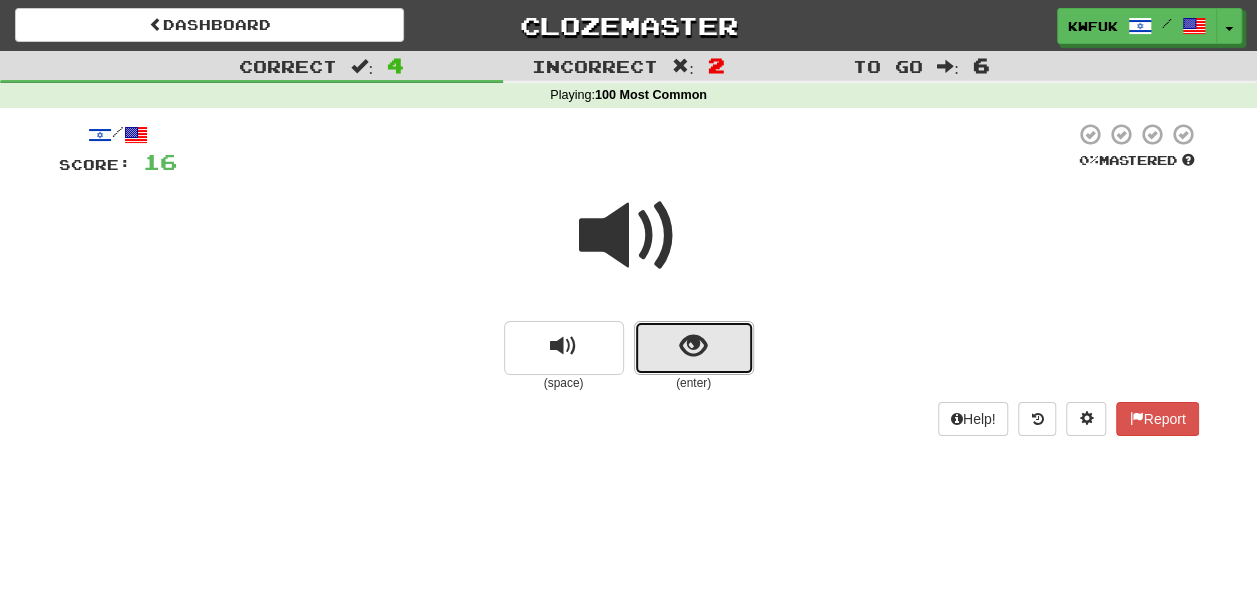 click at bounding box center [694, 348] 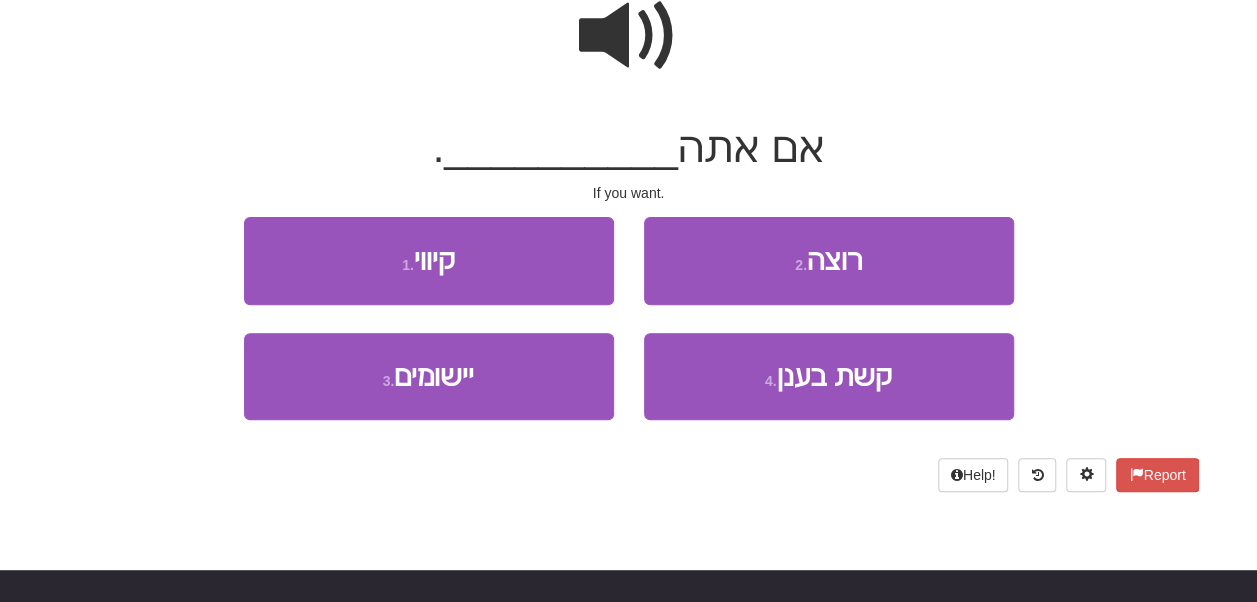 scroll, scrollTop: 205, scrollLeft: 0, axis: vertical 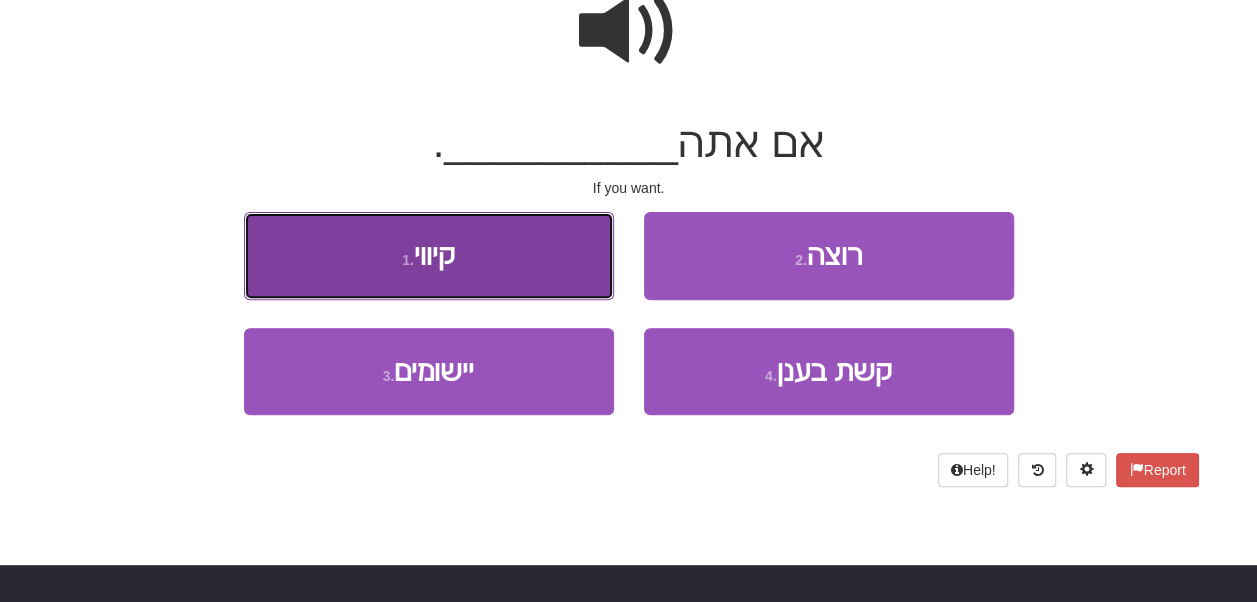 click on "1 .  קיווי" at bounding box center [429, 255] 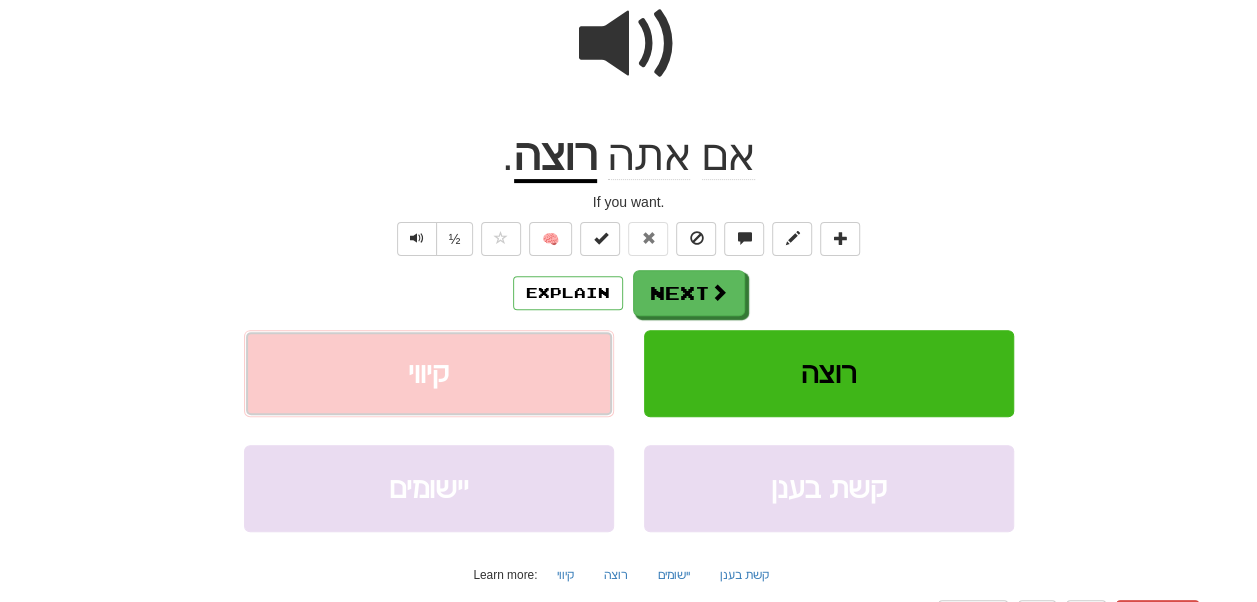 scroll, scrollTop: 218, scrollLeft: 0, axis: vertical 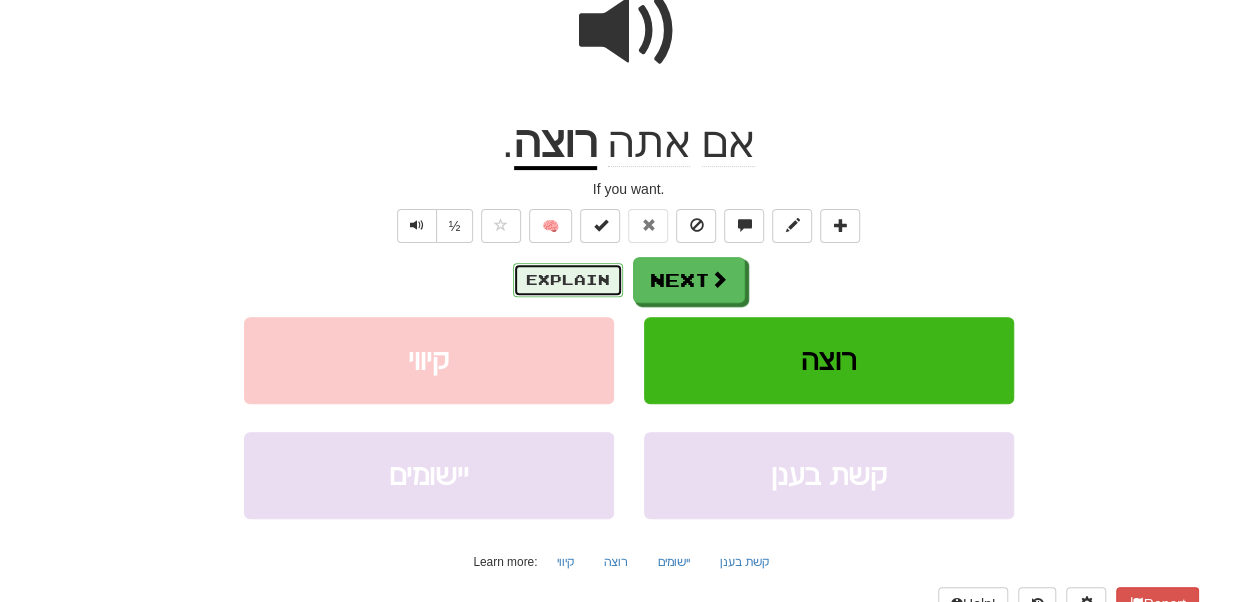 click on "Explain" at bounding box center [568, 280] 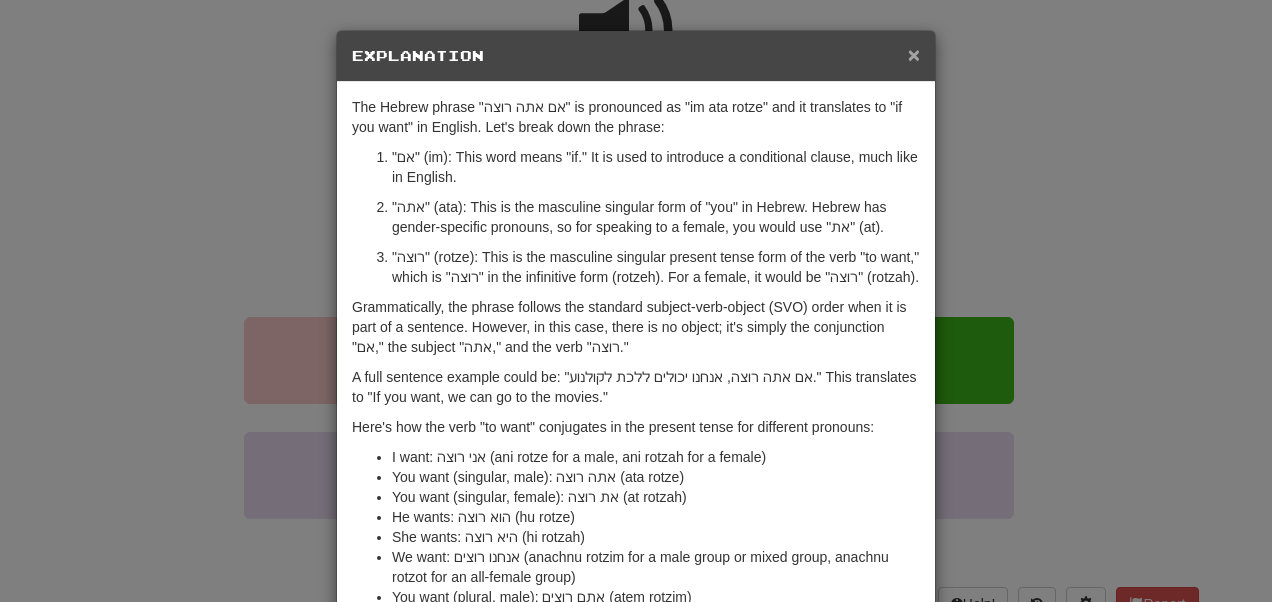 click on "×" at bounding box center [914, 54] 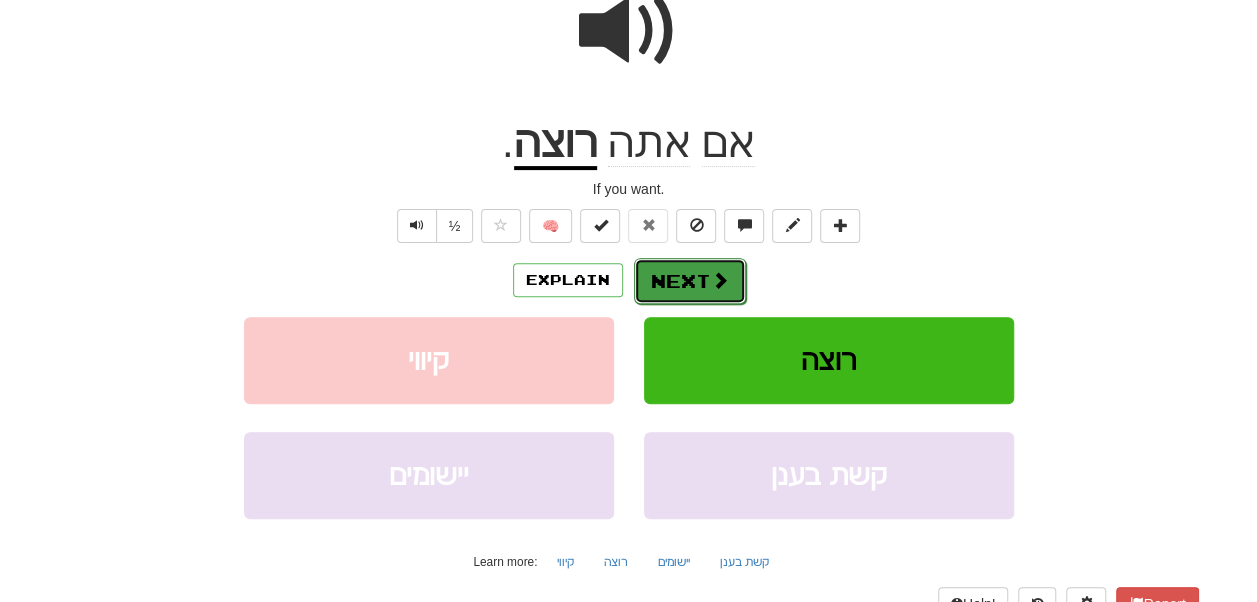 click on "Next" at bounding box center [690, 281] 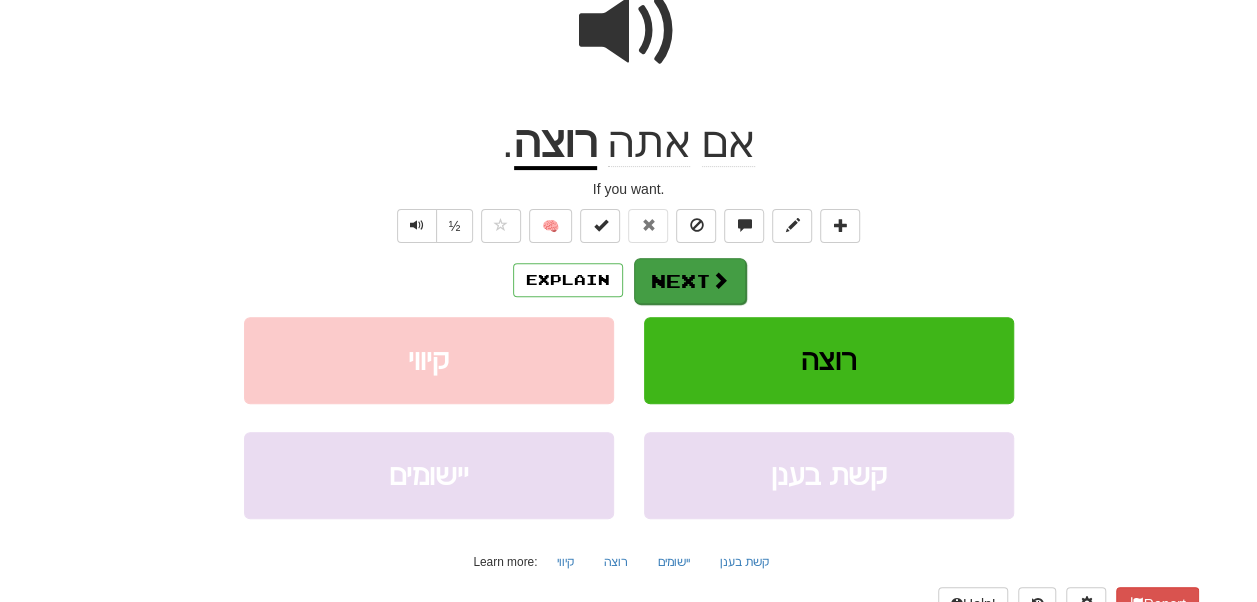 scroll, scrollTop: 0, scrollLeft: 0, axis: both 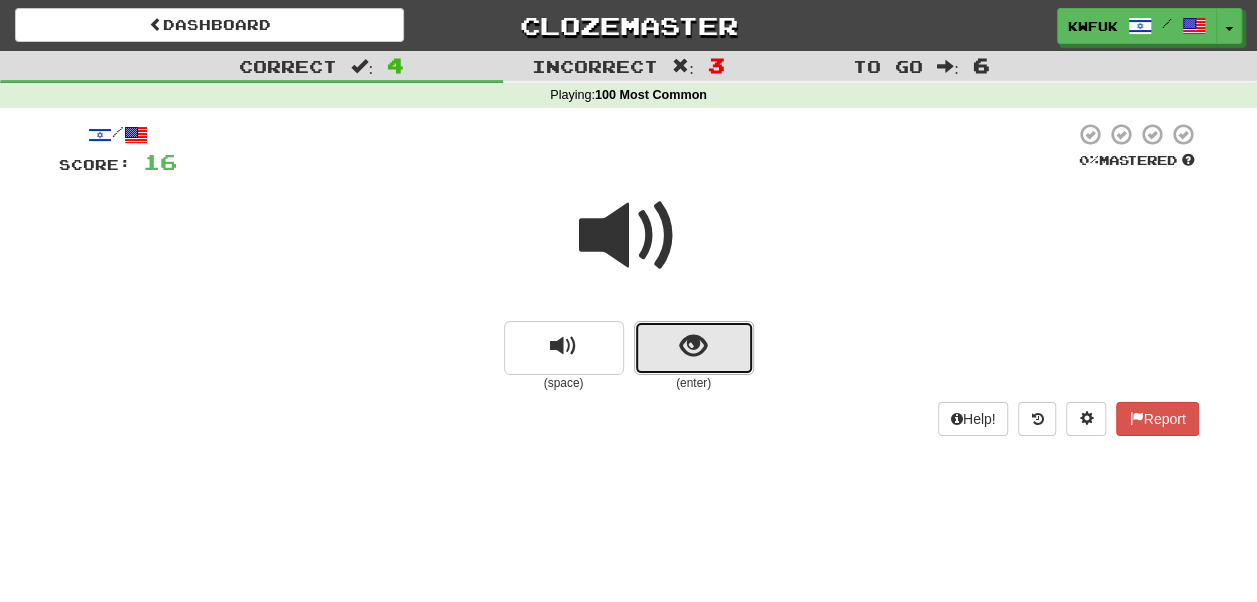 click at bounding box center [694, 348] 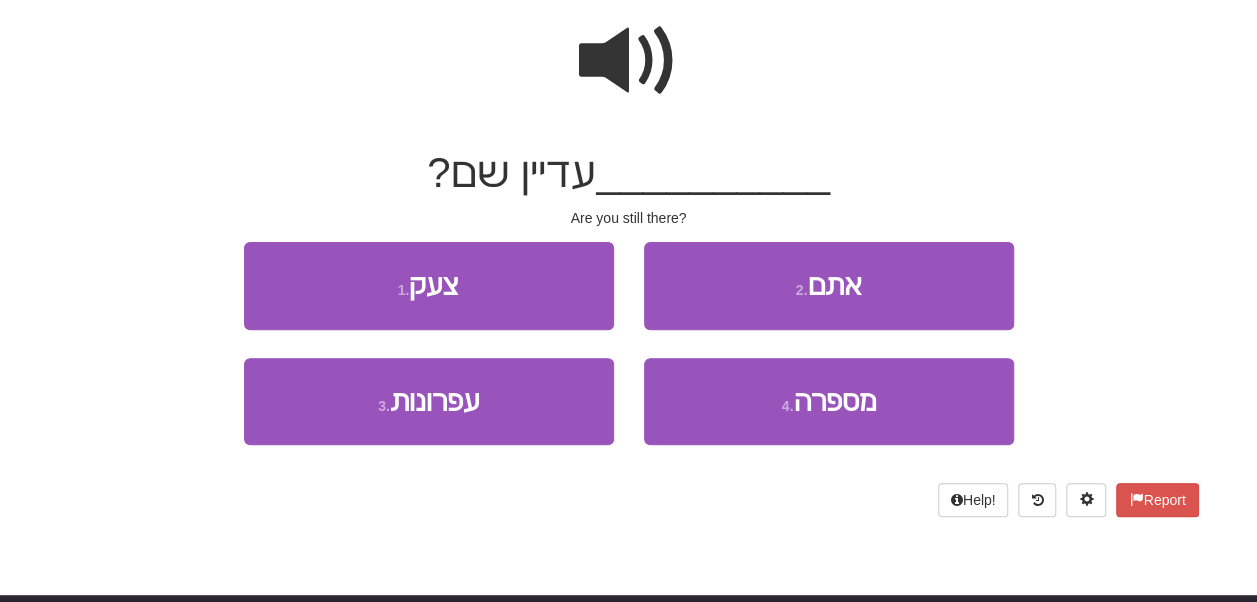 scroll, scrollTop: 179, scrollLeft: 0, axis: vertical 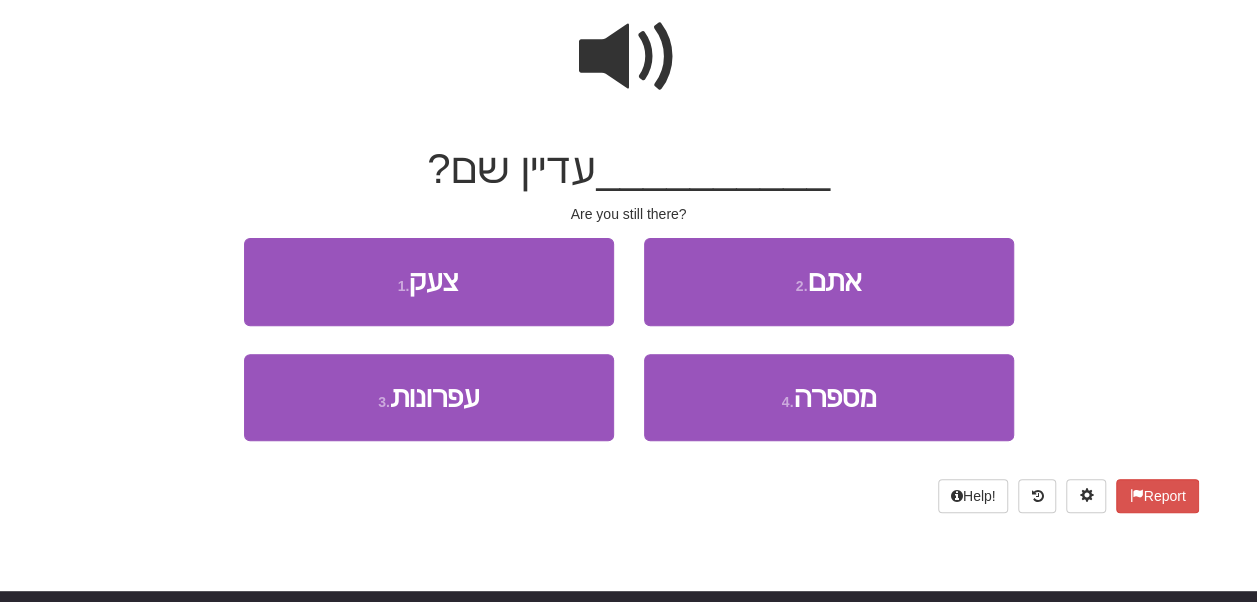 click at bounding box center (629, 57) 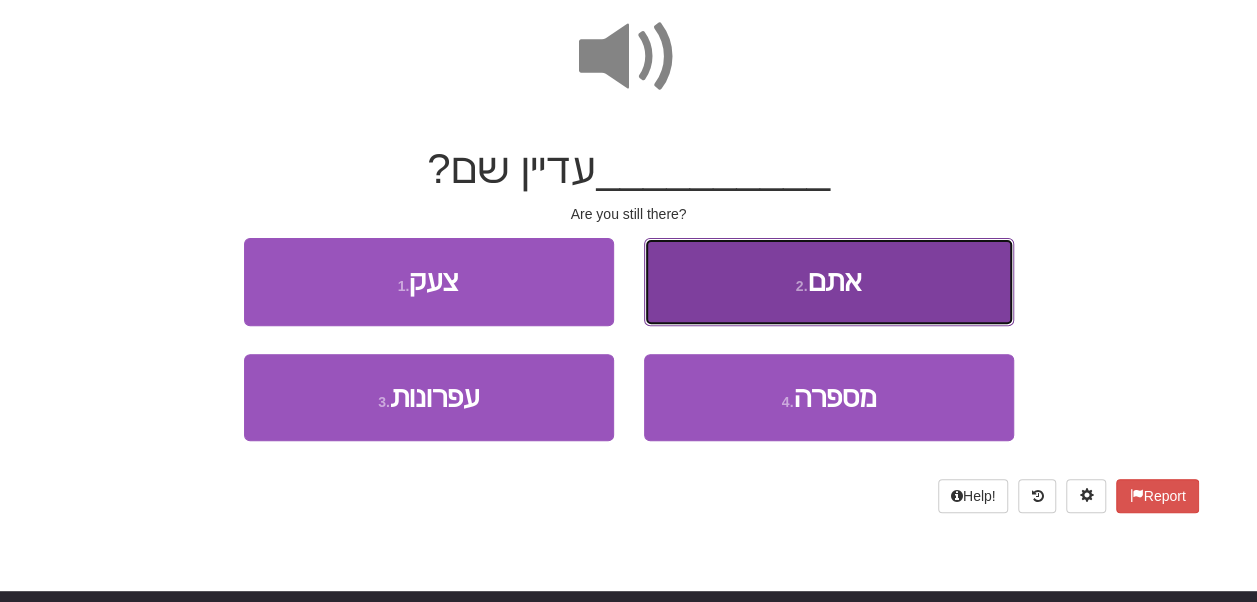 click on "2 .  אתם" at bounding box center (829, 281) 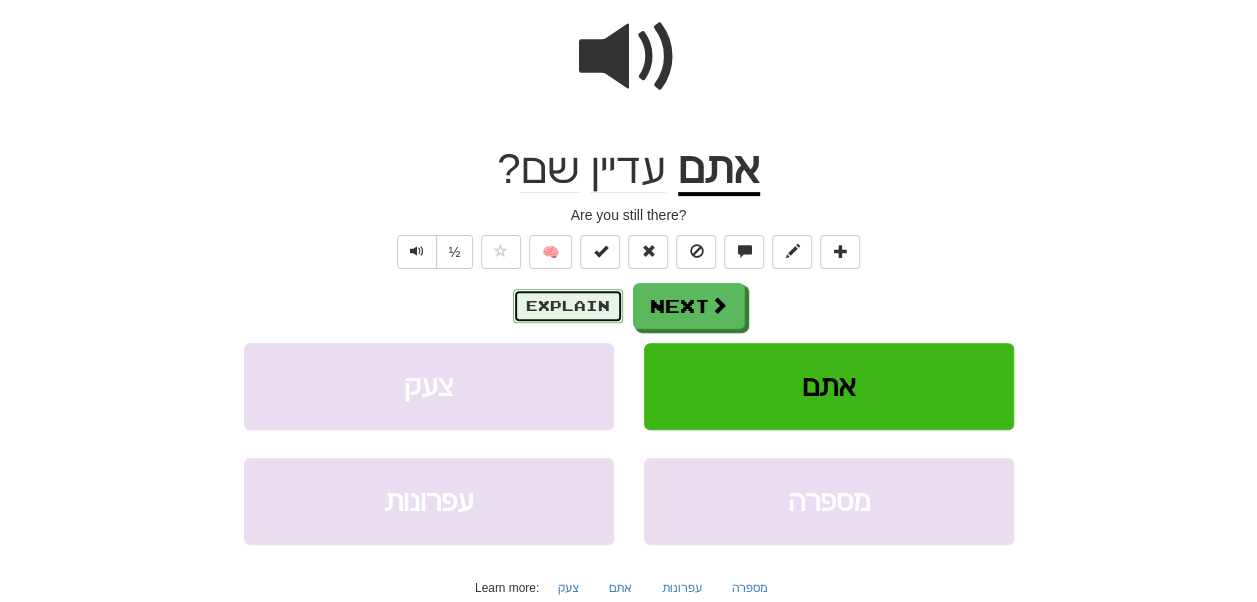 click on "Explain" at bounding box center (568, 306) 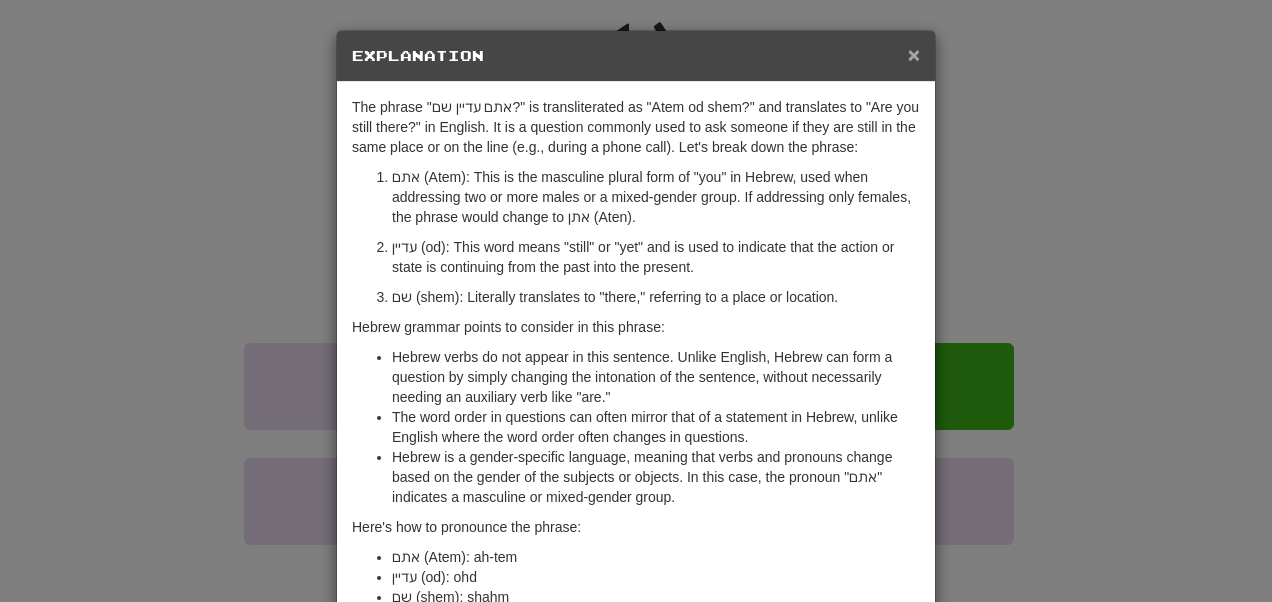 click on "×" at bounding box center (914, 54) 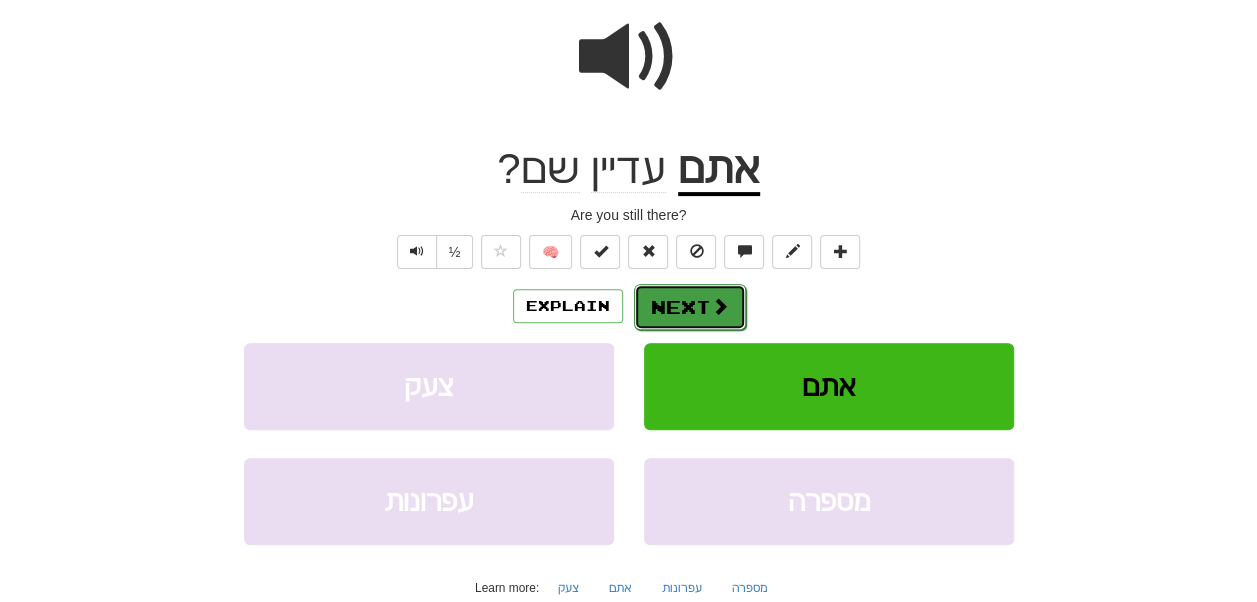 click on "Next" at bounding box center [690, 307] 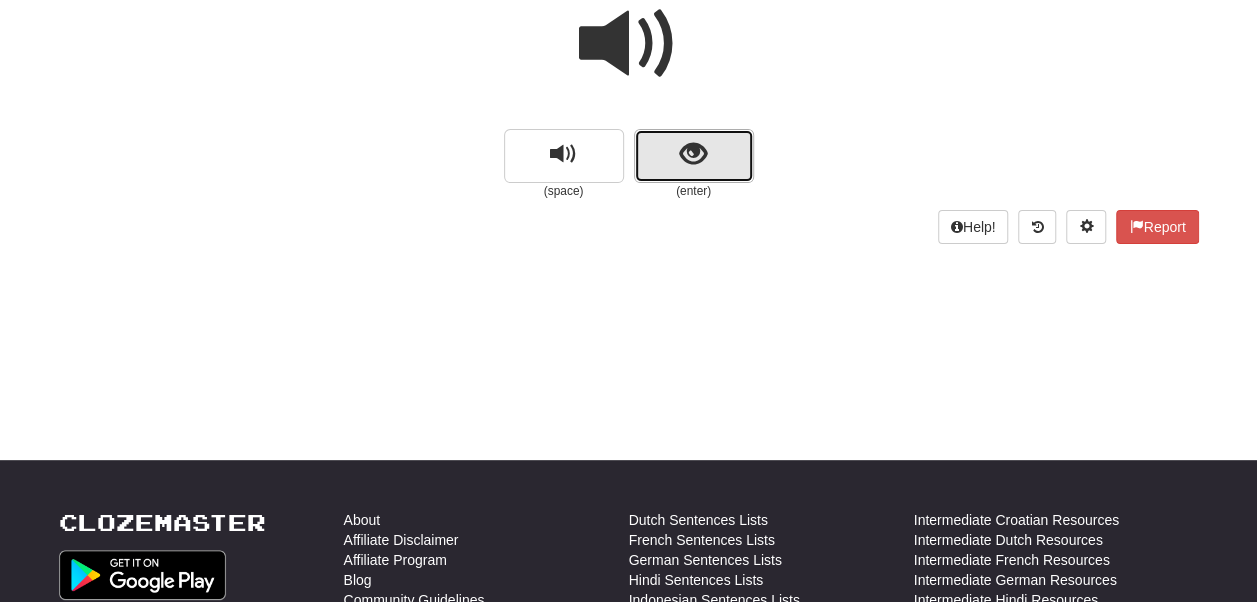 click at bounding box center (694, 156) 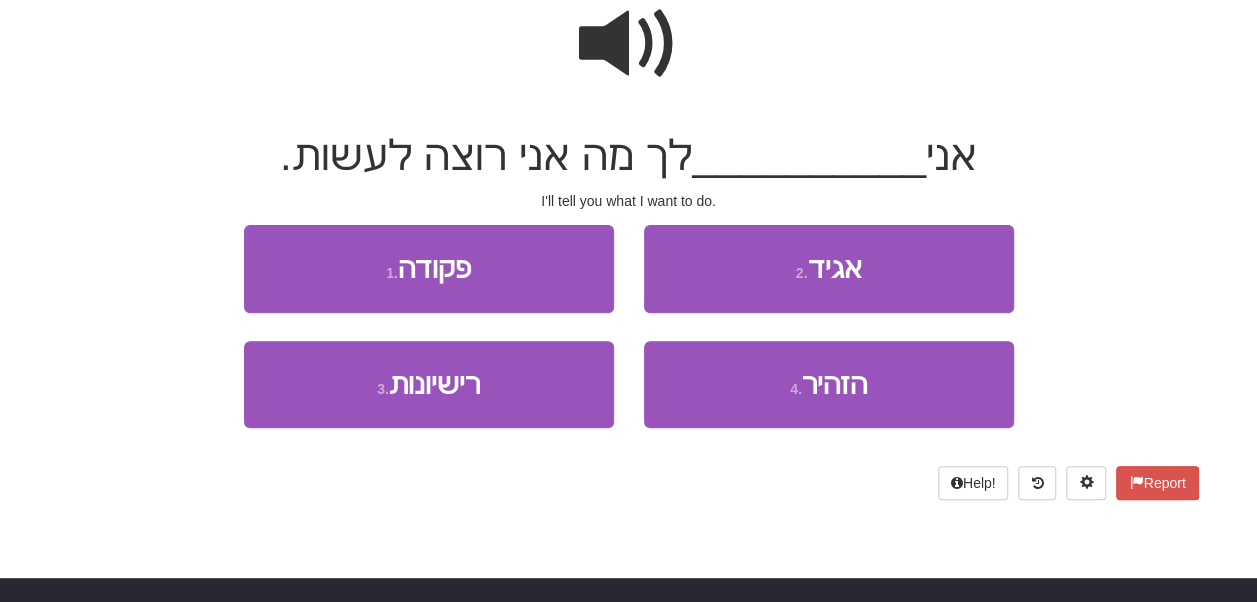 click at bounding box center [629, 44] 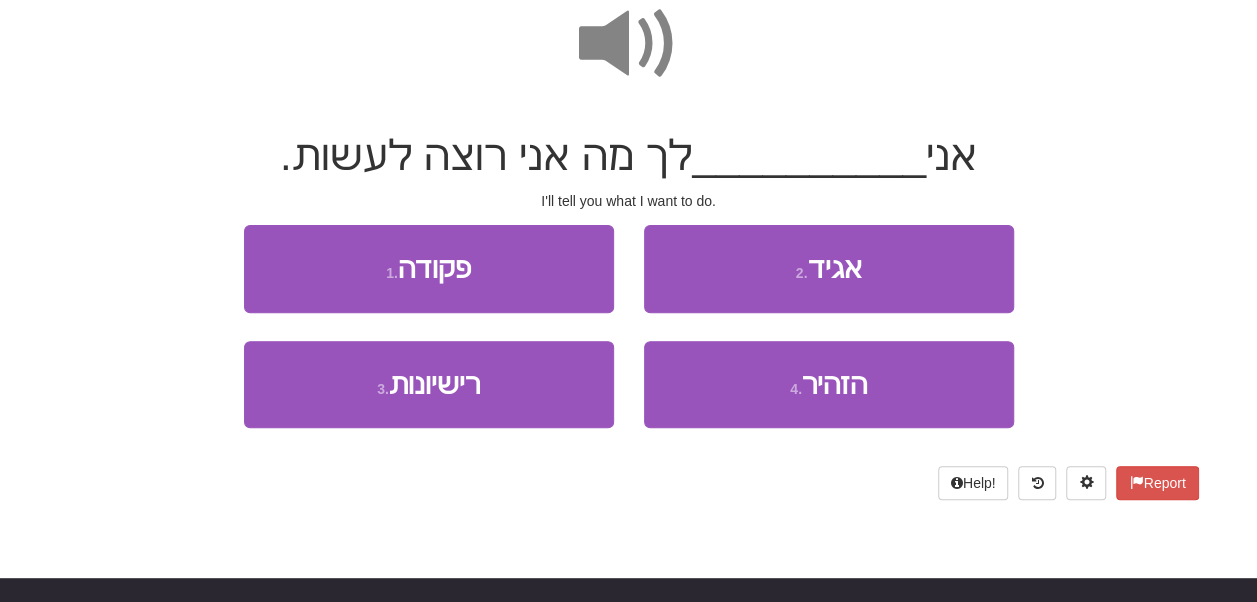 click at bounding box center (629, 44) 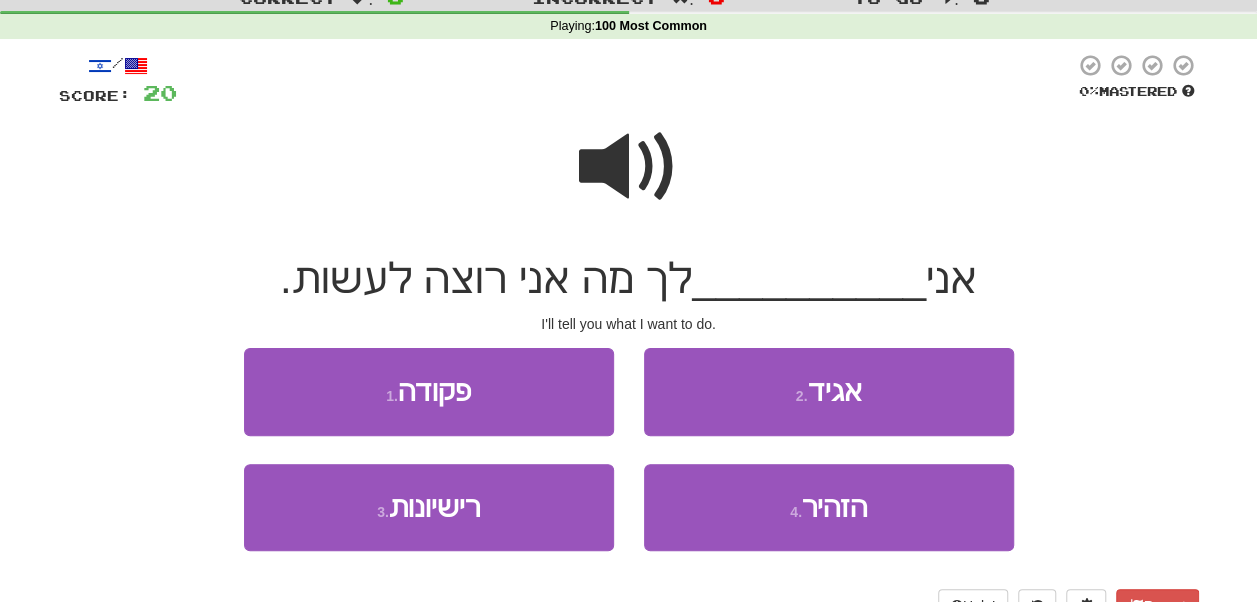 click at bounding box center (629, 167) 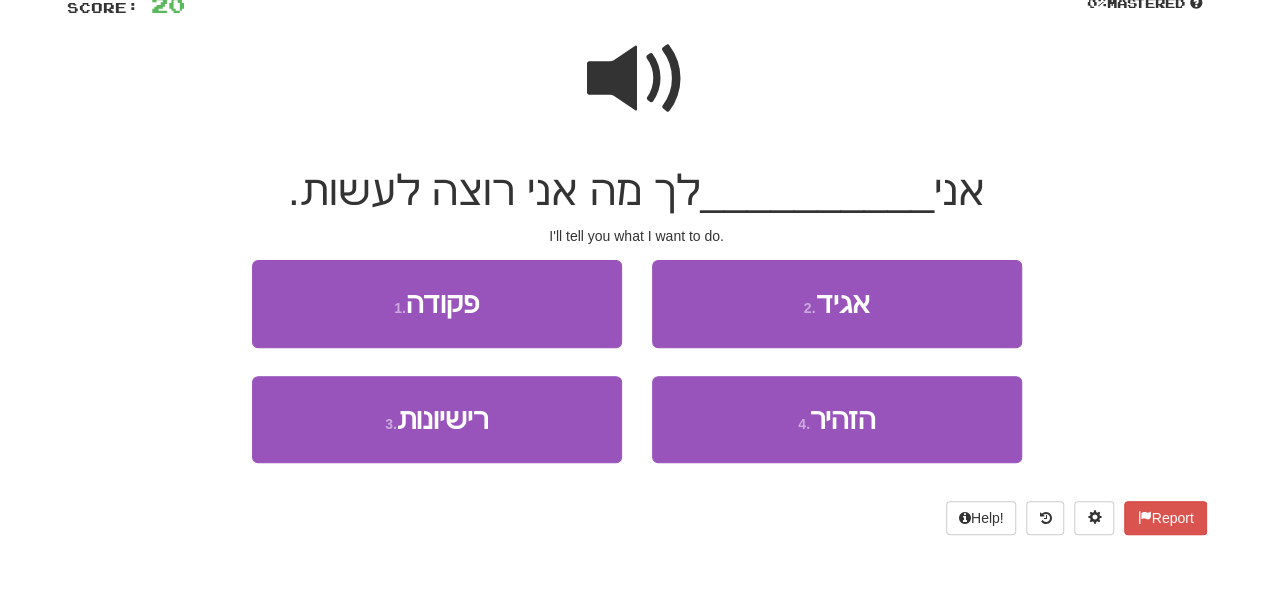 scroll, scrollTop: 159, scrollLeft: 0, axis: vertical 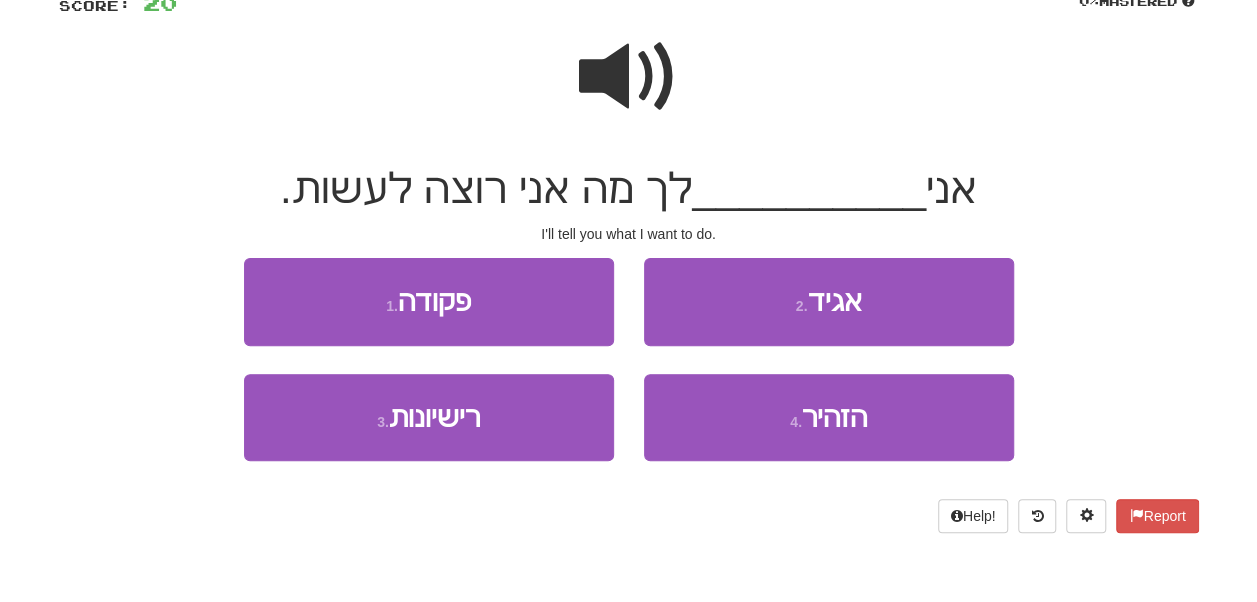 click at bounding box center [629, 77] 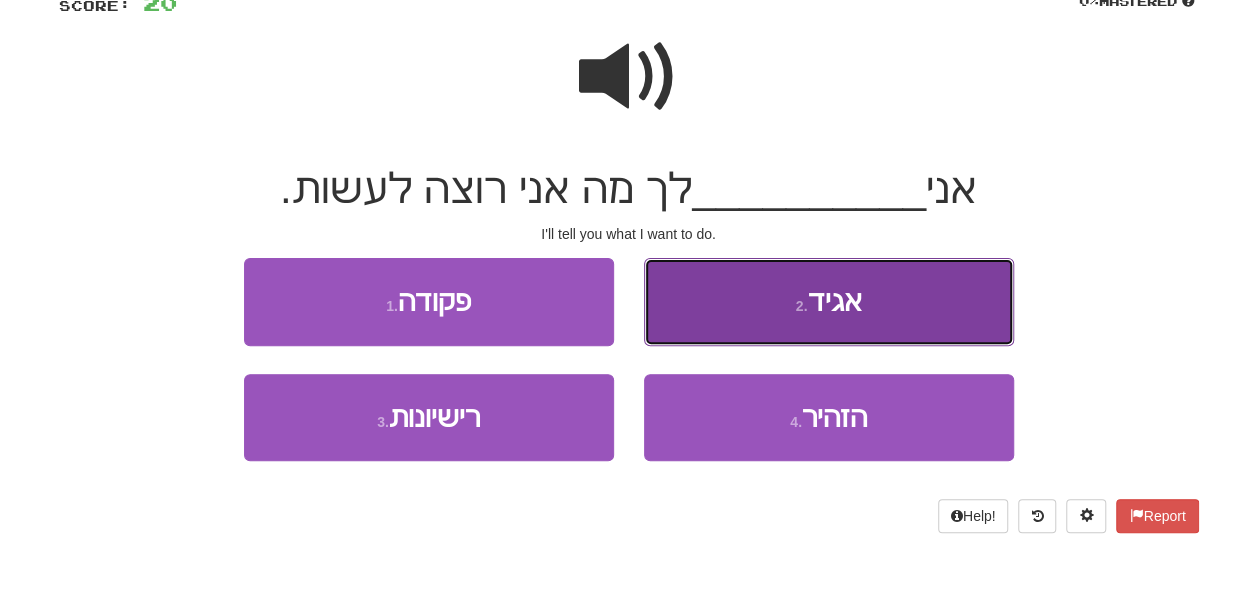 click on "2 .  אגיד" at bounding box center [829, 301] 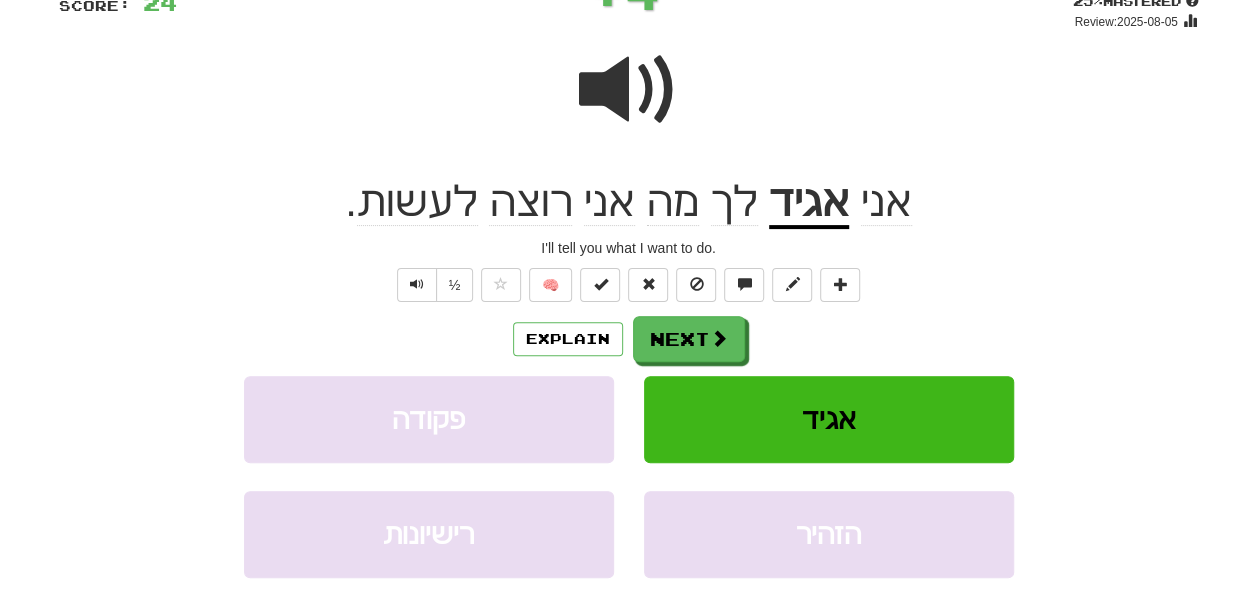 click on "אגיד" at bounding box center [809, 203] 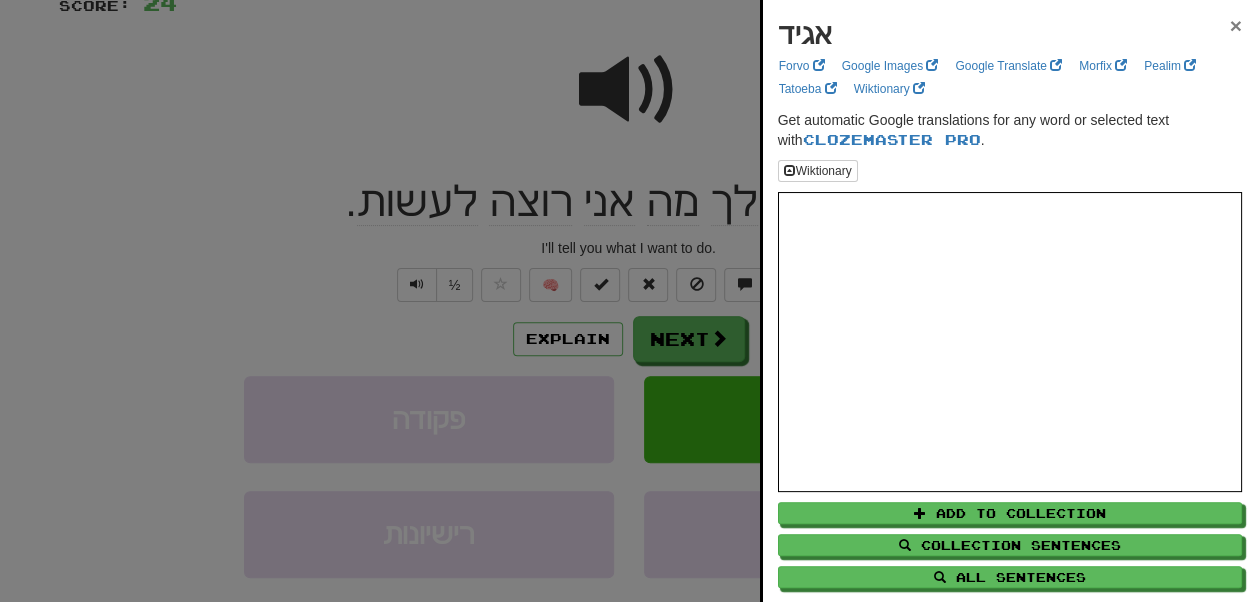 click on "×" at bounding box center (1236, 25) 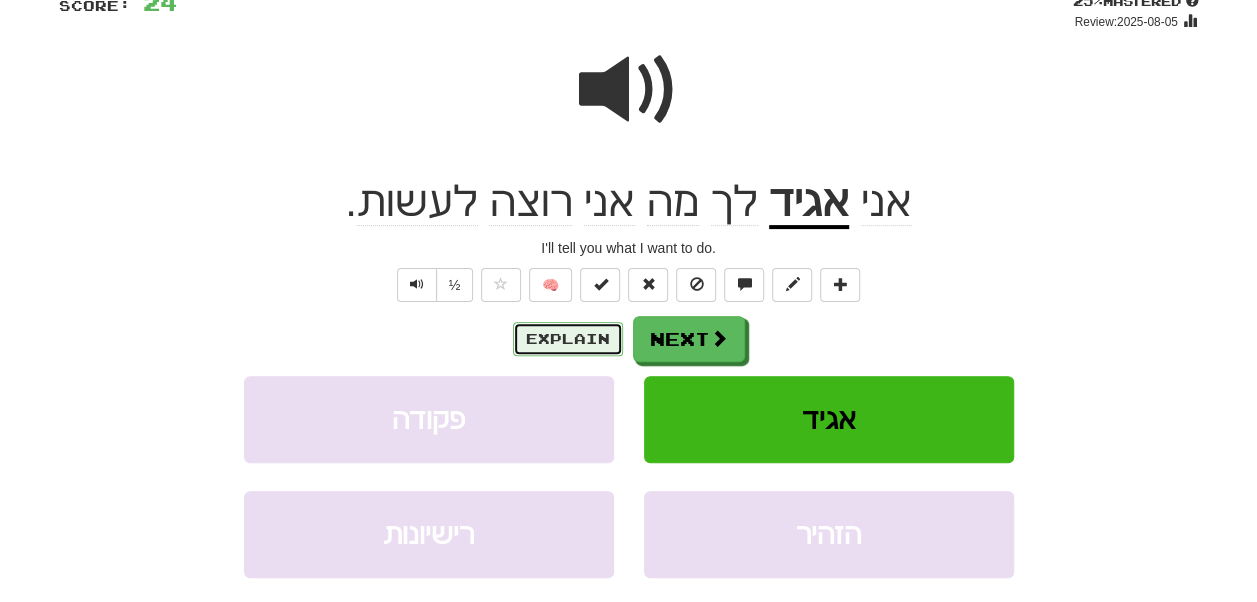click on "Explain" at bounding box center (568, 339) 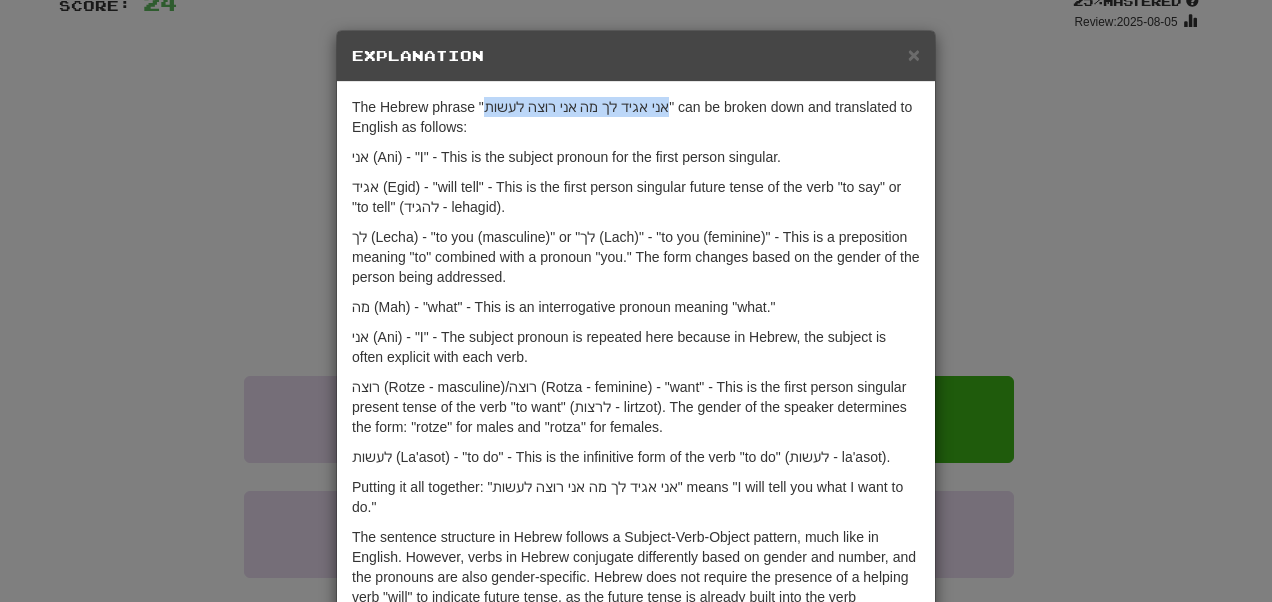 drag, startPoint x: 649, startPoint y: 106, endPoint x: 478, endPoint y: 106, distance: 171 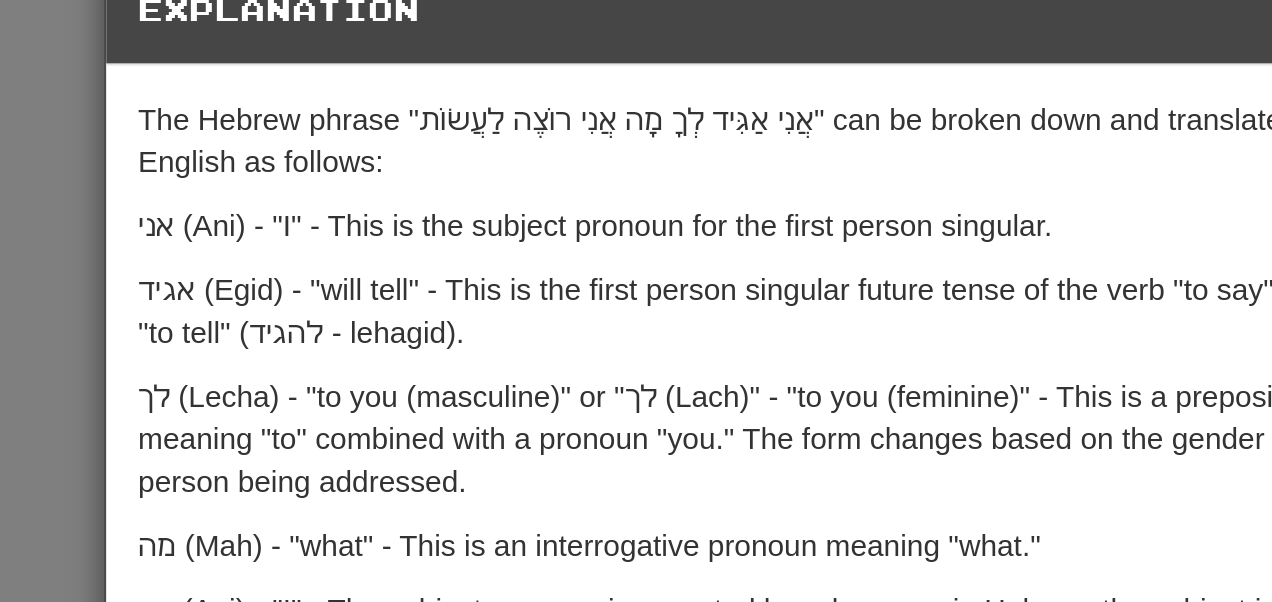 scroll, scrollTop: 159, scrollLeft: 0, axis: vertical 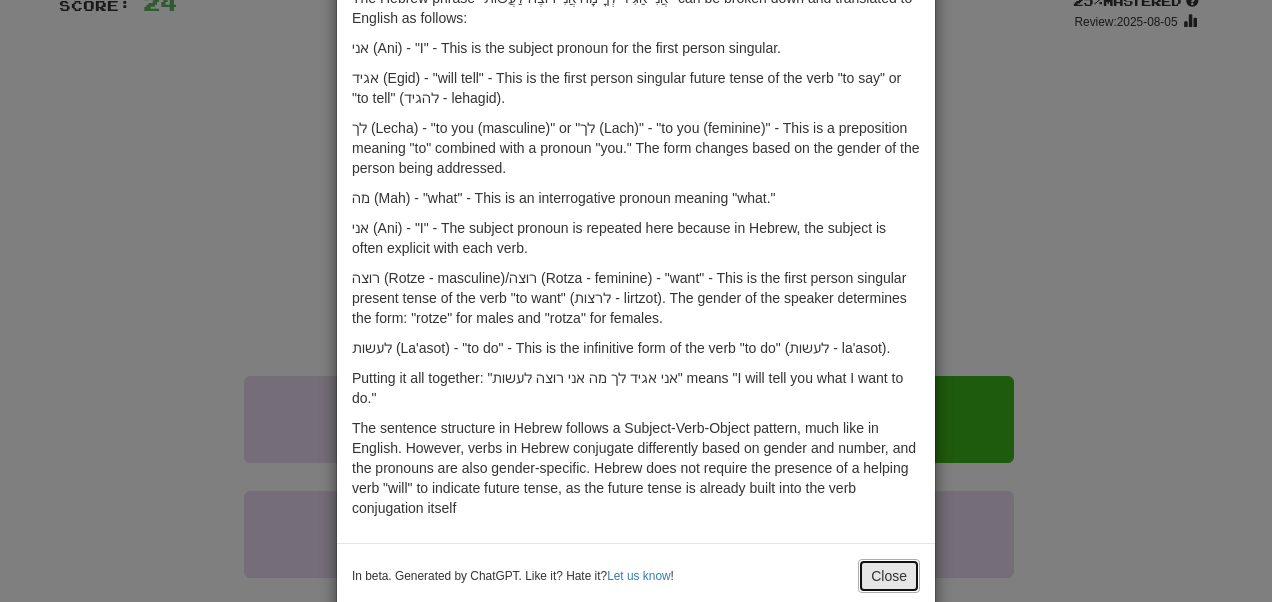 click on "Close" at bounding box center (889, 576) 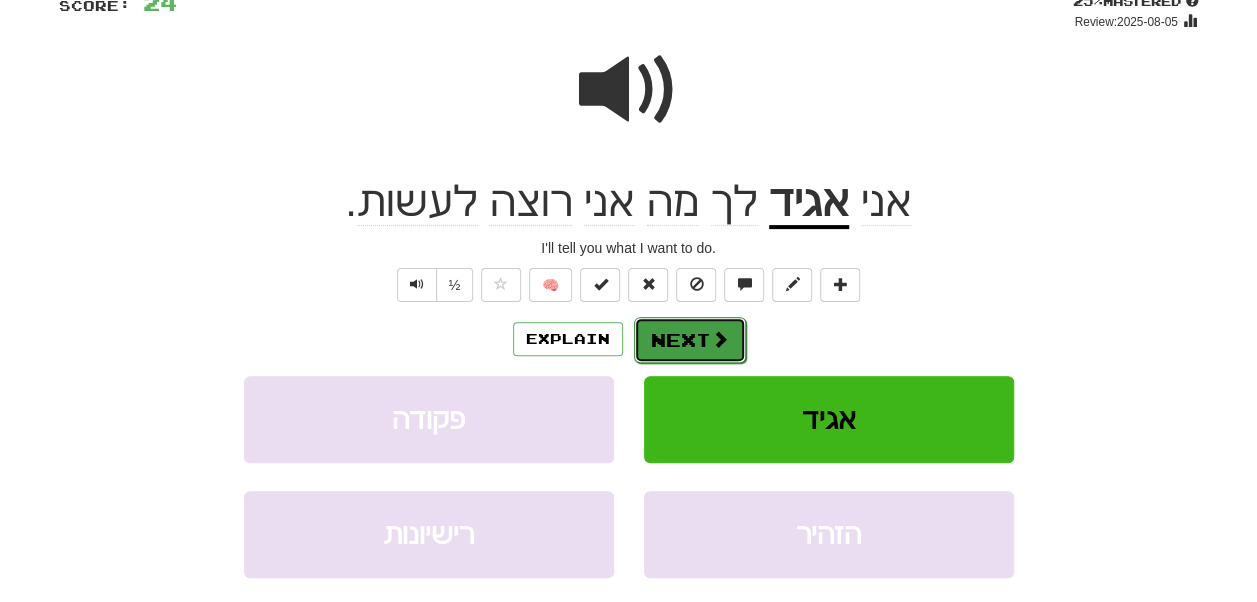 click on "Next" at bounding box center (690, 340) 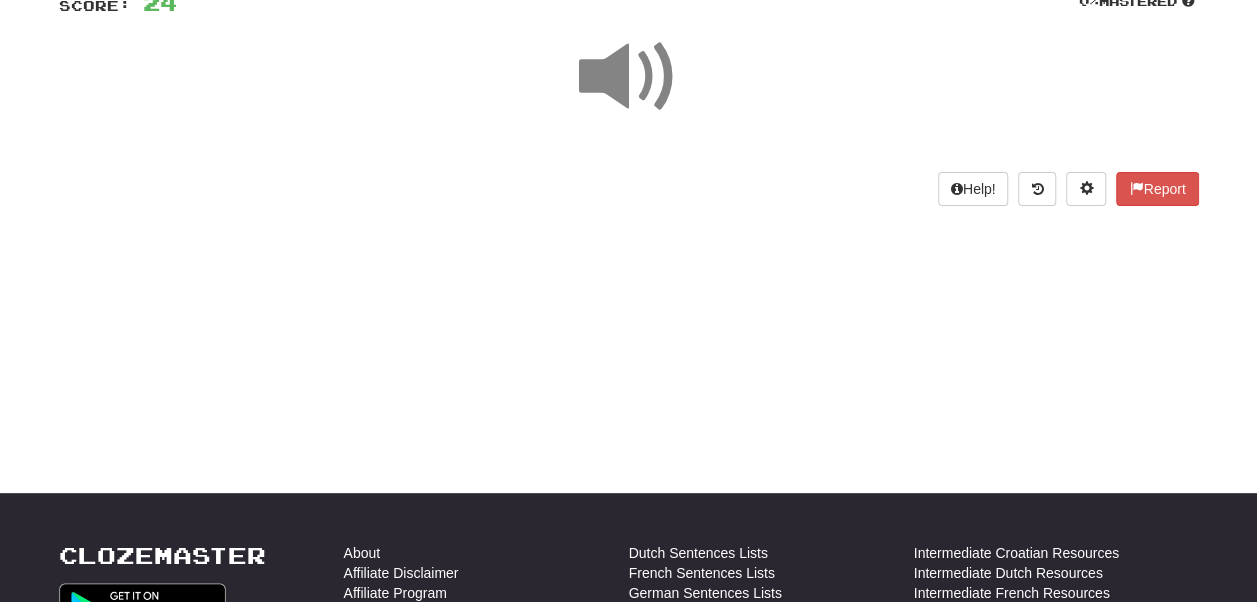 click at bounding box center [629, 77] 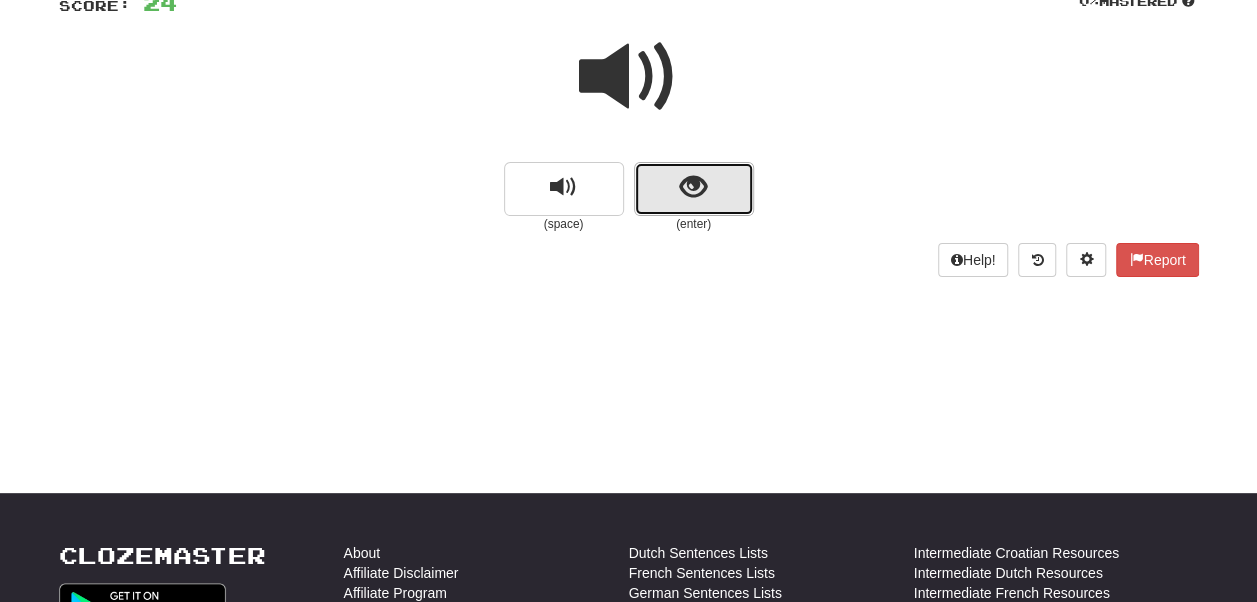 click at bounding box center (693, 187) 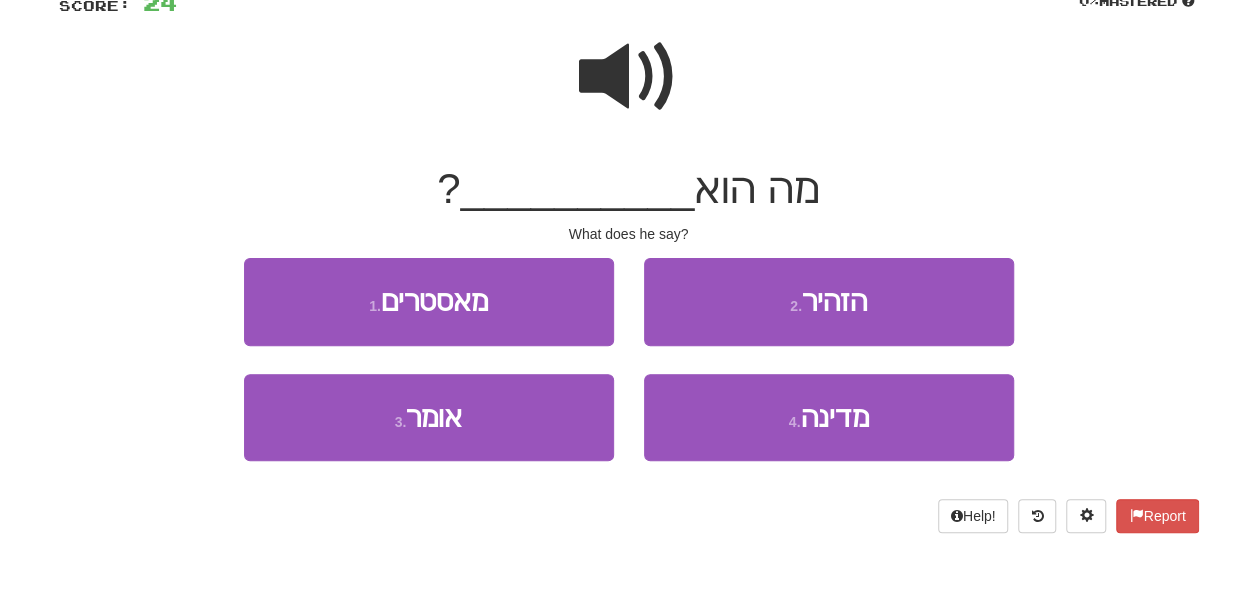 click at bounding box center (629, 77) 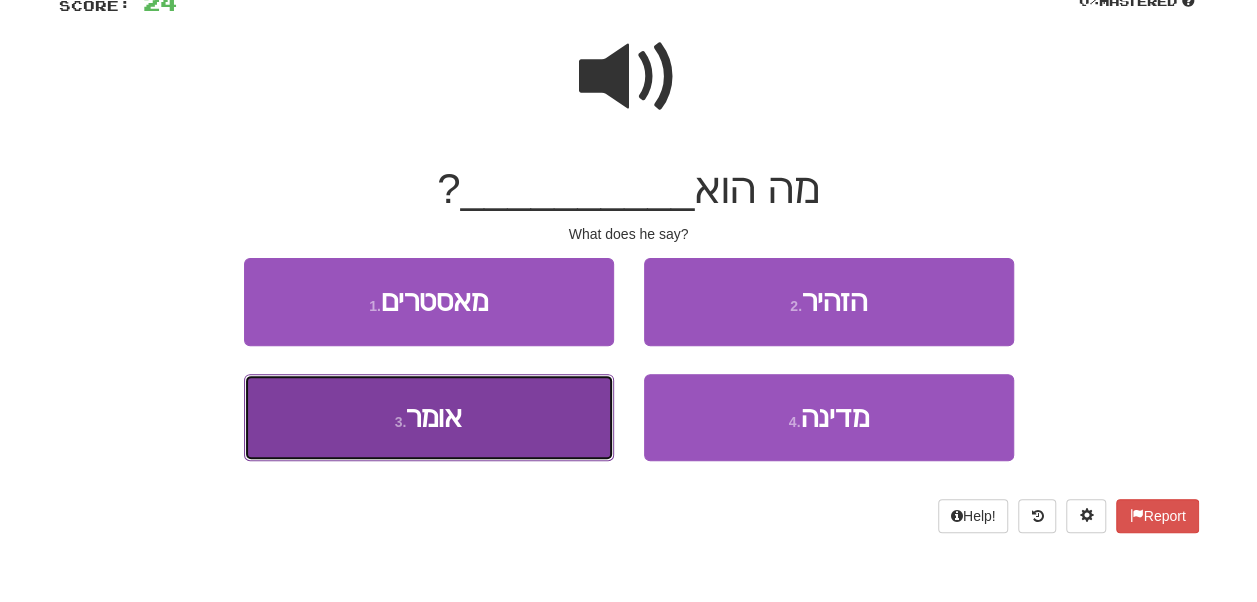 click on "3 .  אומר" at bounding box center [429, 417] 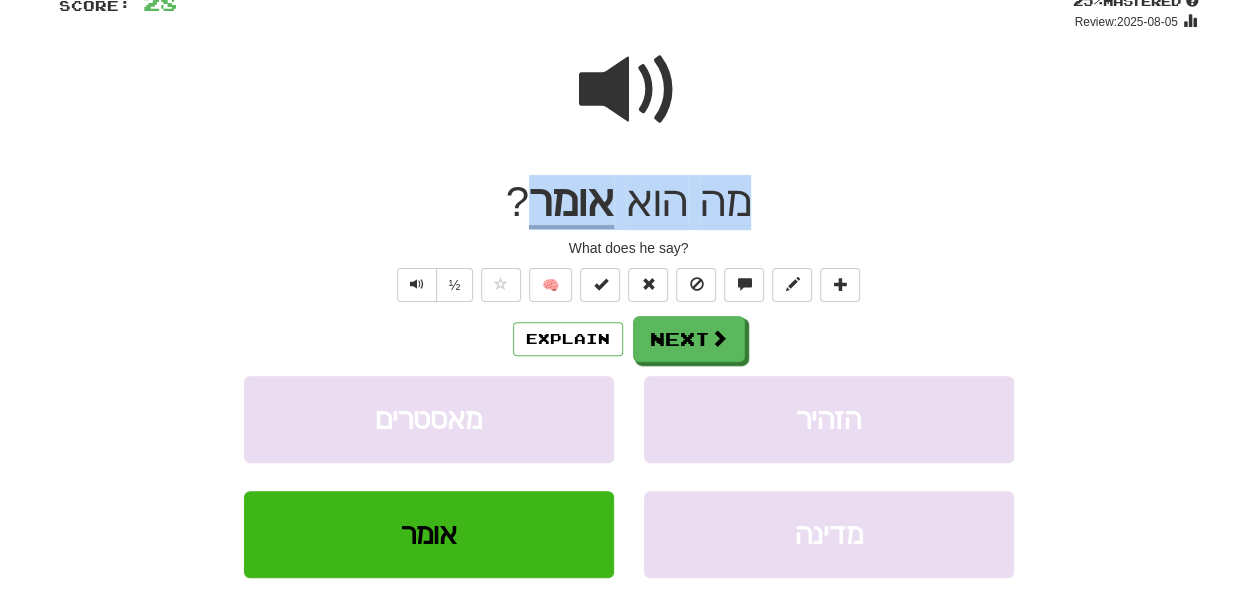 drag, startPoint x: 791, startPoint y: 199, endPoint x: 534, endPoint y: 208, distance: 257.15753 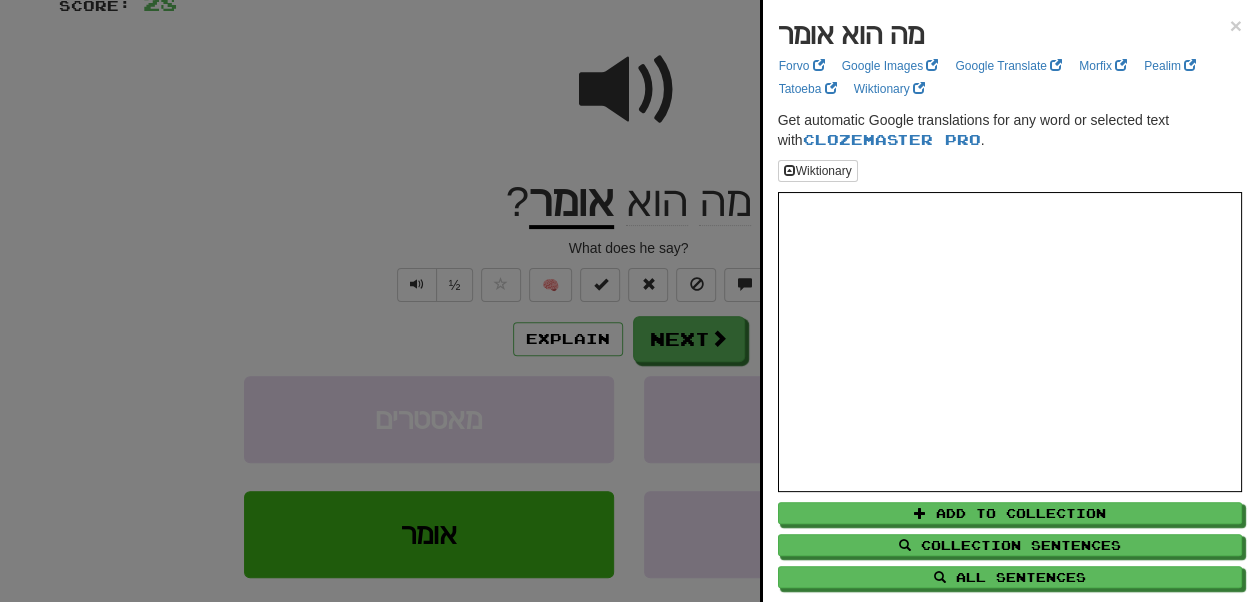 click at bounding box center [628, 301] 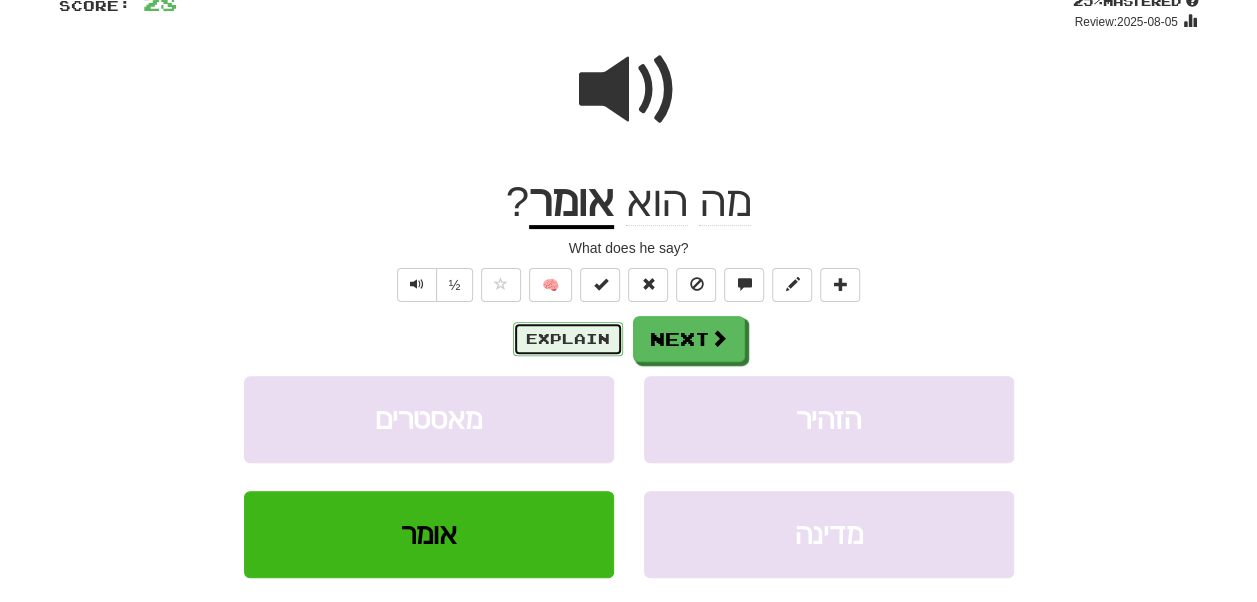 click on "Explain" at bounding box center (568, 339) 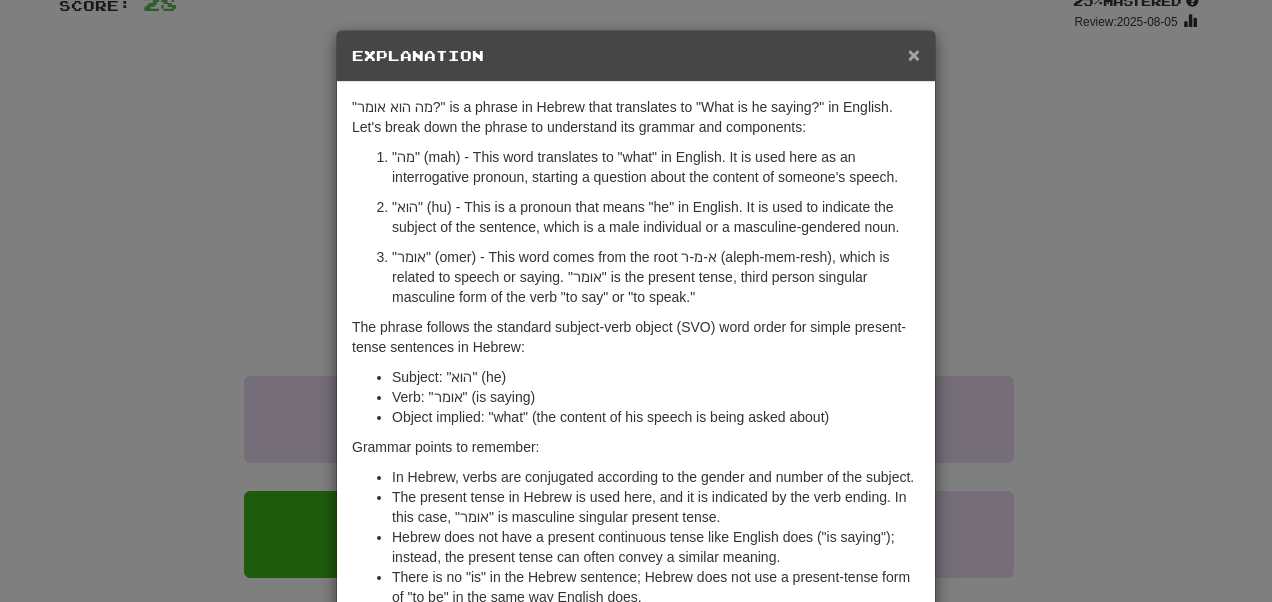 click on "×" at bounding box center [914, 54] 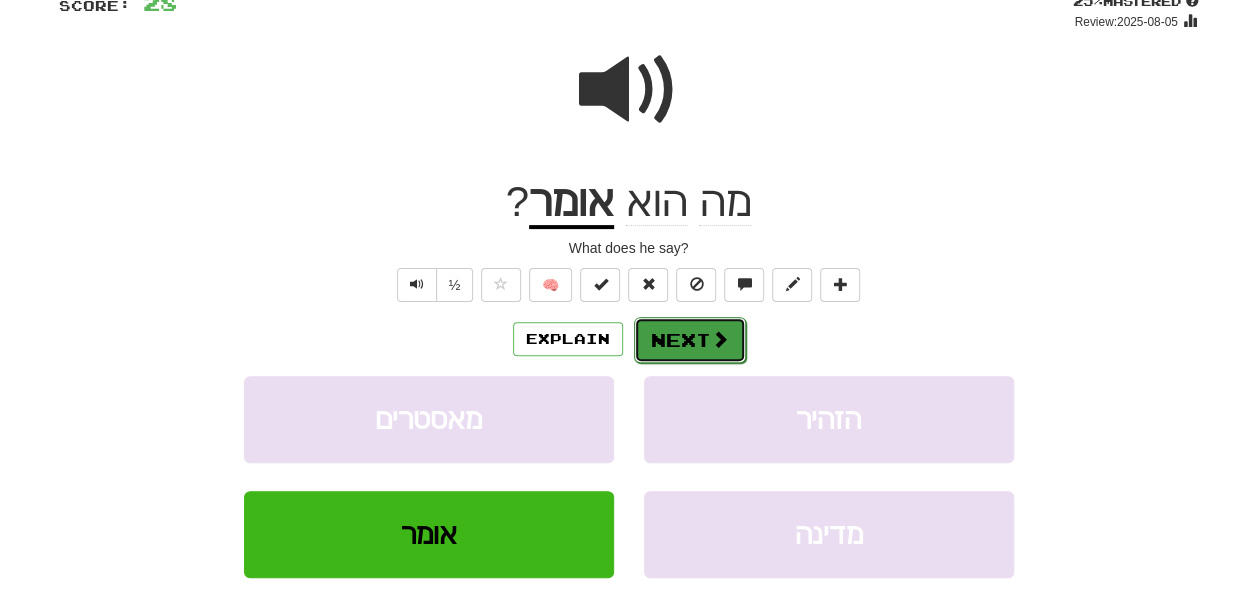 click on "Next" at bounding box center (690, 340) 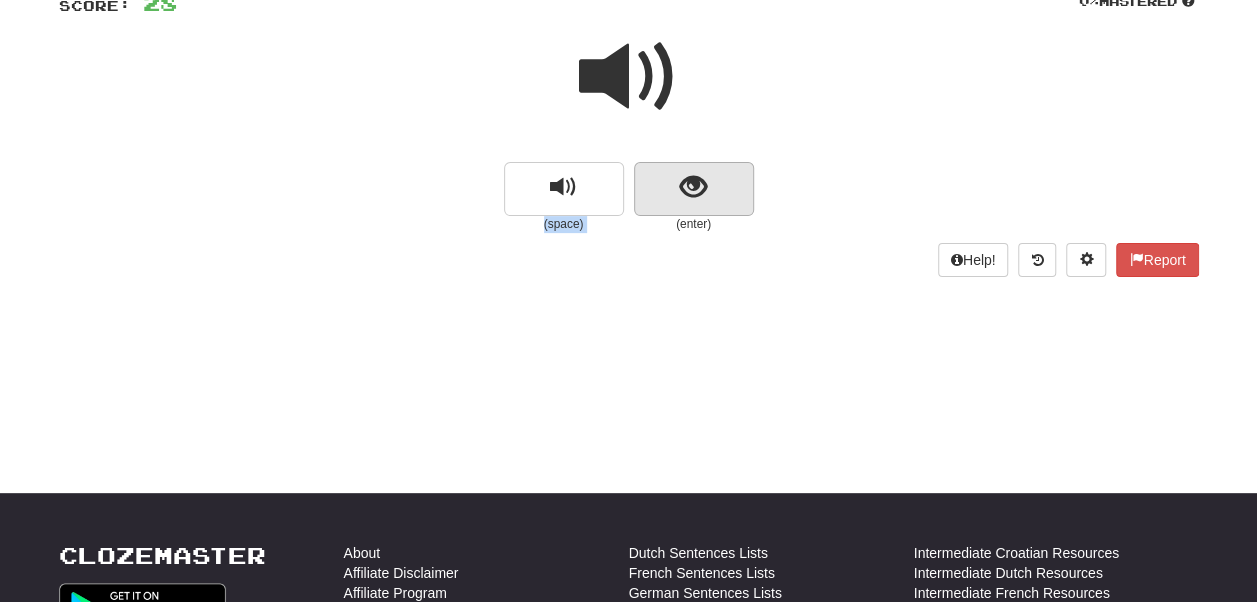 drag, startPoint x: 634, startPoint y: 95, endPoint x: 687, endPoint y: 199, distance: 116.72617 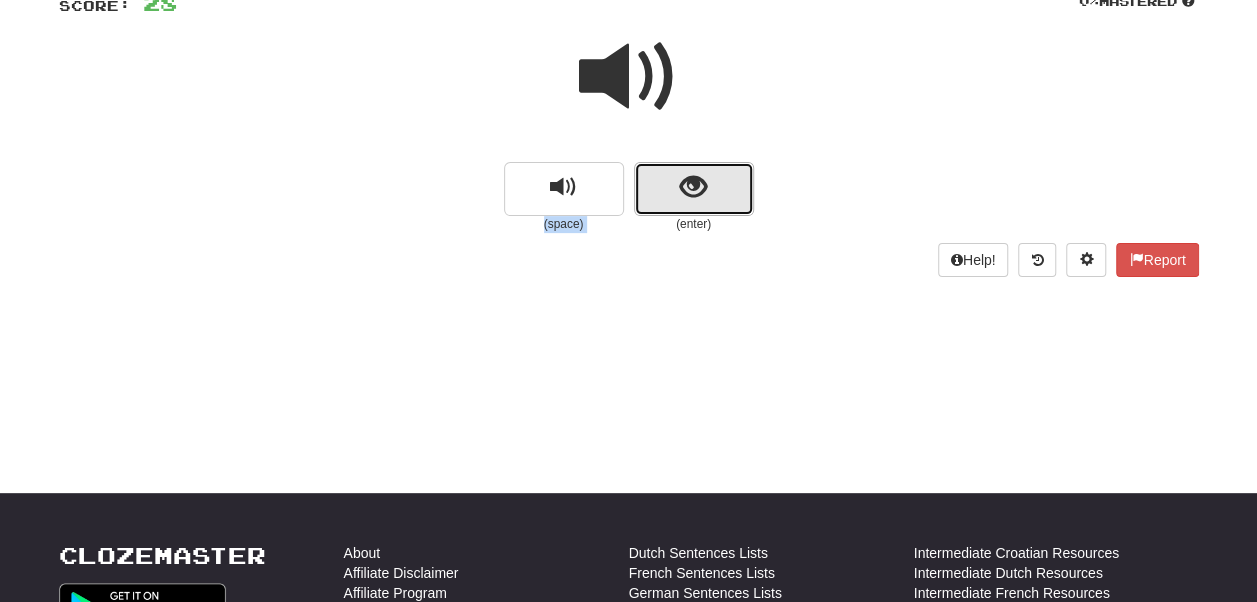 click at bounding box center (693, 187) 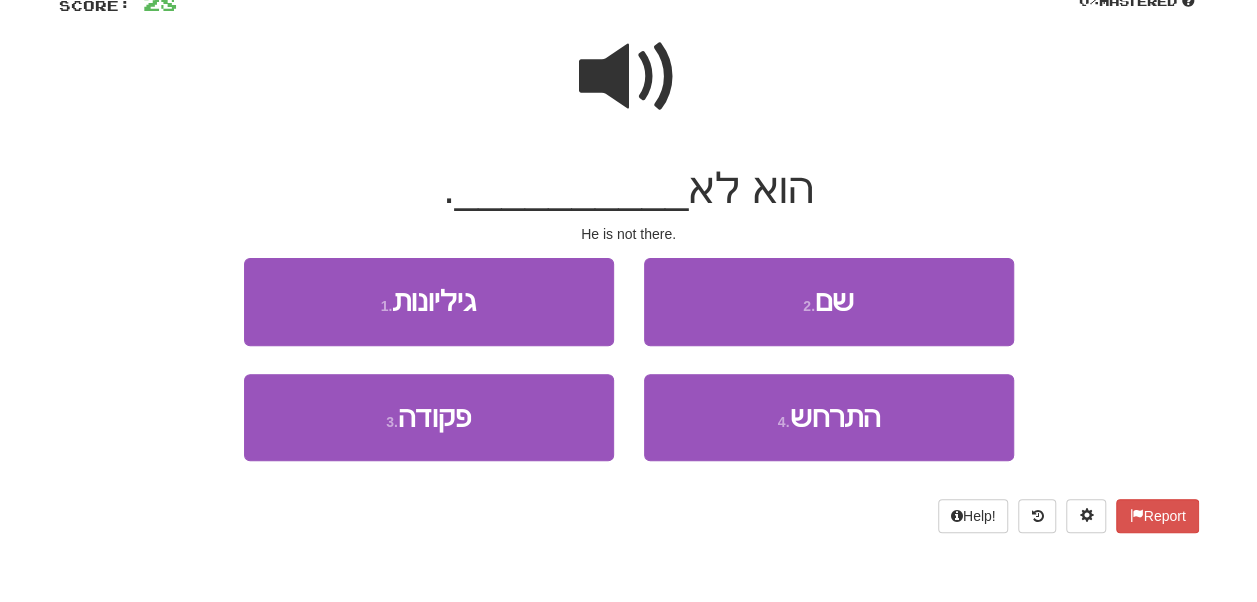 click at bounding box center [629, 77] 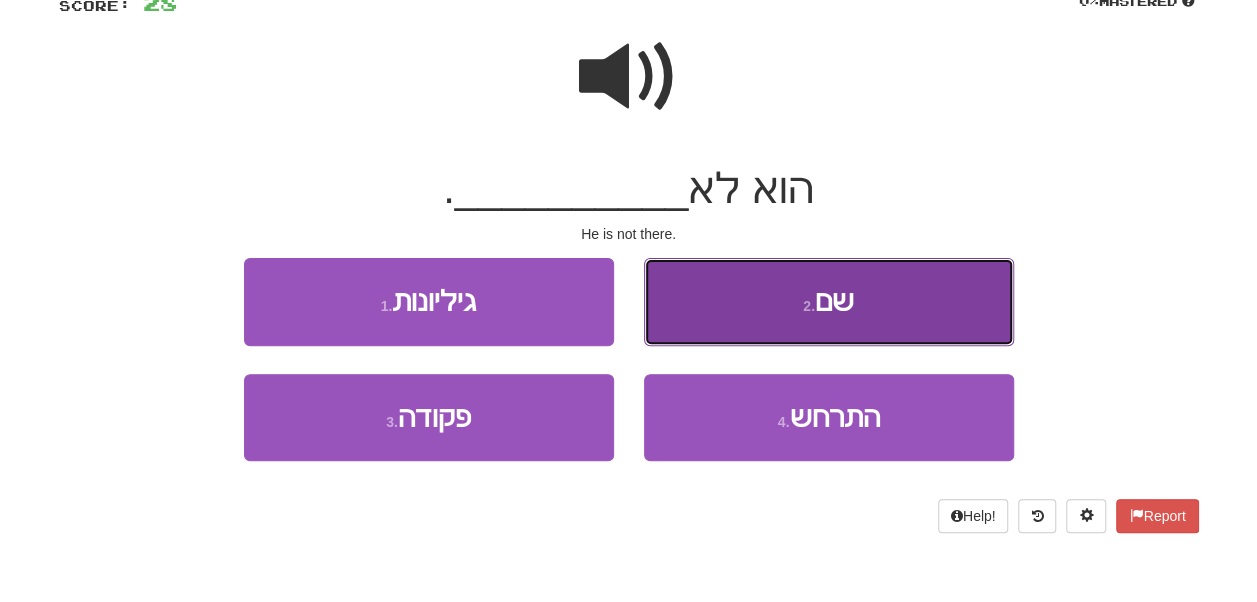 click on "2 .  שם" at bounding box center [829, 301] 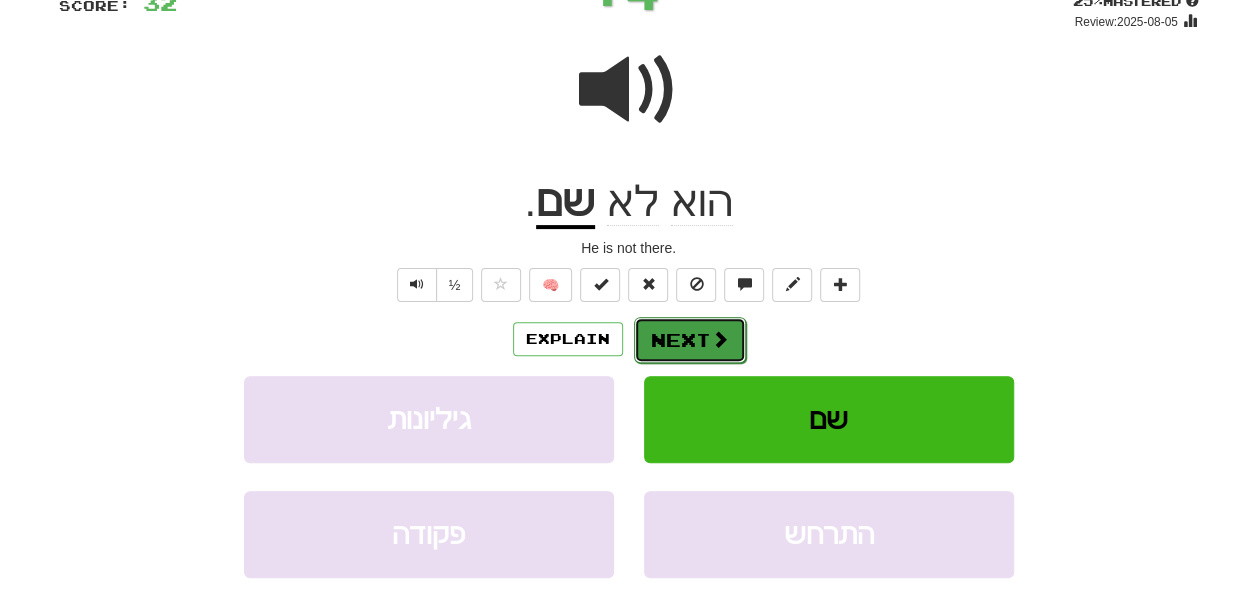 click on "Next" at bounding box center [690, 340] 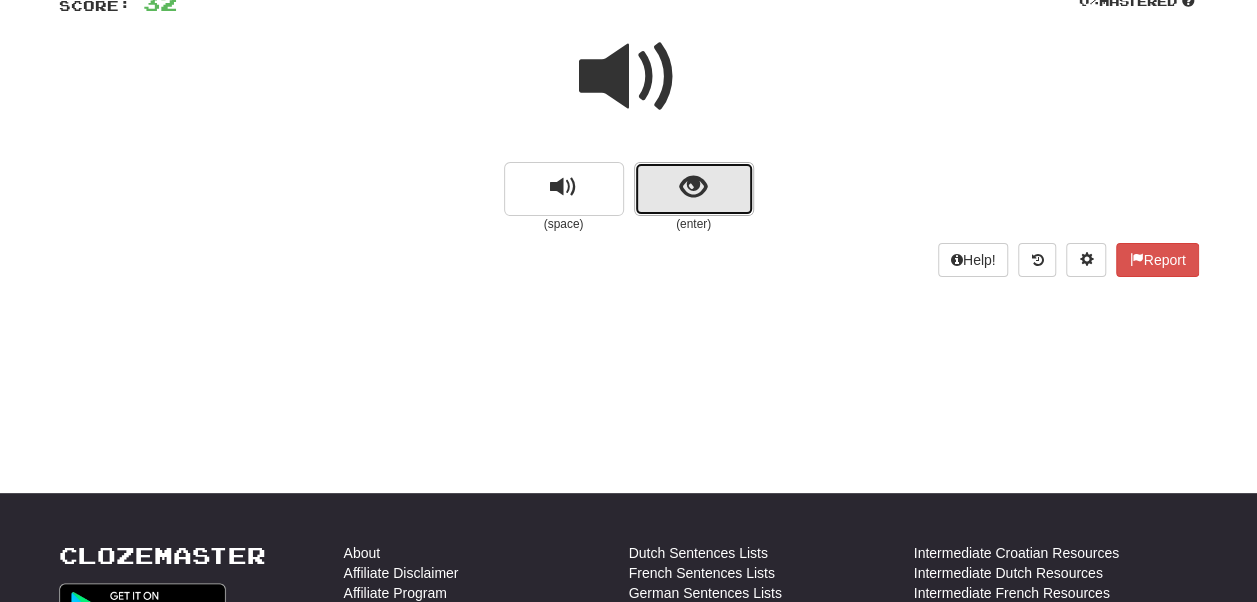 click at bounding box center (693, 187) 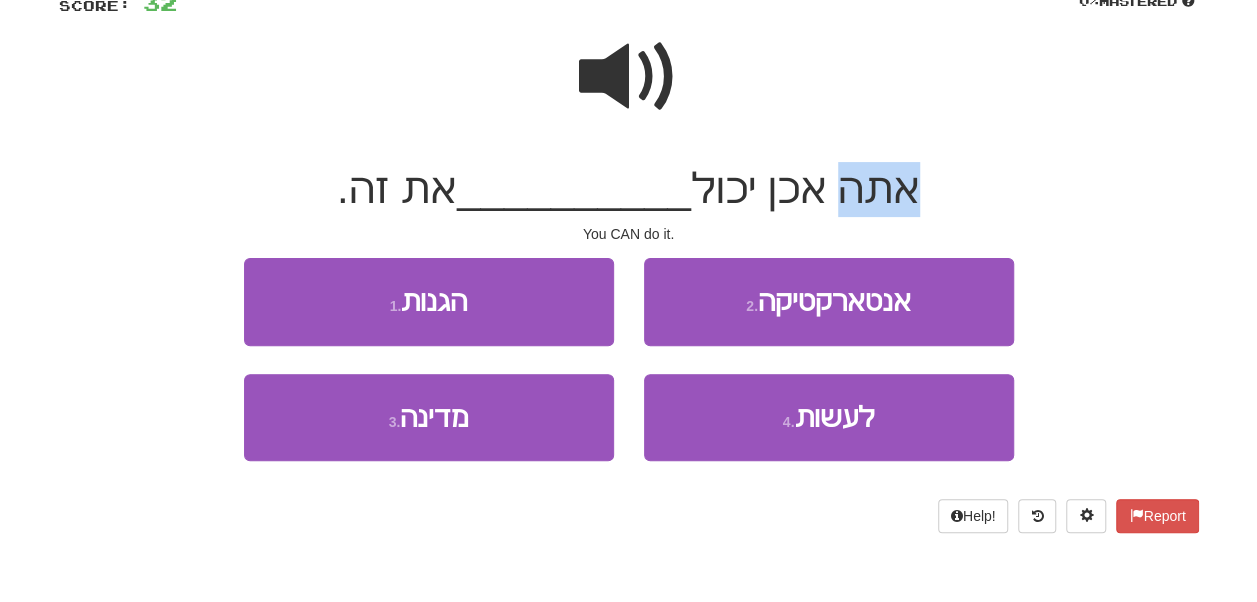 drag, startPoint x: 852, startPoint y: 188, endPoint x: 968, endPoint y: 192, distance: 116.06895 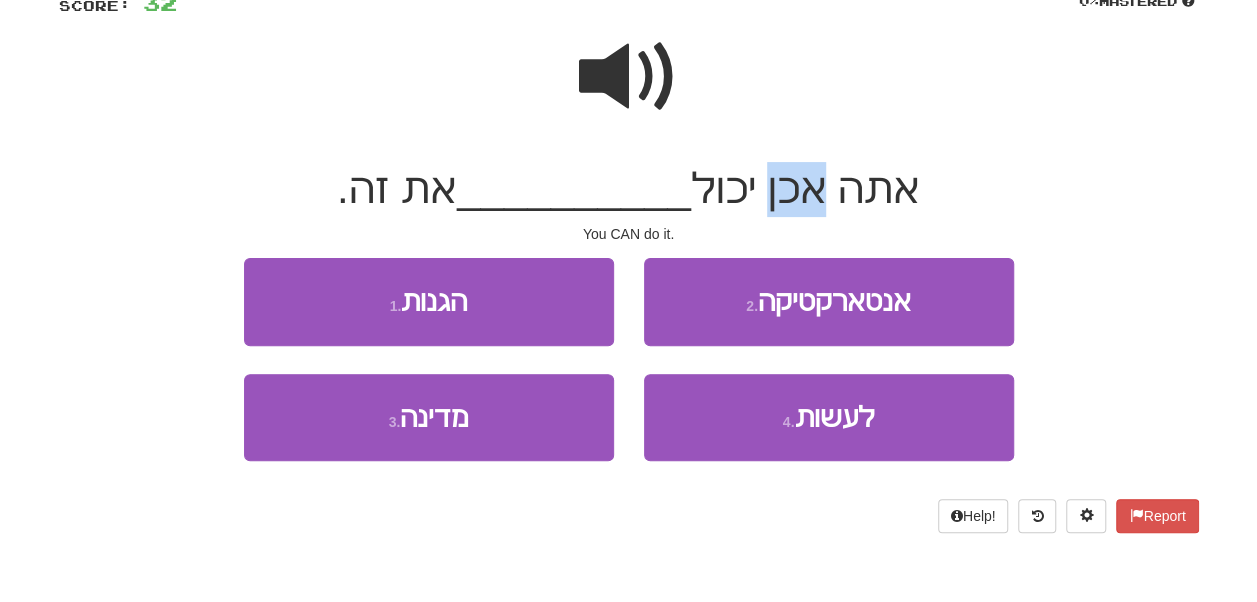 drag, startPoint x: 831, startPoint y: 182, endPoint x: 784, endPoint y: 203, distance: 51.47815 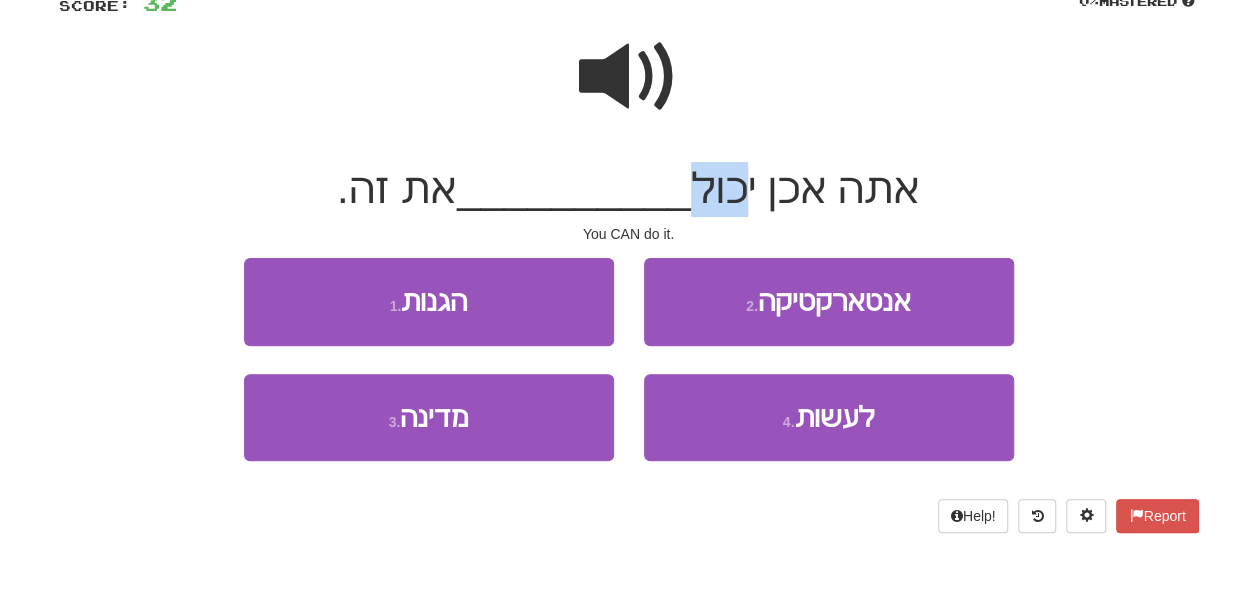 drag, startPoint x: 760, startPoint y: 200, endPoint x: 710, endPoint y: 196, distance: 50.159744 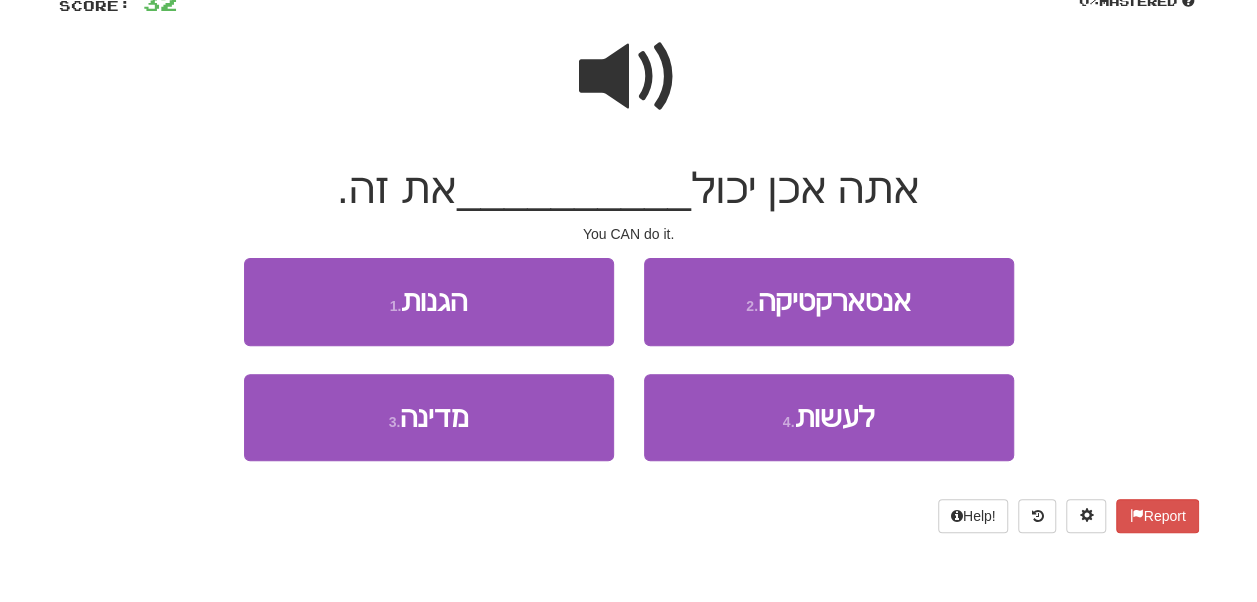click at bounding box center (629, 77) 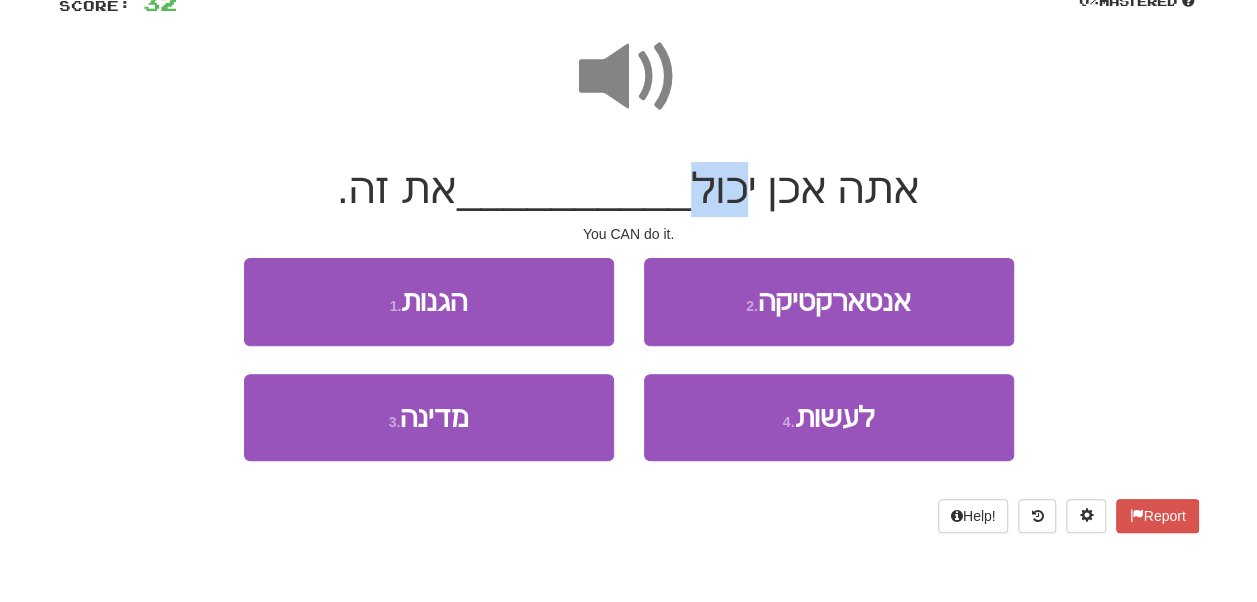 drag, startPoint x: 758, startPoint y: 192, endPoint x: 708, endPoint y: 193, distance: 50.01 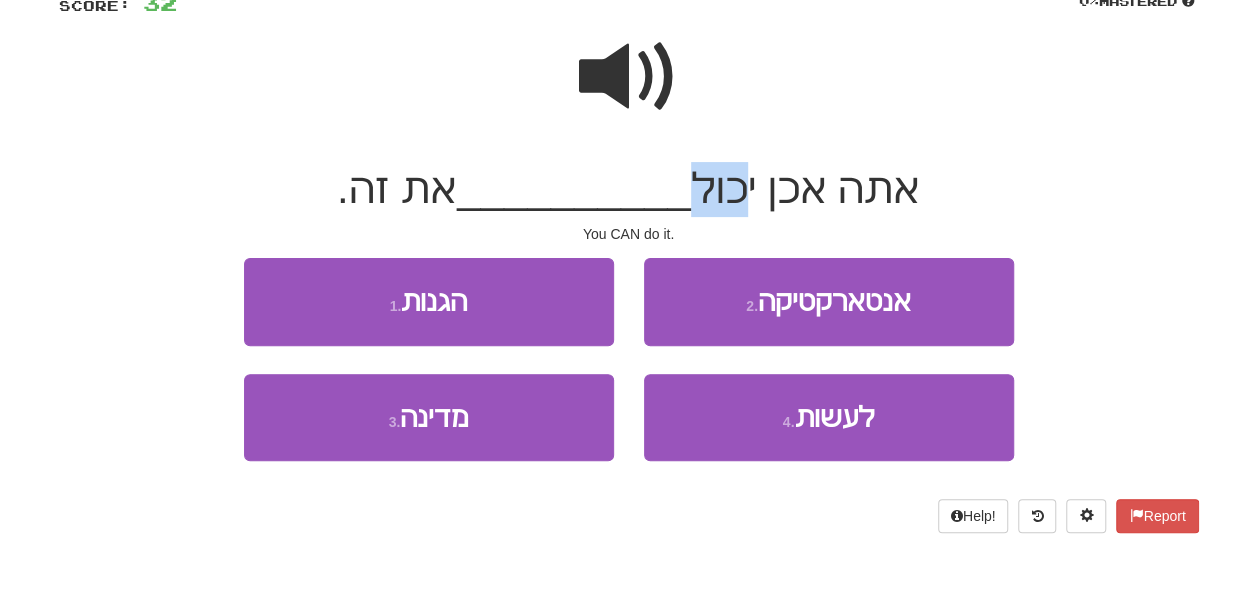 click on "אתה אכן יכול" at bounding box center [805, 188] 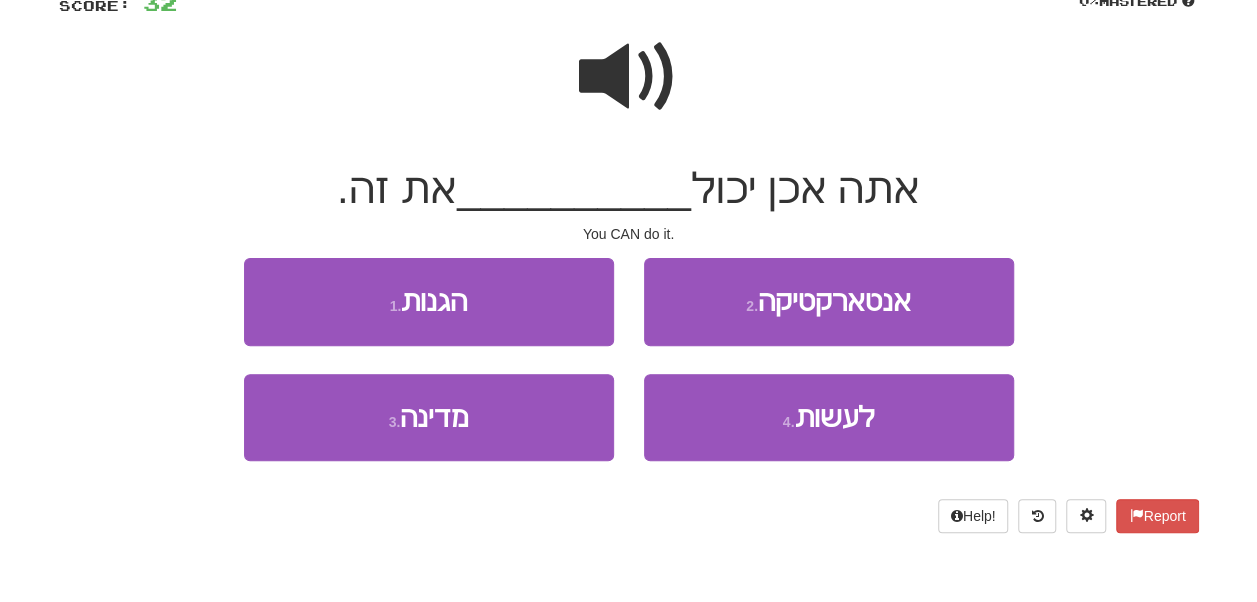 click at bounding box center [629, 77] 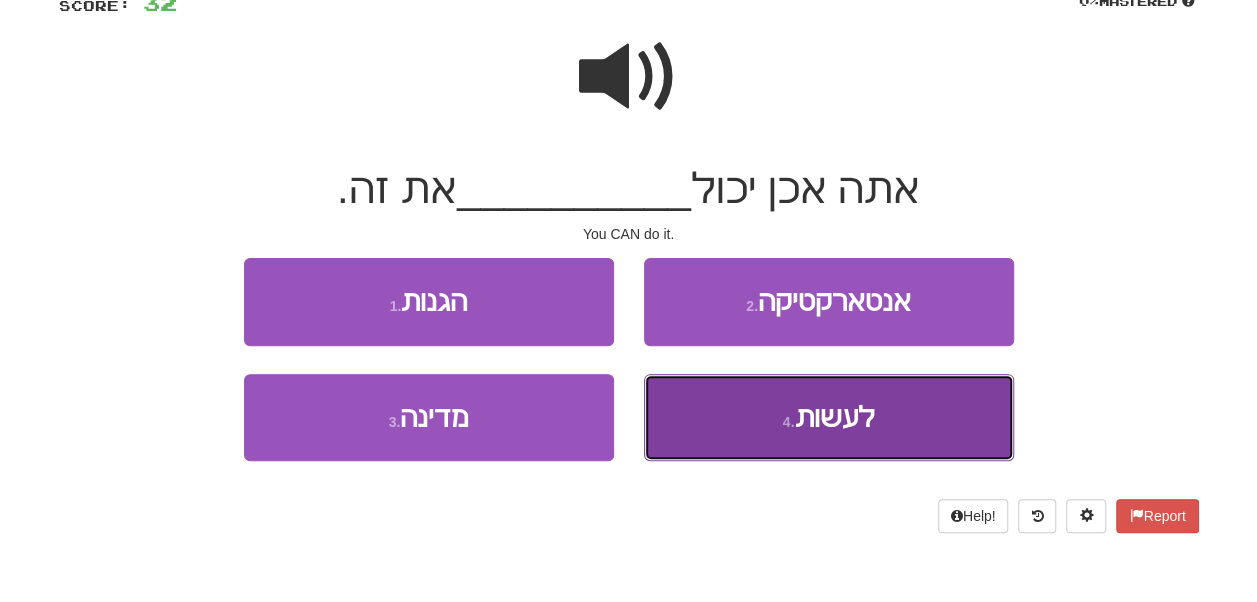 click on "4 .  לעשות" at bounding box center (829, 417) 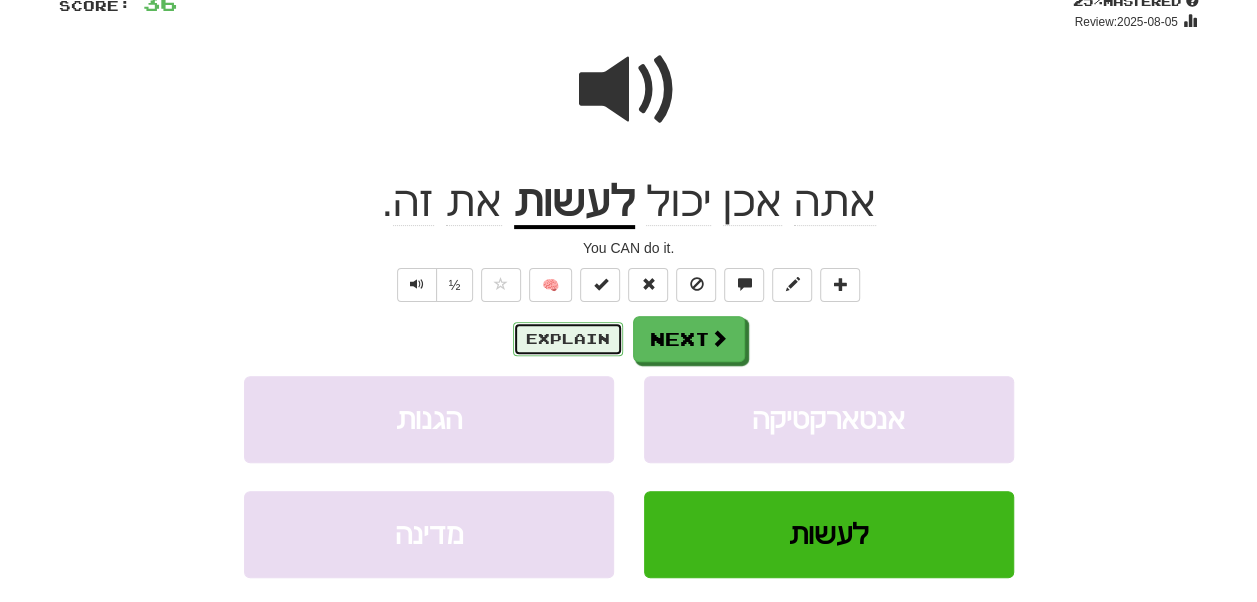 click on "Explain" at bounding box center (568, 339) 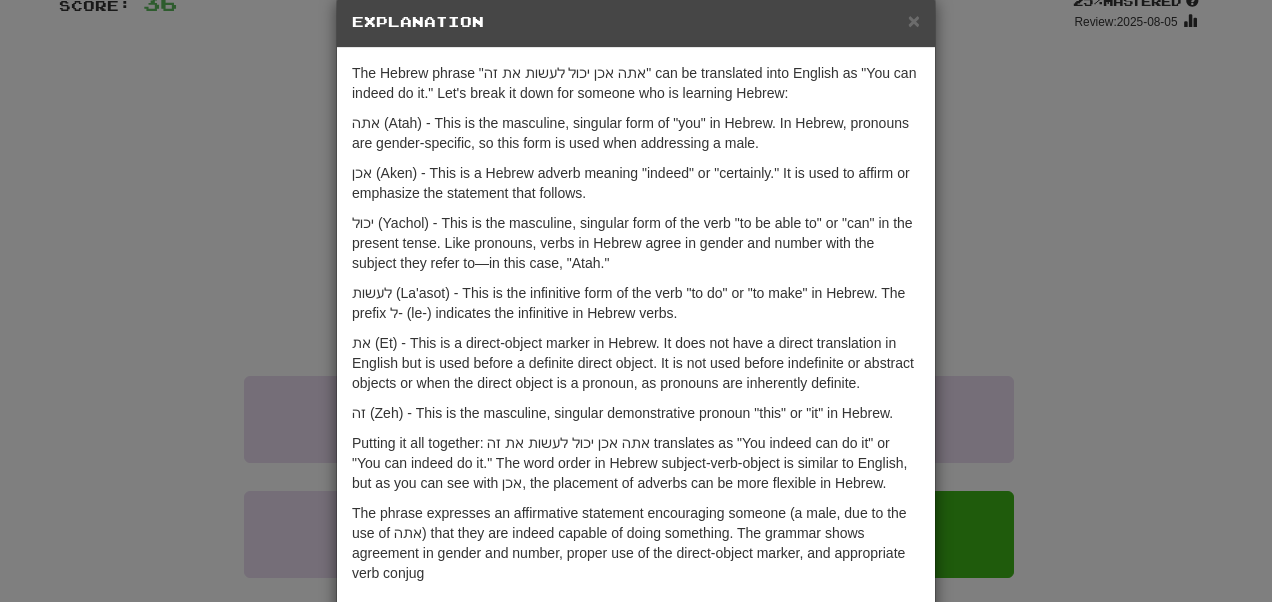 scroll, scrollTop: 36, scrollLeft: 0, axis: vertical 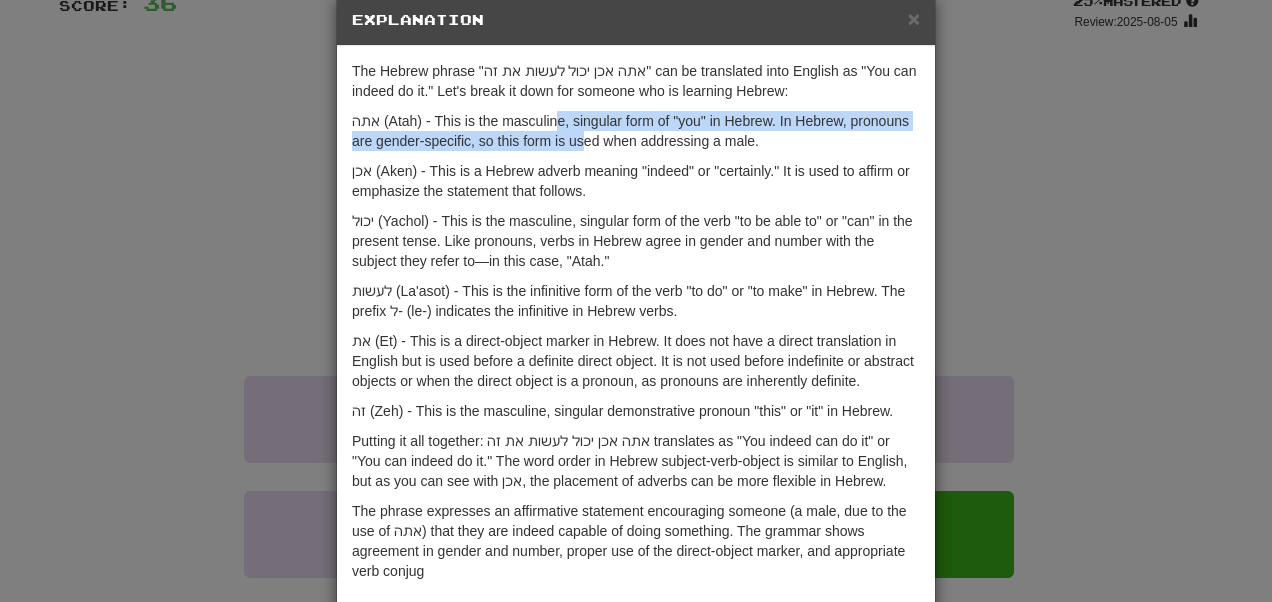 drag, startPoint x: 545, startPoint y: 117, endPoint x: 576, endPoint y: 137, distance: 36.891735 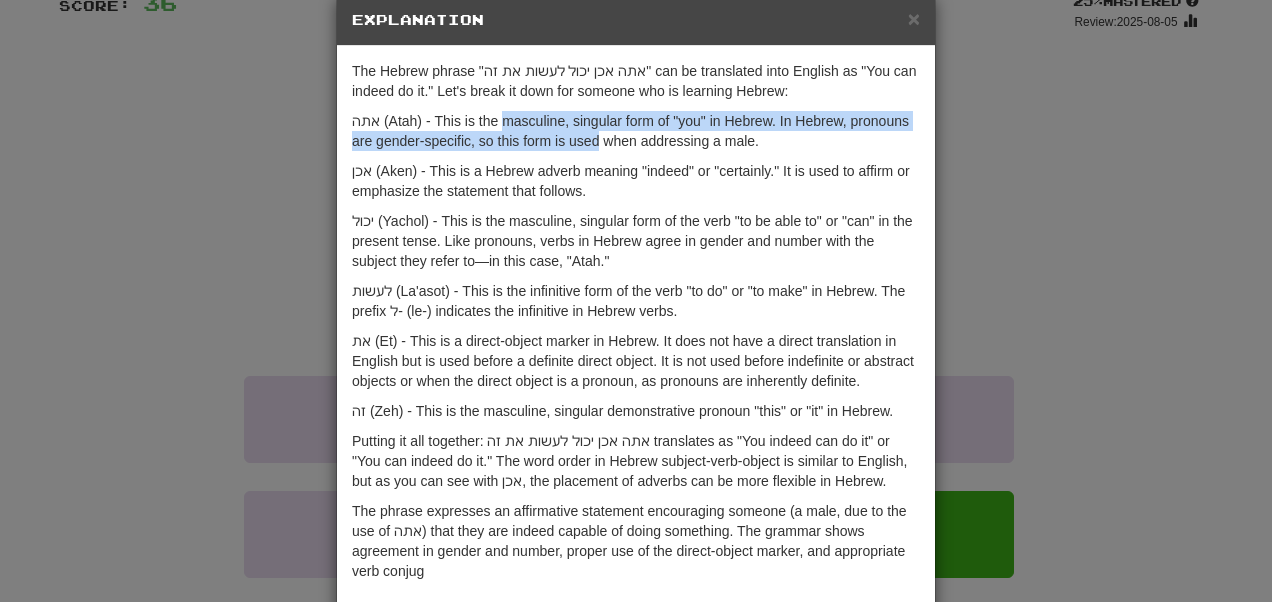 drag, startPoint x: 576, startPoint y: 137, endPoint x: 490, endPoint y: 117, distance: 88.29496 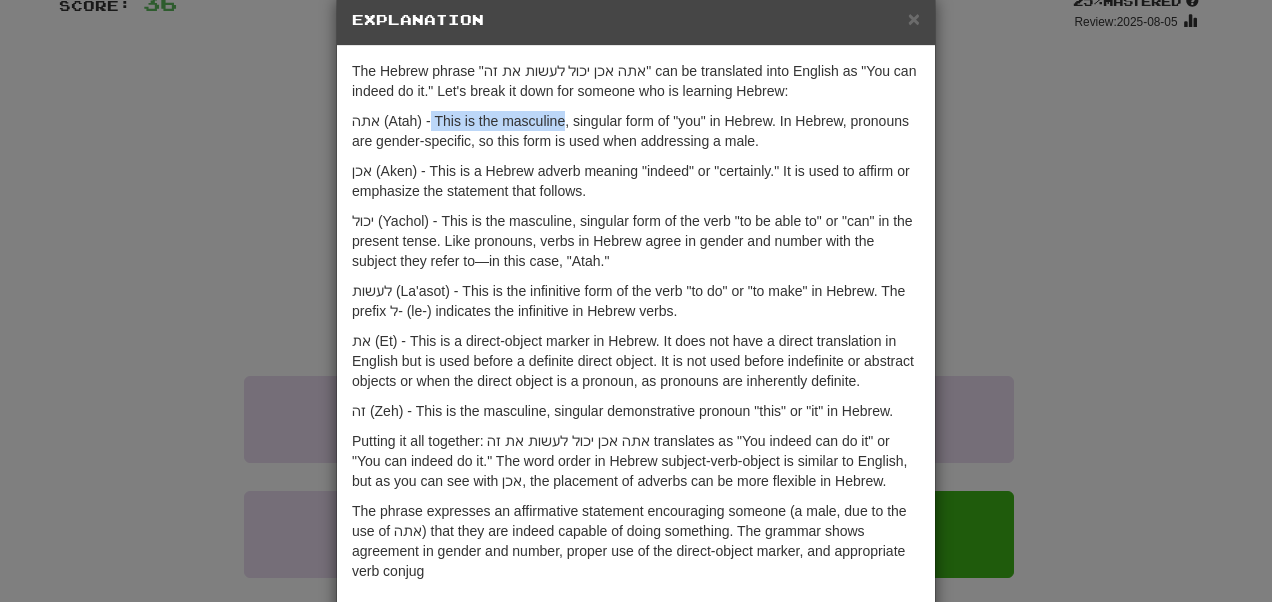 drag, startPoint x: 490, startPoint y: 117, endPoint x: 416, endPoint y: 128, distance: 74.8131 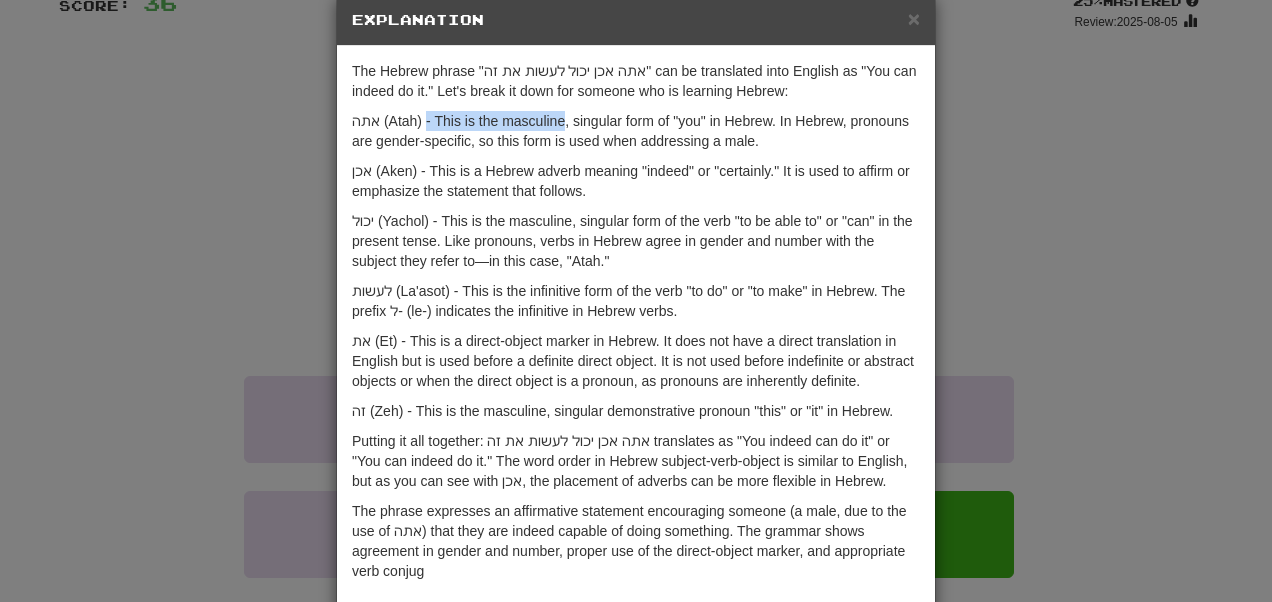 click on "אתה (Atah) - This is the masculine, singular form of "you" in Hebrew. In Hebrew, pronouns are gender-specific, so this form is used when addressing a male." at bounding box center (636, 131) 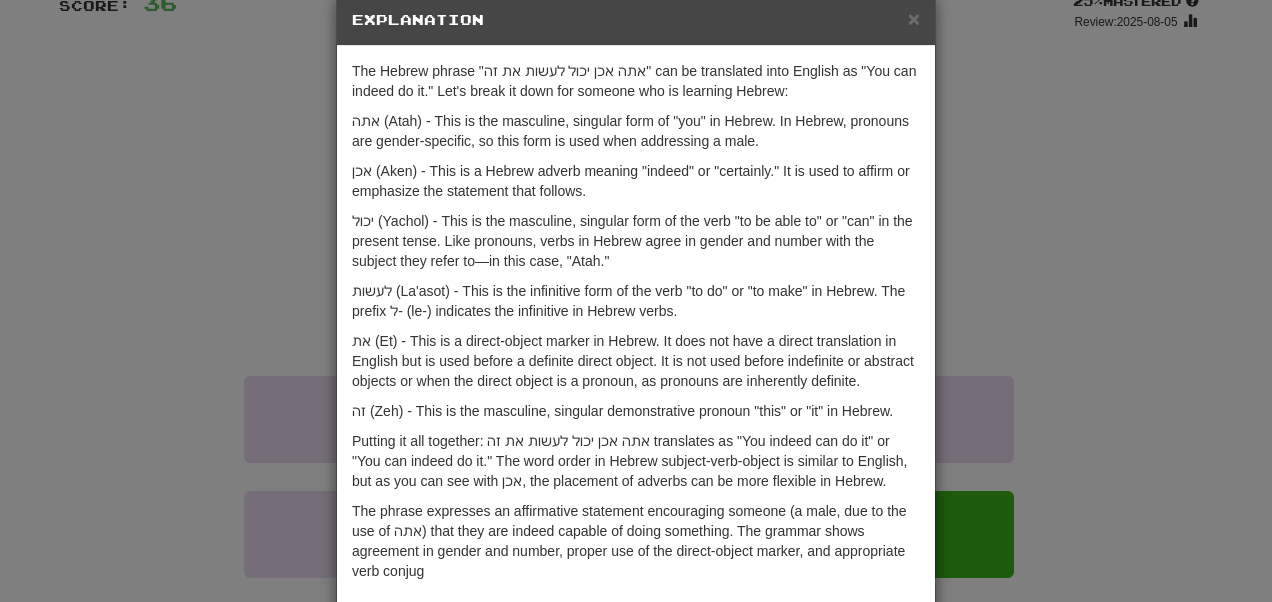 click on "אתה (Atah) - This is the masculine, singular form of "you" in Hebrew. In Hebrew, pronouns are gender-specific, so this form is used when addressing a male." at bounding box center [636, 131] 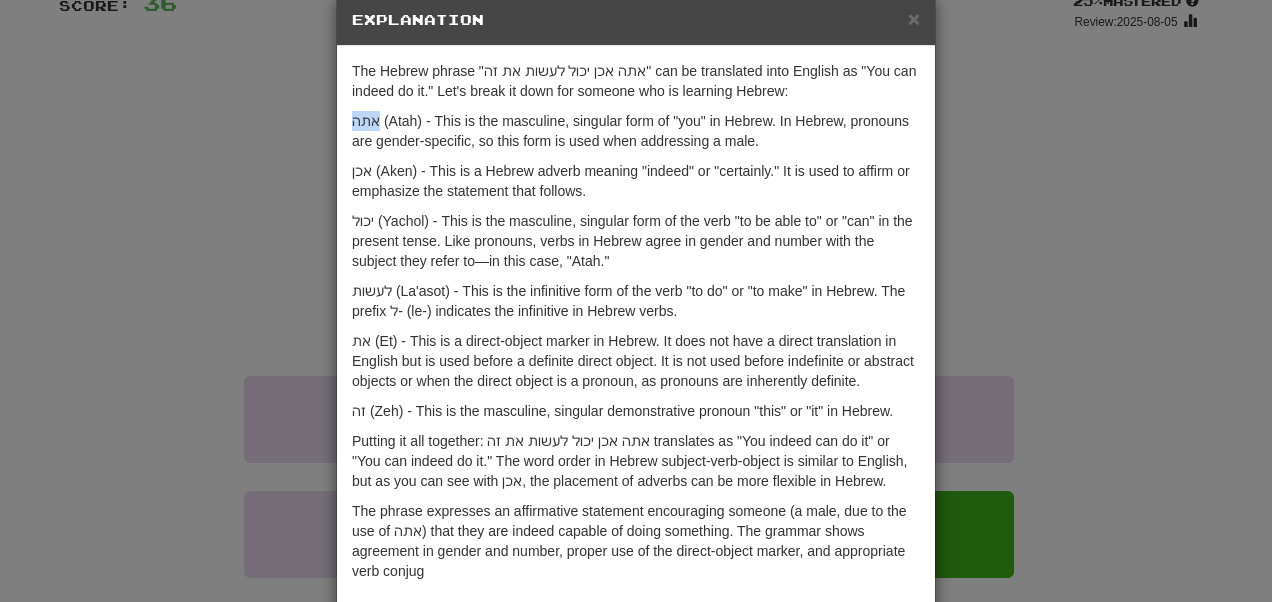 drag, startPoint x: 364, startPoint y: 122, endPoint x: 350, endPoint y: 122, distance: 14 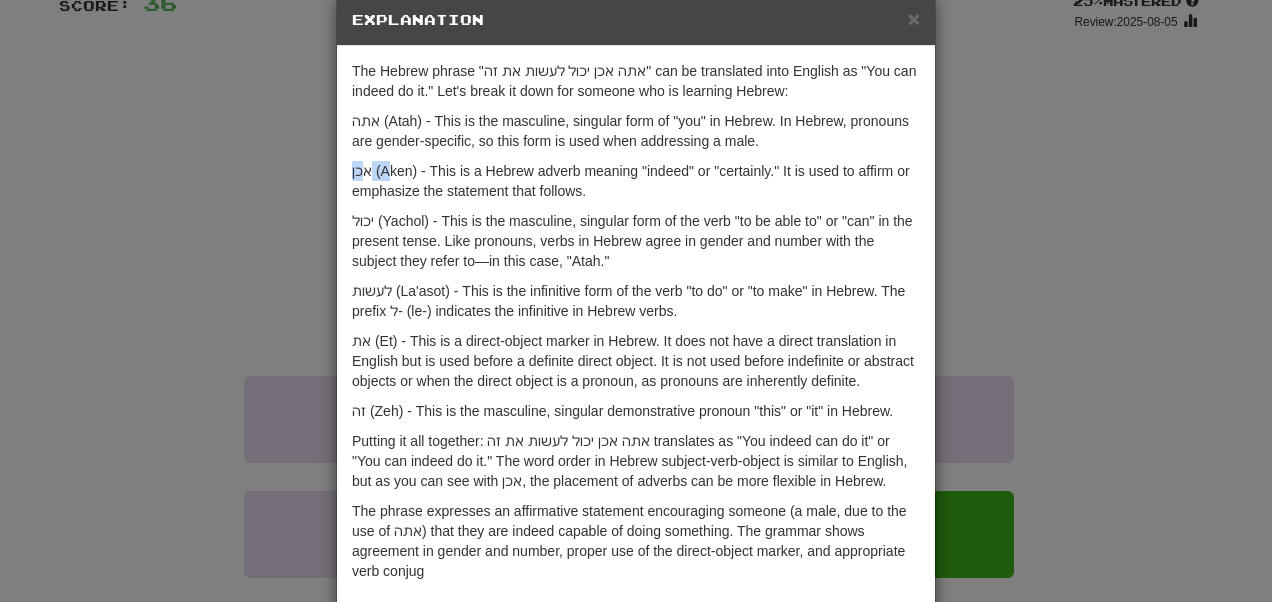 drag, startPoint x: 355, startPoint y: 171, endPoint x: 377, endPoint y: 175, distance: 22.36068 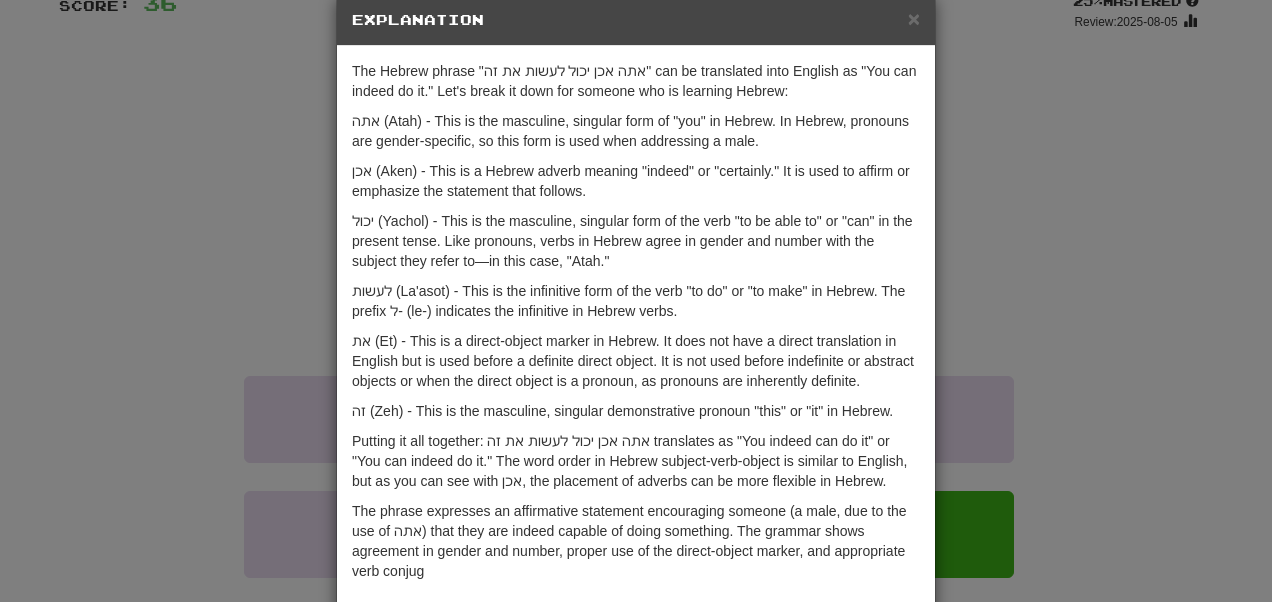 click on "אכן (Aken) - This is a Hebrew adverb meaning "indeed" or "certainly." It is used to affirm or emphasize the statement that follows." at bounding box center [636, 181] 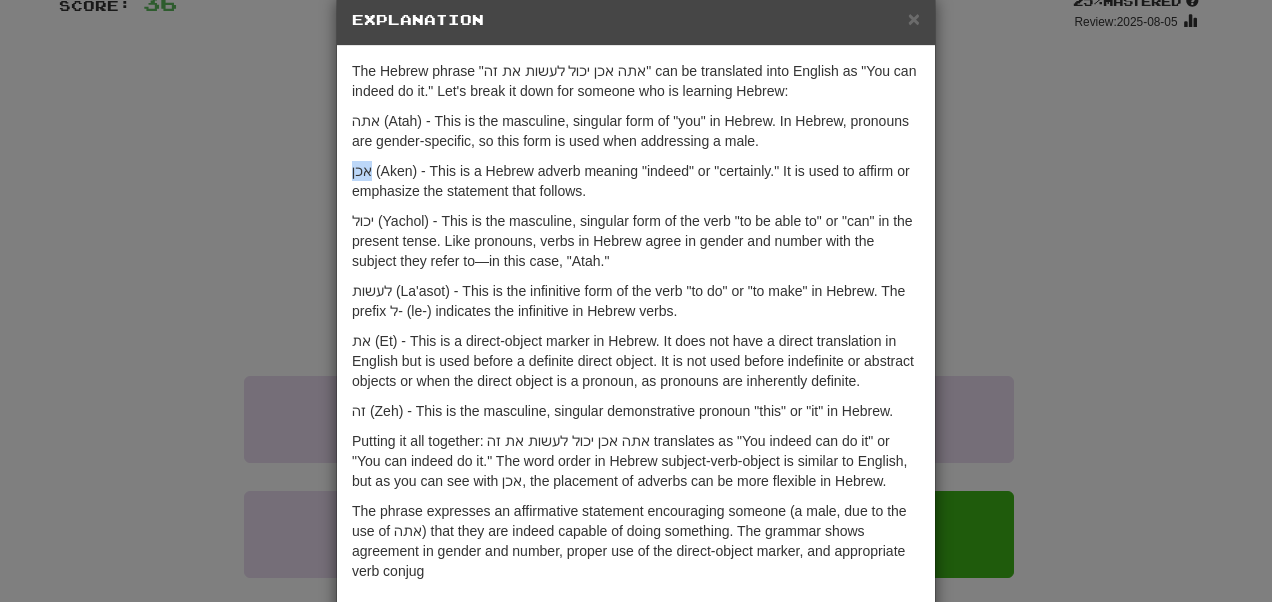 drag, startPoint x: 358, startPoint y: 173, endPoint x: 338, endPoint y: 173, distance: 20 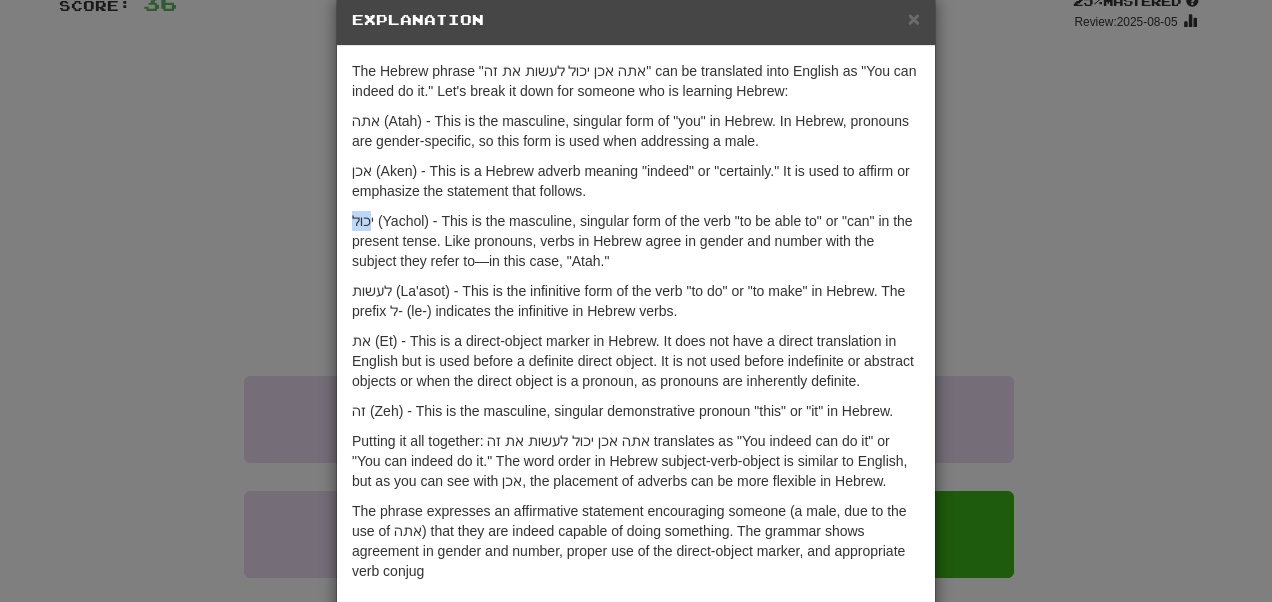 drag, startPoint x: 359, startPoint y: 218, endPoint x: 342, endPoint y: 218, distance: 17 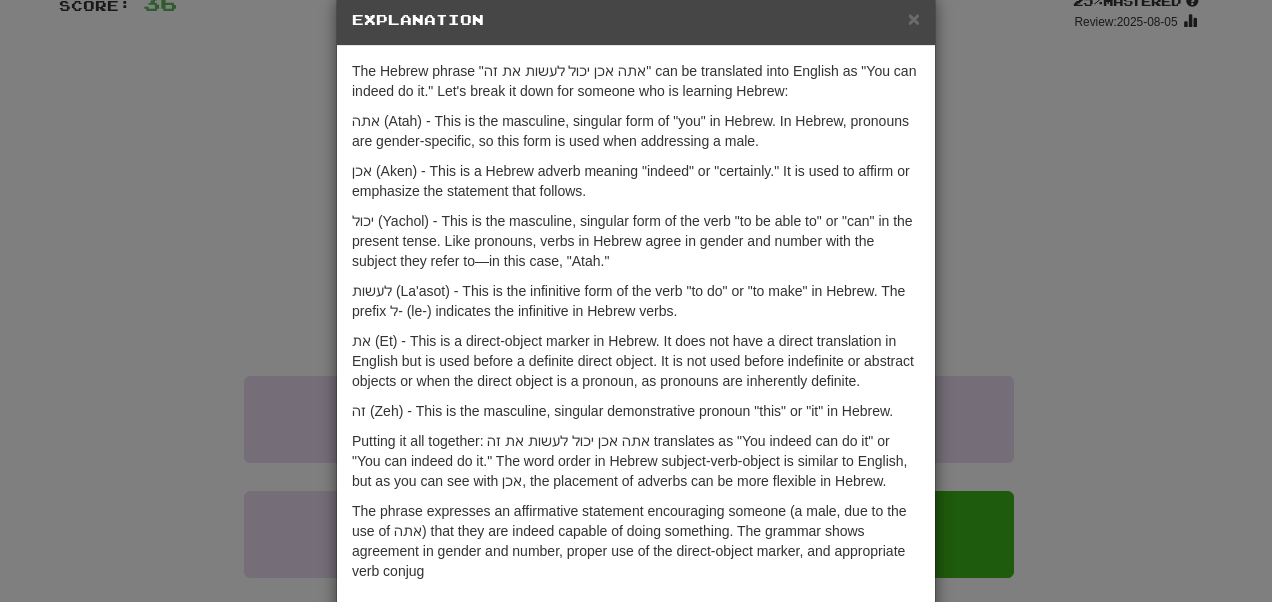 click on "The Hebrew phrase "אתה אכן יכול לעשות את זה" can be translated into English as "You can indeed do it." Let's break it down for someone who is learning Hebrew:
אתה (Atah) - This is the masculine, singular form of "you" in Hebrew. In Hebrew, pronouns are gender-specific, so this form is used when addressing a male.
אכן (Aken) - This is a Hebrew adverb meaning "indeed" or "certainly." It is used to affirm or emphasize the statement that follows.
יכול (Yachol) - This is the masculine, singular form of the verb "to be able to" or "can" in the present tense. Like pronouns, verbs in Hebrew agree in gender and number with the subject they refer to—in this case, "Atah."
לעשות (La'asot) - This is the infinitive form of the verb "to do" or "to make" in Hebrew. The prefix ל- (le-) indicates the infinitive in Hebrew verbs.
זה (Zeh) - This is the masculine, singular demonstrative pronoun "this" or "it" in Hebrew." at bounding box center [636, 326] 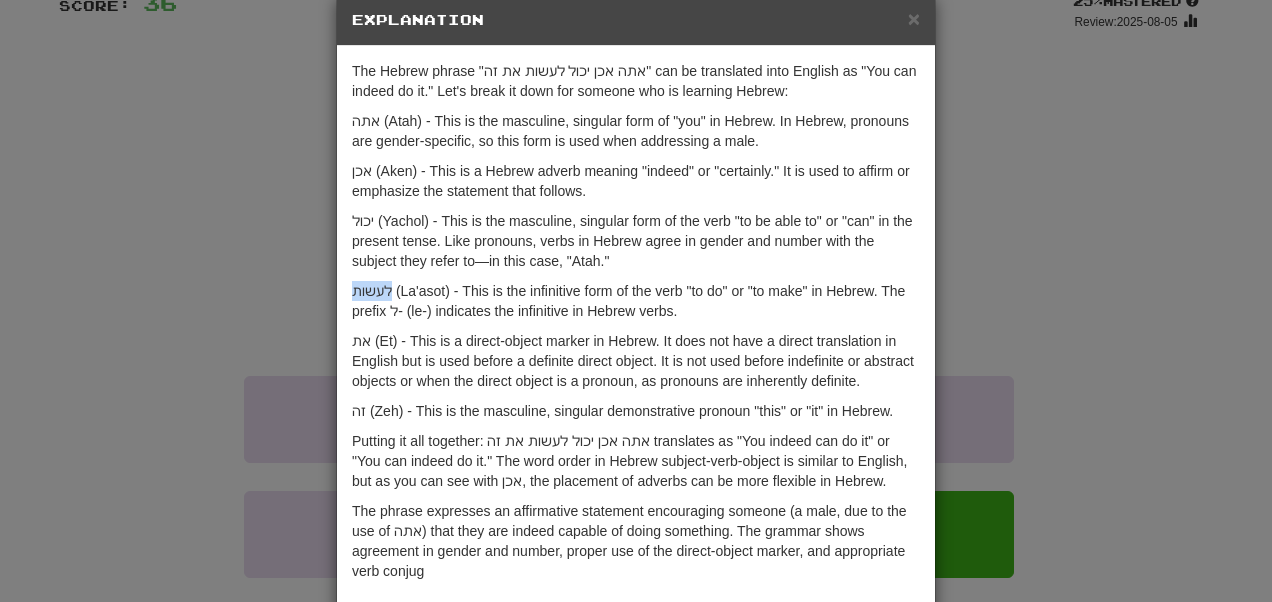 drag, startPoint x: 378, startPoint y: 291, endPoint x: 324, endPoint y: 294, distance: 54.08327 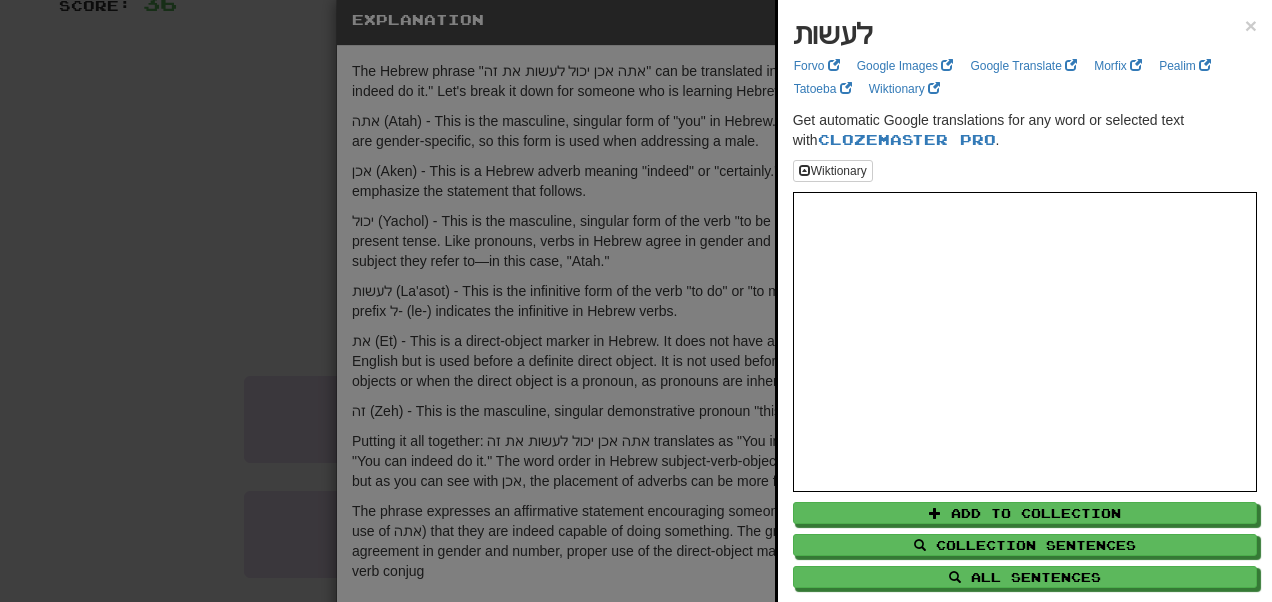 click at bounding box center [636, 301] 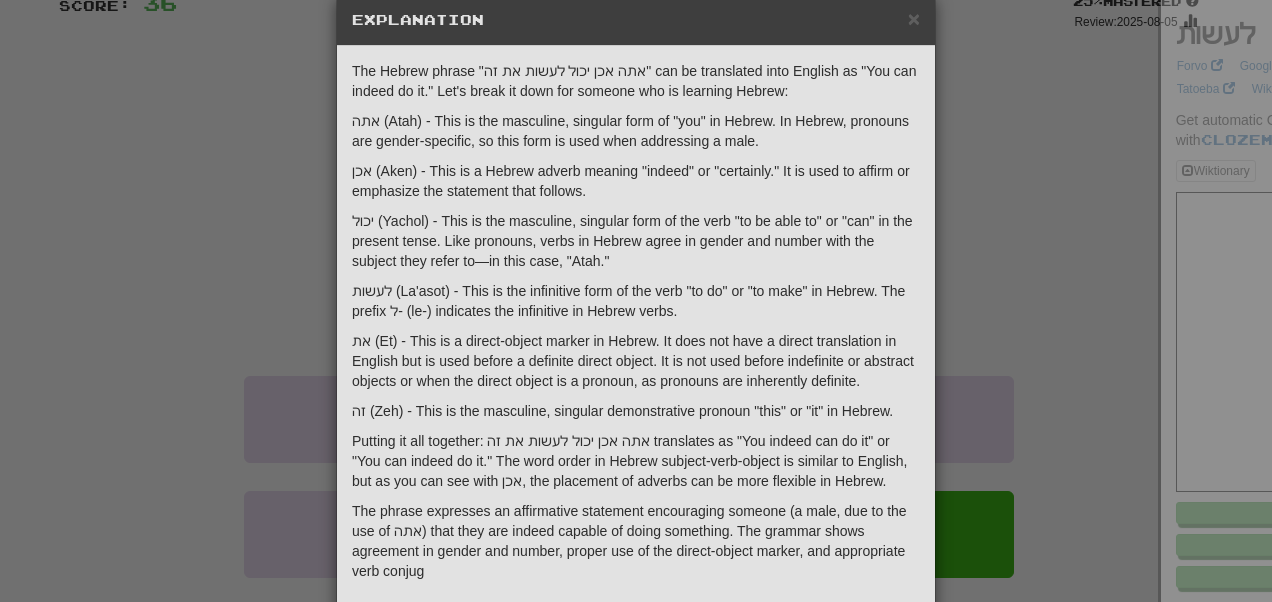 click at bounding box center (636, 301) 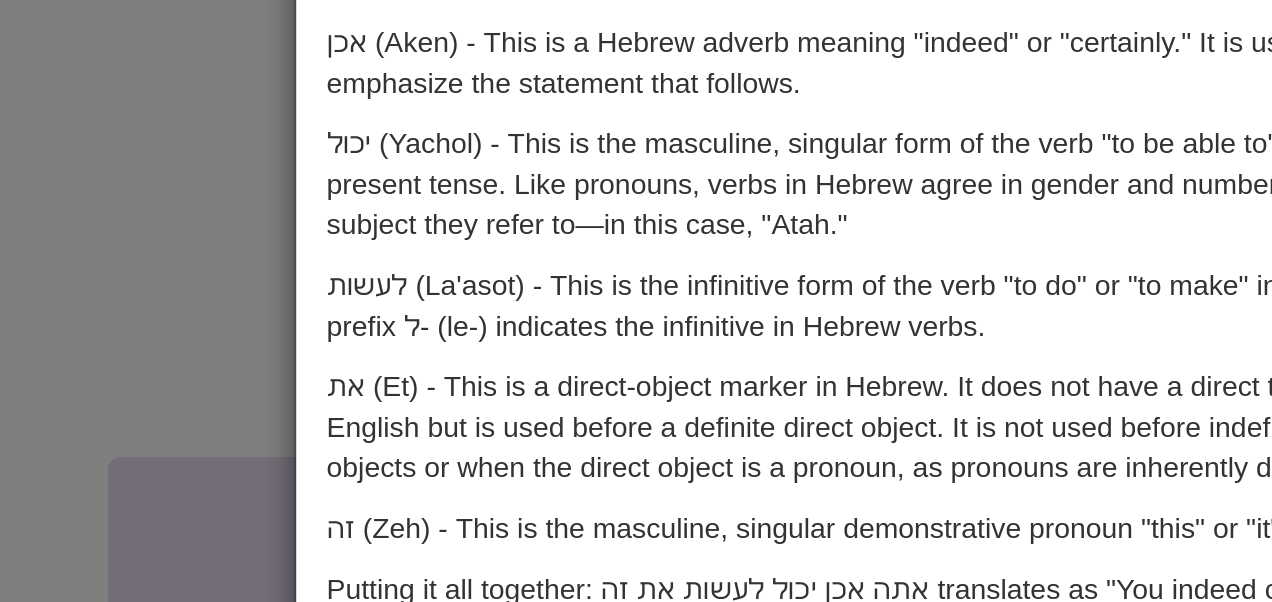 scroll, scrollTop: 159, scrollLeft: 0, axis: vertical 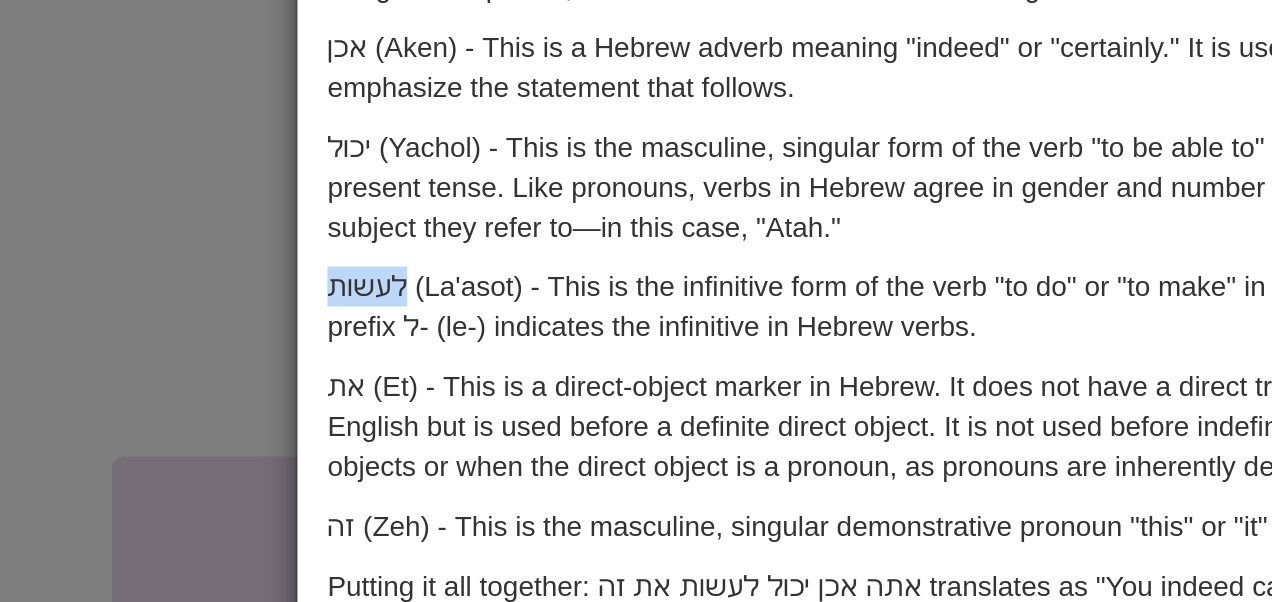 drag, startPoint x: 382, startPoint y: 288, endPoint x: 346, endPoint y: 299, distance: 37.64306 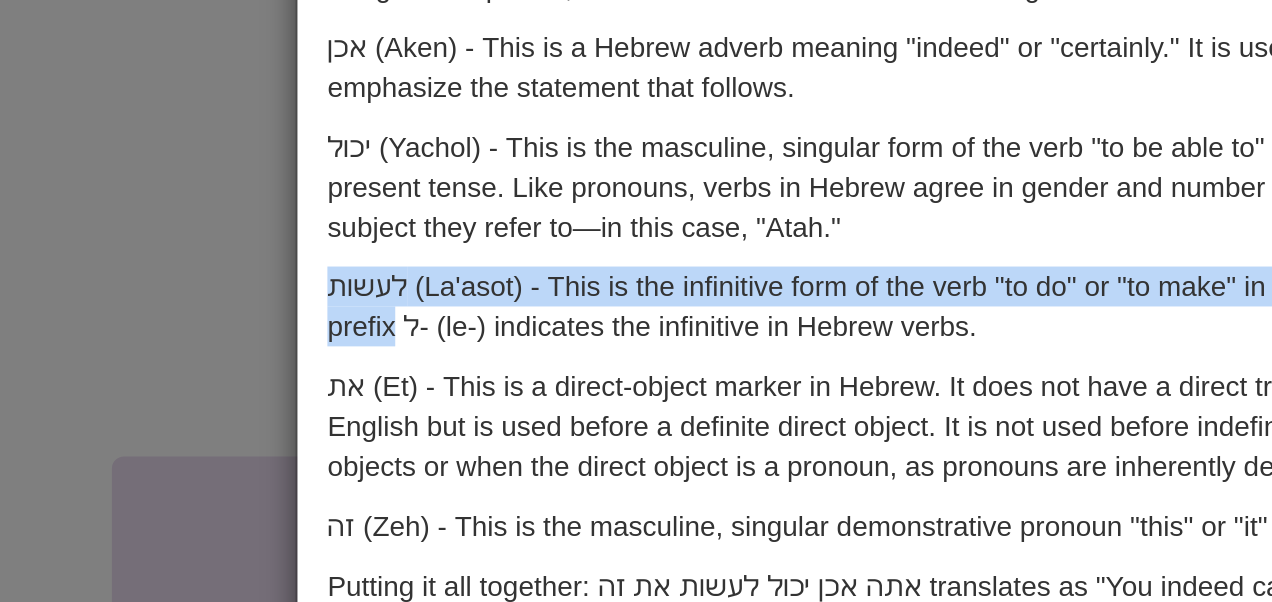 drag, startPoint x: 357, startPoint y: 296, endPoint x: 359, endPoint y: 308, distance: 12.165525 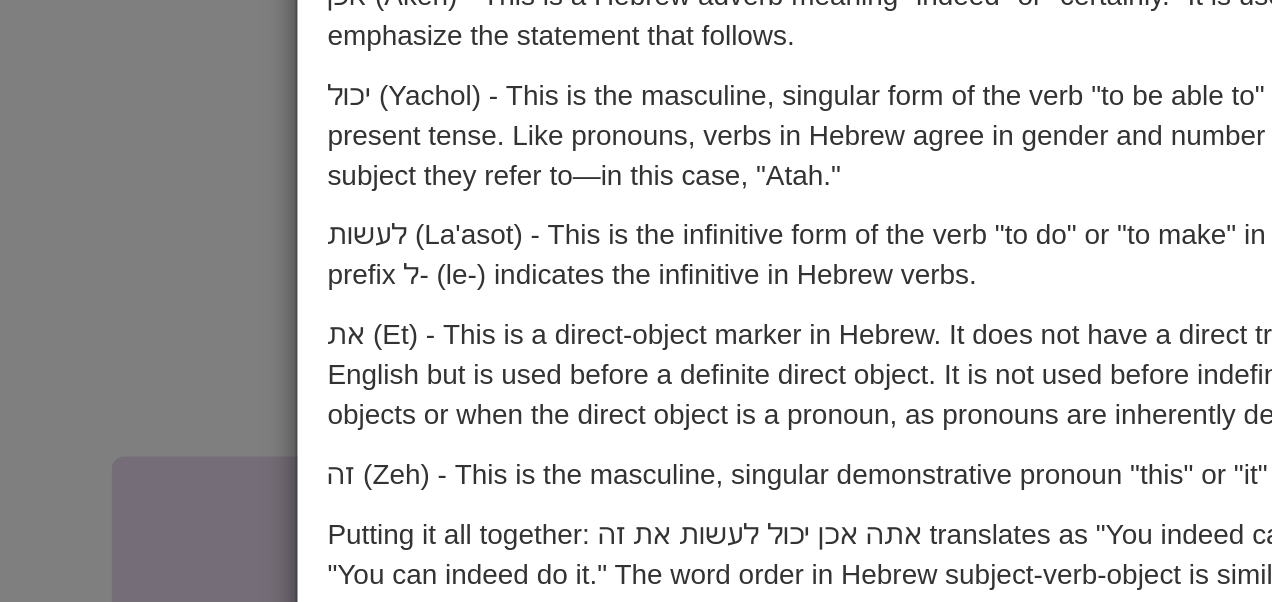 scroll, scrollTop: 63, scrollLeft: 0, axis: vertical 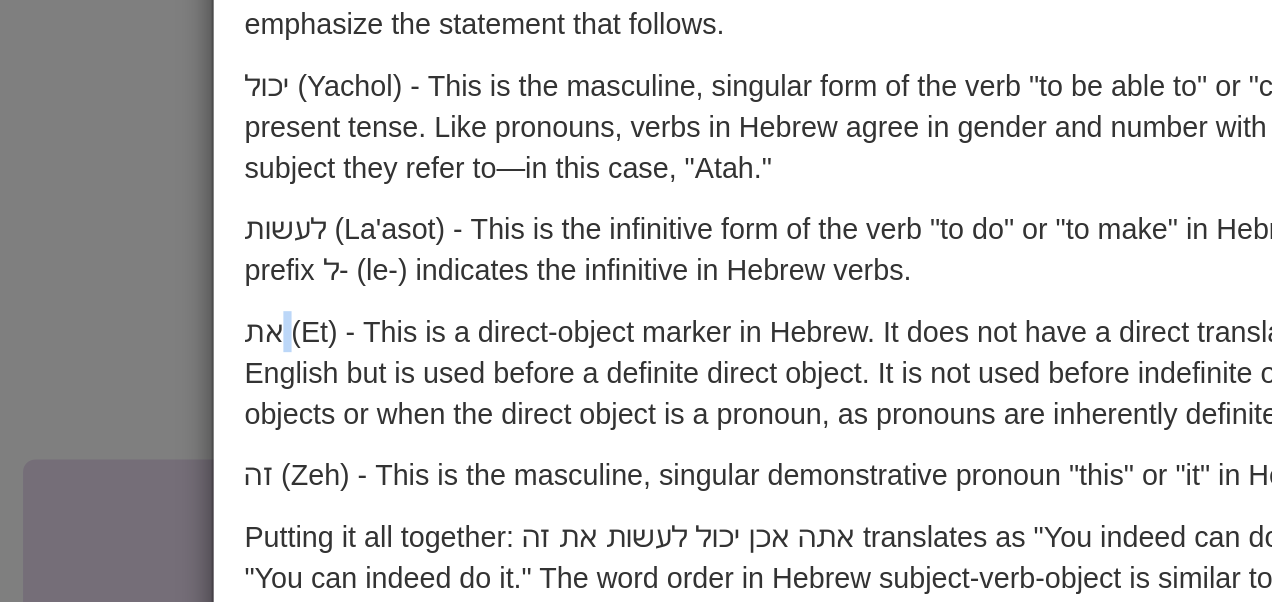 click on "את (Et) - This is a direct-object marker in Hebrew. It does not have a direct translation in English but is used before a definite direct object. It is not used before indefinite or abstract objects or when the direct object is a pronoun, as pronouns are inherently definite." at bounding box center (636, 334) 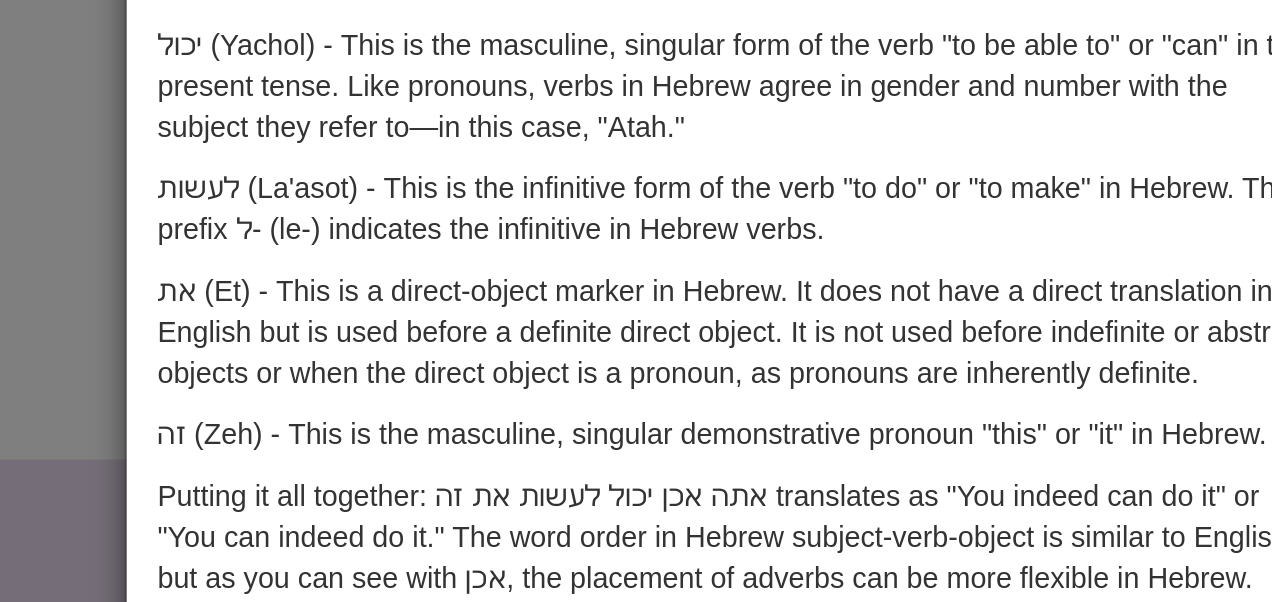 scroll, scrollTop: 106, scrollLeft: 0, axis: vertical 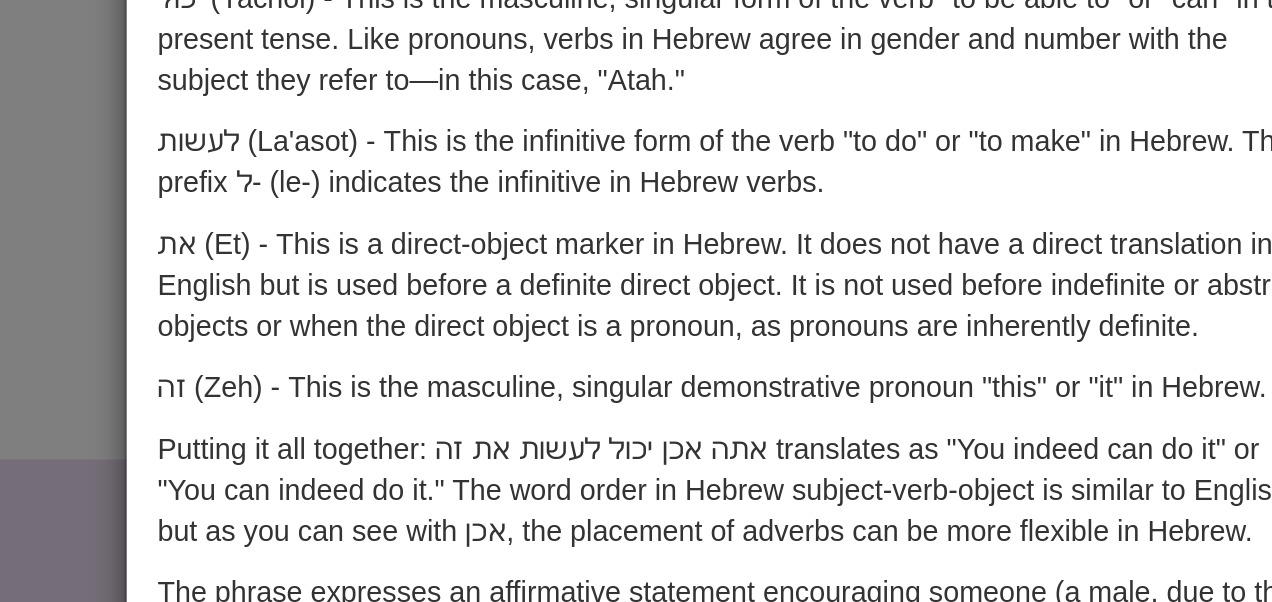 click on "זה (Zeh) - This is the masculine, singular demonstrative pronoun "this" or "it" in Hebrew." at bounding box center [636, 341] 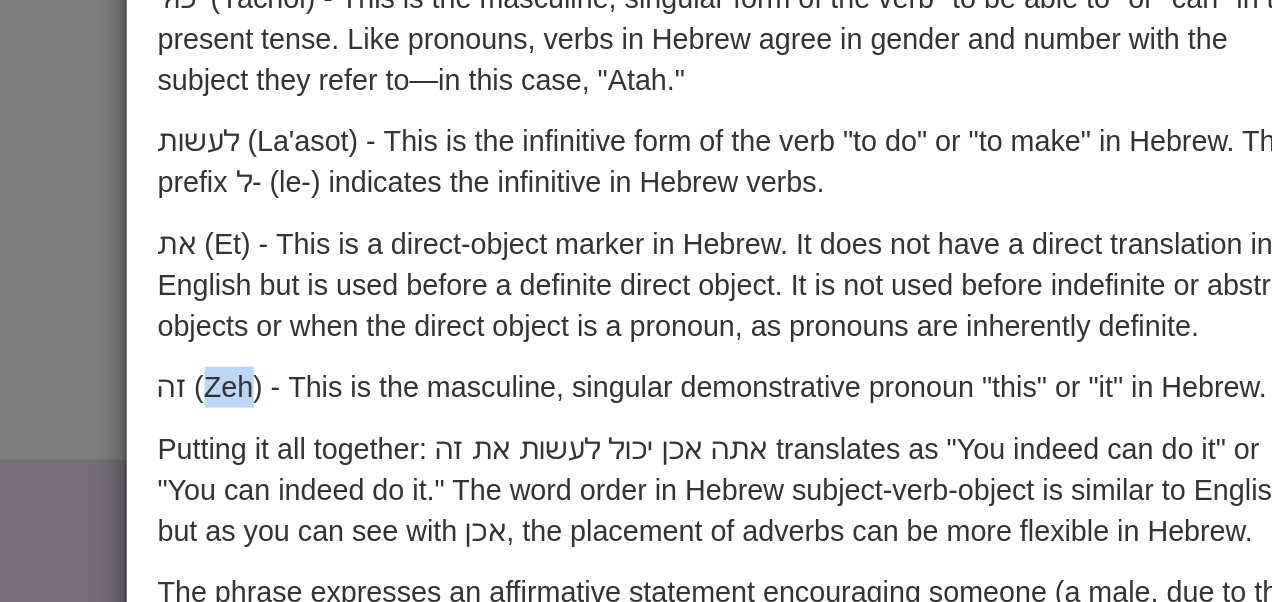 drag, startPoint x: 381, startPoint y: 338, endPoint x: 365, endPoint y: 340, distance: 16.124516 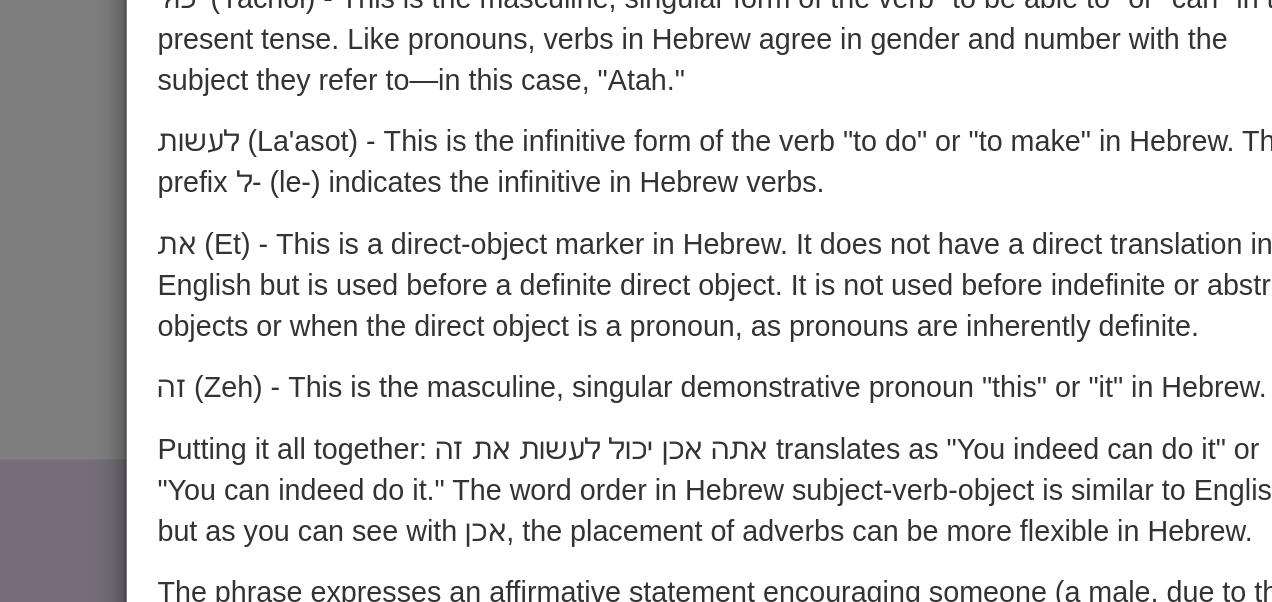 click on "זה (Zeh) - This is the masculine, singular demonstrative pronoun "this" or "it" in Hebrew." at bounding box center [636, 341] 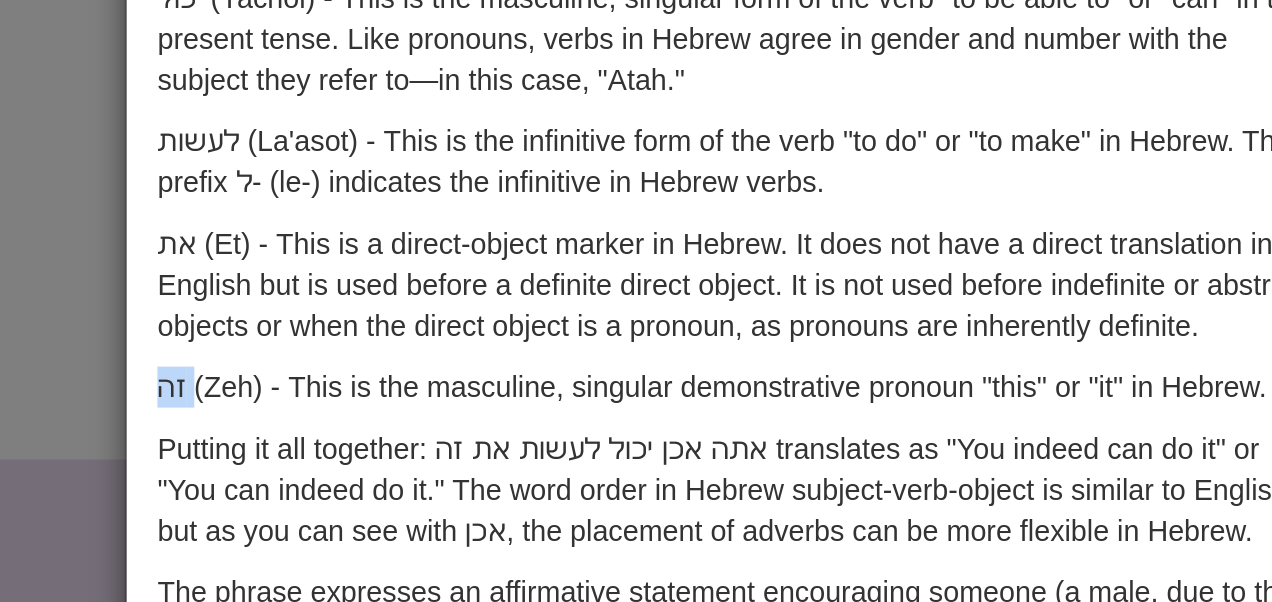 click on "זה (Zeh) - This is the masculine, singular demonstrative pronoun "this" or "it" in Hebrew." at bounding box center [636, 341] 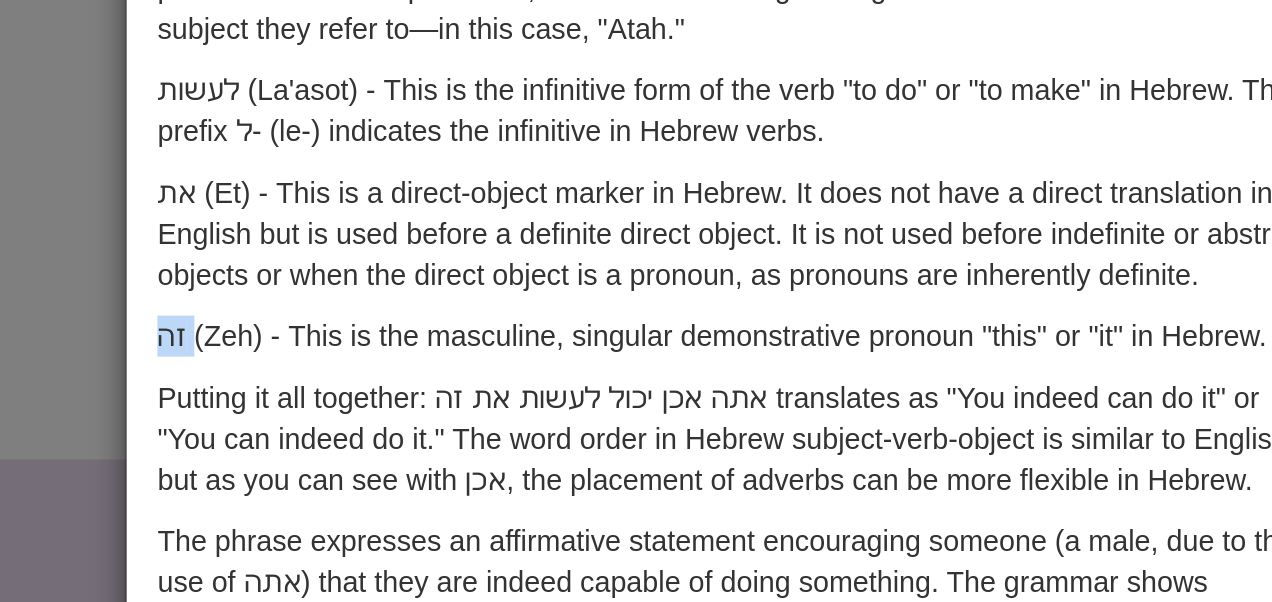 scroll, scrollTop: 134, scrollLeft: 0, axis: vertical 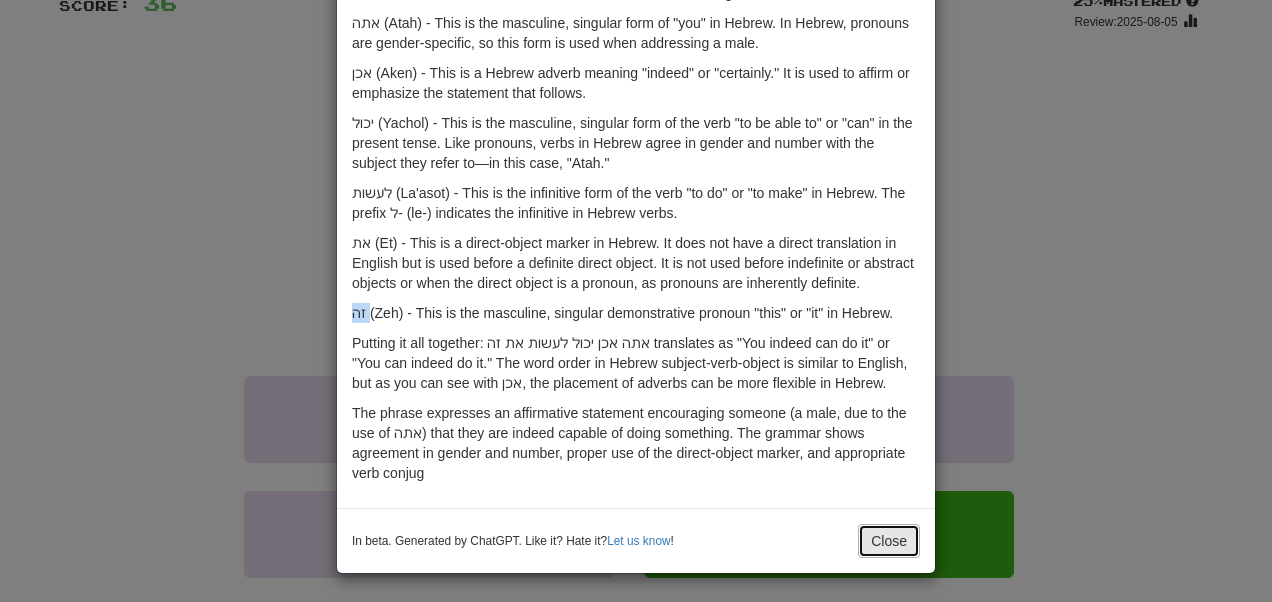 click on "Close" at bounding box center [889, 541] 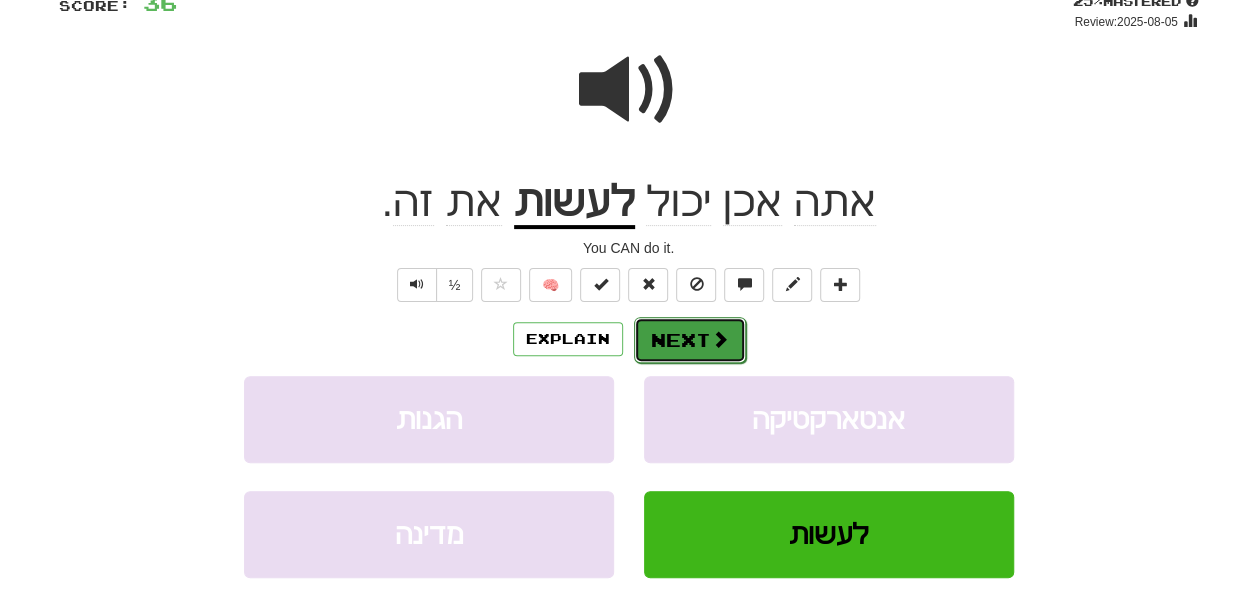 click on "Next" at bounding box center (690, 340) 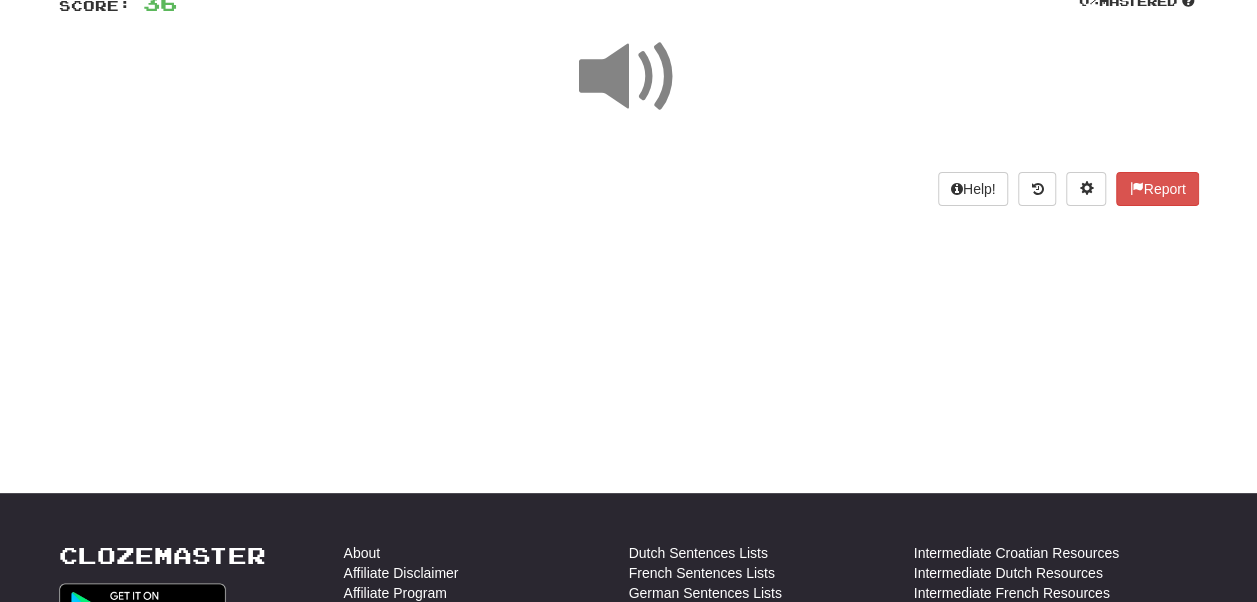 click at bounding box center (629, 77) 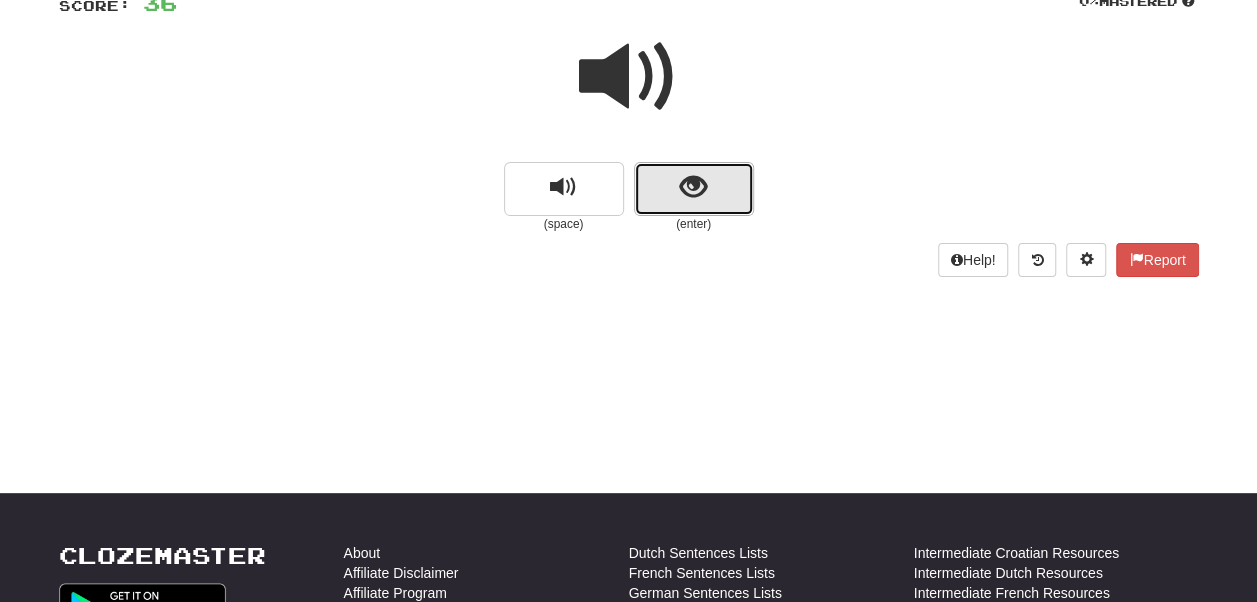 click at bounding box center [693, 187] 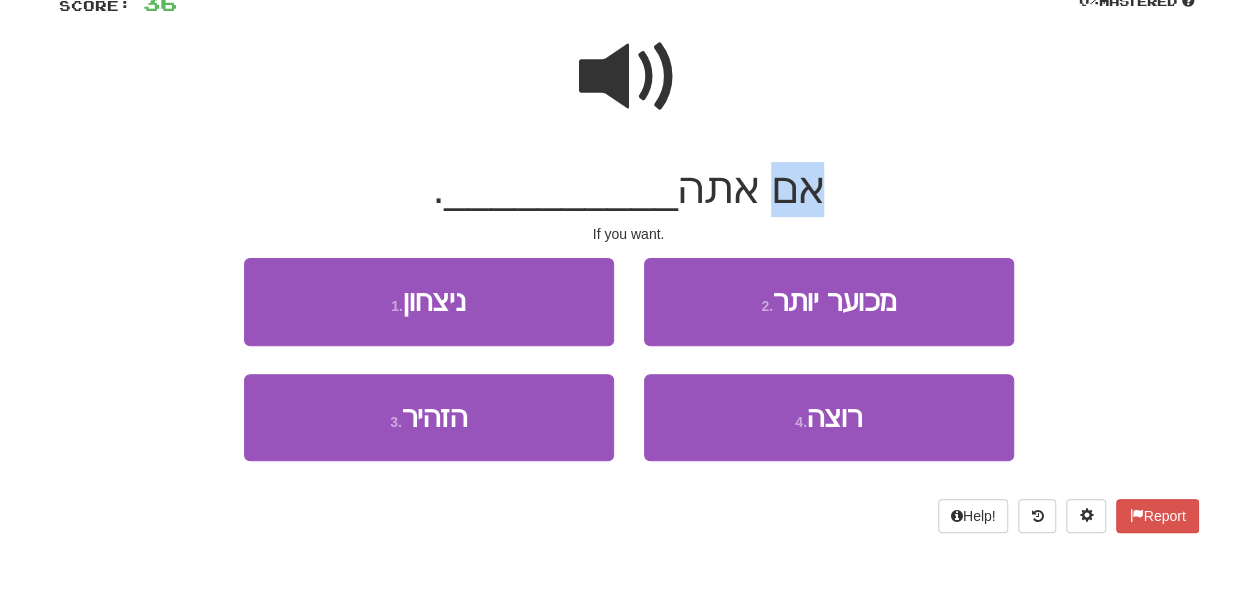 drag, startPoint x: 788, startPoint y: 194, endPoint x: 862, endPoint y: 196, distance: 74.02702 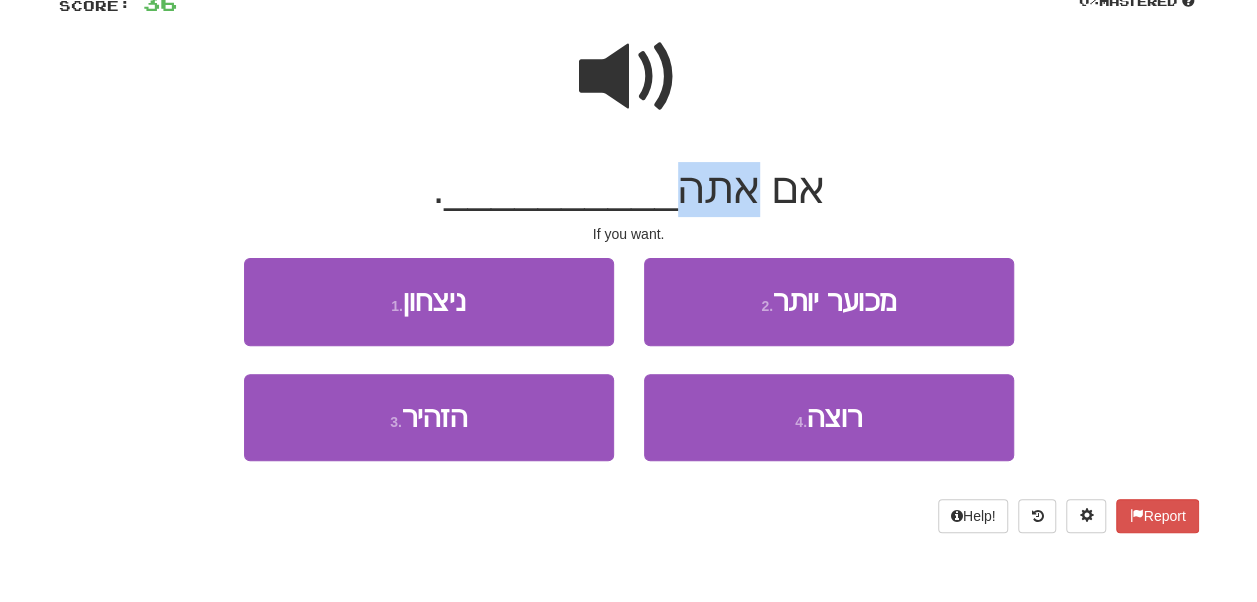 drag, startPoint x: 764, startPoint y: 197, endPoint x: 694, endPoint y: 194, distance: 70.064255 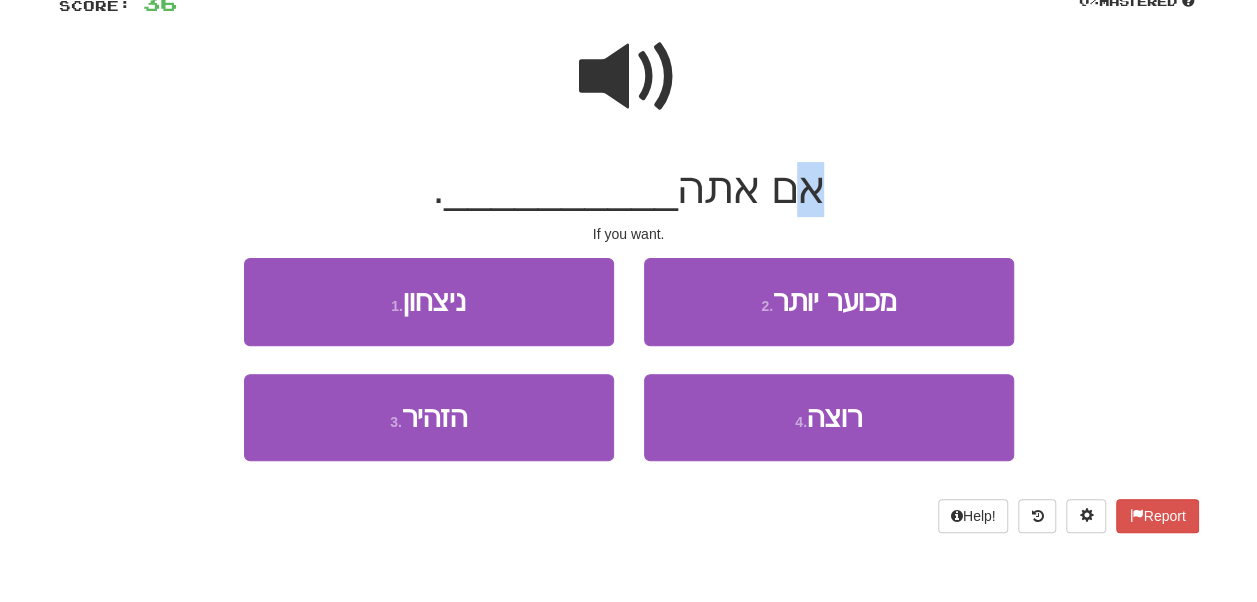 drag, startPoint x: 791, startPoint y: 192, endPoint x: 838, endPoint y: 196, distance: 47.169907 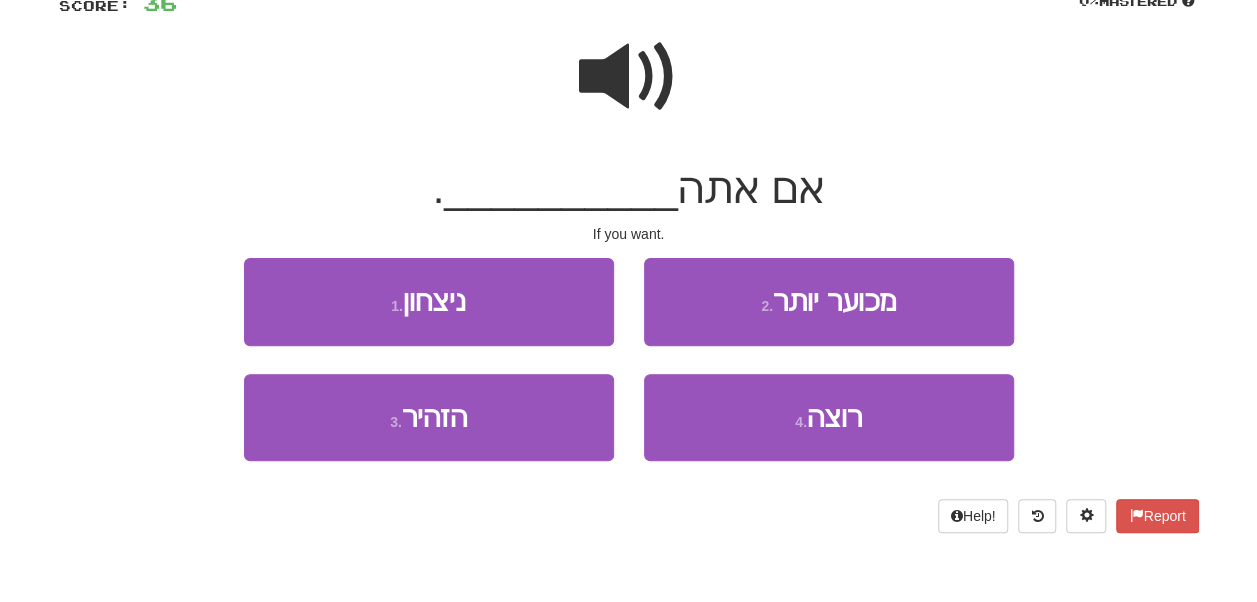 click on "אם אתה" at bounding box center (751, 188) 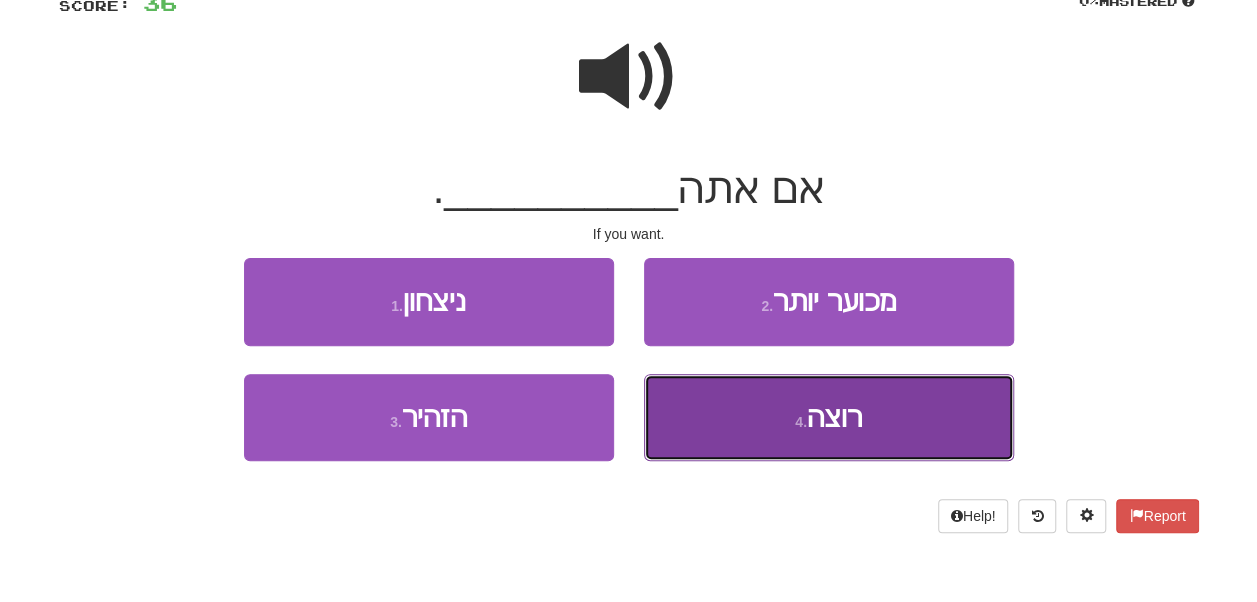 click on "4 .  רוצה" at bounding box center (829, 417) 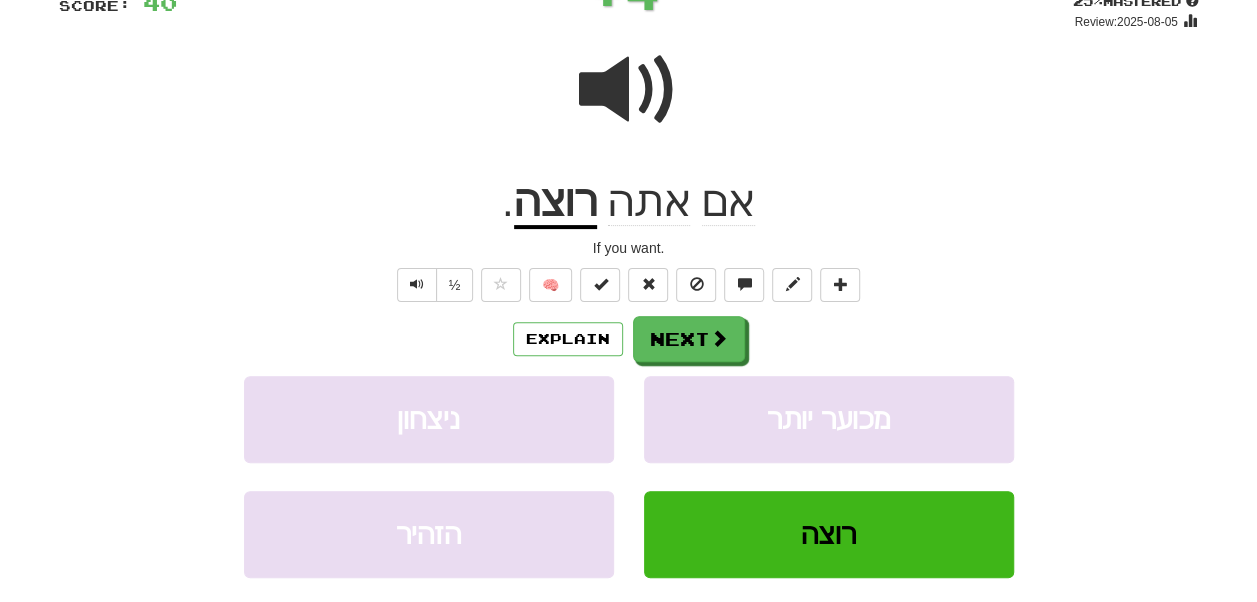 click at bounding box center (629, 103) 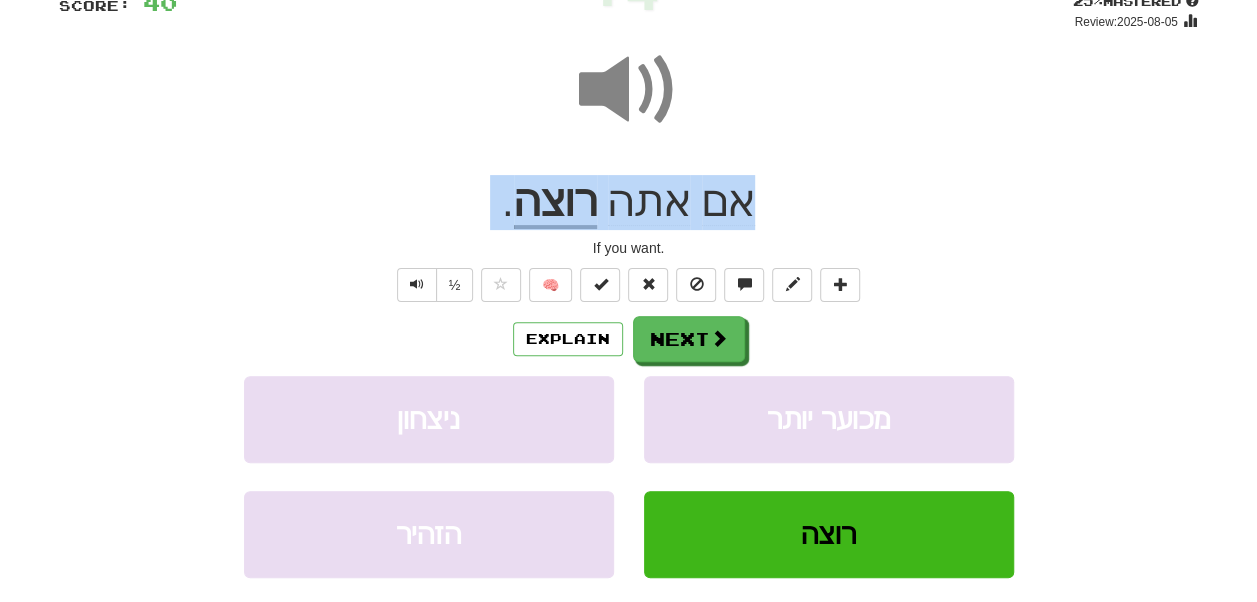 drag, startPoint x: 536, startPoint y: 115, endPoint x: 476, endPoint y: 197, distance: 101.607086 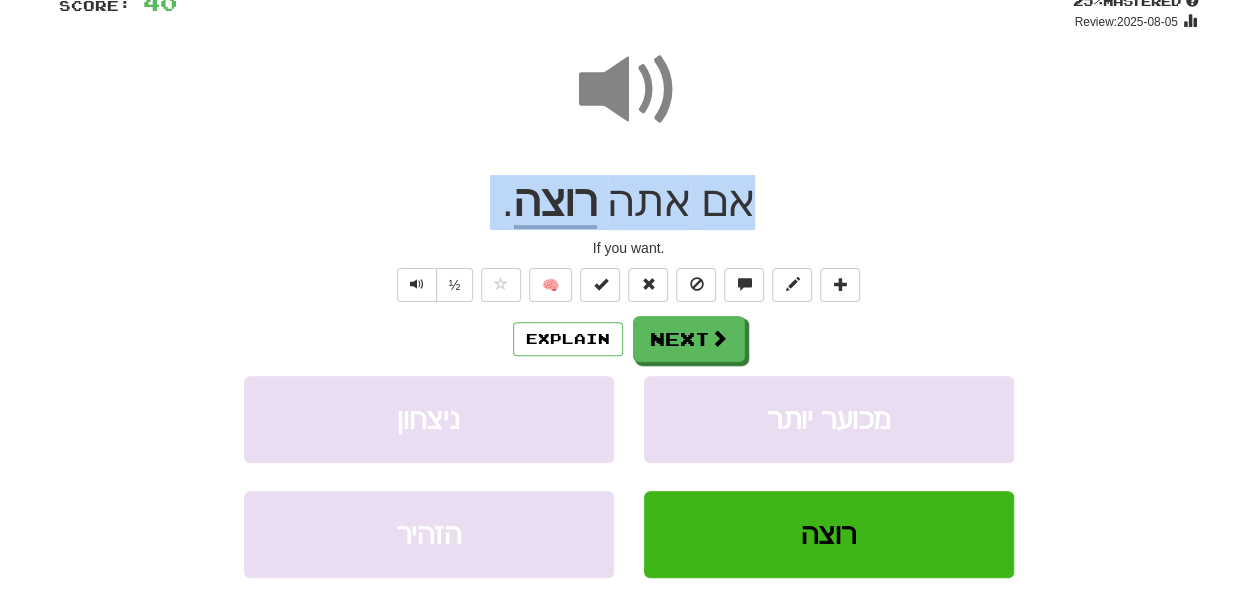 click on "אם   אתה   רוצה ." at bounding box center (629, 202) 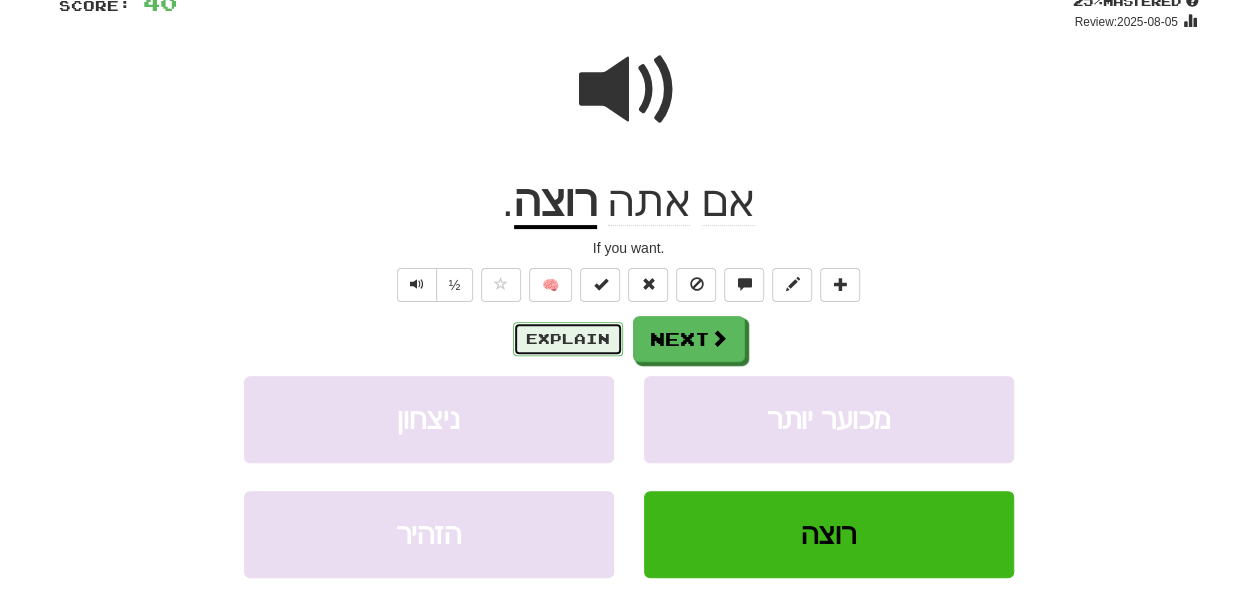 click on "Explain" at bounding box center (568, 339) 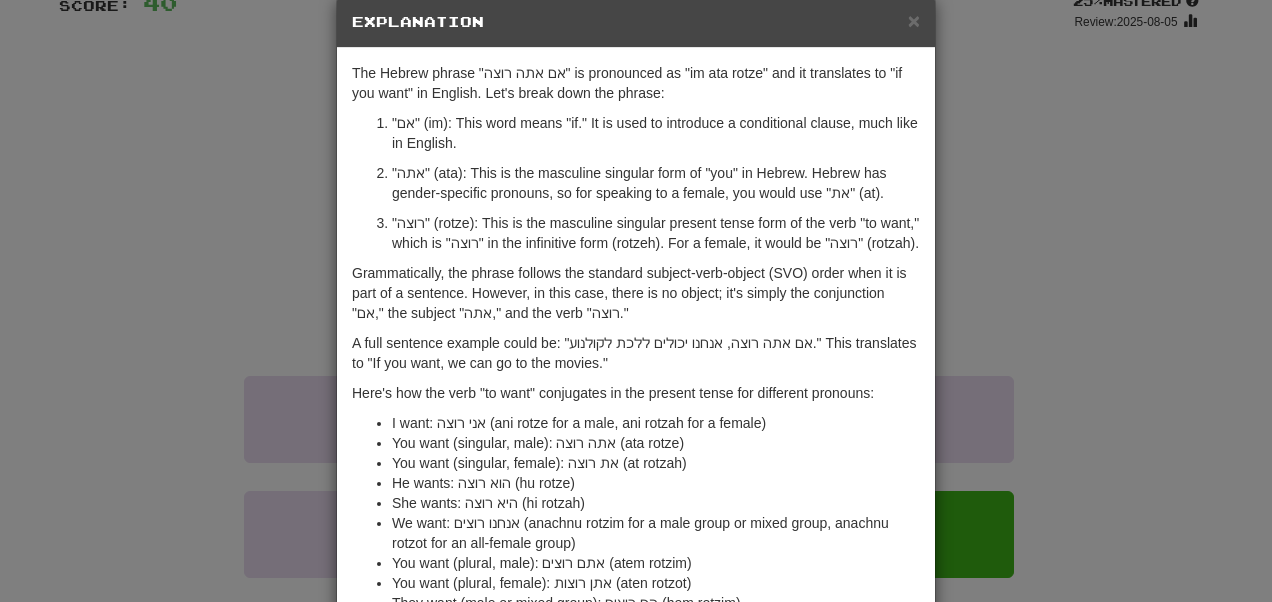 scroll, scrollTop: 30, scrollLeft: 0, axis: vertical 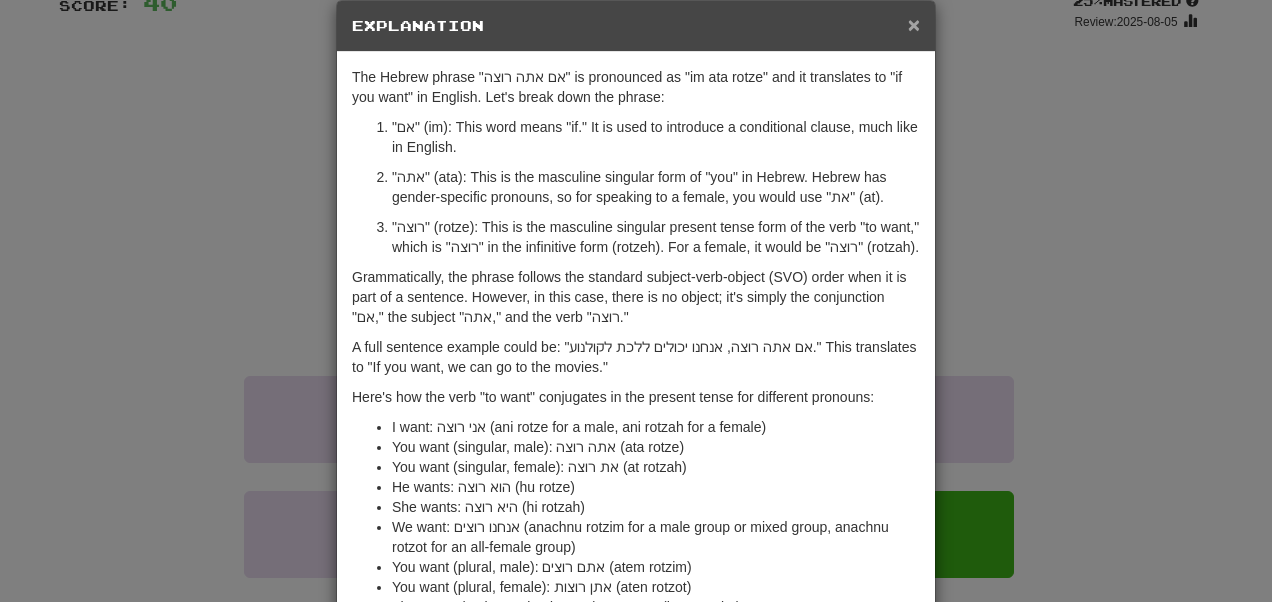 click on "×" at bounding box center (914, 24) 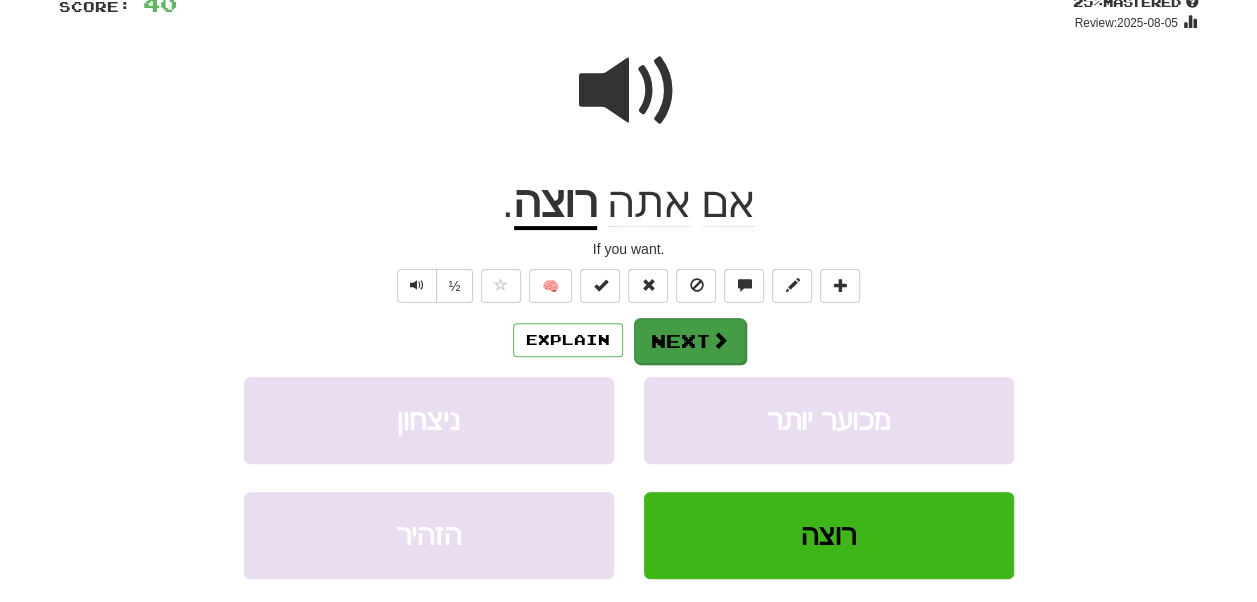 scroll, scrollTop: 177, scrollLeft: 0, axis: vertical 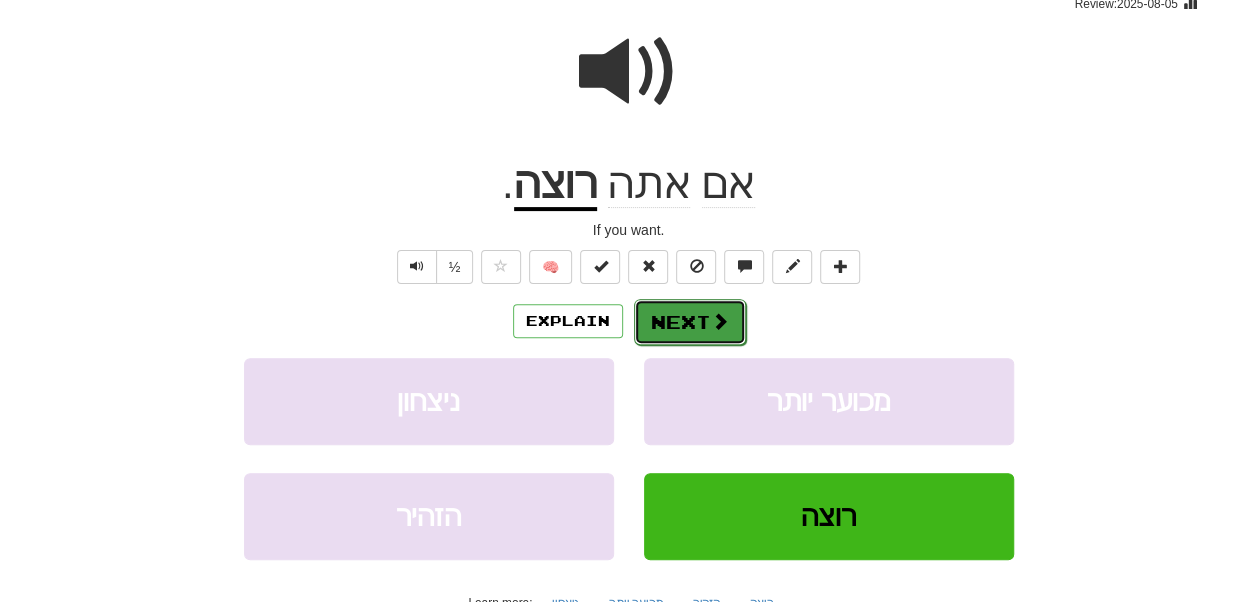 click on "Next" at bounding box center (690, 322) 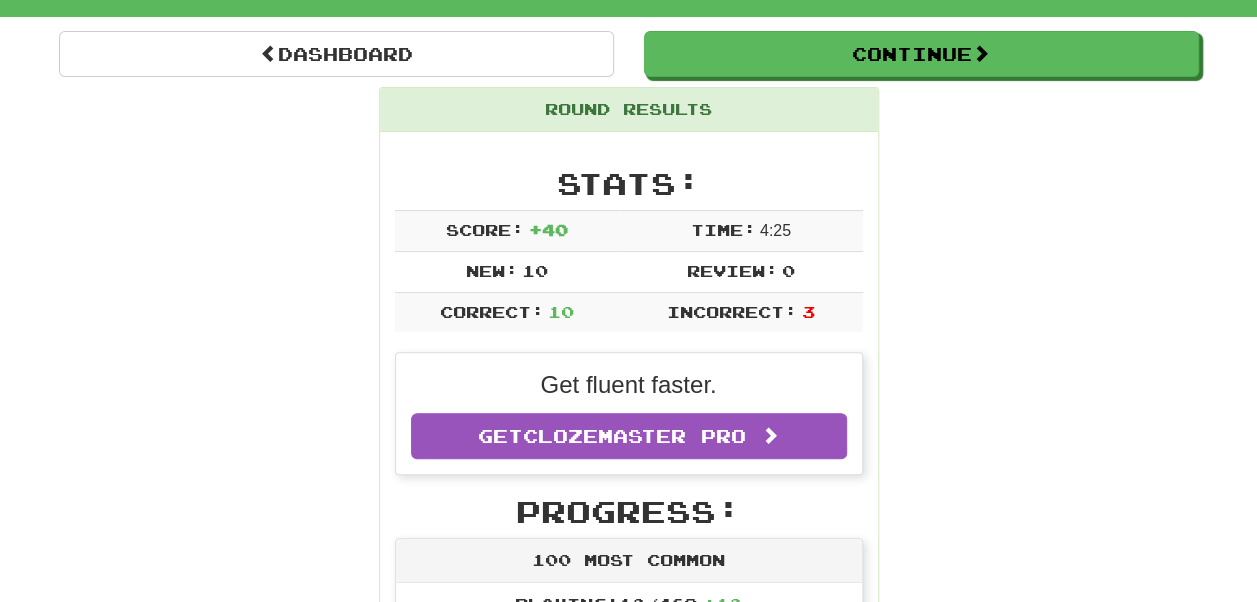 scroll, scrollTop: 0, scrollLeft: 0, axis: both 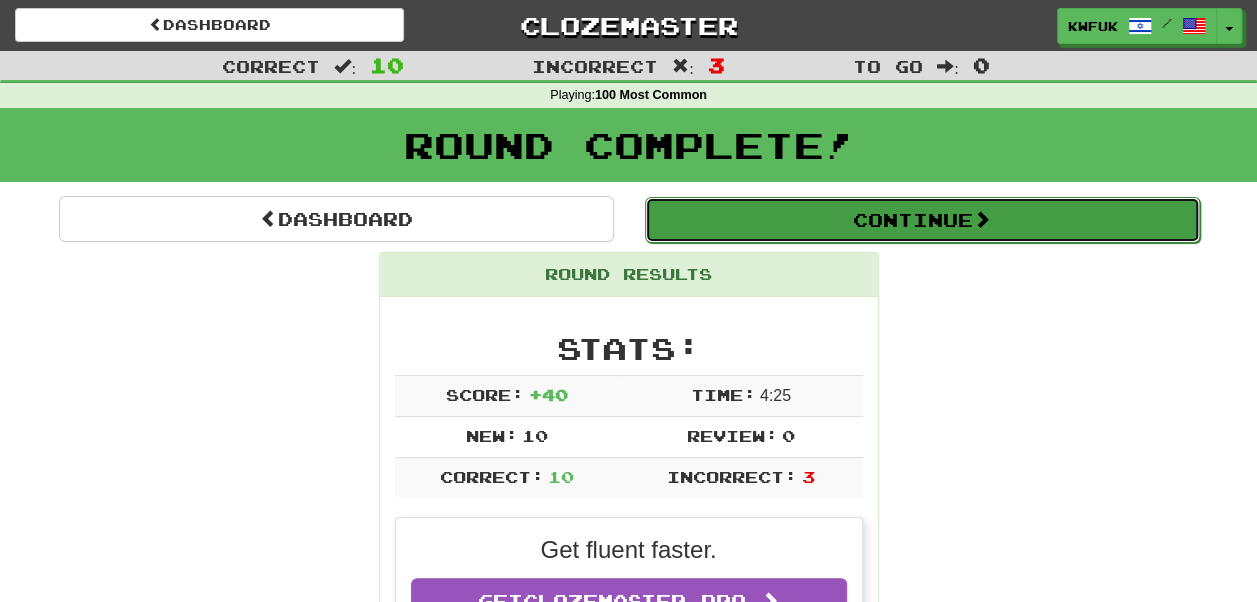 click on "Continue" at bounding box center [922, 220] 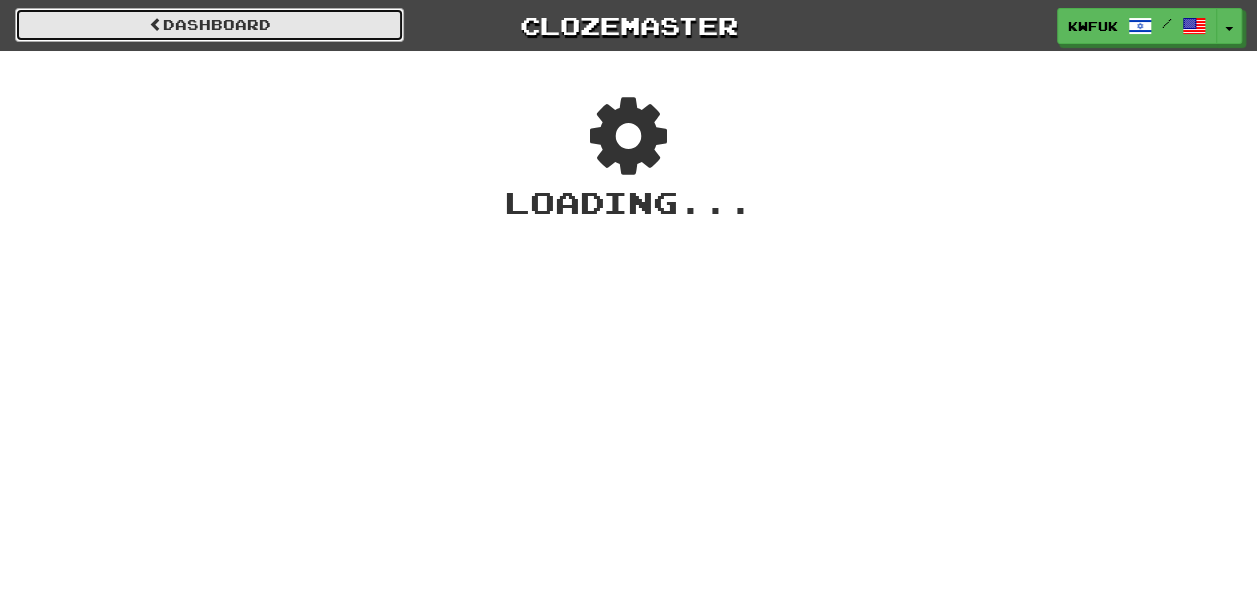 click on "Dashboard" at bounding box center [209, 25] 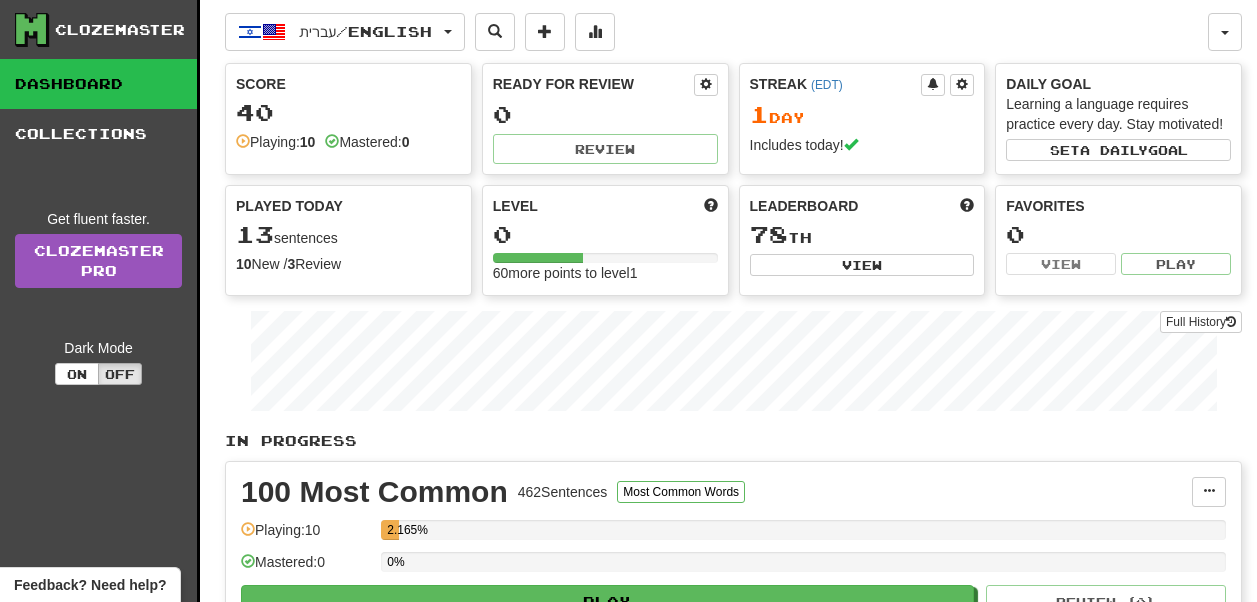 scroll, scrollTop: 0, scrollLeft: 0, axis: both 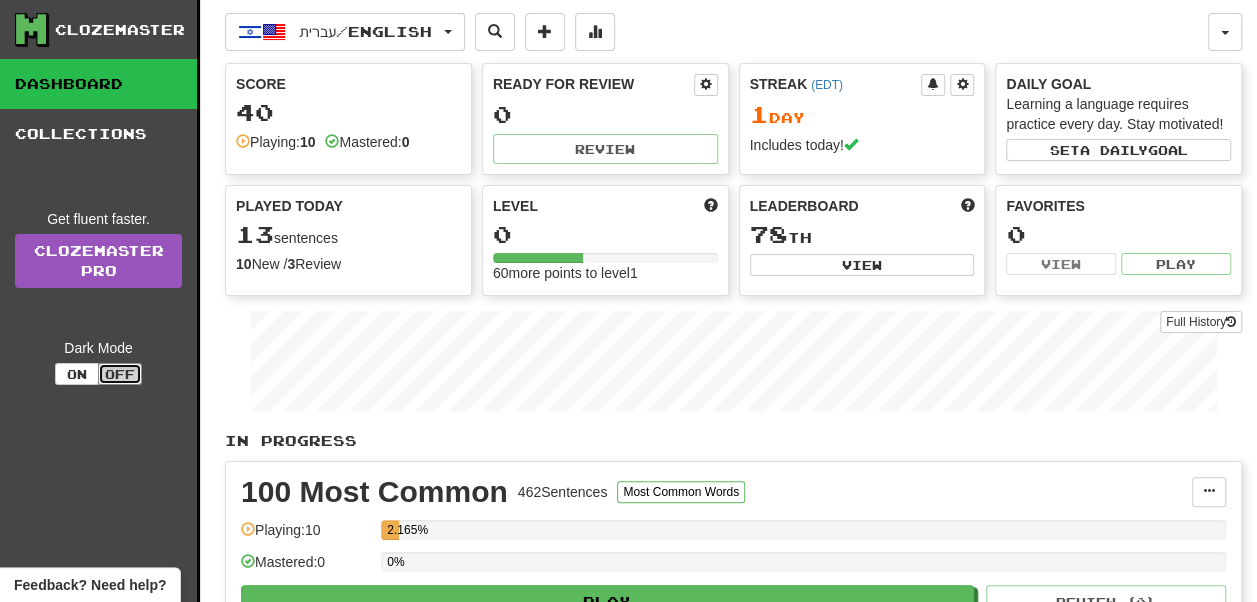click on "Off" 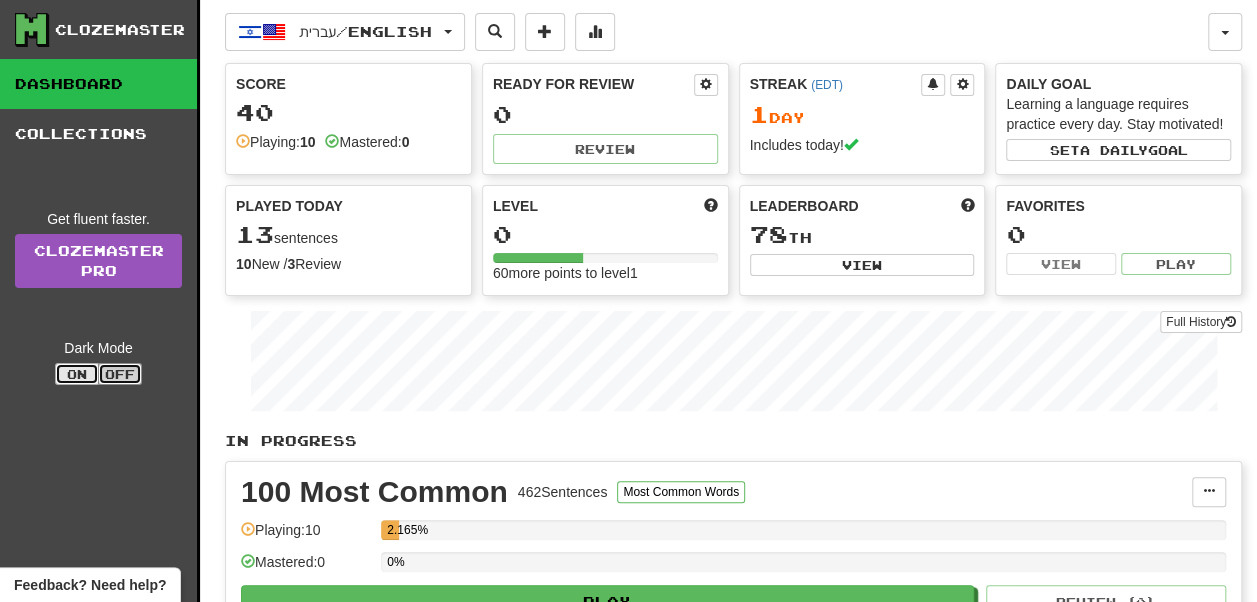 click on "On" 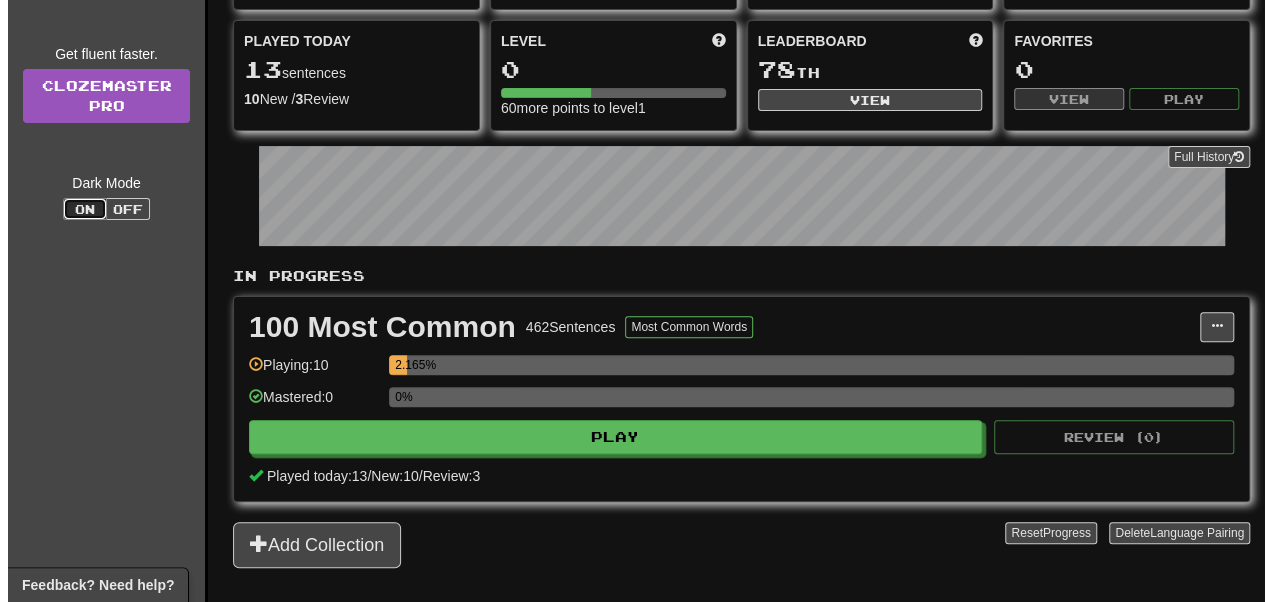 scroll, scrollTop: 168, scrollLeft: 0, axis: vertical 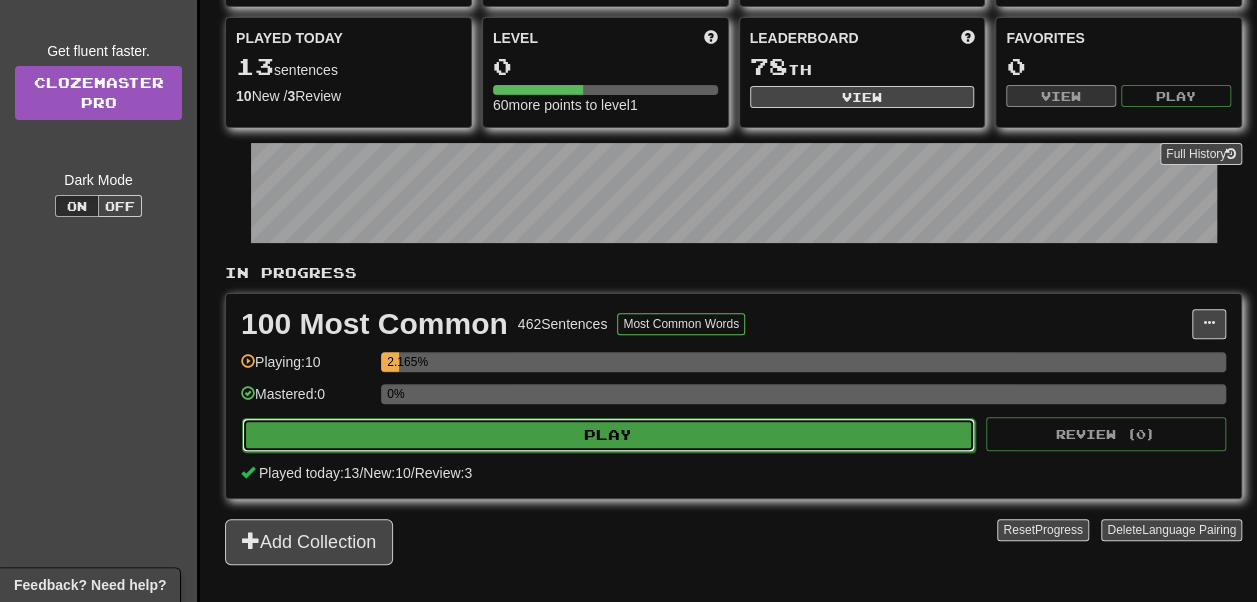 click on "Play" 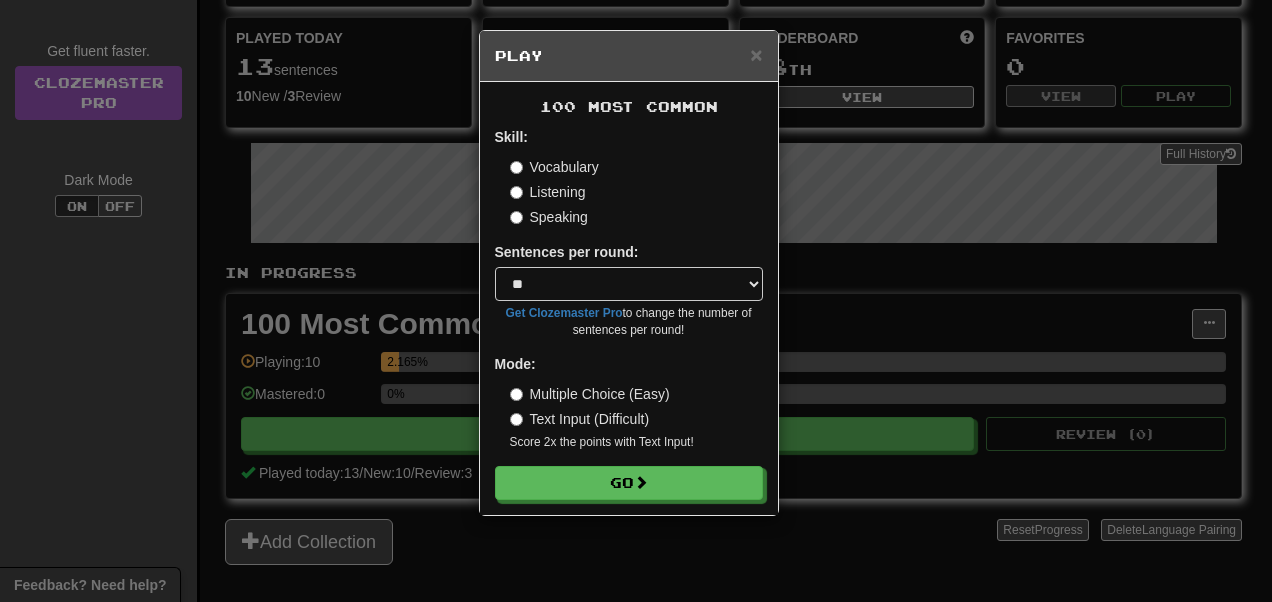 click on "Listening" at bounding box center (548, 192) 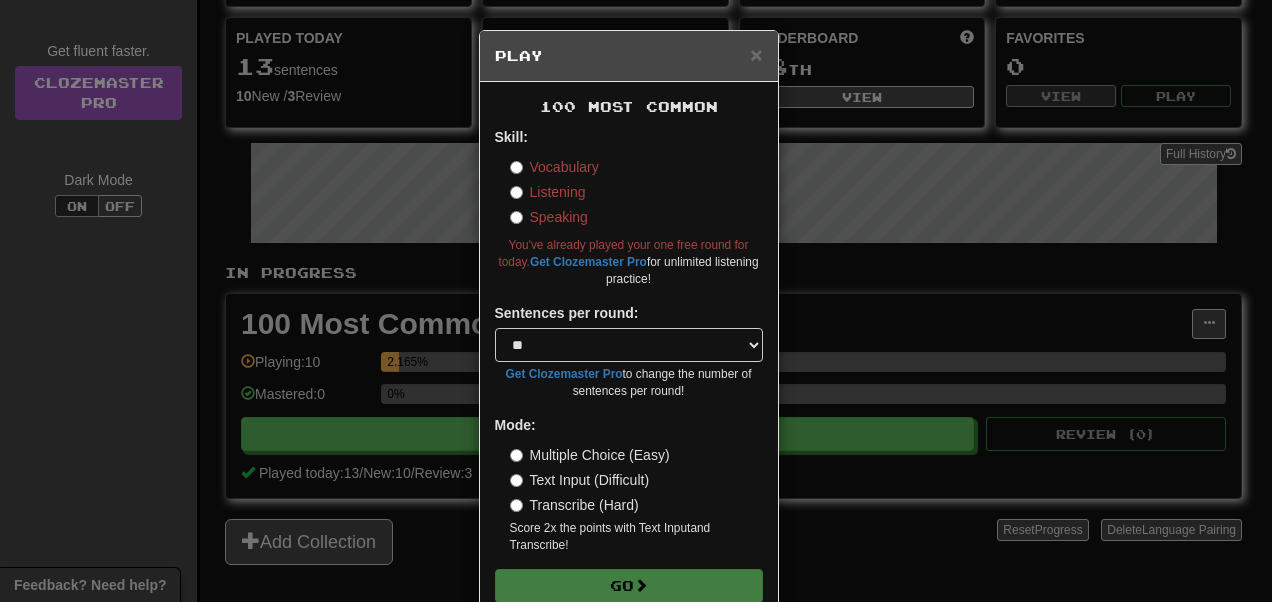 click on "Vocabulary" at bounding box center (554, 167) 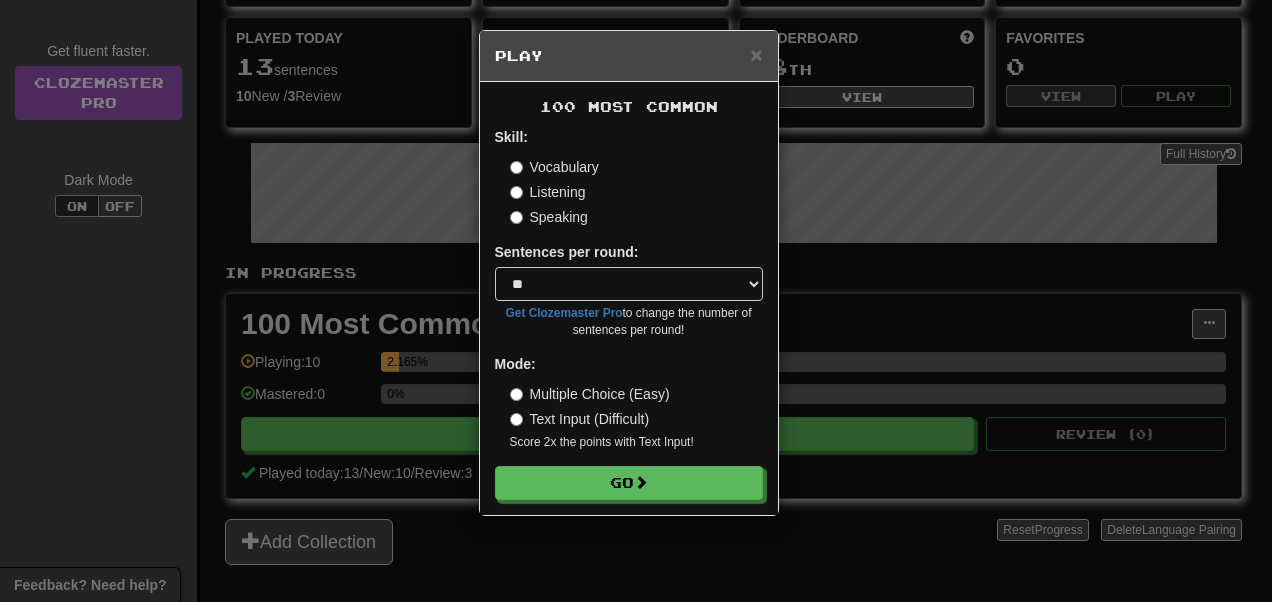 click on "Speaking" at bounding box center [549, 217] 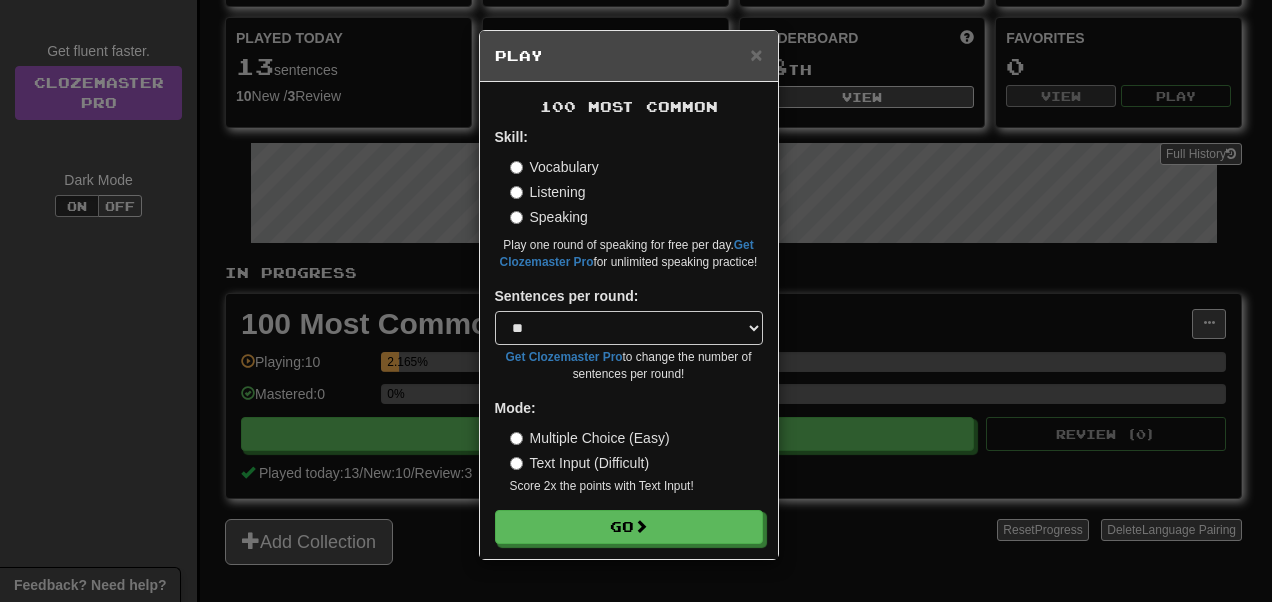 click on "Vocabulary" at bounding box center [554, 167] 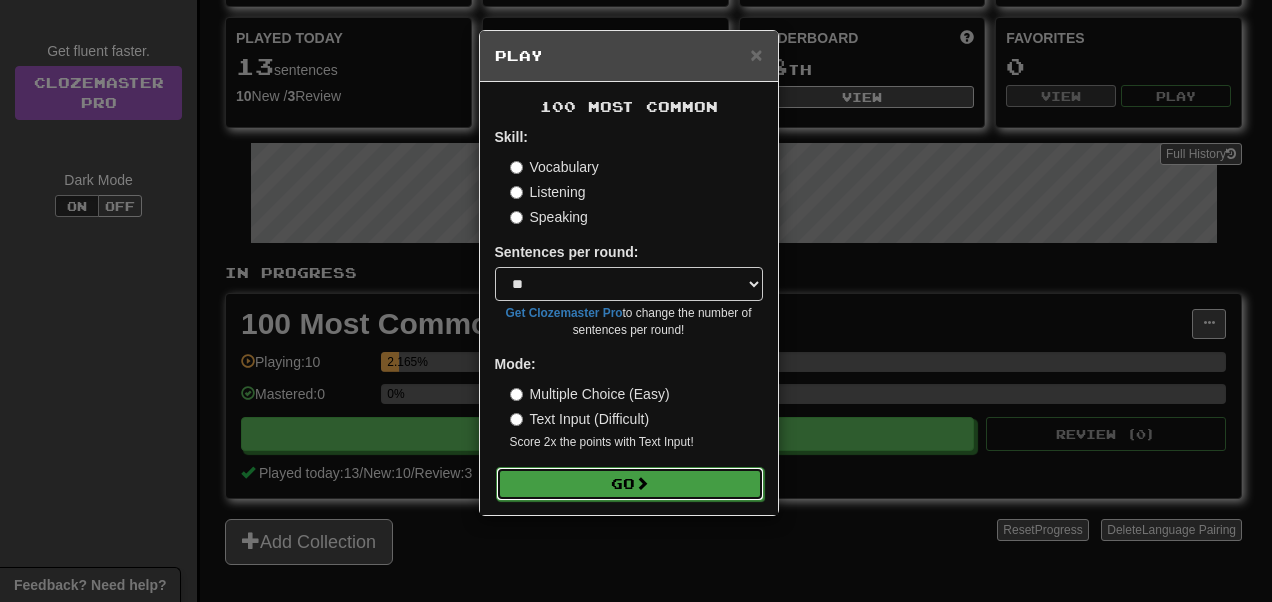 click on "Go" at bounding box center [630, 484] 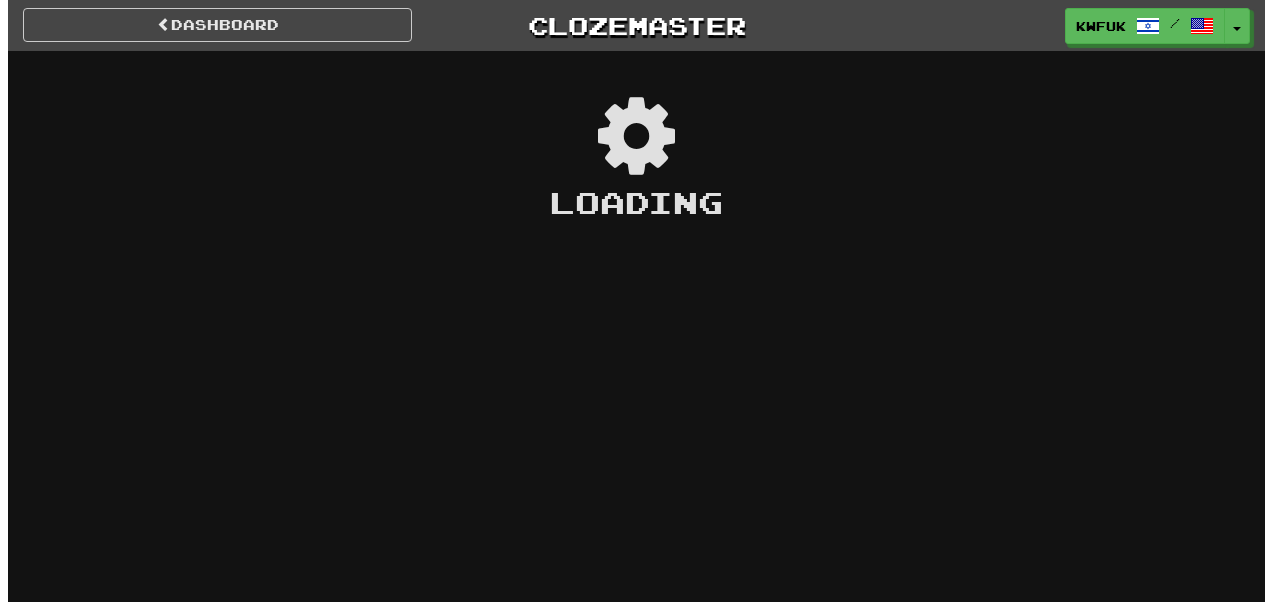 scroll, scrollTop: 0, scrollLeft: 0, axis: both 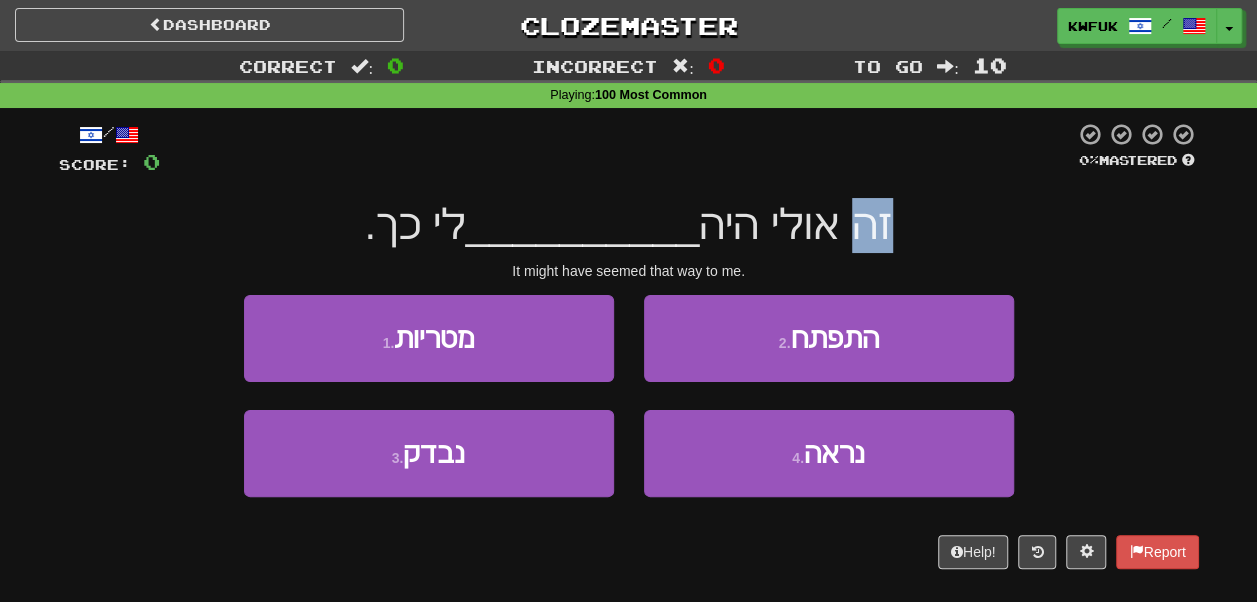 drag, startPoint x: 896, startPoint y: 224, endPoint x: 856, endPoint y: 227, distance: 40.112343 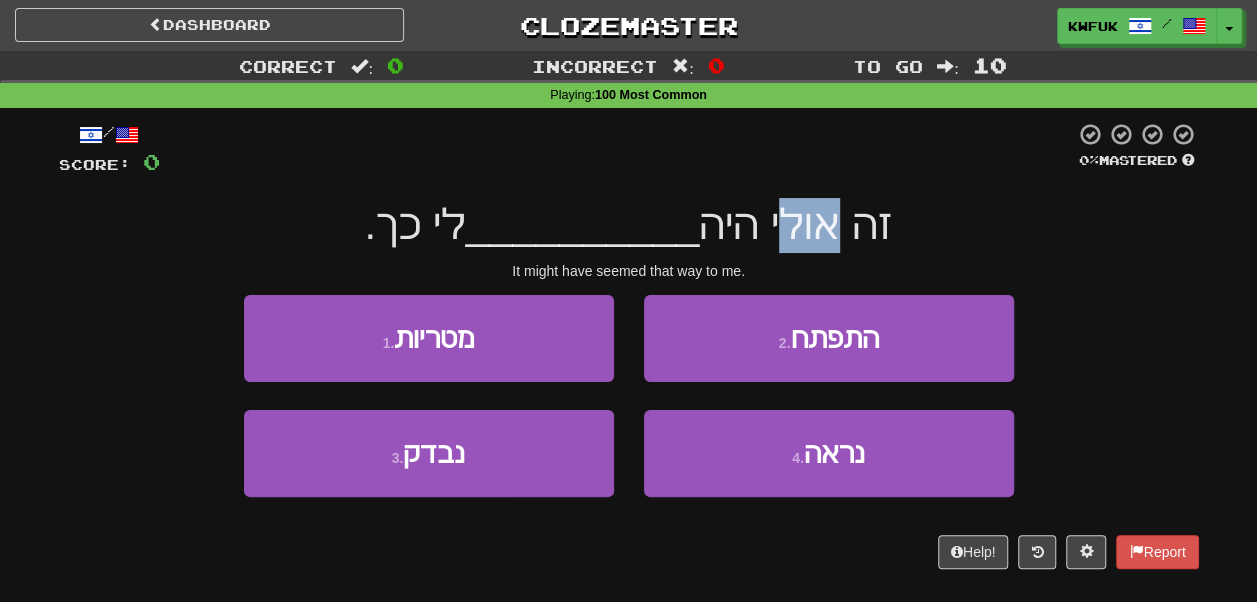 drag, startPoint x: 842, startPoint y: 229, endPoint x: 796, endPoint y: 243, distance: 48.08326 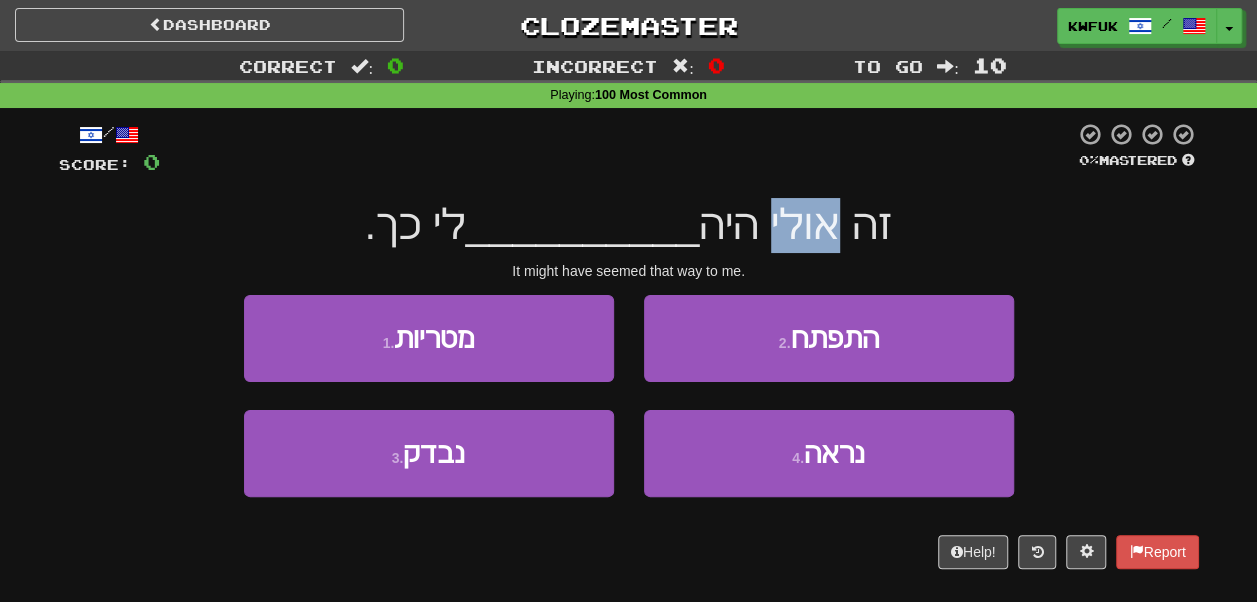 drag, startPoint x: 816, startPoint y: 233, endPoint x: 790, endPoint y: 235, distance: 26.076809 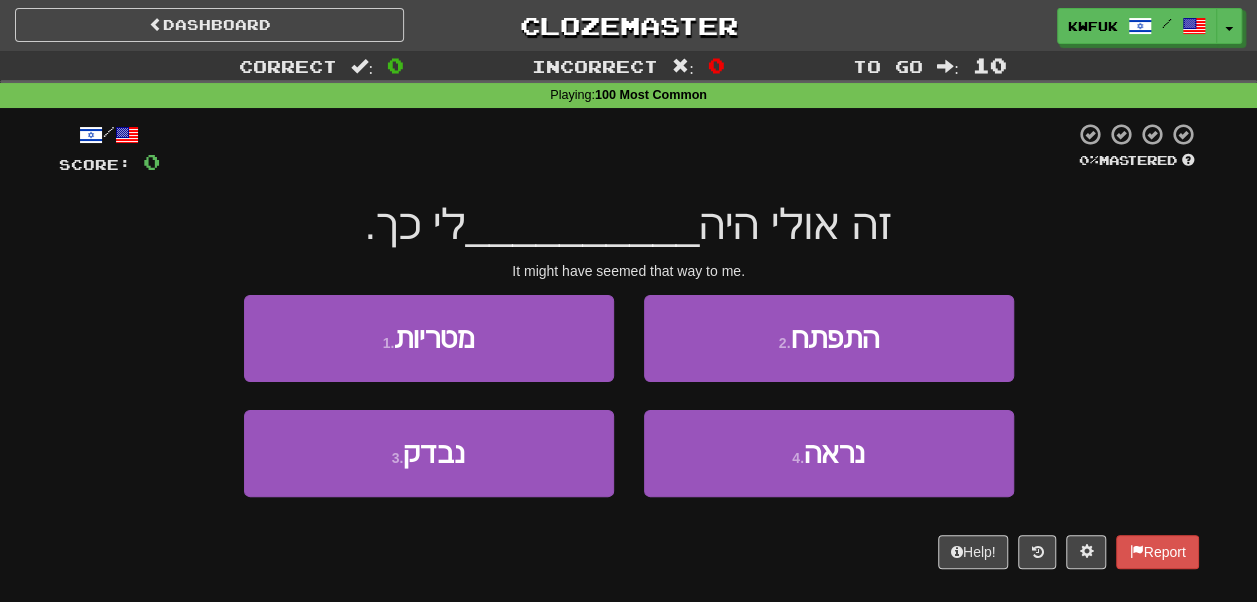 click on "זה אולי היה" at bounding box center (795, 224) 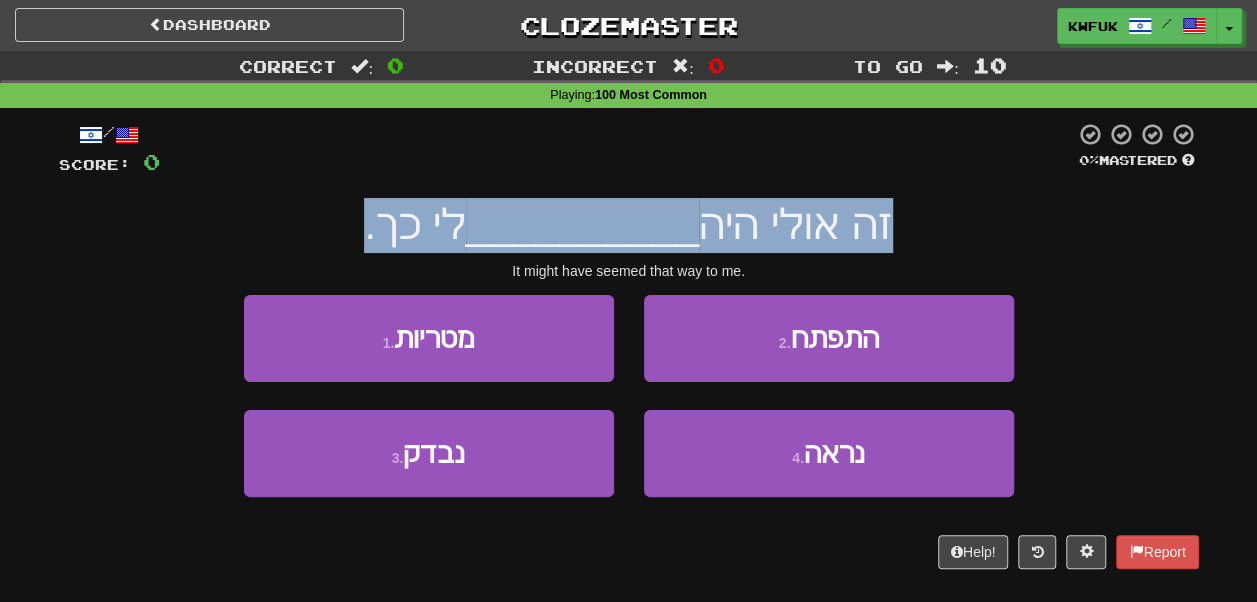 drag, startPoint x: 371, startPoint y: 225, endPoint x: 952, endPoint y: 218, distance: 581.0422 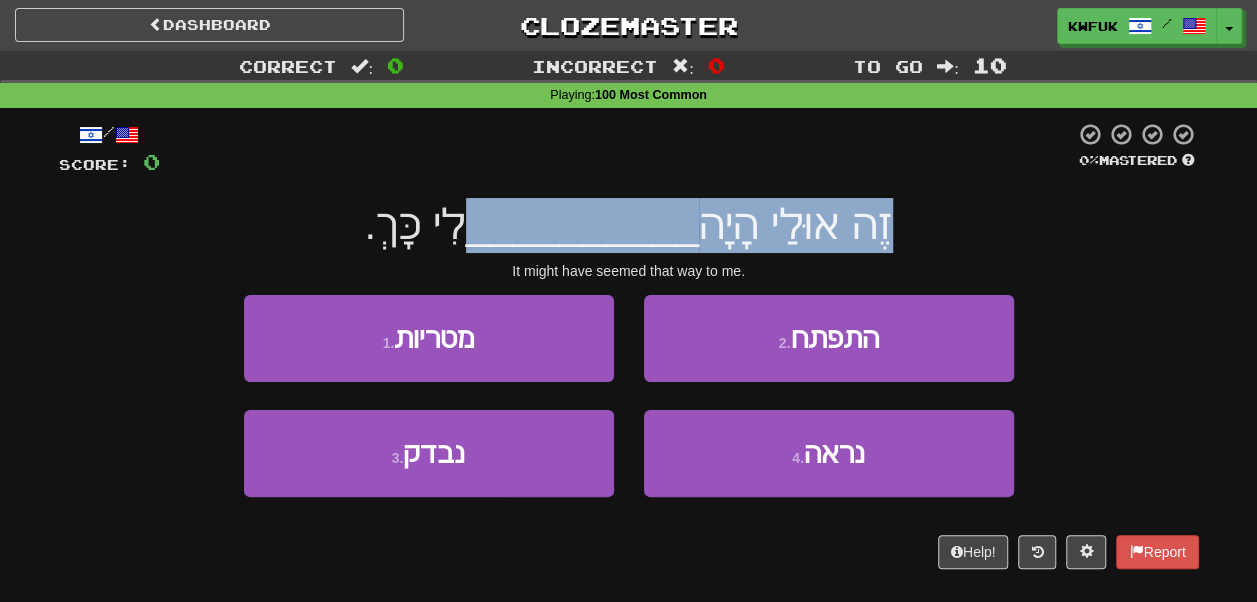 click on "/  Score:   0 0 %  Mastered זֶה אוּלַי הָיָה  __________  לִי כָּךְ. It might have seemed that way to me. 1 .  מטריות 2 .  התפתח 3 .  נבדק 4 .  נראה  Help!  Report" at bounding box center [629, 345] 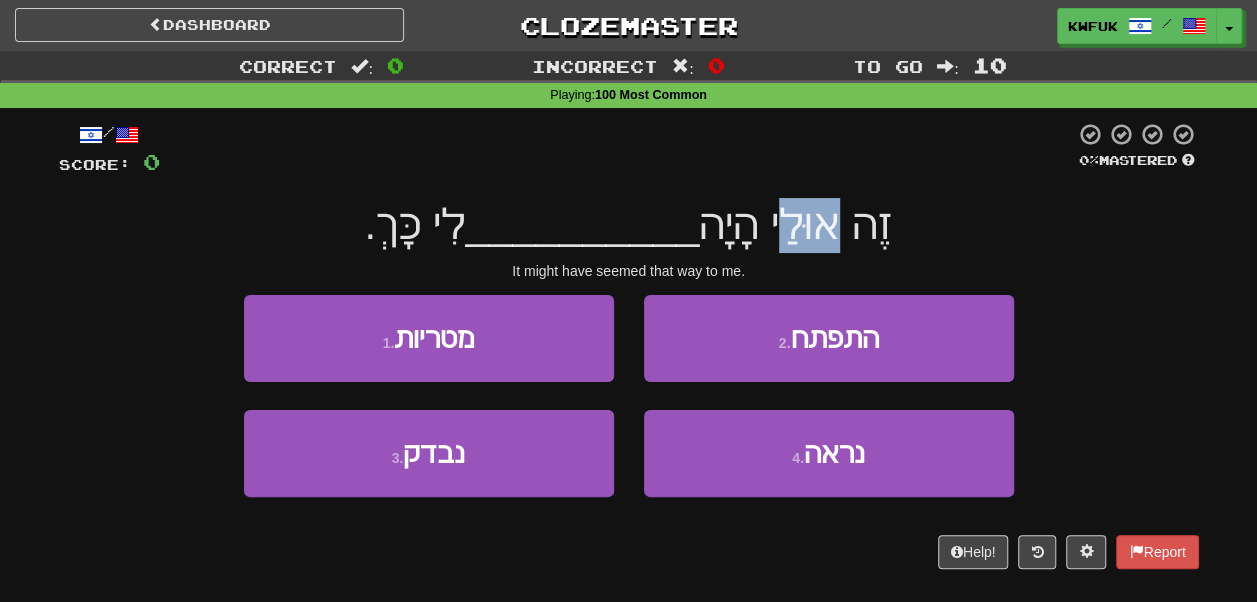 drag, startPoint x: 840, startPoint y: 234, endPoint x: 795, endPoint y: 222, distance: 46.572525 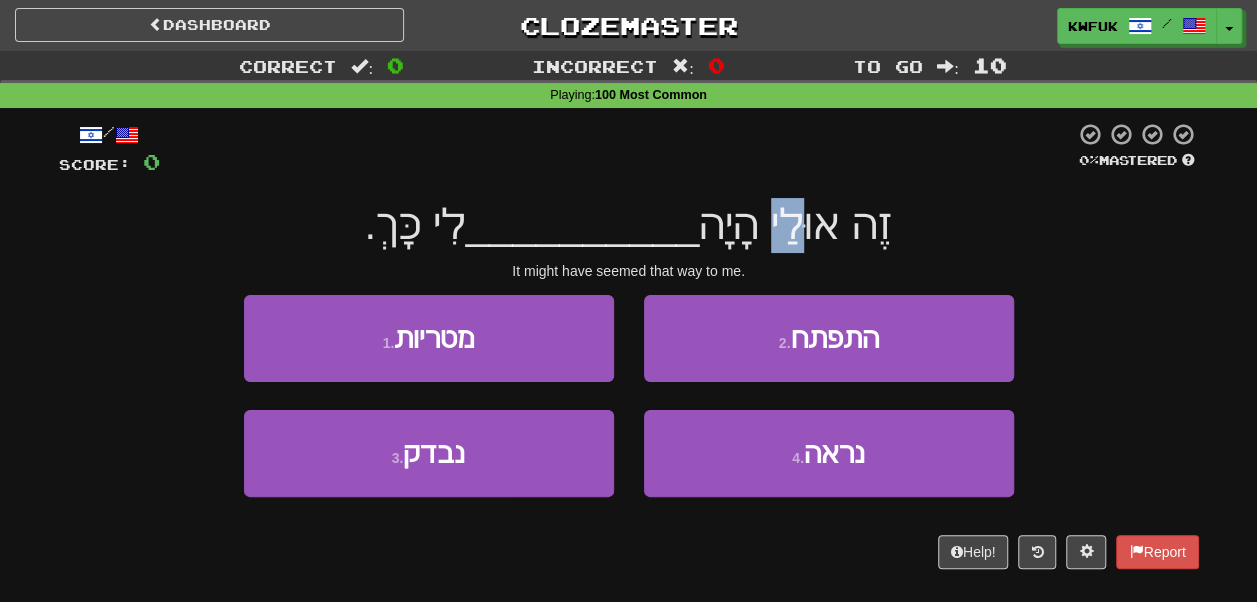 drag, startPoint x: 810, startPoint y: 222, endPoint x: 779, endPoint y: 224, distance: 31.06445 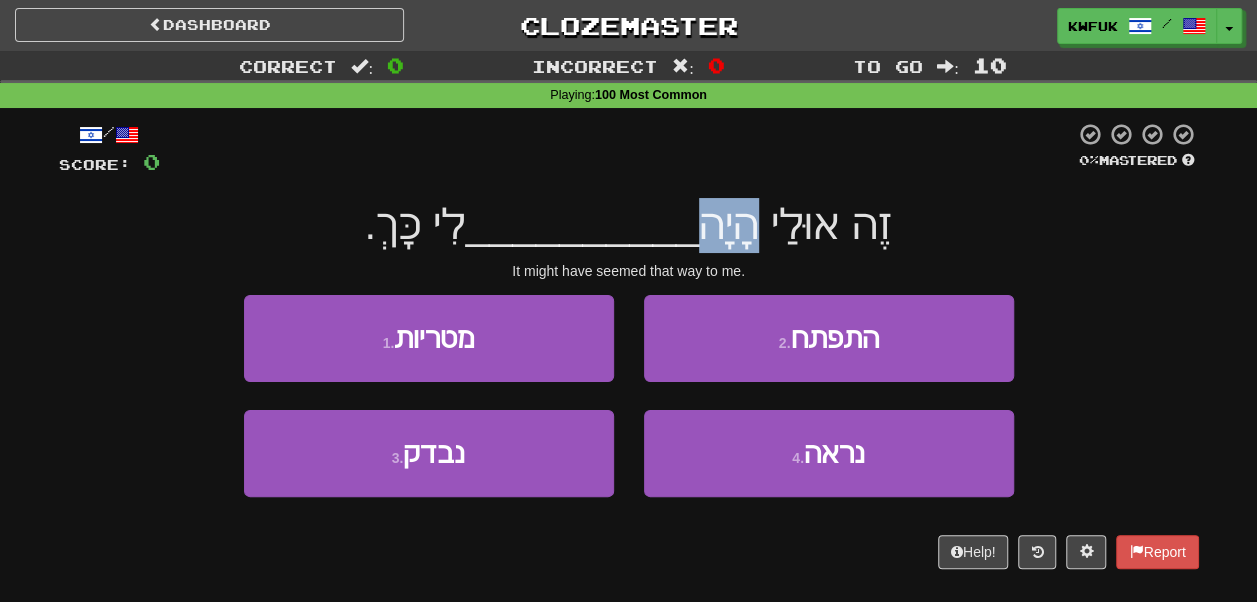 drag, startPoint x: 763, startPoint y: 224, endPoint x: 712, endPoint y: 226, distance: 51.0392 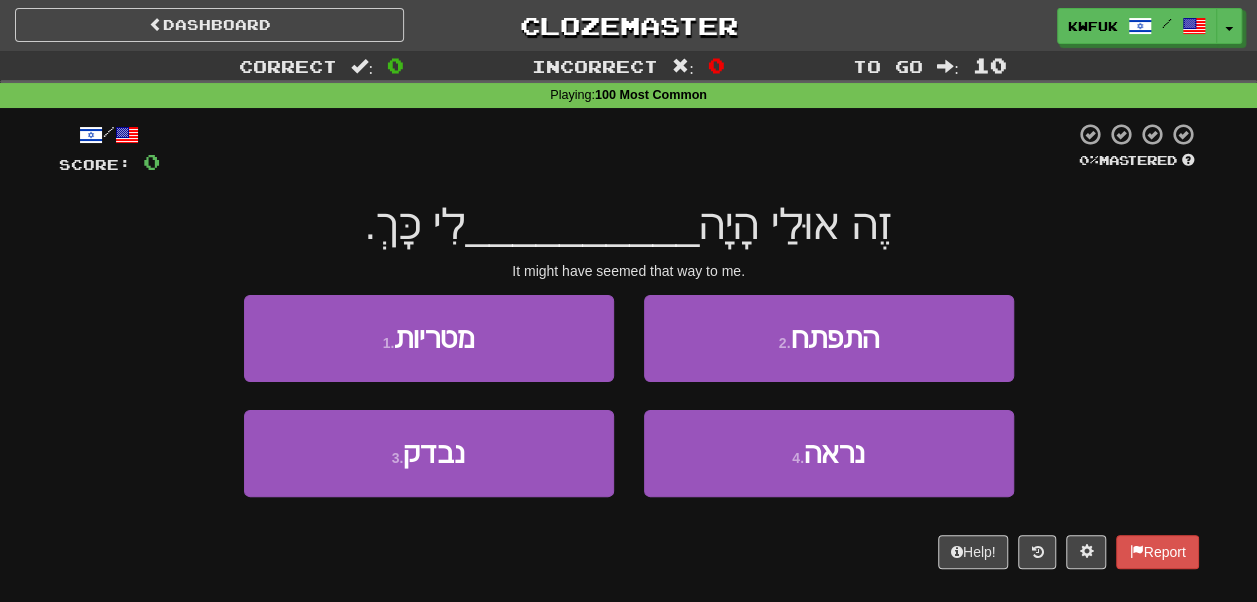 drag, startPoint x: 712, startPoint y: 226, endPoint x: 746, endPoint y: 227, distance: 34.0147 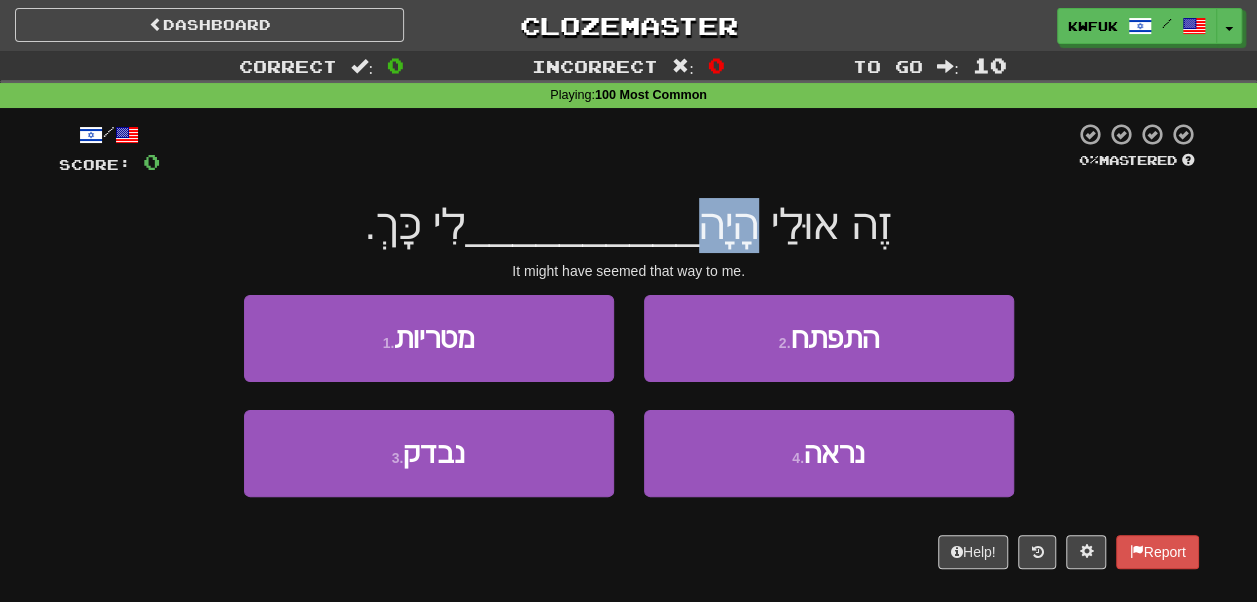 drag, startPoint x: 735, startPoint y: 225, endPoint x: 752, endPoint y: 225, distance: 17 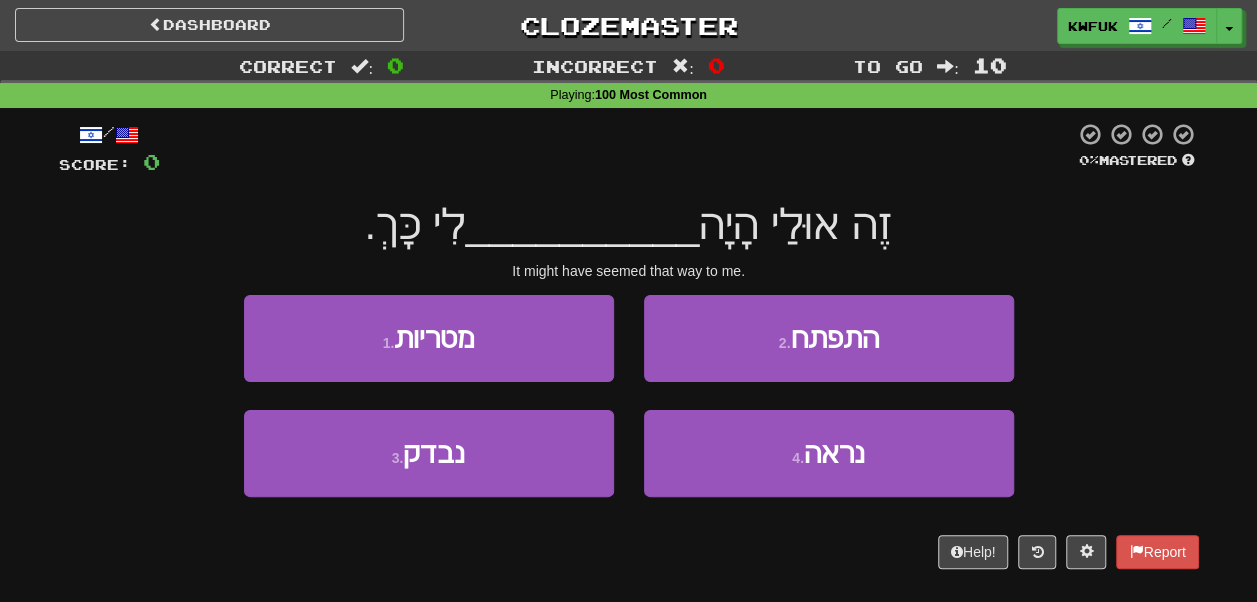 click on "זֶה אוּלַי הָיָה" at bounding box center (795, 224) 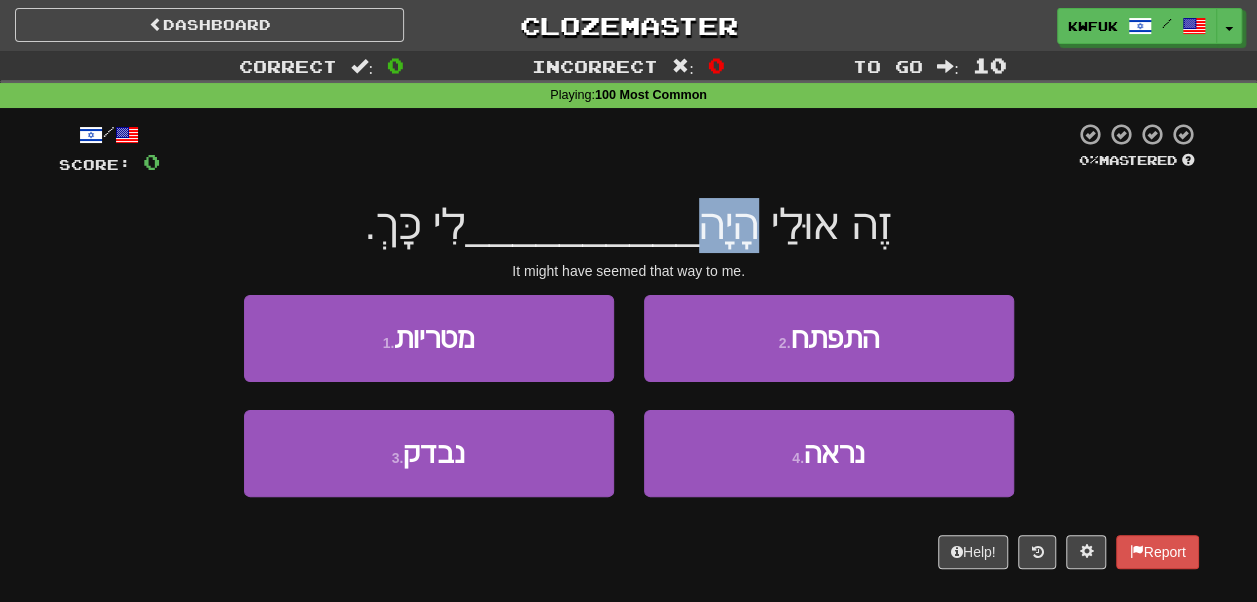 drag, startPoint x: 764, startPoint y: 226, endPoint x: 717, endPoint y: 225, distance: 47.010635 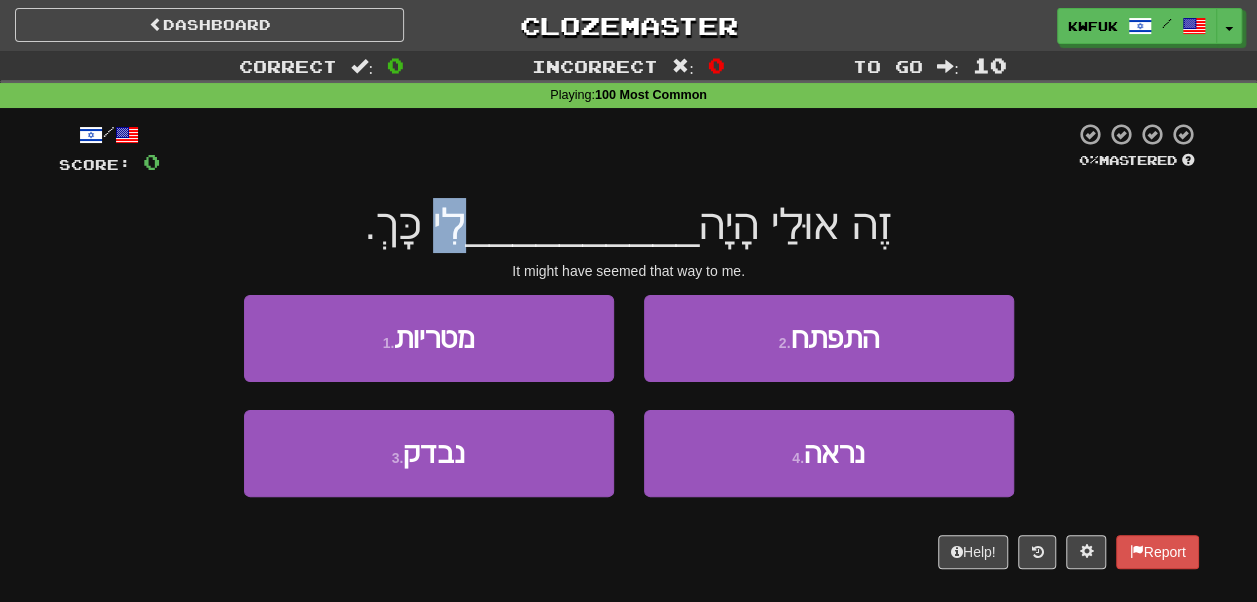 drag, startPoint x: 449, startPoint y: 239, endPoint x: 432, endPoint y: 232, distance: 18.384777 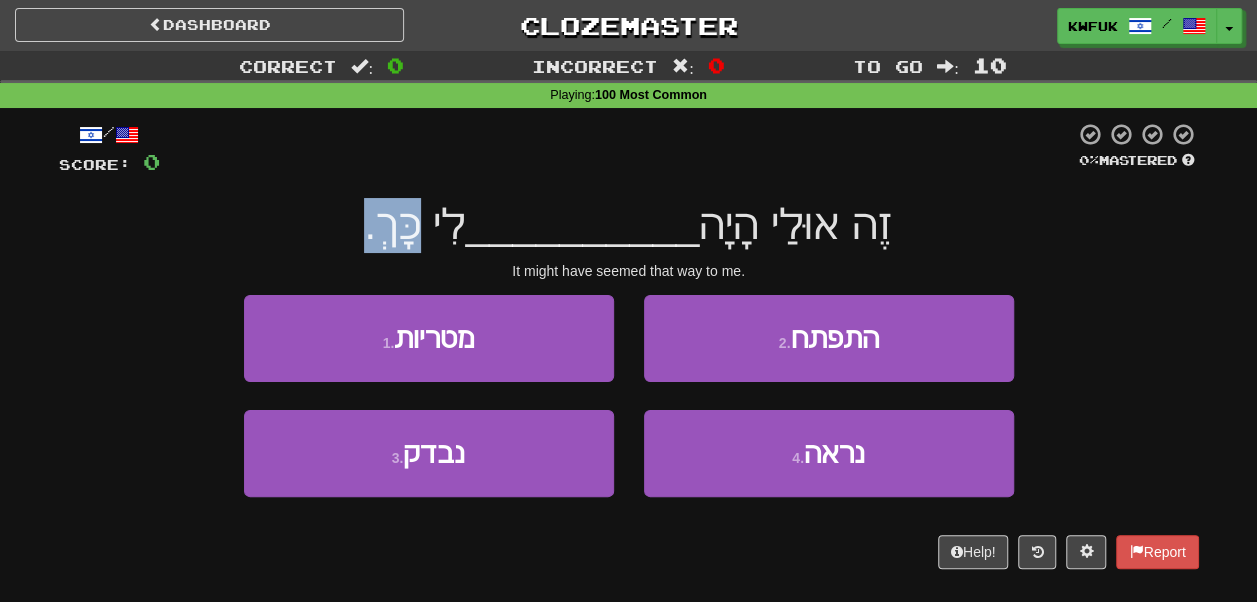 drag, startPoint x: 416, startPoint y: 226, endPoint x: 380, endPoint y: 230, distance: 36.221542 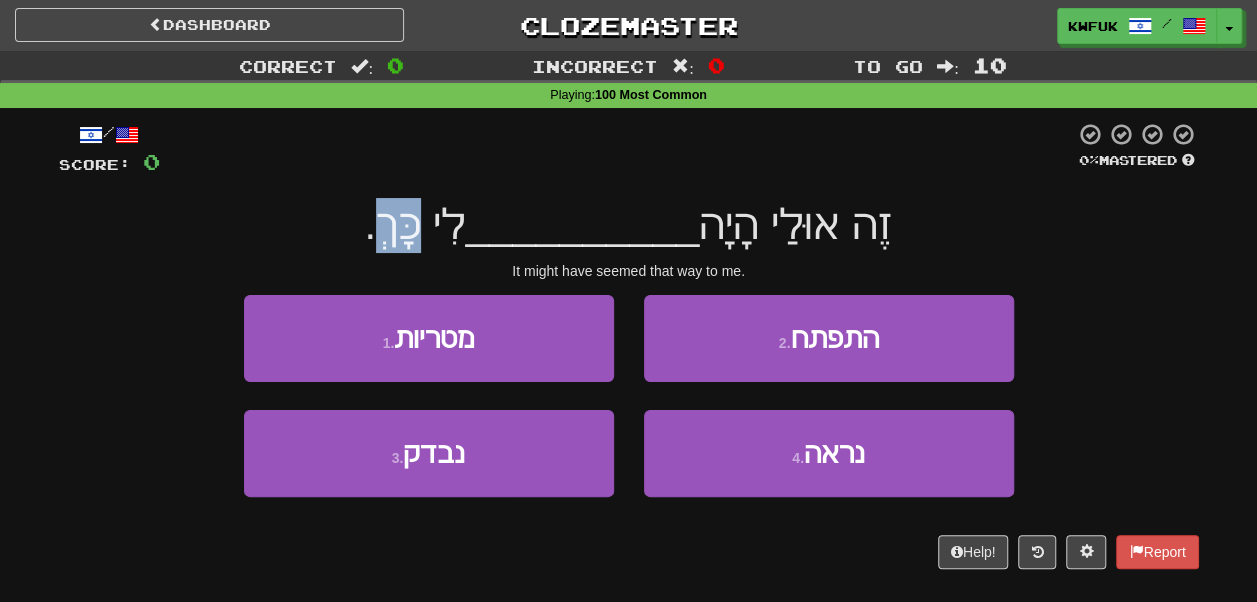 click on "לִי כָּךְ." at bounding box center [414, 224] 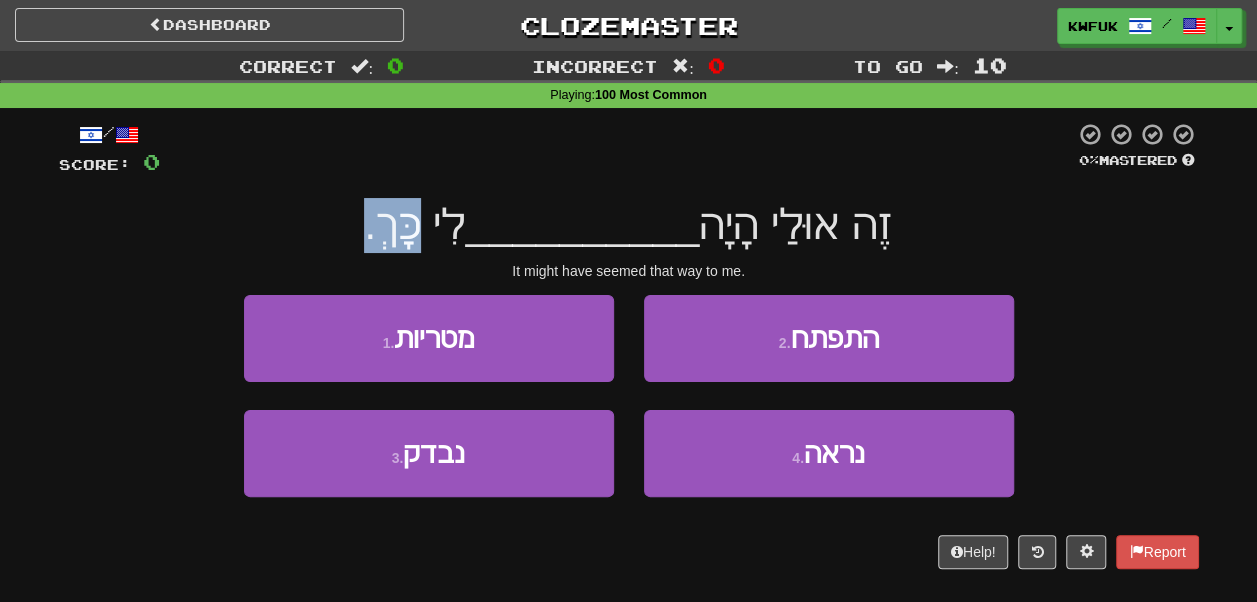 click on "לִי כָּךְ." at bounding box center (414, 224) 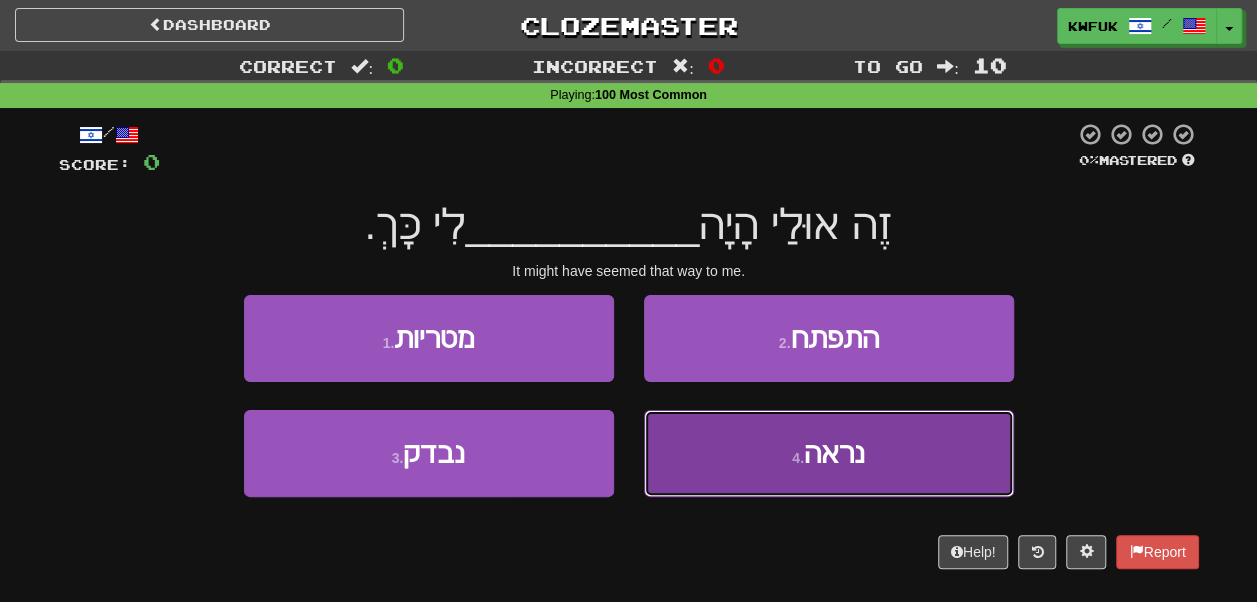 click on "4 .  נראה" at bounding box center (829, 453) 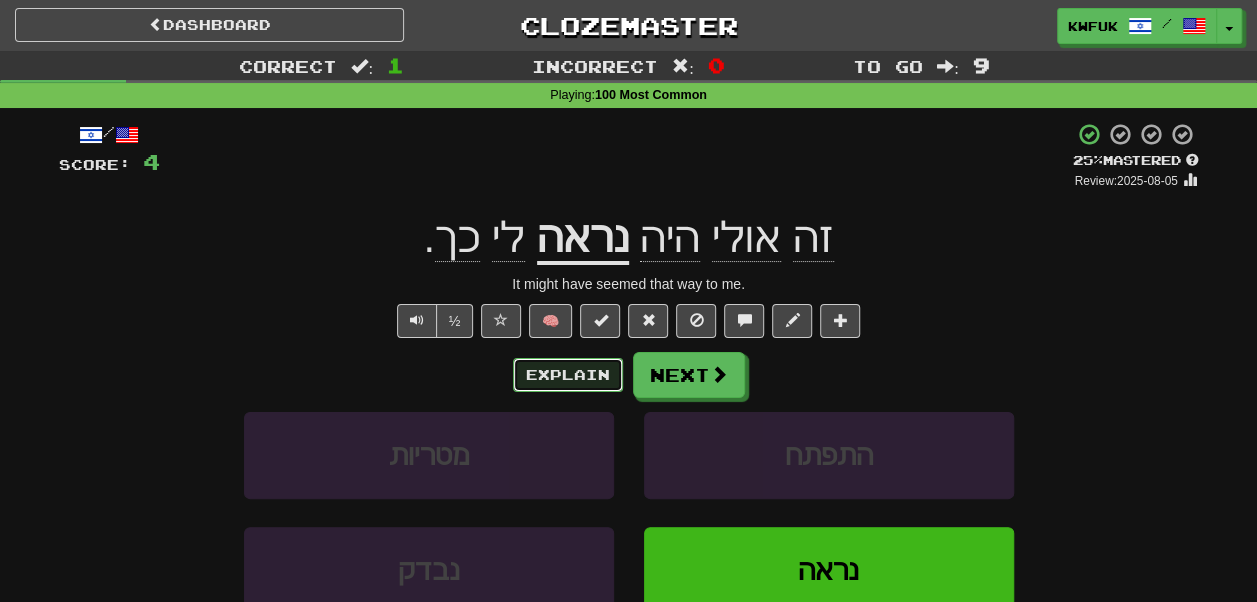 click on "Explain" at bounding box center (568, 375) 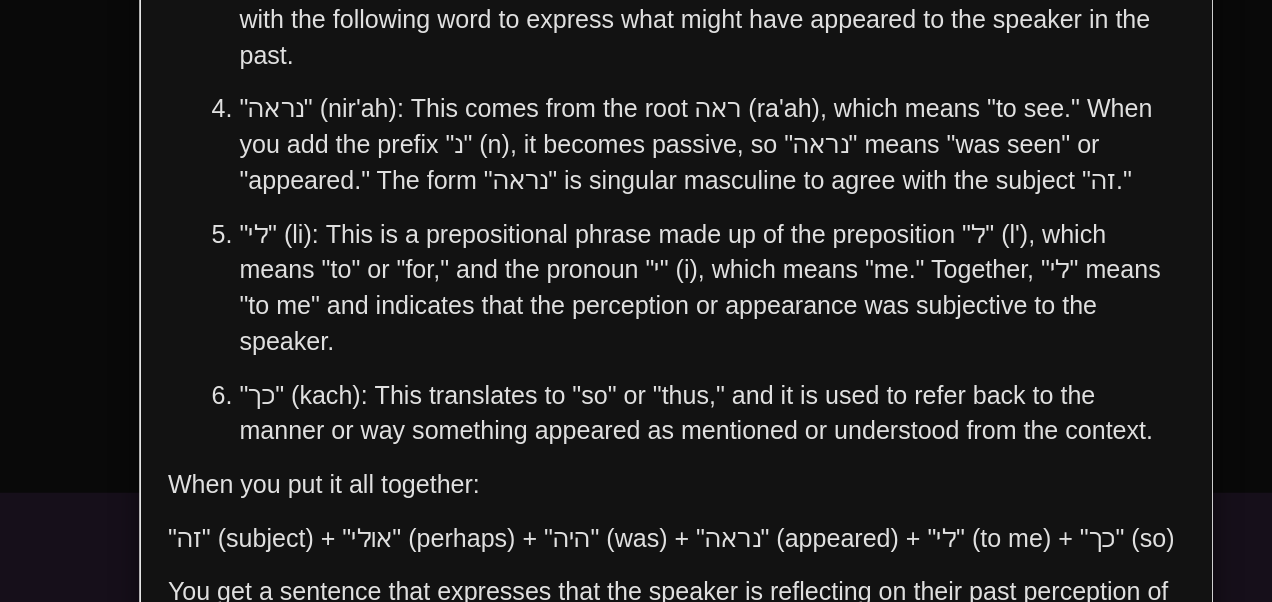 scroll, scrollTop: 244, scrollLeft: 0, axis: vertical 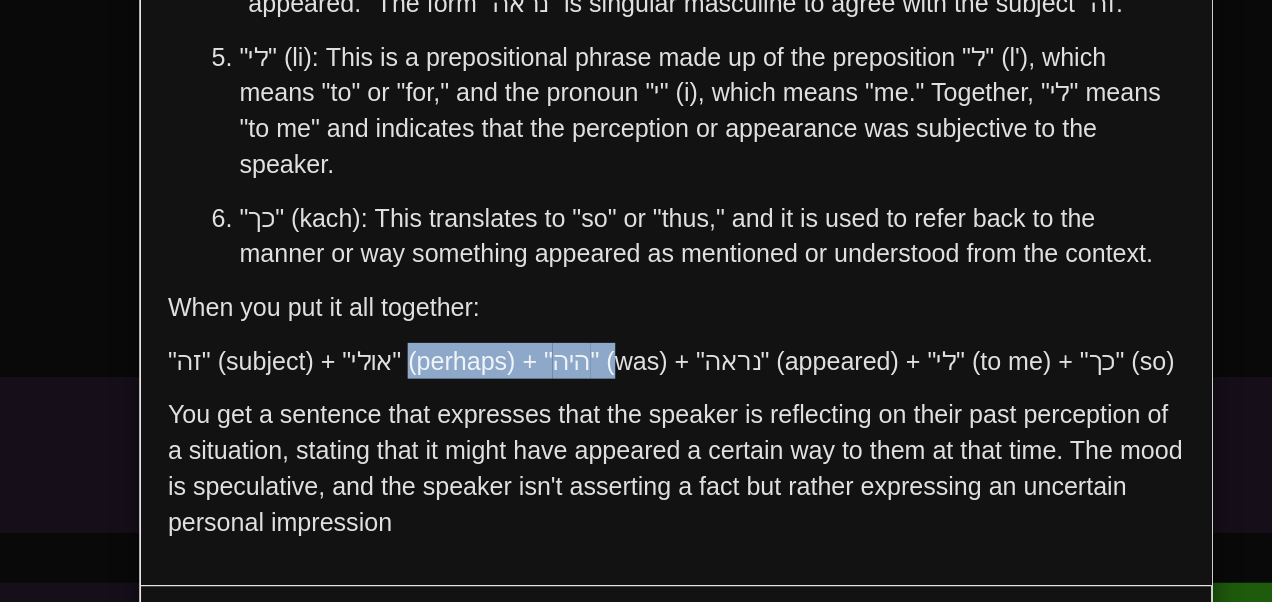 drag, startPoint x: 475, startPoint y: 389, endPoint x: 594, endPoint y: 384, distance: 119.104996 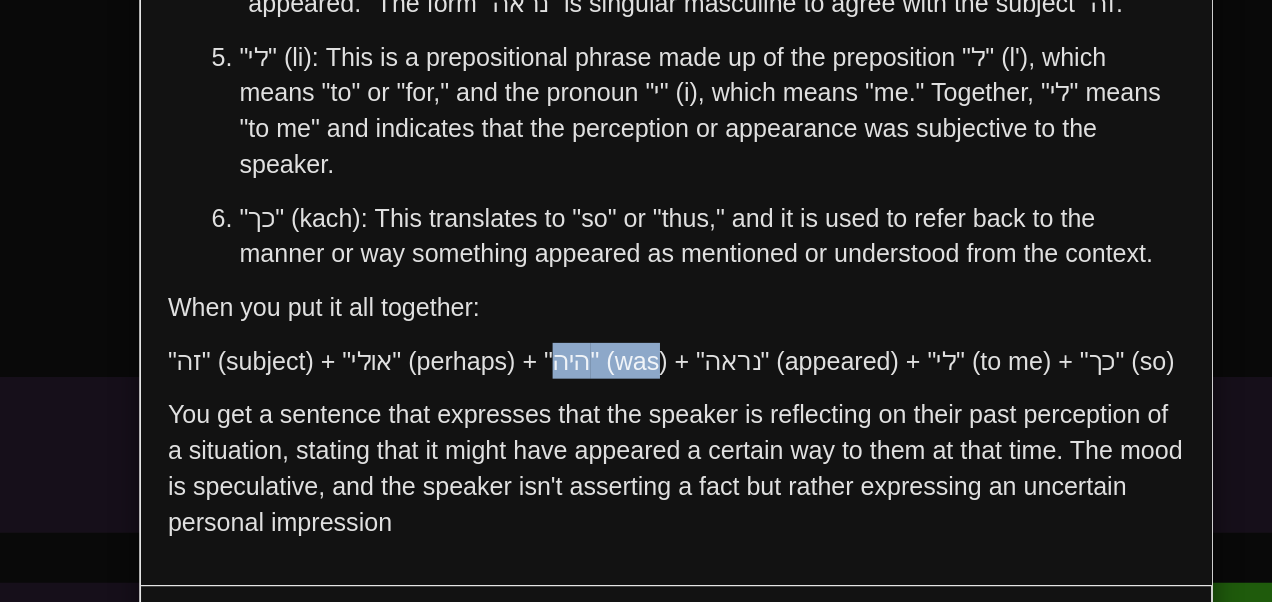 drag, startPoint x: 594, startPoint y: 384, endPoint x: 562, endPoint y: 384, distance: 32 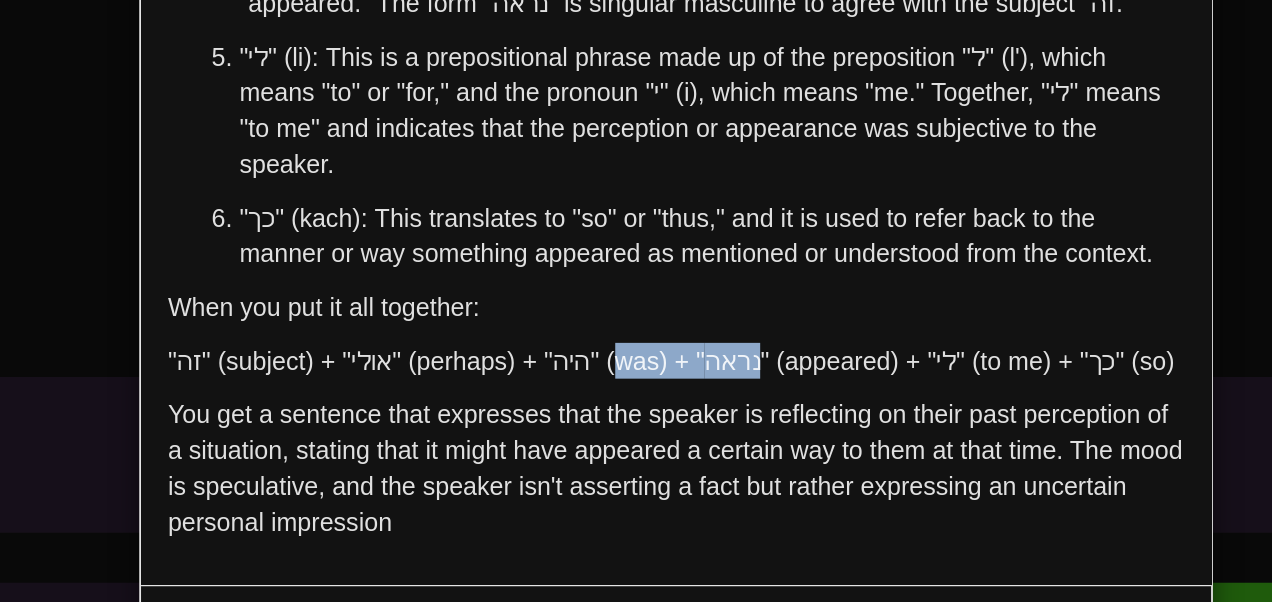 drag, startPoint x: 604, startPoint y: 386, endPoint x: 658, endPoint y: 386, distance: 54 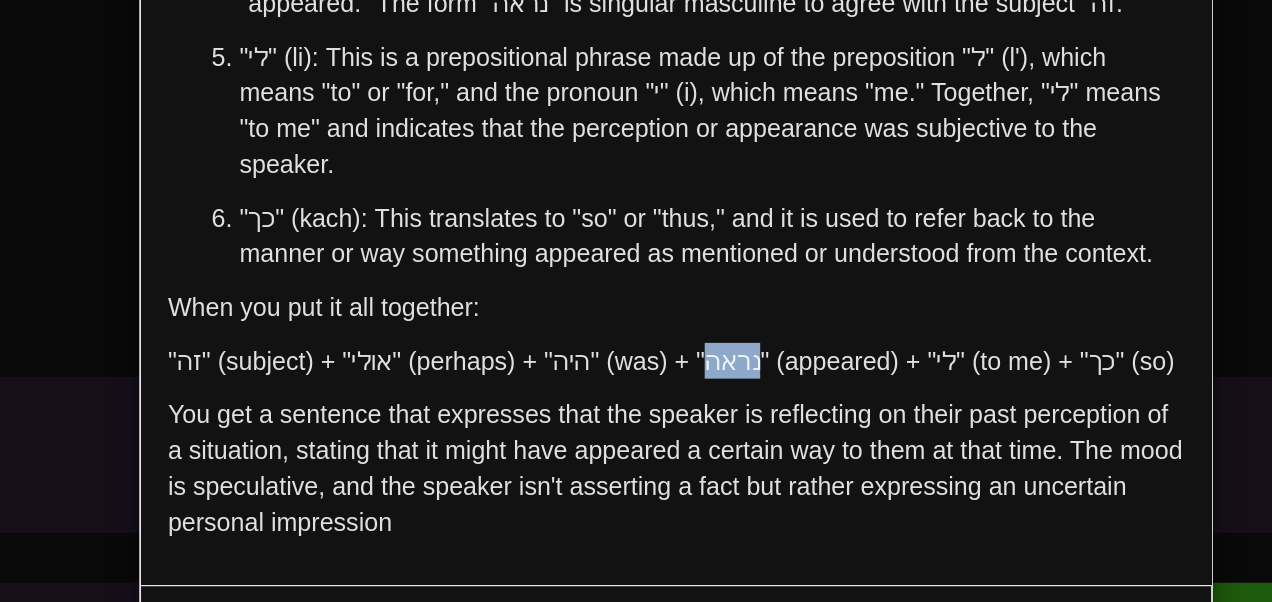 drag, startPoint x: 658, startPoint y: 386, endPoint x: 648, endPoint y: 385, distance: 10.049875 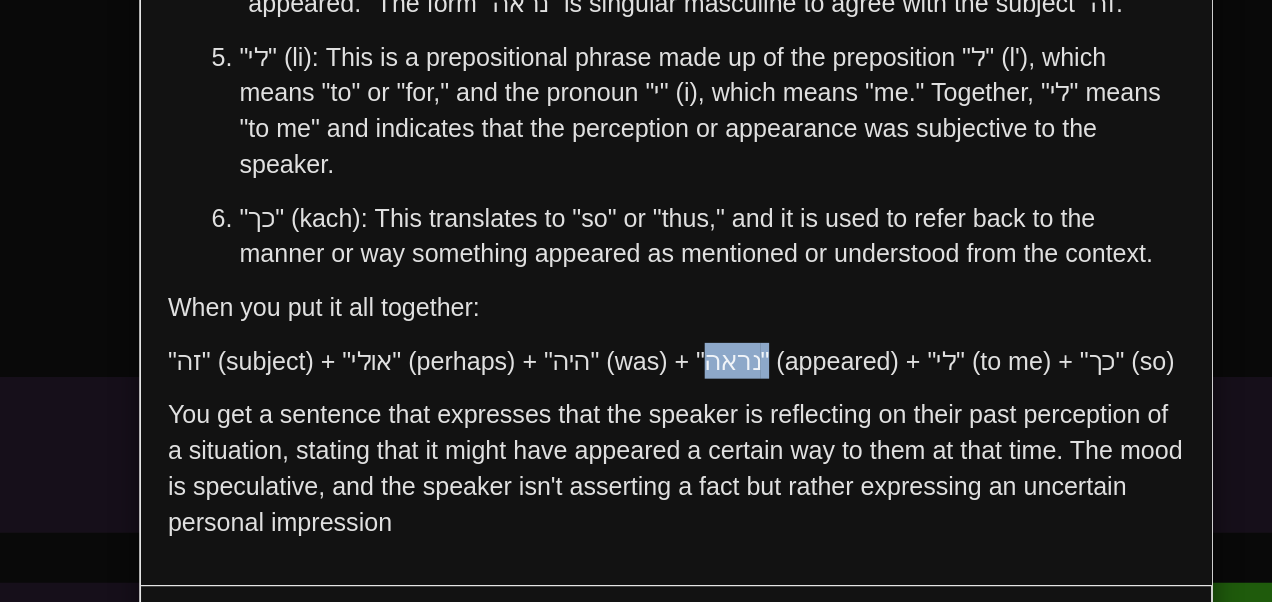 drag, startPoint x: 648, startPoint y: 385, endPoint x: 670, endPoint y: 387, distance: 22.090721 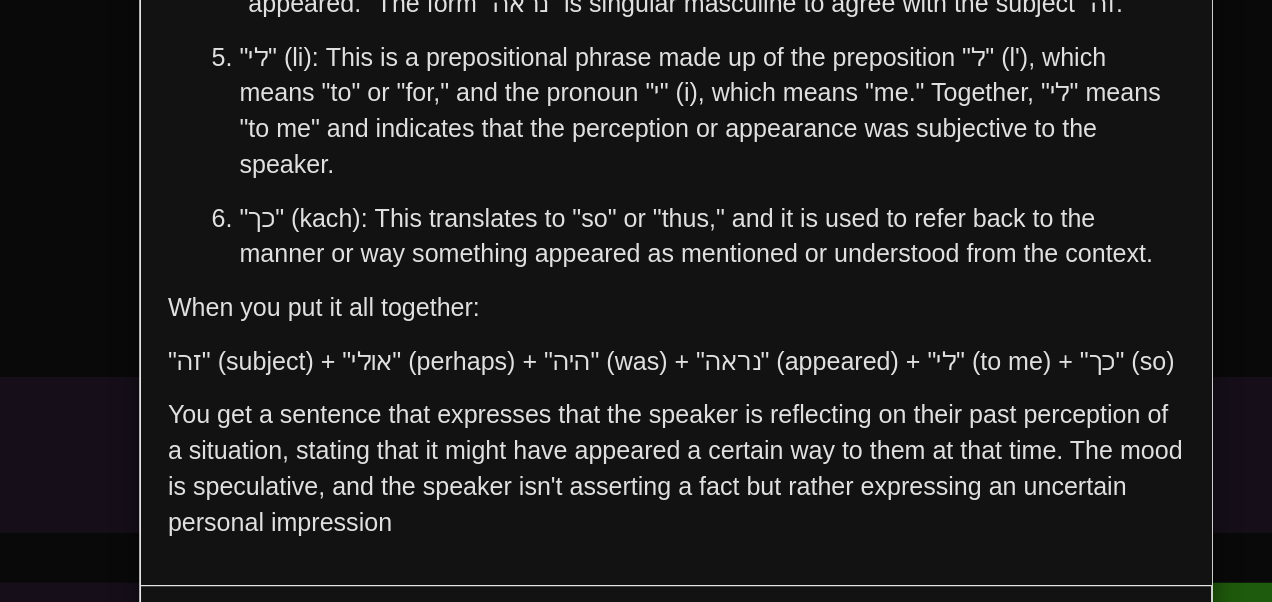click on ""זה" (subject) + "אולי" (perhaps) + "היה" (was) + "נראה" (appeared) + "לי" (to me) + "כך" (so)" at bounding box center (636, 403) 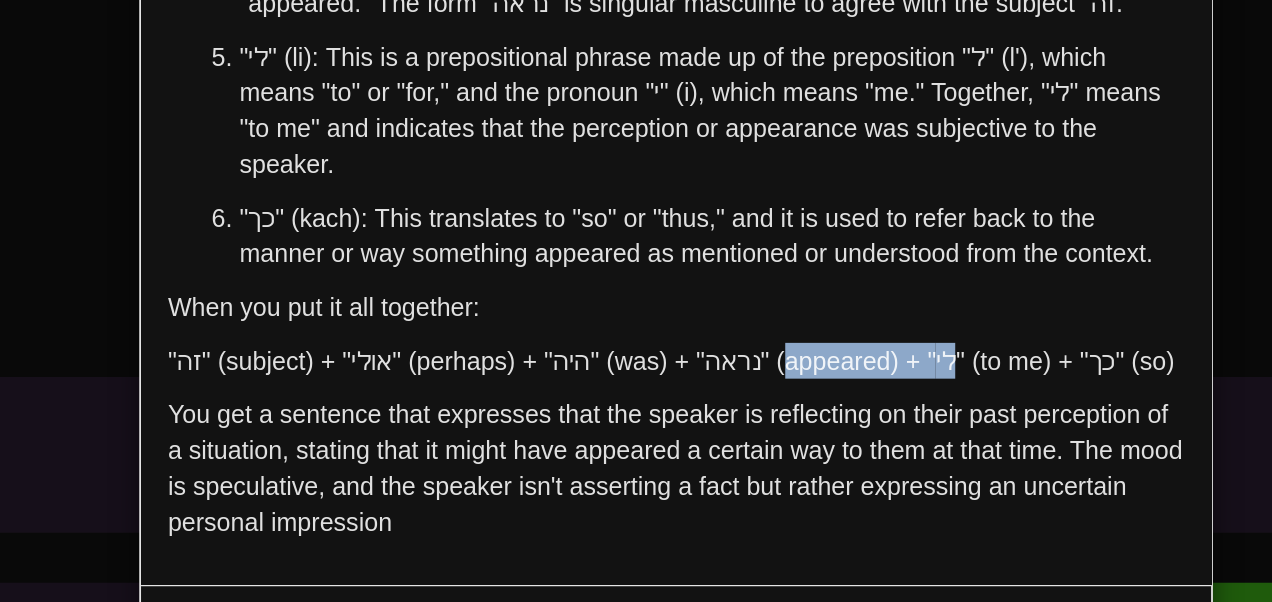 drag, startPoint x: 768, startPoint y: 385, endPoint x: 723, endPoint y: 386, distance: 45.01111 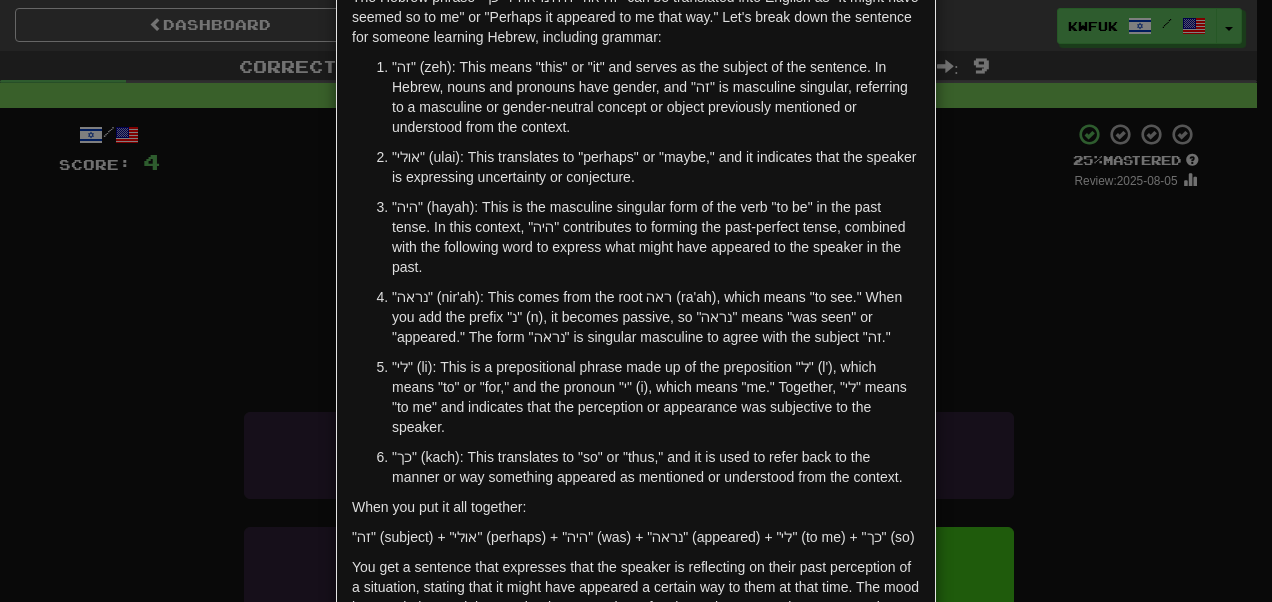 scroll, scrollTop: 0, scrollLeft: 0, axis: both 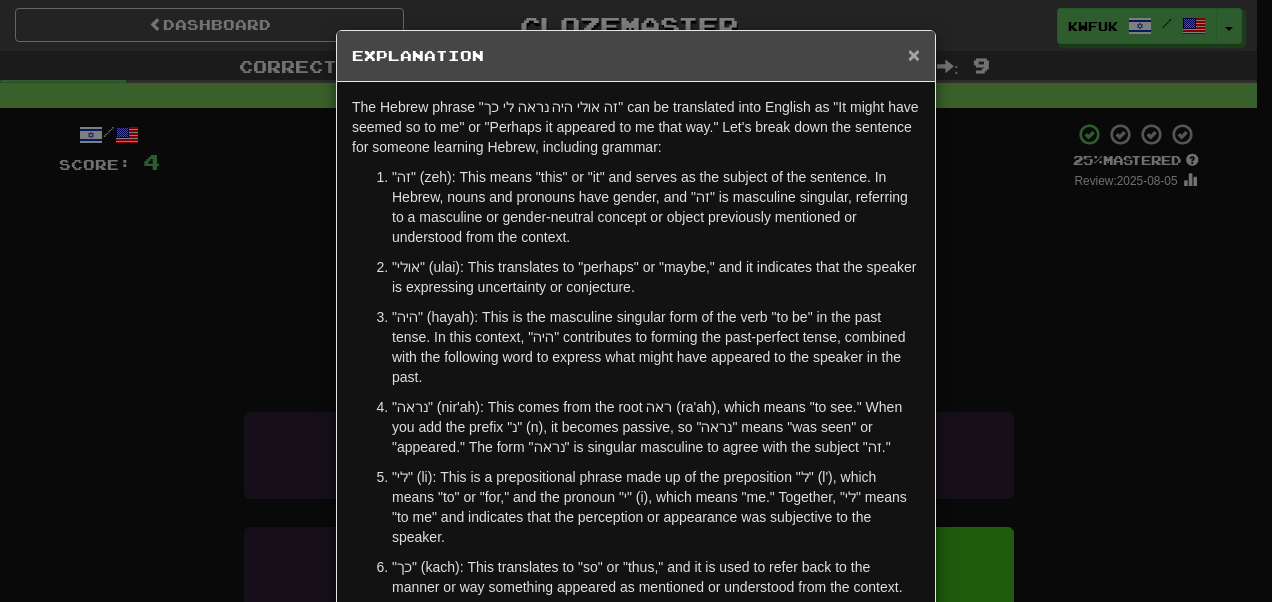 click on "×" at bounding box center [914, 54] 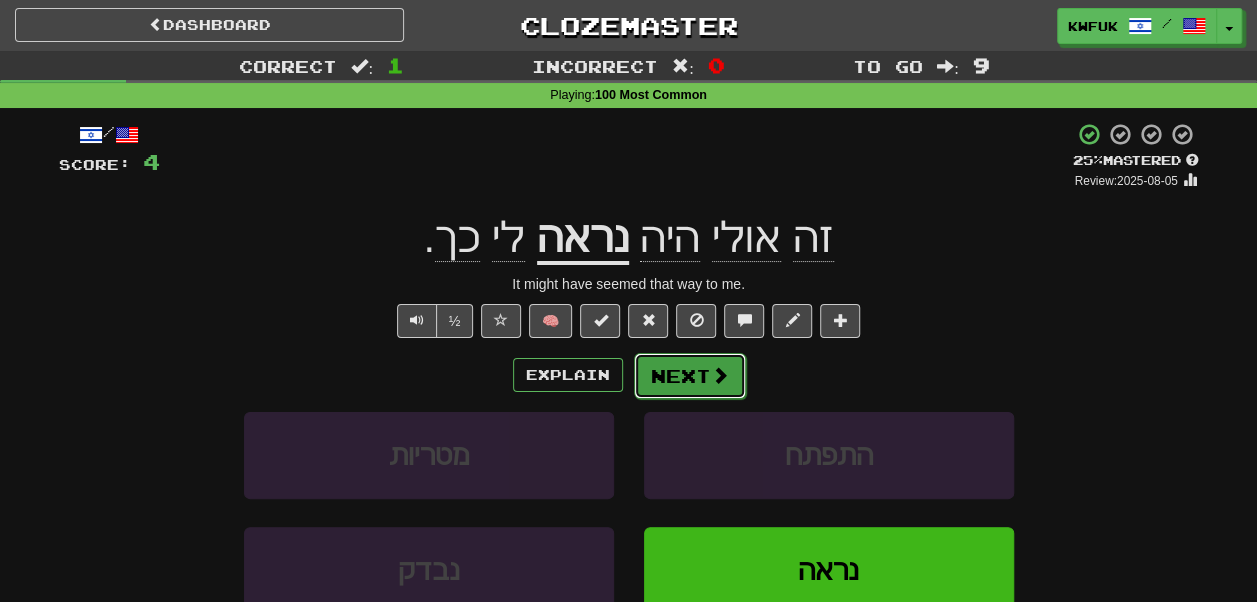 click at bounding box center (720, 375) 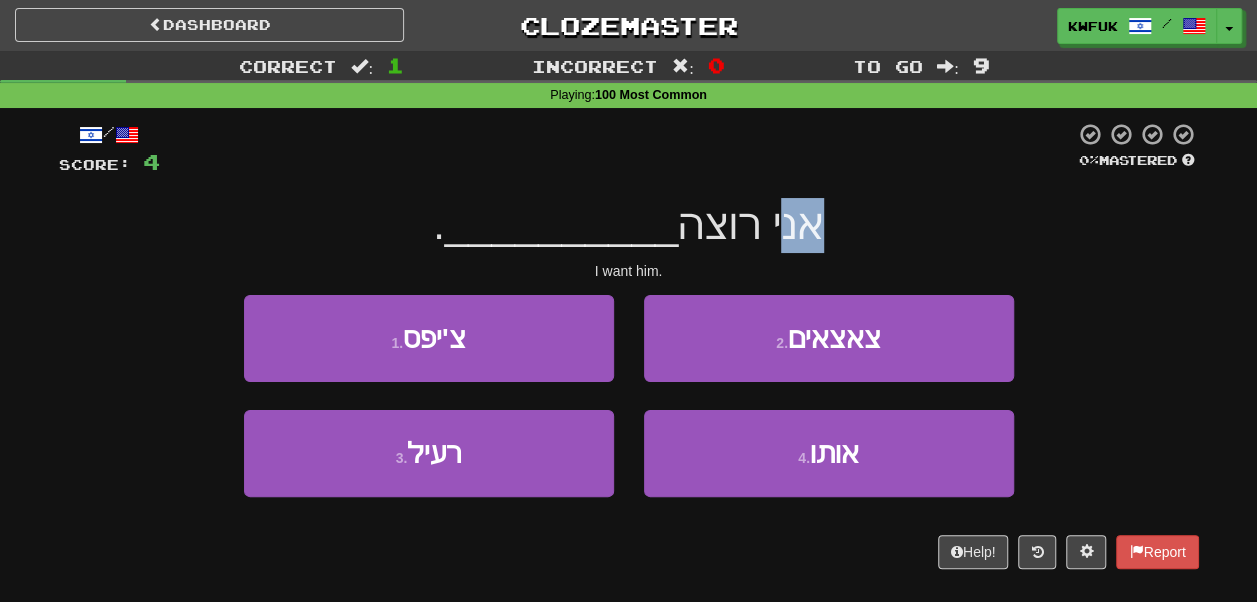 drag, startPoint x: 791, startPoint y: 234, endPoint x: 836, endPoint y: 227, distance: 45.54119 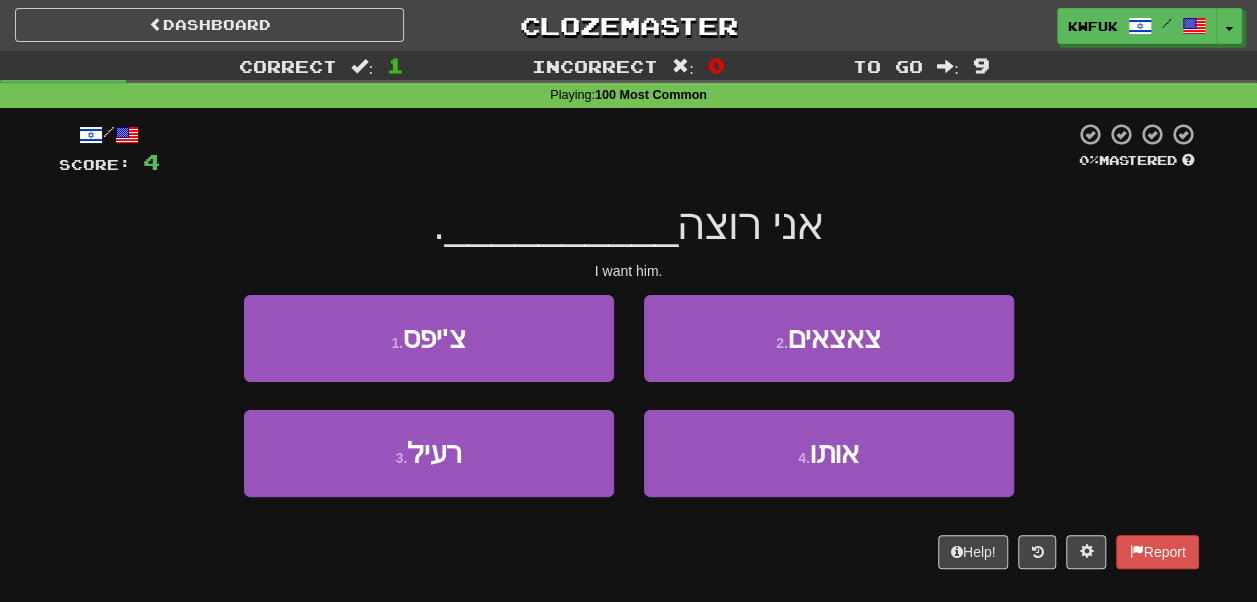 click on "אני רוצה" at bounding box center (751, 224) 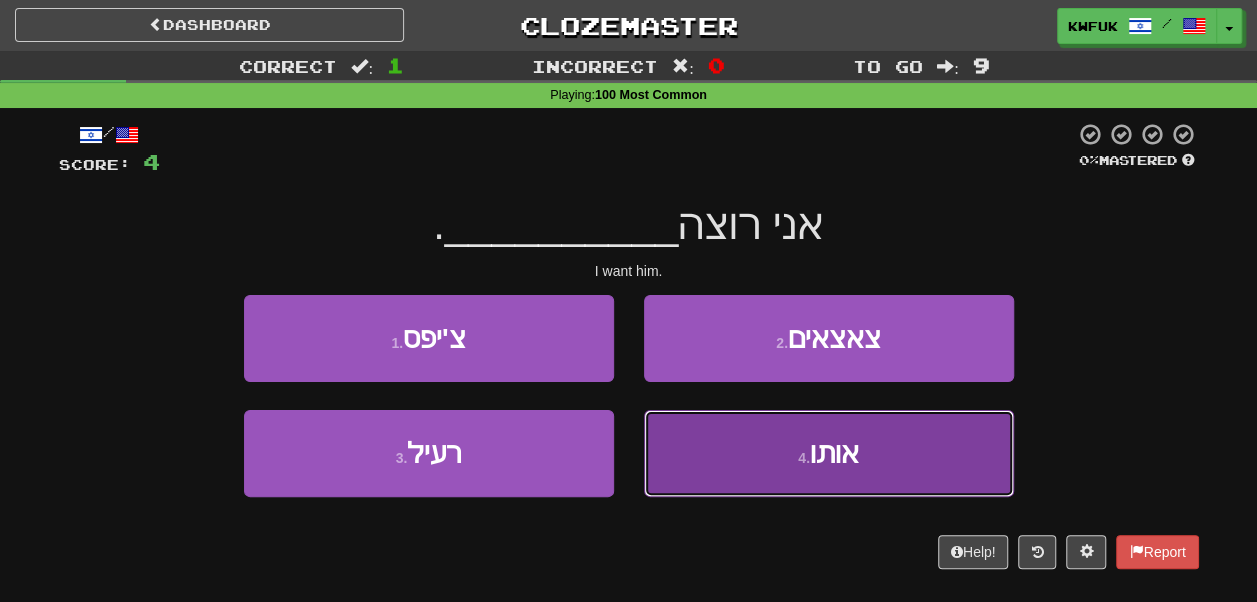 click on "4 .  אותו" at bounding box center (829, 453) 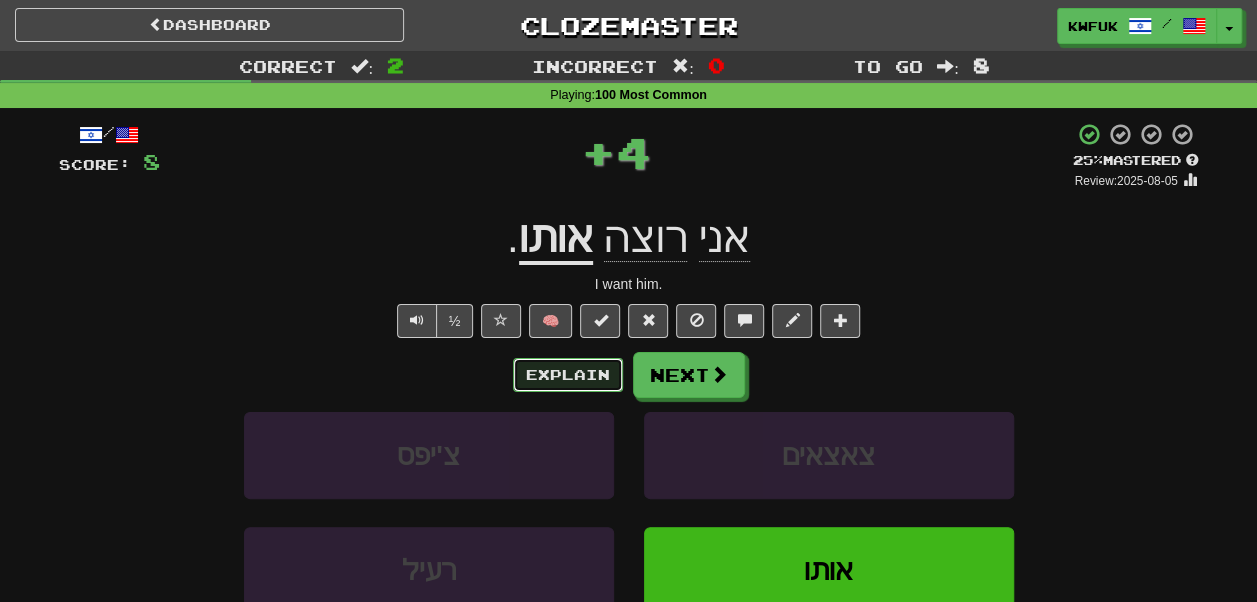 click on "Explain" at bounding box center [568, 375] 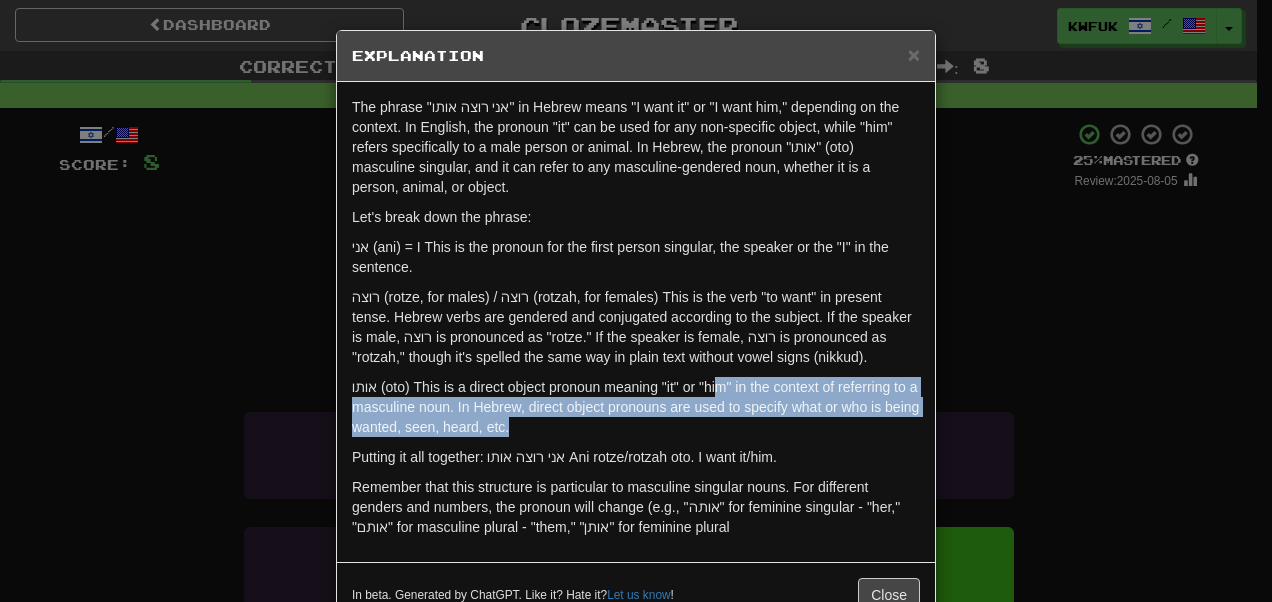 drag, startPoint x: 711, startPoint y: 390, endPoint x: 603, endPoint y: 426, distance: 113.841995 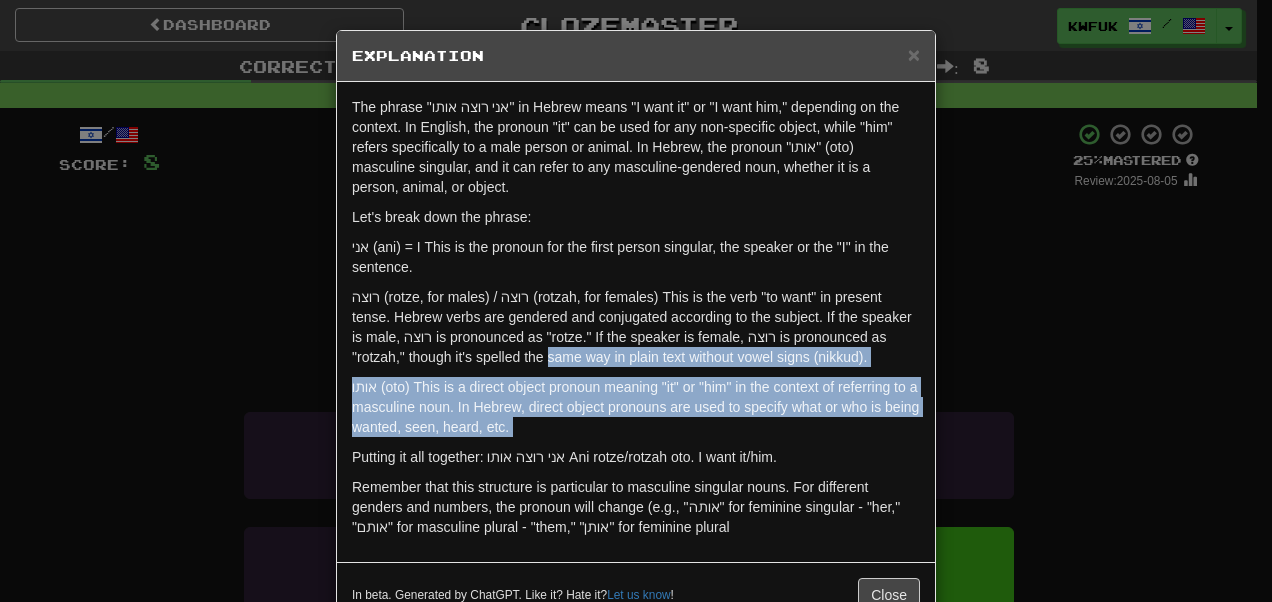 drag, startPoint x: 603, startPoint y: 426, endPoint x: 546, endPoint y: 366, distance: 82.75868 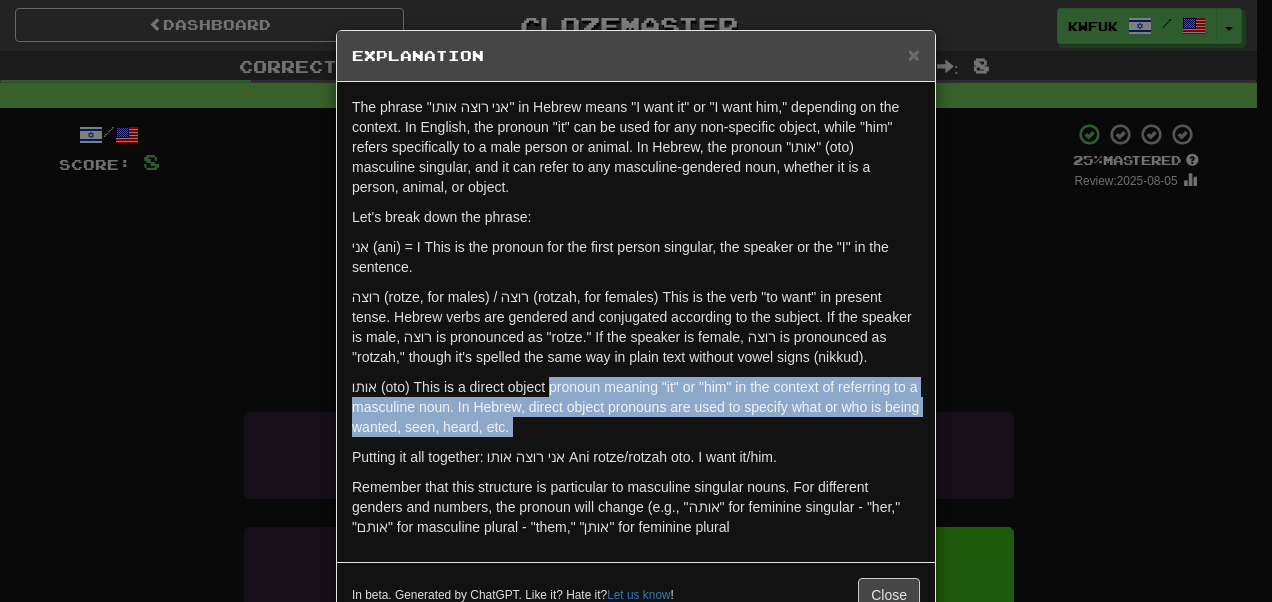 click on "The phrase "אני רוצה אותו" in Hebrew means "I want it" or "I want him," depending on the context. In English, the pronoun "it" can be used for any non-specific object, while "him" refers specifically to a male person or animal. In Hebrew, the pronoun "אותו" (oto) masculine singular, and it can refer to any masculine-gendered noun, whether it is a person, animal, or object.
Let's break down the phrase:
אני (ani) = I
This is the pronoun for the first person singular, the speaker or the "I" in the sentence.
רוצה (rotze, for males) / רוצה (rotzah, for females)
This is the verb "to want" in present tense. Hebrew verbs are gendered and conjugated according to the subject. If the speaker is male, רוצה is pronounced as "rotze." If the speaker is female, רוצה is pronounced as "rotzah," though it's spelled the same way in plain text without vowel signs (nikkud).
Putting it all together:
אני רוצה אותו
Ani rotze/rotzah oto.
I want it/him." at bounding box center [636, 322] 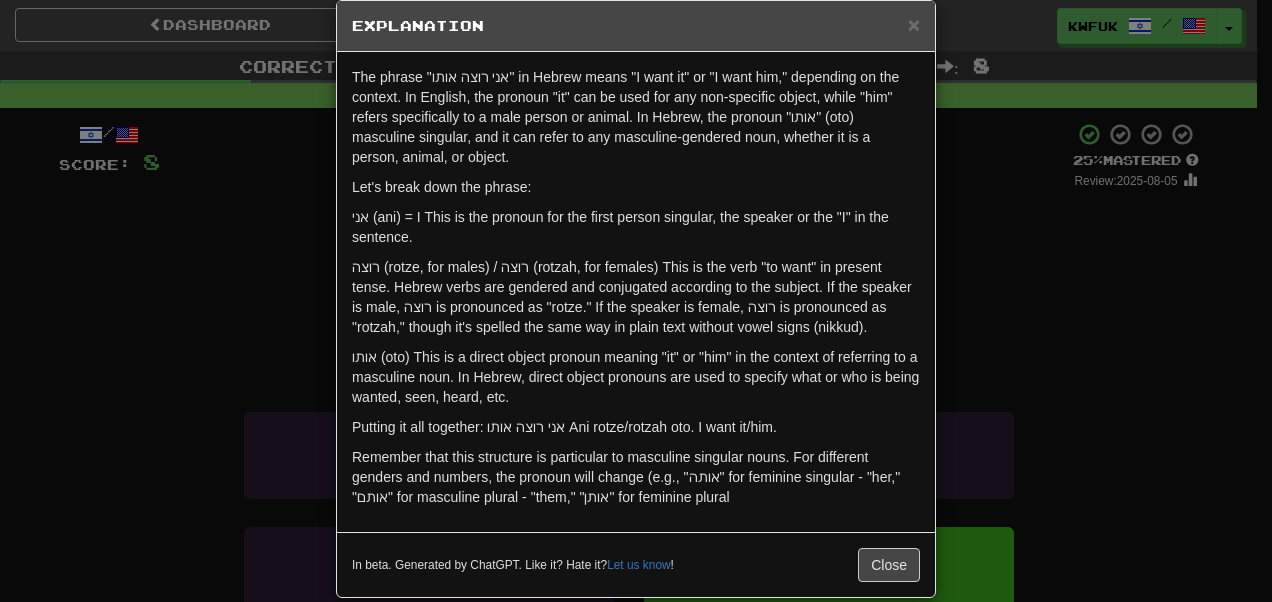 scroll, scrollTop: 32, scrollLeft: 0, axis: vertical 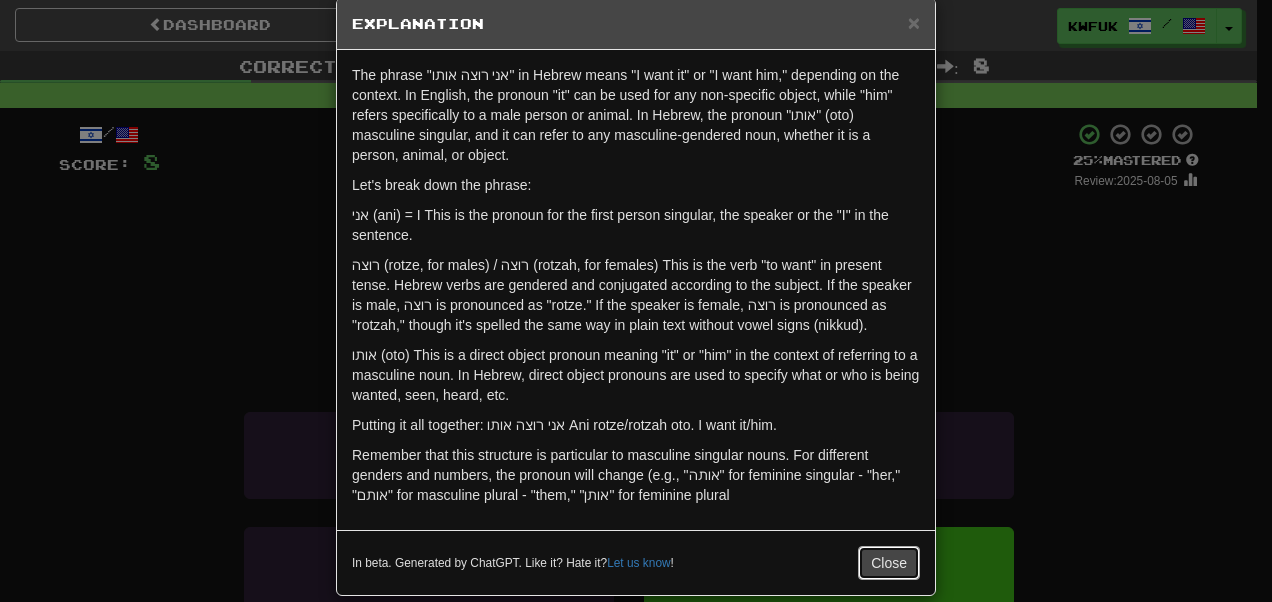 click on "Close" at bounding box center [889, 563] 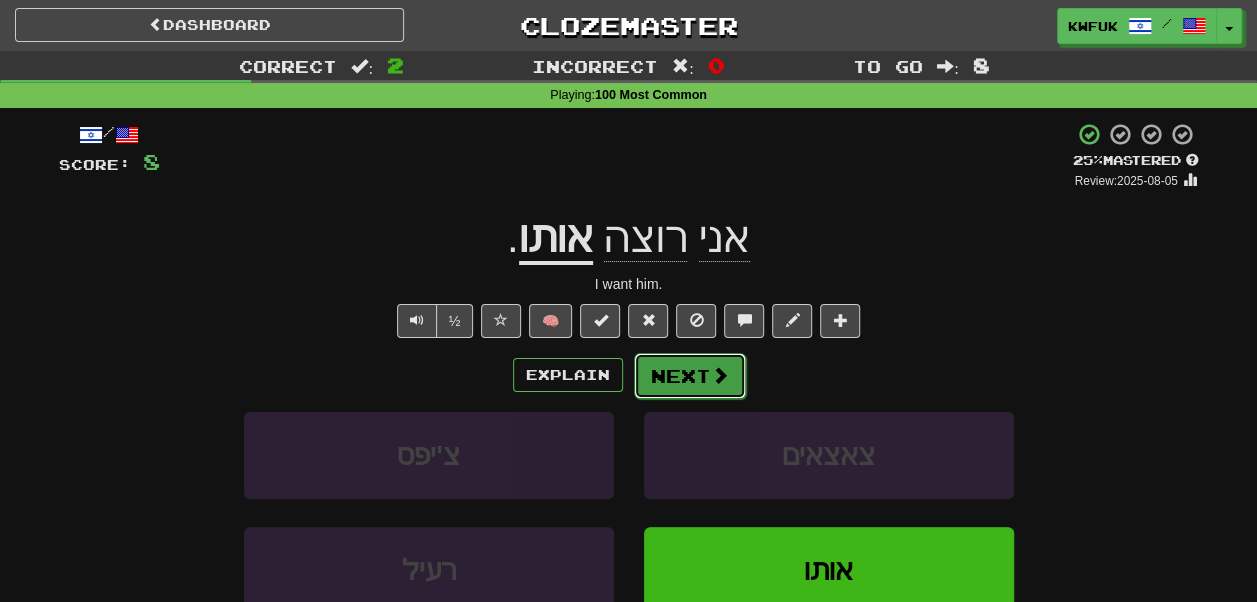 click on "Next" at bounding box center (690, 376) 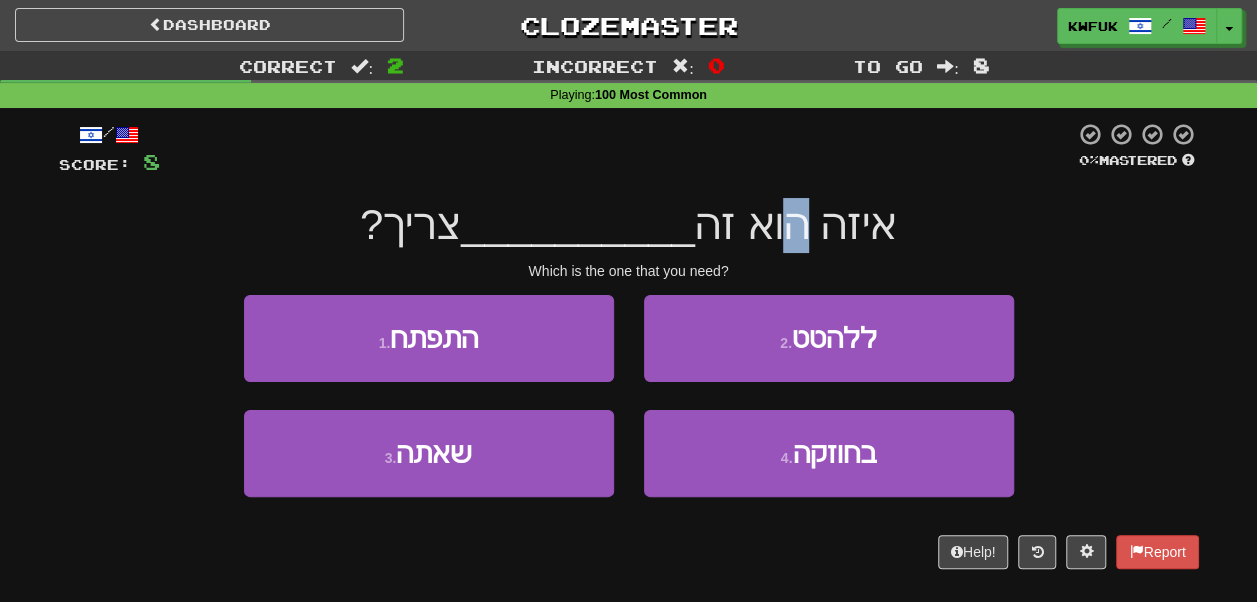 drag, startPoint x: 787, startPoint y: 238, endPoint x: 808, endPoint y: 224, distance: 25.23886 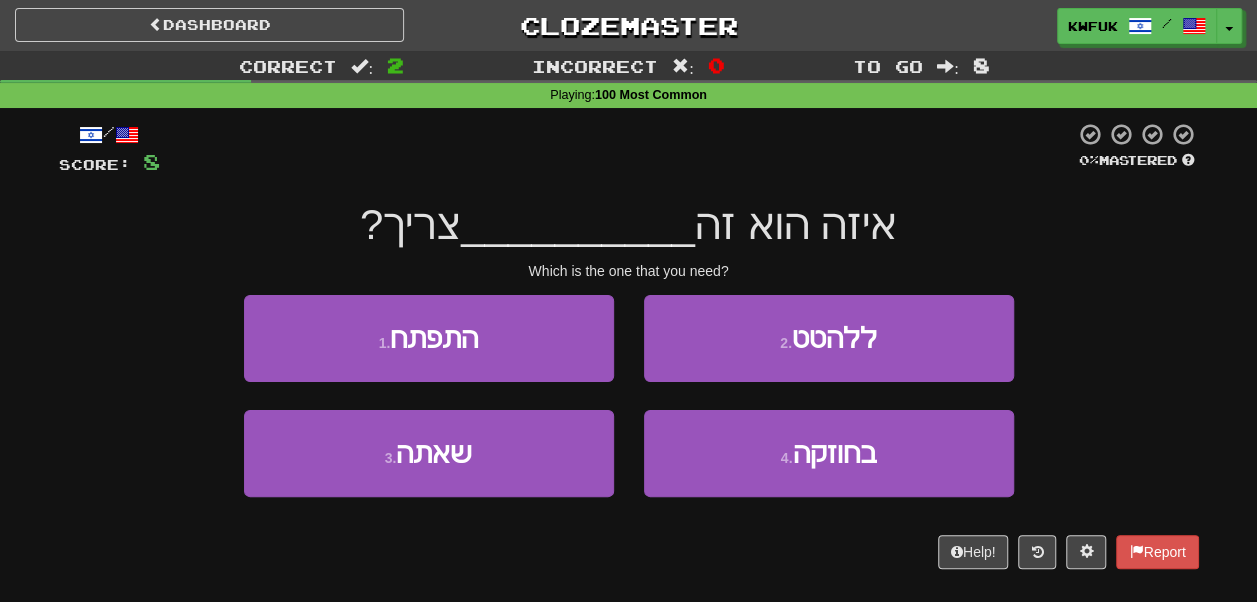 click on "איזה הוא זה" at bounding box center [796, 224] 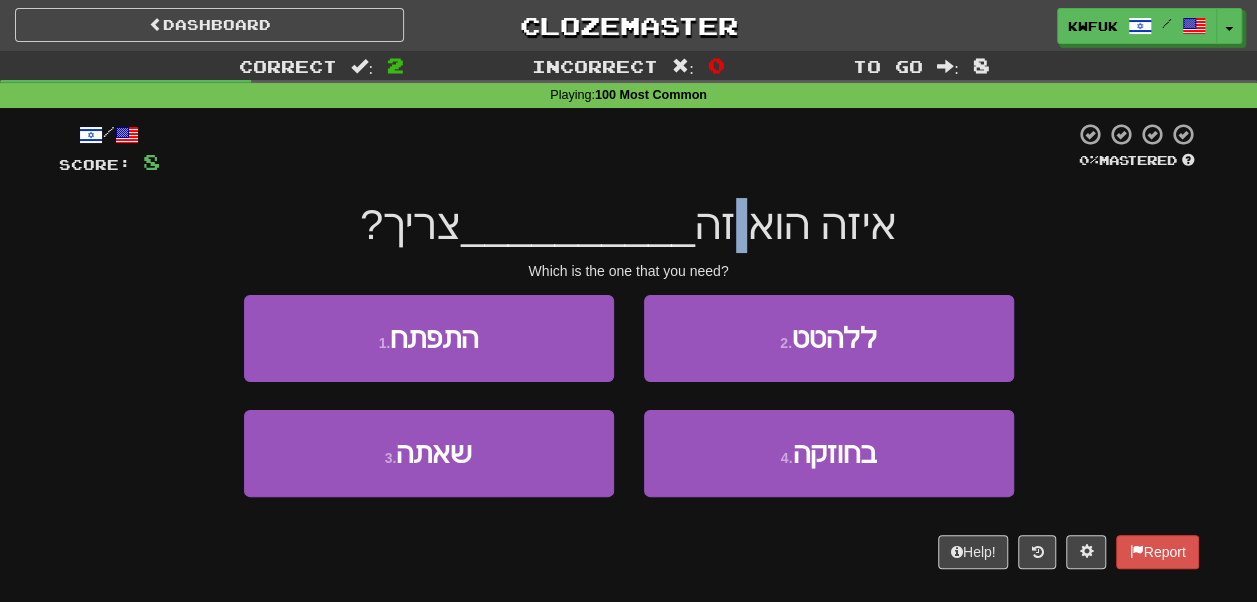 click on "איזה הוא זה" at bounding box center (796, 224) 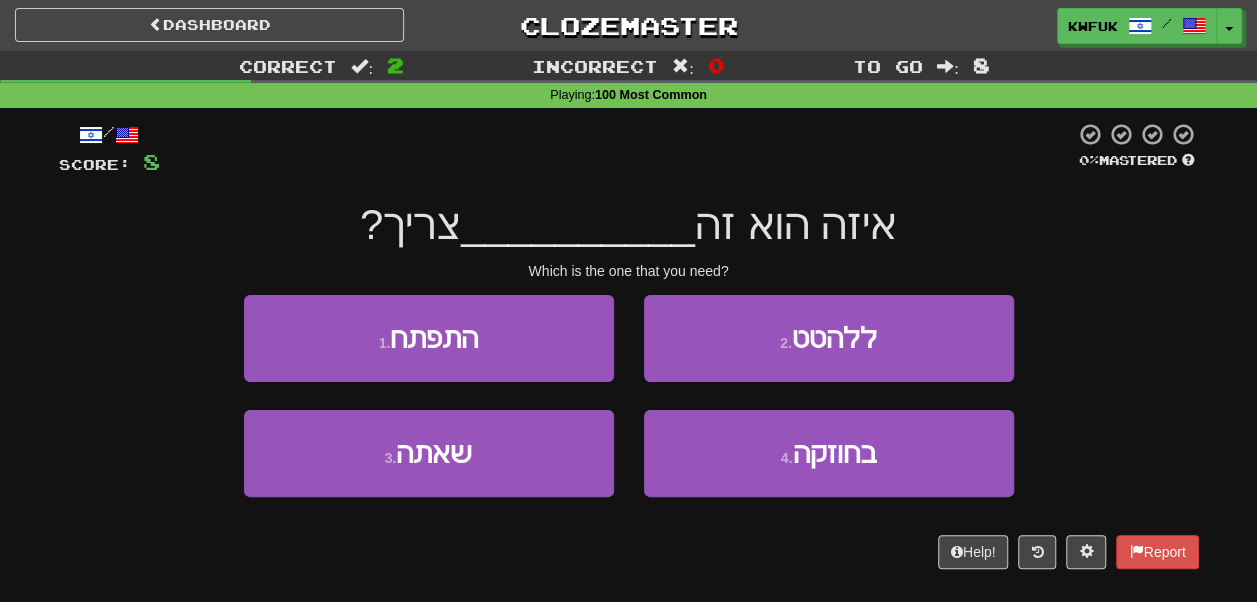 click on "איזה הוא זה" at bounding box center [796, 224] 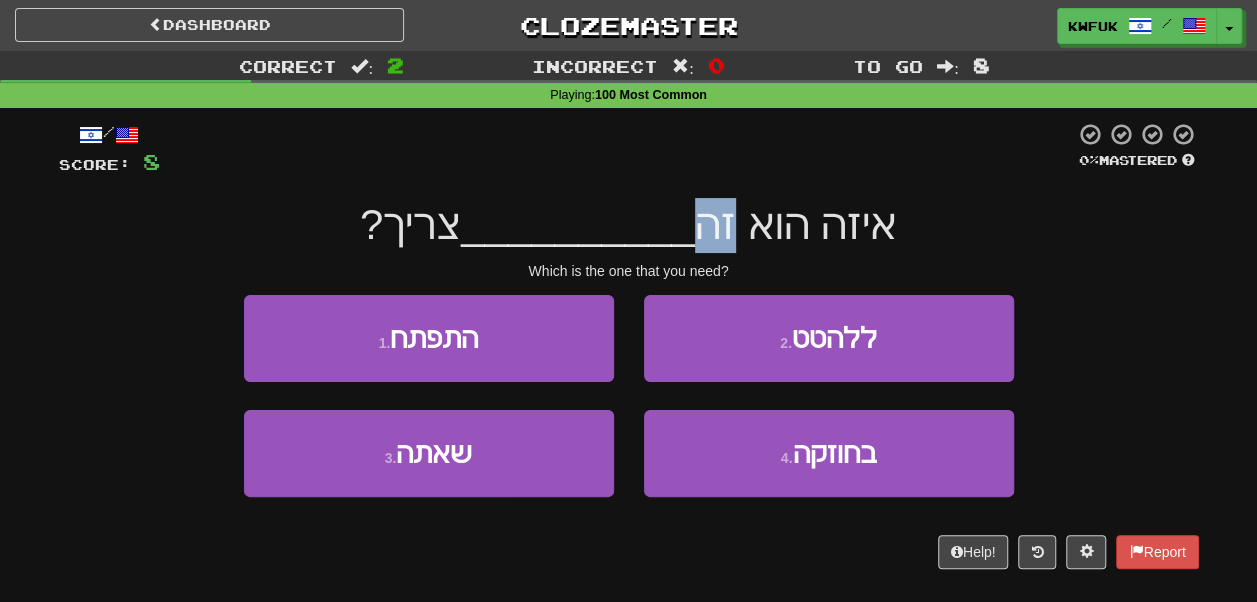 drag, startPoint x: 727, startPoint y: 227, endPoint x: 744, endPoint y: 234, distance: 18.384777 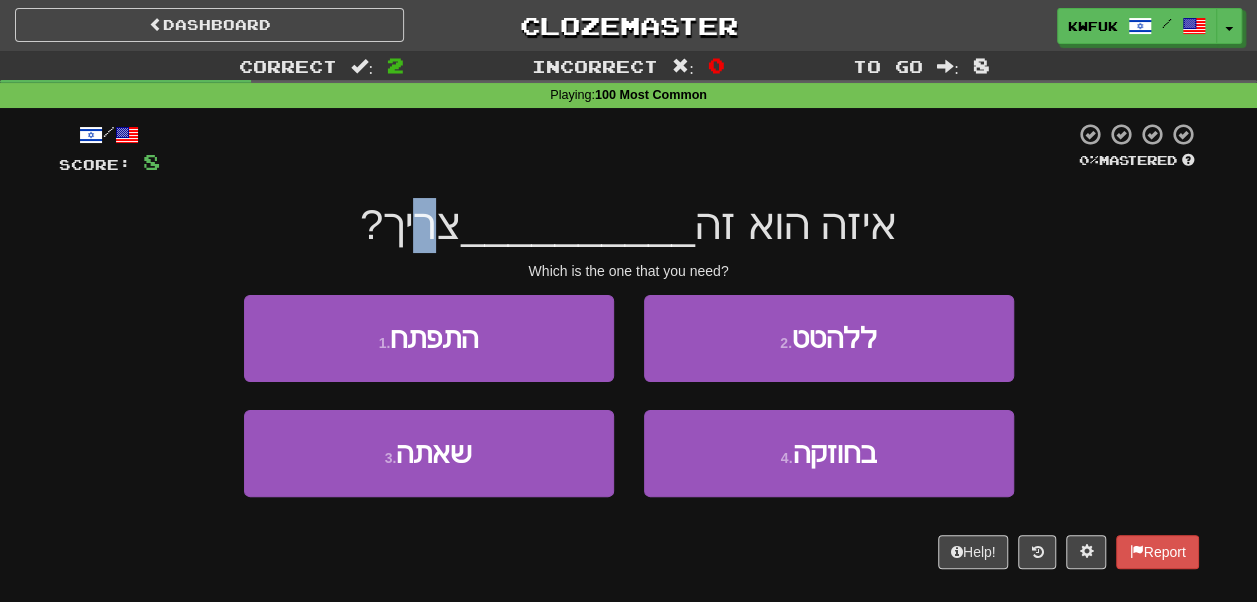 drag, startPoint x: 452, startPoint y: 233, endPoint x: 420, endPoint y: 238, distance: 32.38827 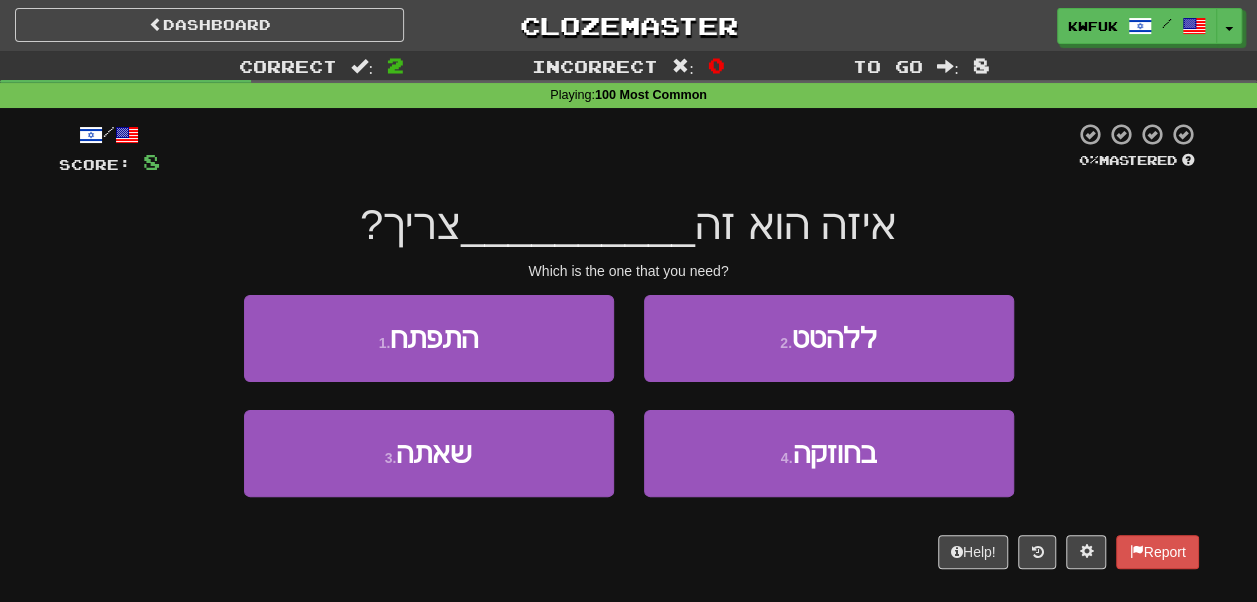 click on "צריך?" at bounding box center [410, 224] 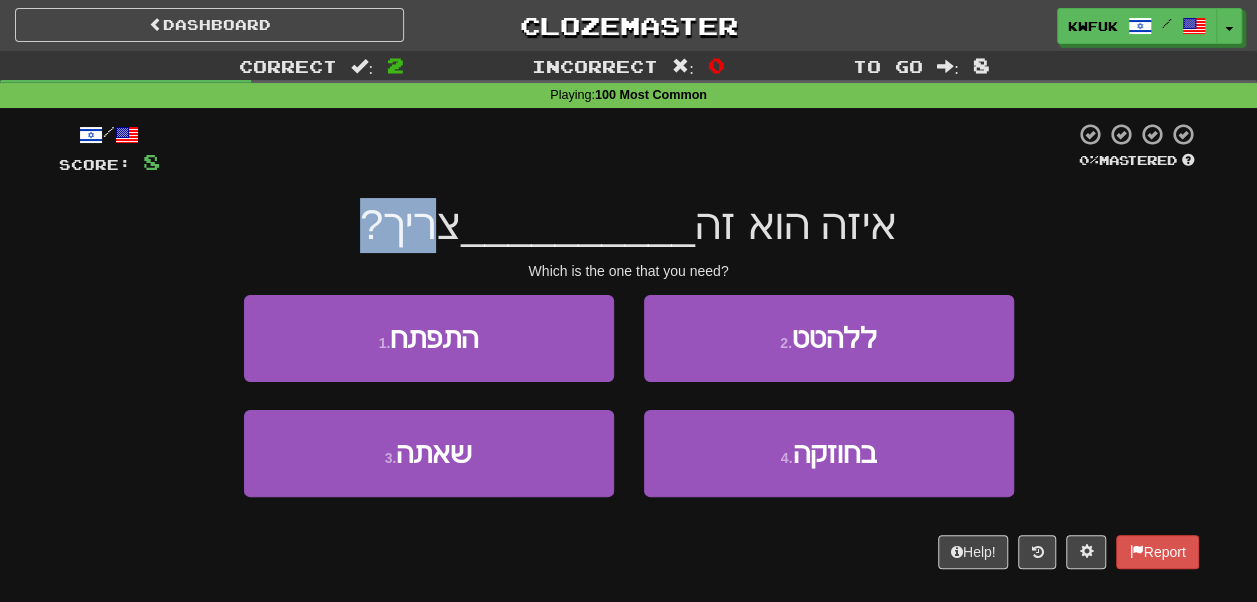 drag, startPoint x: 433, startPoint y: 234, endPoint x: 452, endPoint y: 235, distance: 19.026299 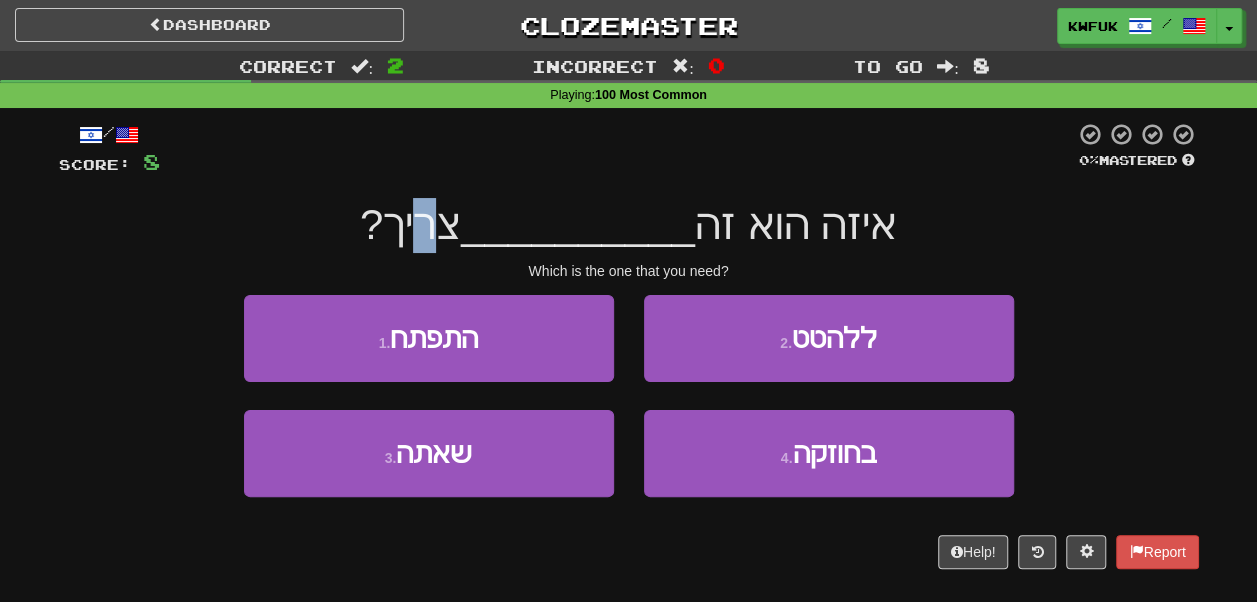 drag, startPoint x: 451, startPoint y: 235, endPoint x: 434, endPoint y: 235, distance: 17 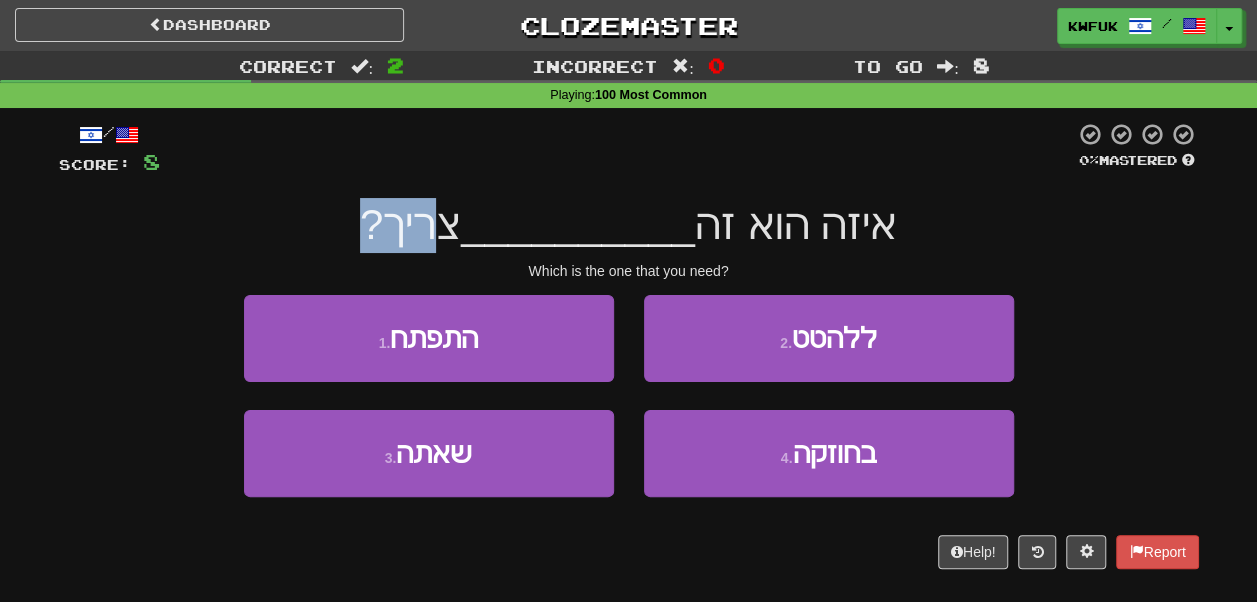 drag, startPoint x: 442, startPoint y: 228, endPoint x: 424, endPoint y: 227, distance: 18.027756 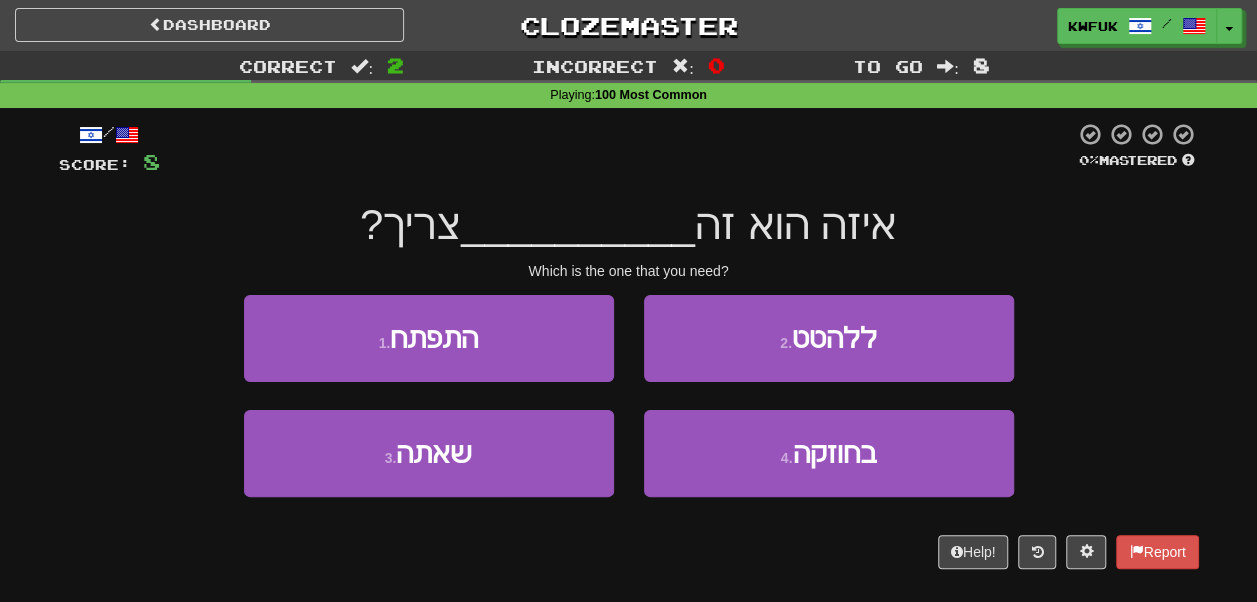 click on "צריך?" at bounding box center (410, 224) 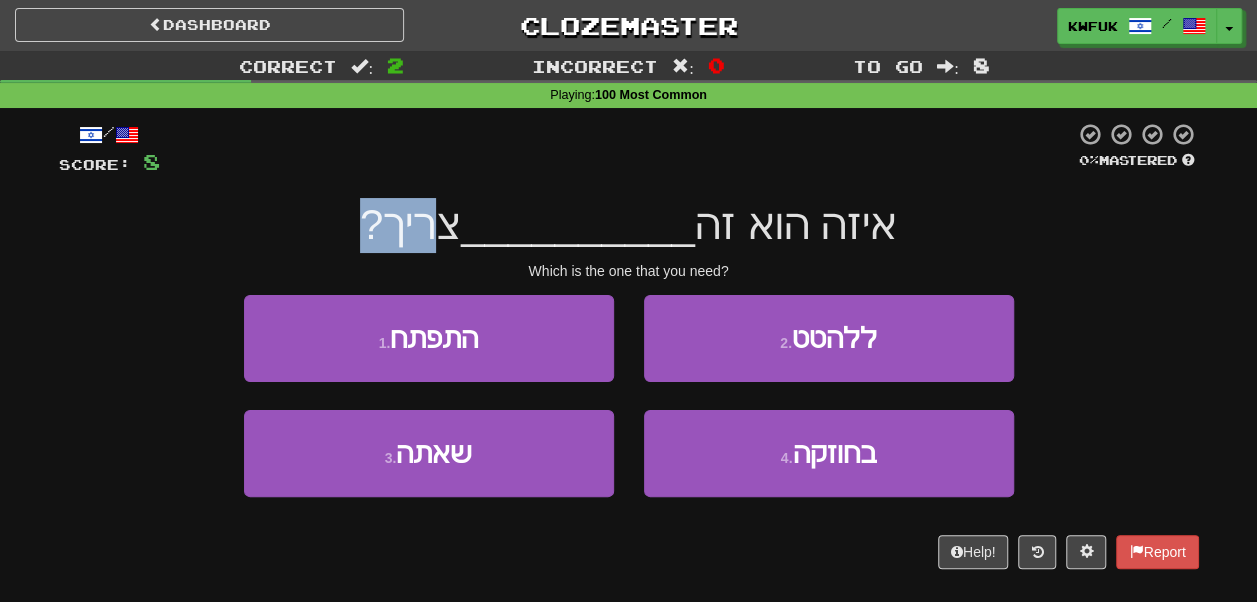 drag, startPoint x: 449, startPoint y: 230, endPoint x: 434, endPoint y: 230, distance: 15 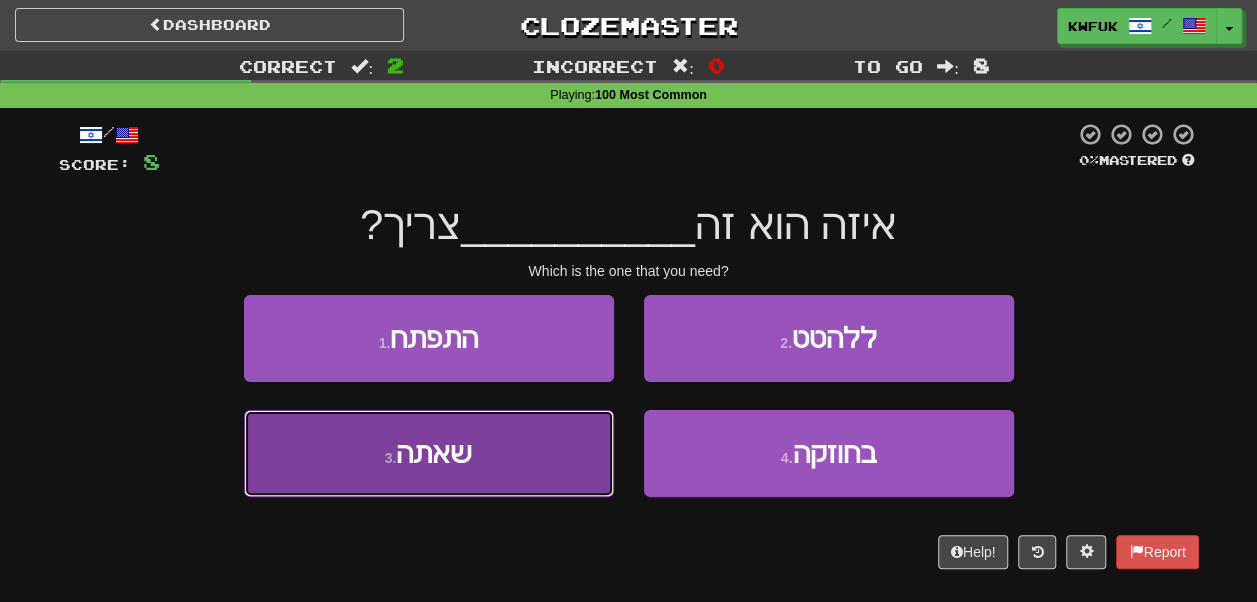 click on "3 .  שאתה" at bounding box center (429, 453) 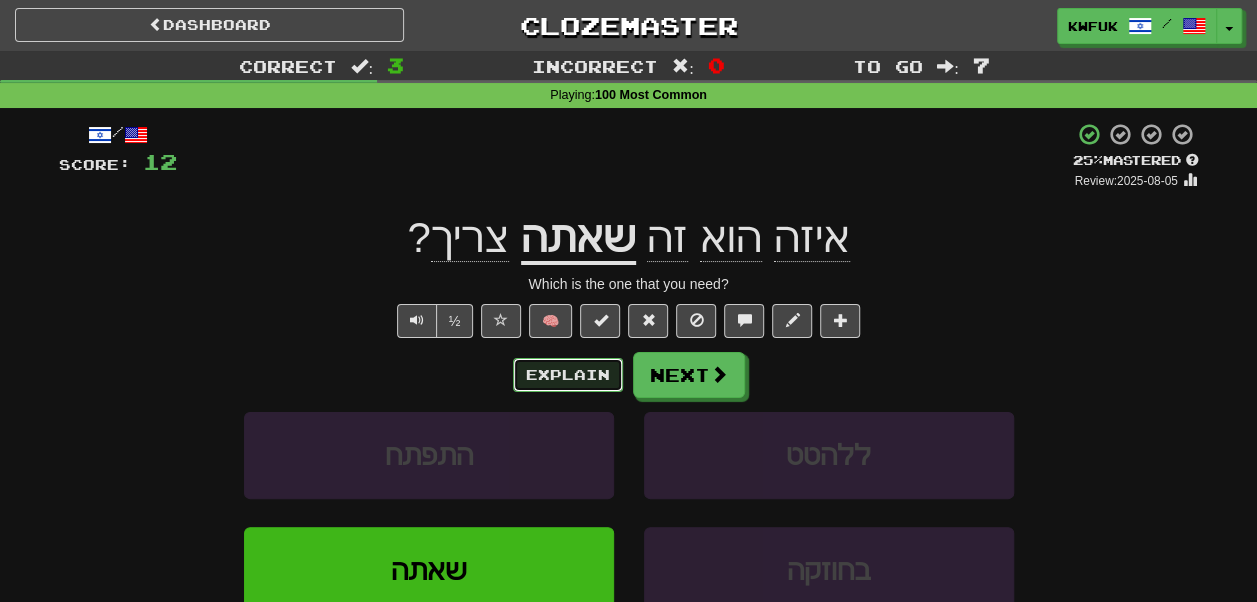 click on "Explain" at bounding box center [568, 375] 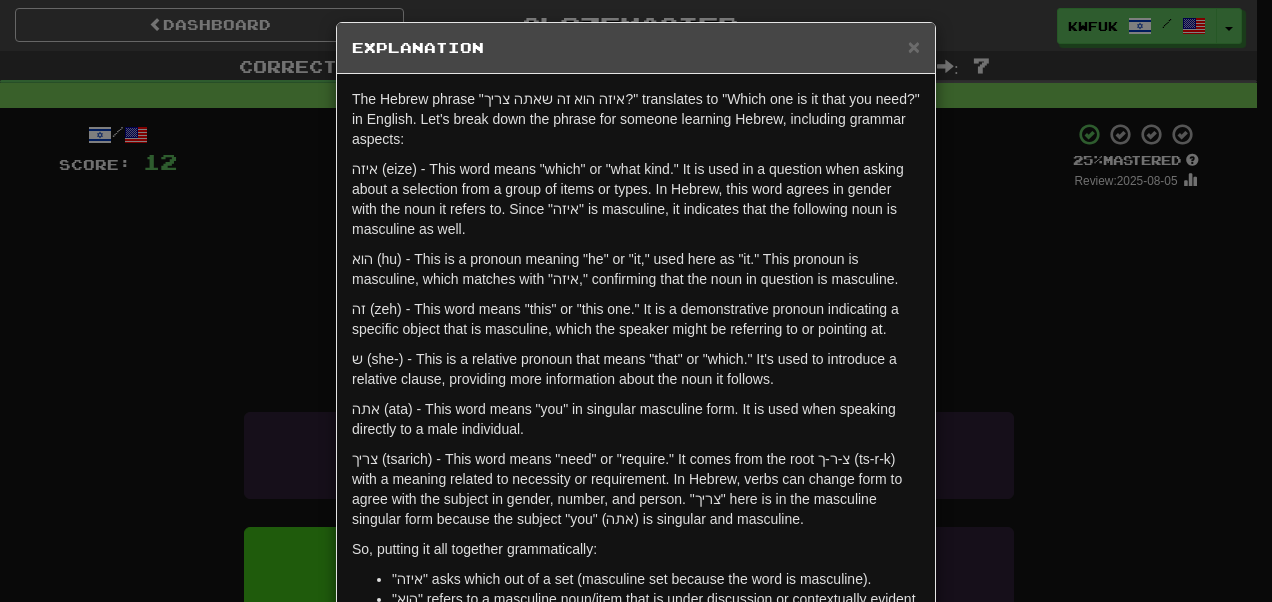 scroll, scrollTop: 7, scrollLeft: 0, axis: vertical 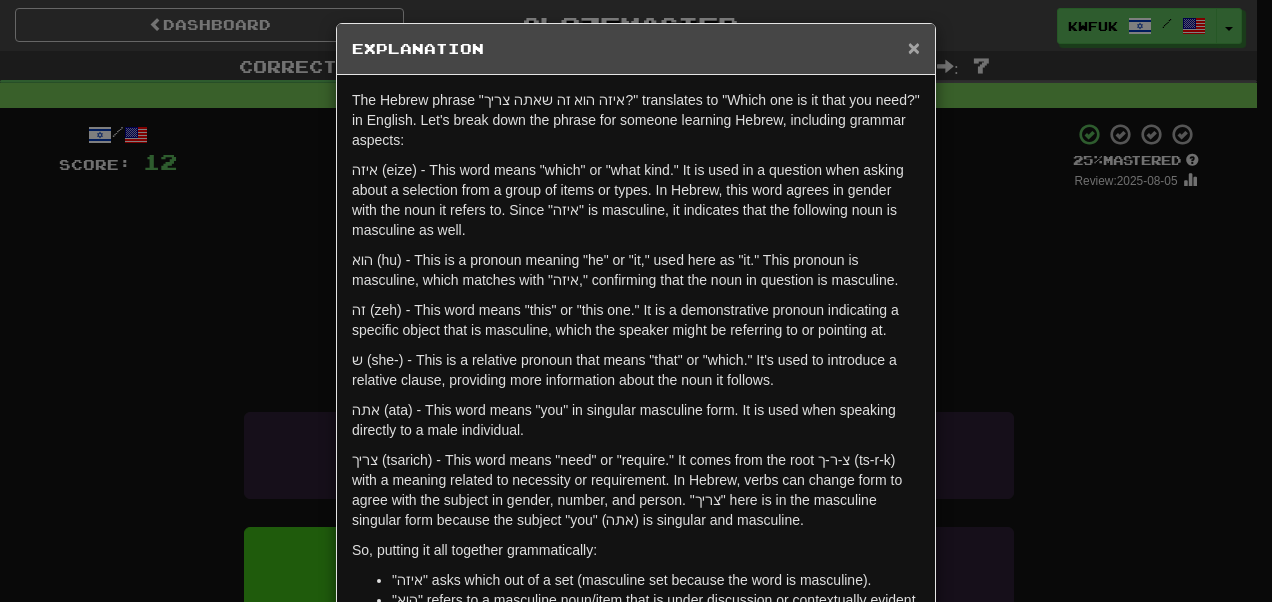 click on "×" at bounding box center (914, 47) 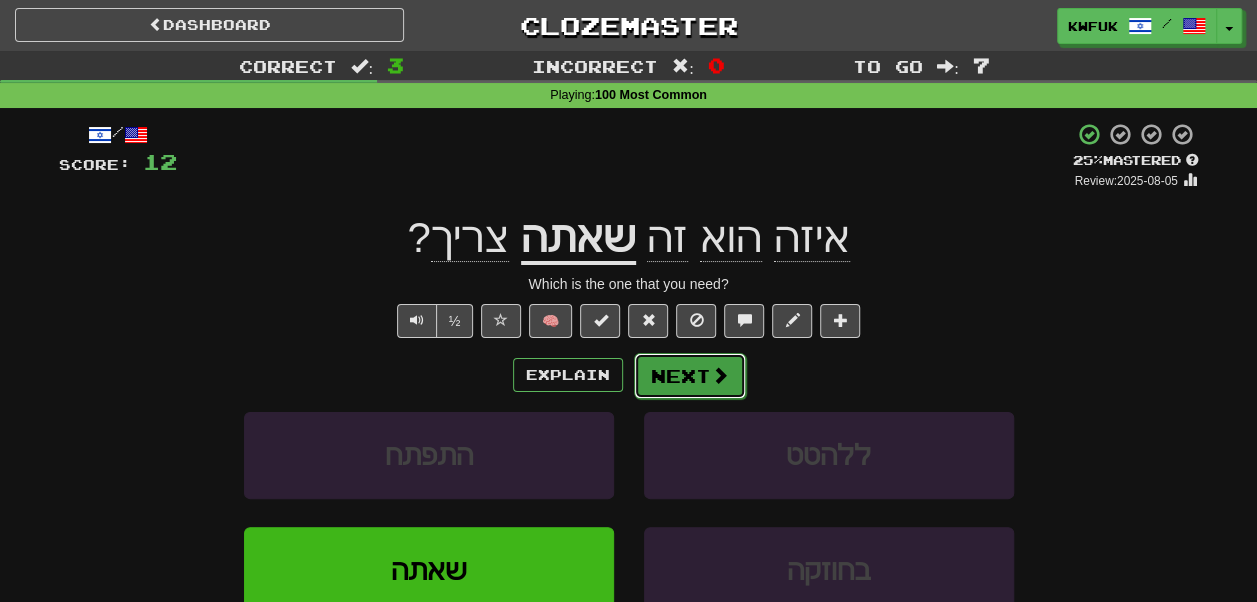 click on "Next" at bounding box center [690, 376] 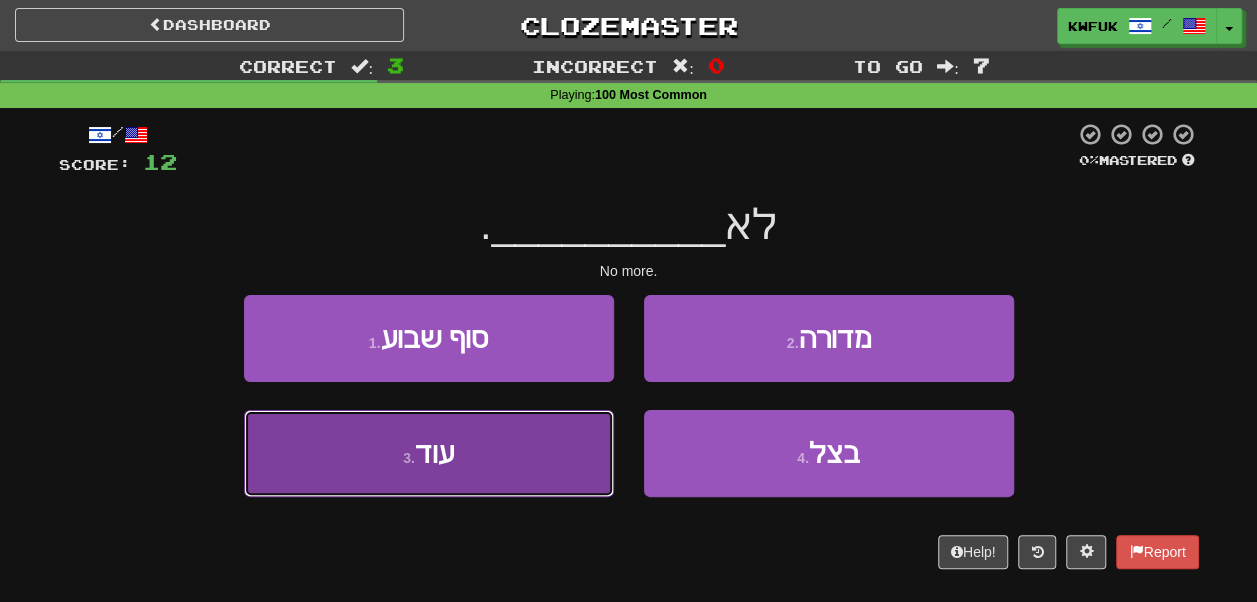 click on "3 .  עוד" at bounding box center (429, 453) 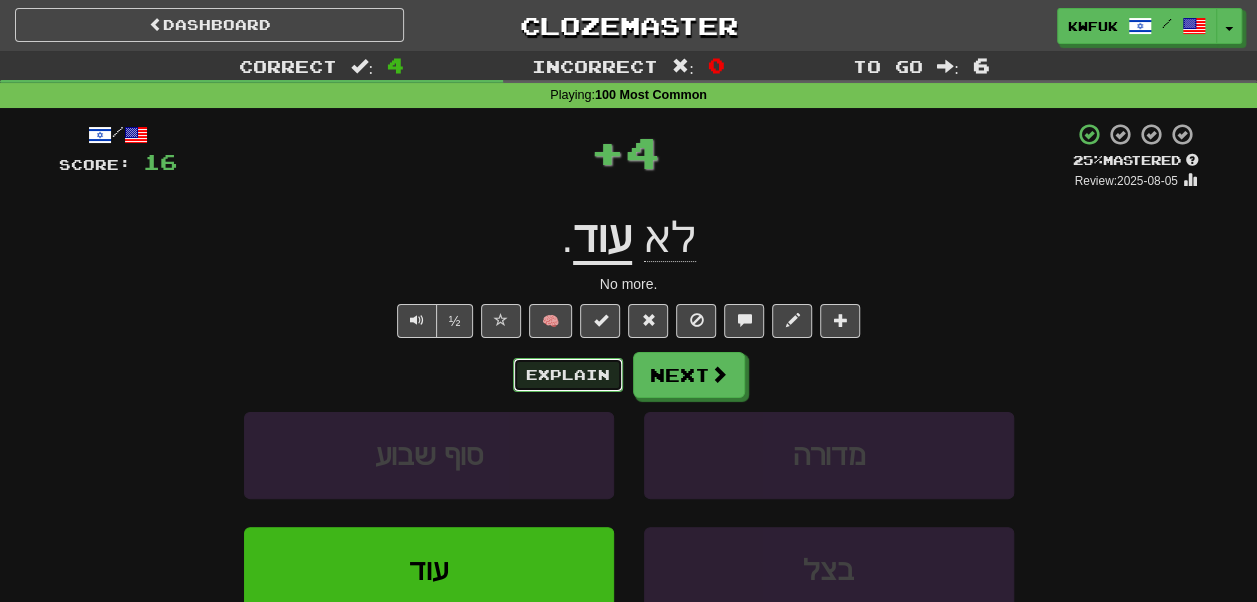 click on "Explain" at bounding box center (568, 375) 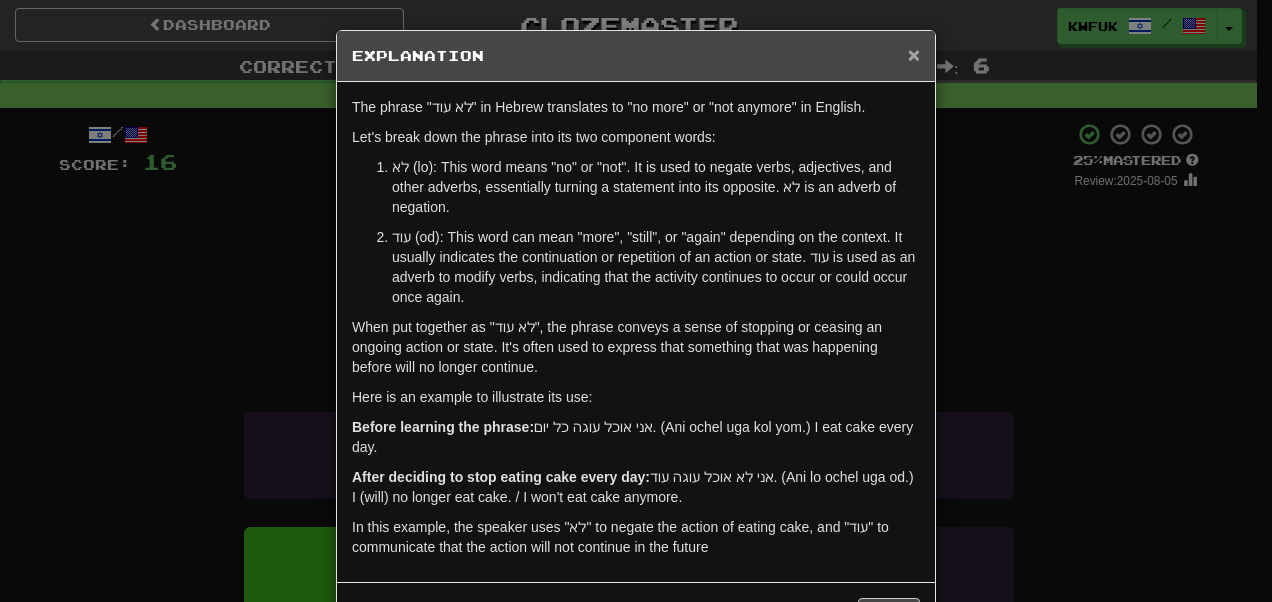 click on "×" at bounding box center [914, 54] 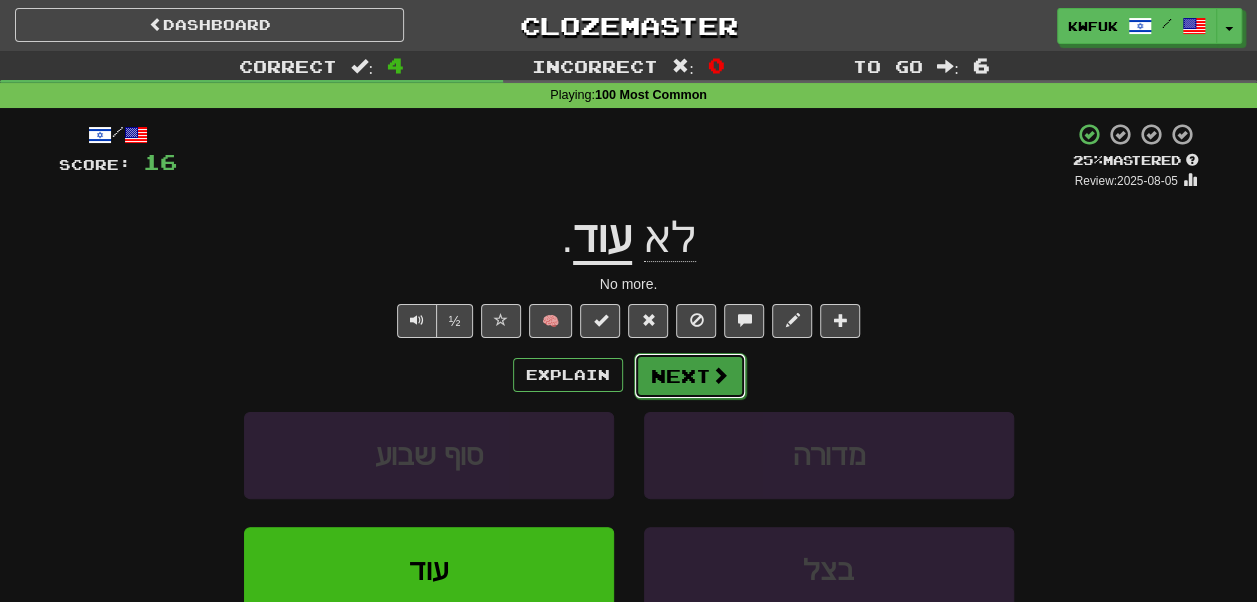 click on "Next" at bounding box center (690, 376) 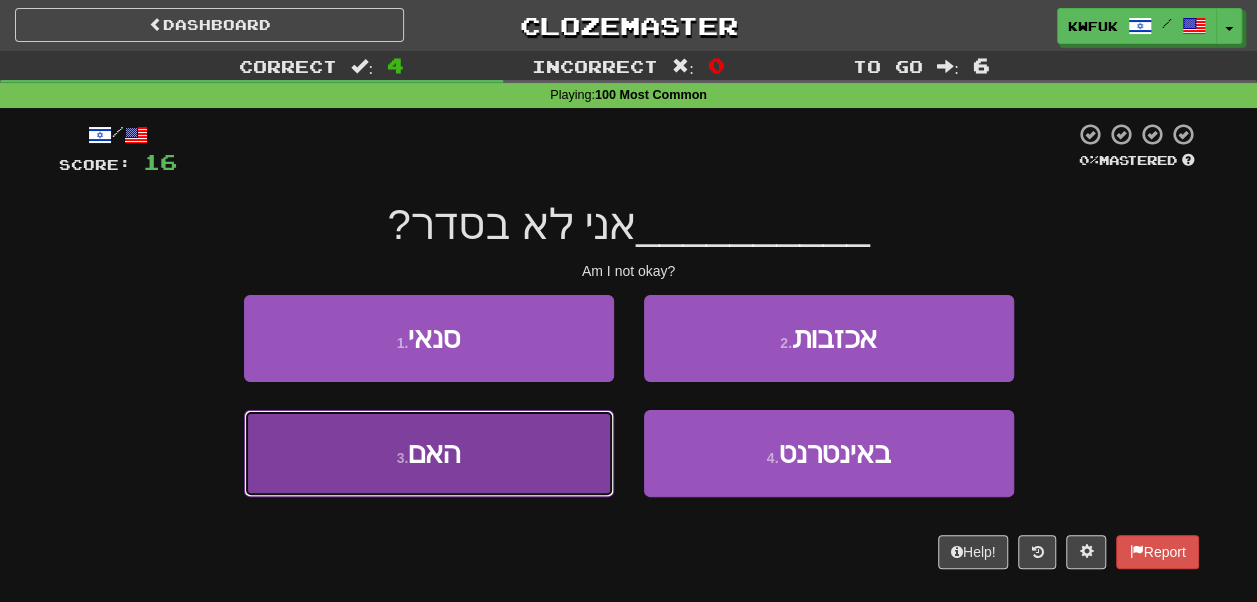 click on "3 .  האם" at bounding box center (429, 453) 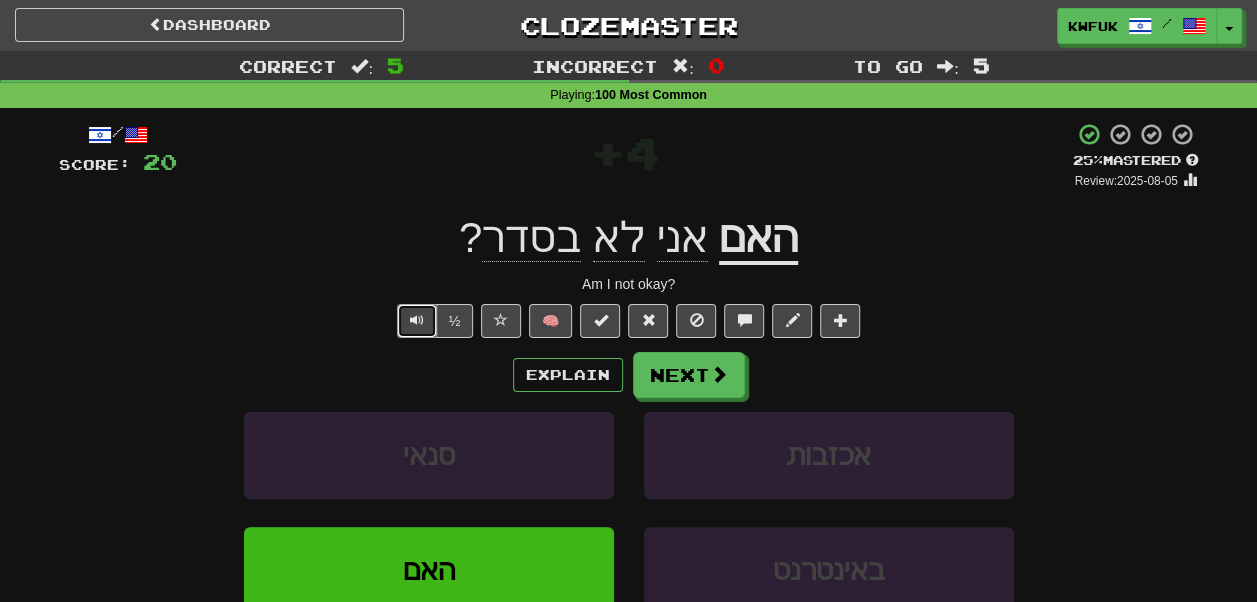 click at bounding box center [417, 321] 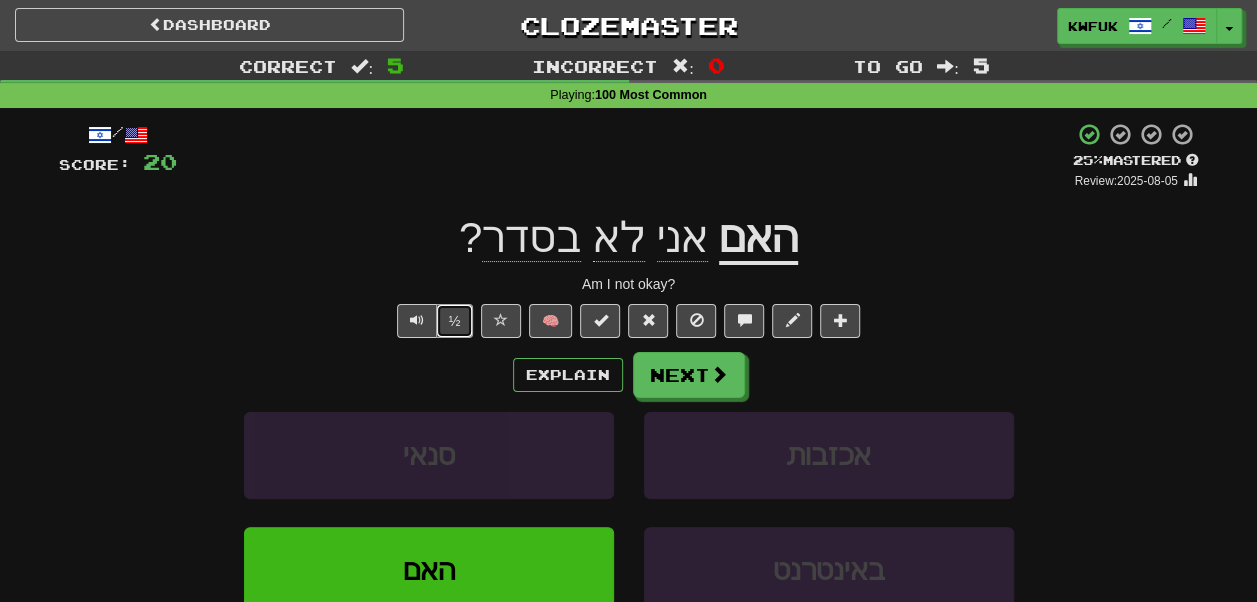 click on "½" at bounding box center (455, 321) 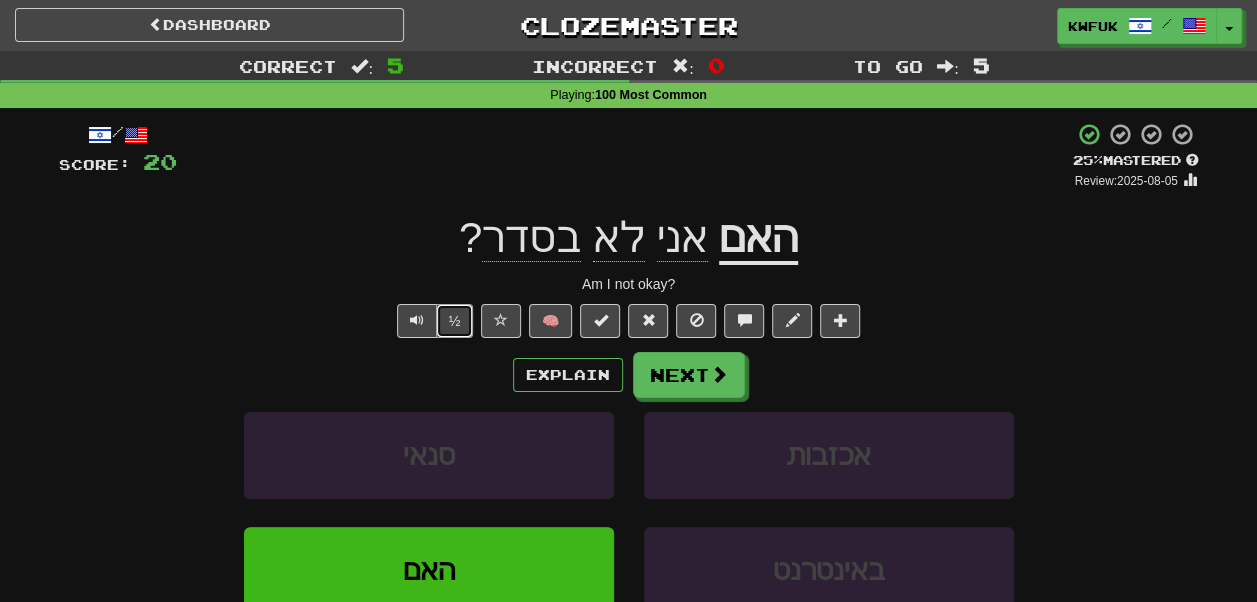 click on "½" at bounding box center (455, 321) 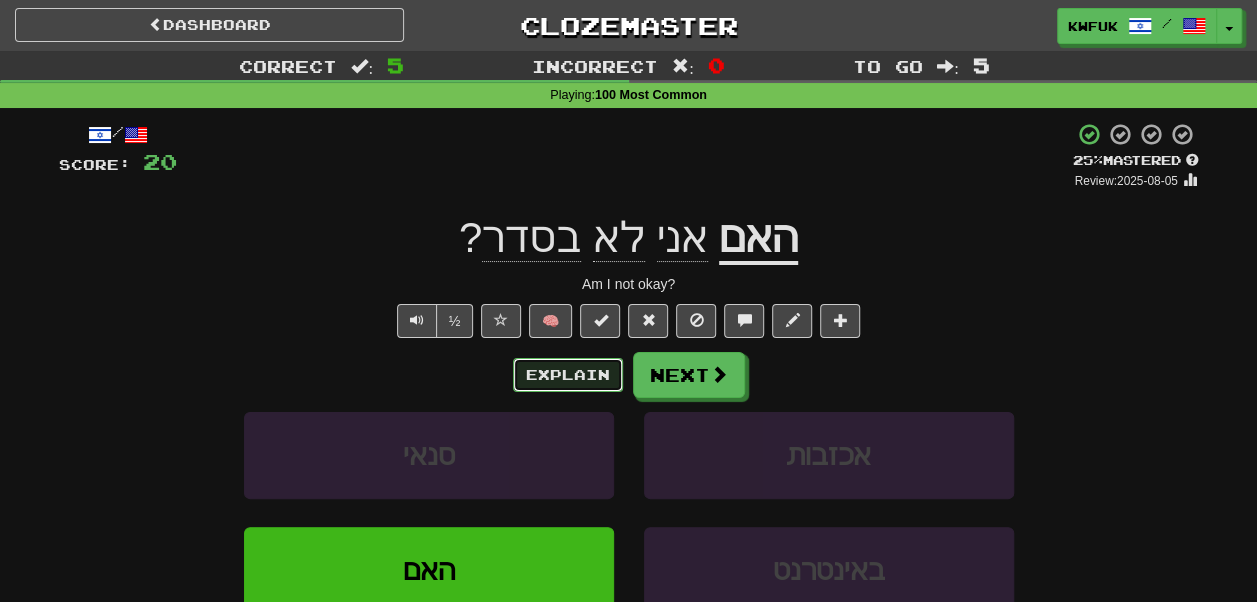 click on "Explain" at bounding box center (568, 375) 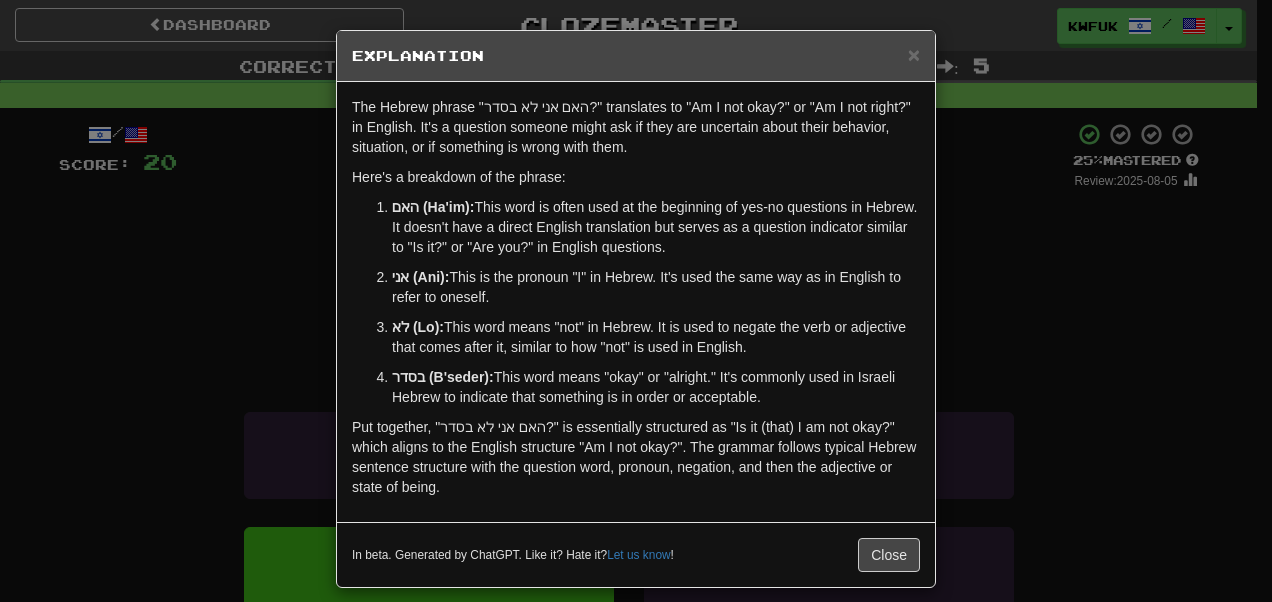 scroll, scrollTop: 2, scrollLeft: 0, axis: vertical 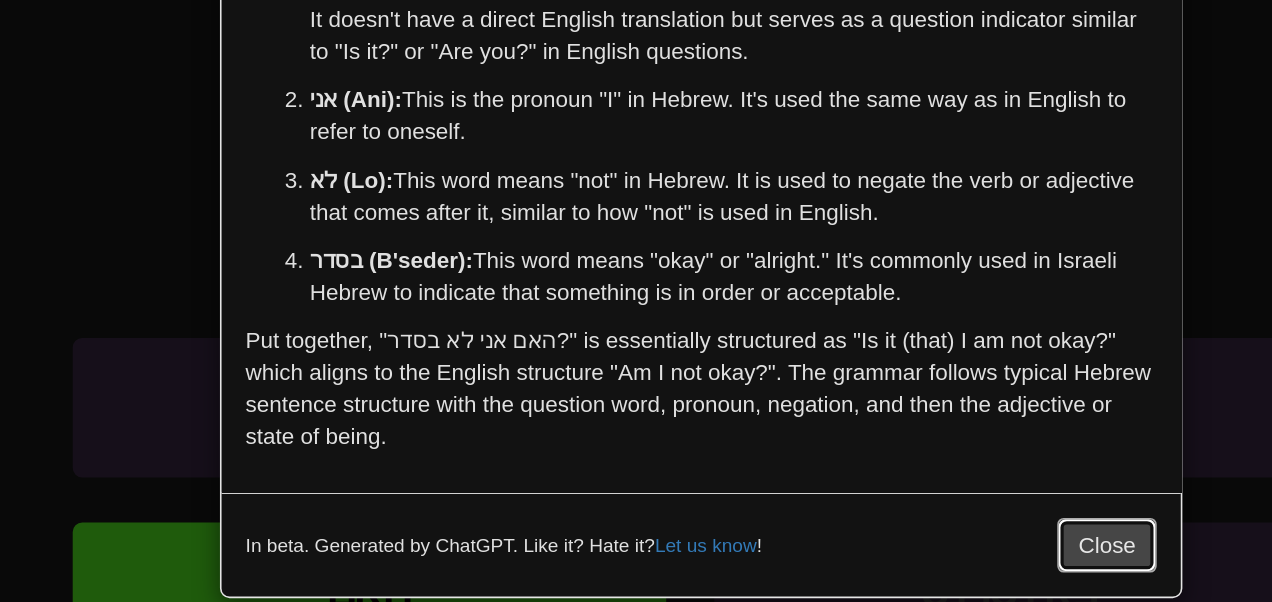 click on "Close" at bounding box center [889, 541] 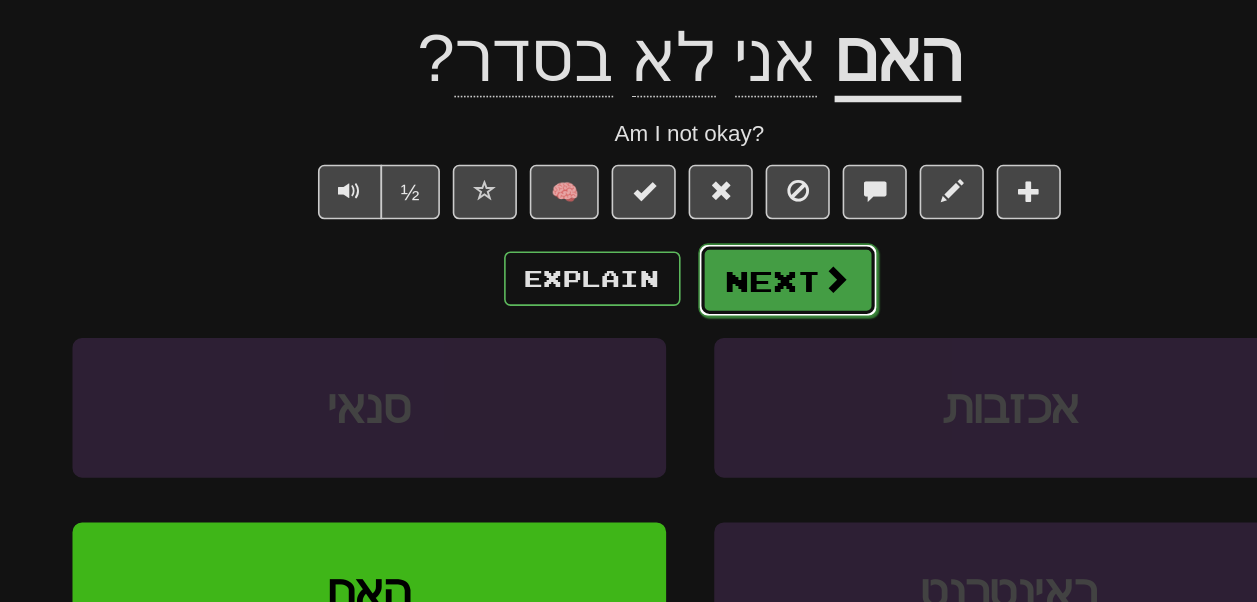 click on "Next" at bounding box center (690, 376) 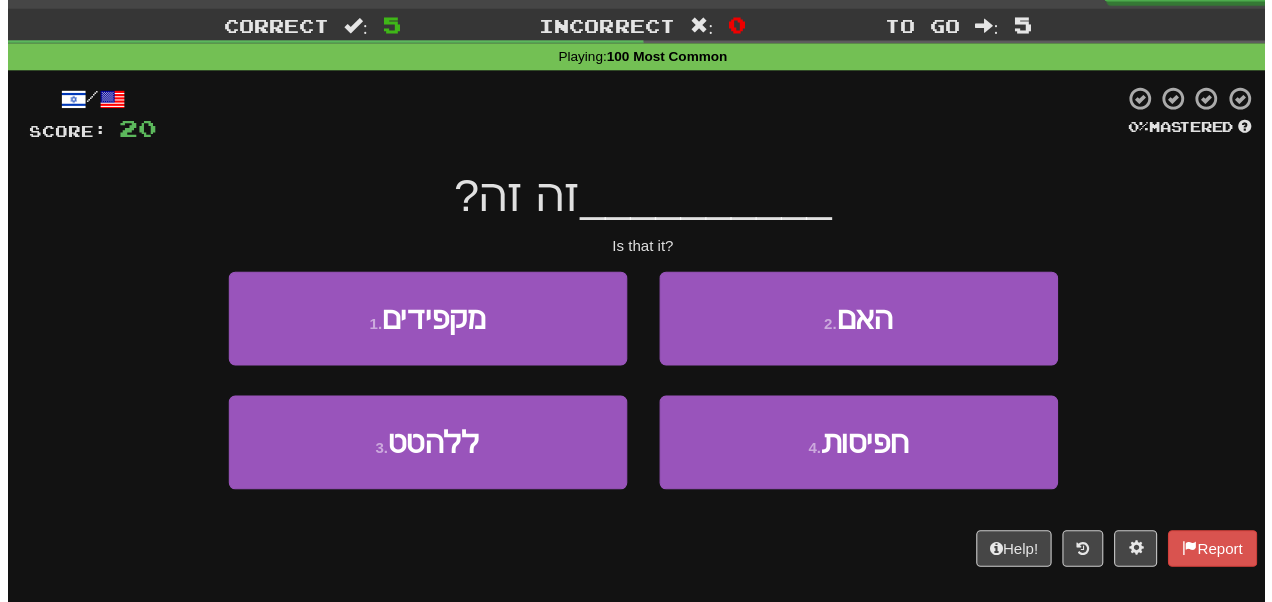 scroll, scrollTop: 0, scrollLeft: 0, axis: both 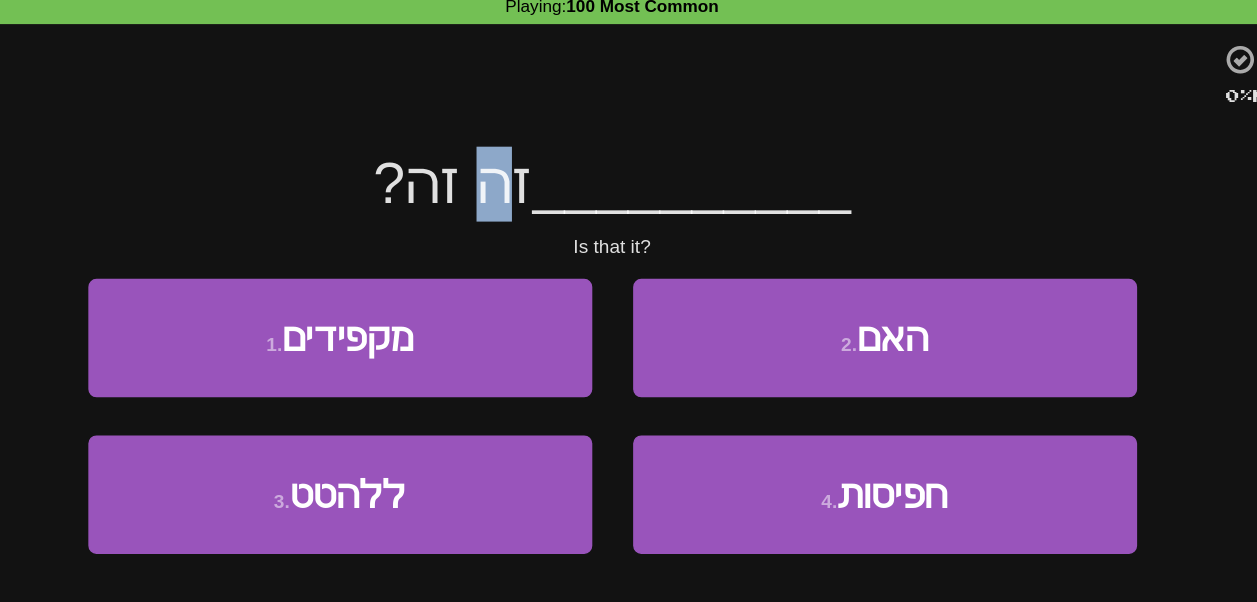 drag, startPoint x: 561, startPoint y: 240, endPoint x: 545, endPoint y: 239, distance: 16.03122 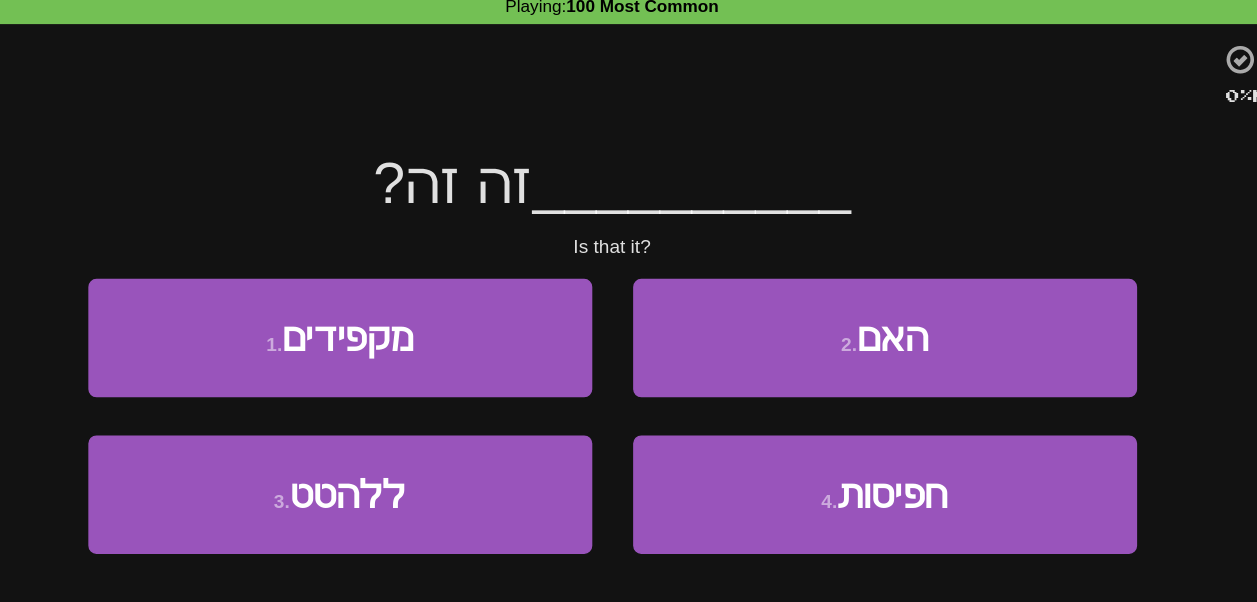 click on "זה זה?" at bounding box center (511, 224) 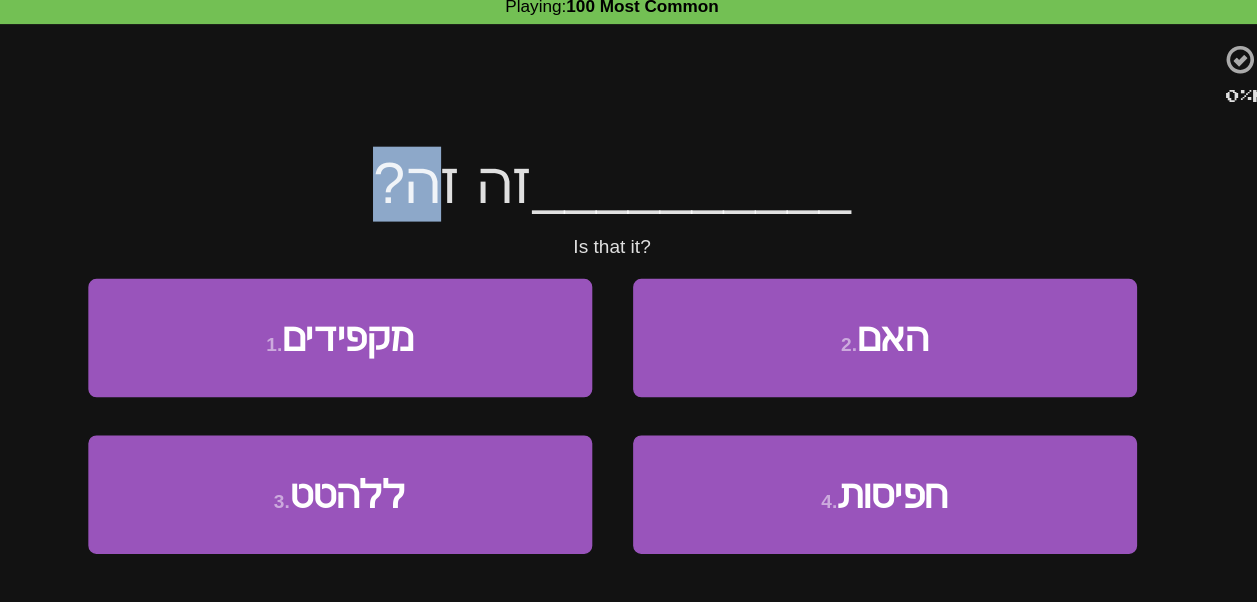 drag, startPoint x: 483, startPoint y: 226, endPoint x: 510, endPoint y: 233, distance: 27.89265 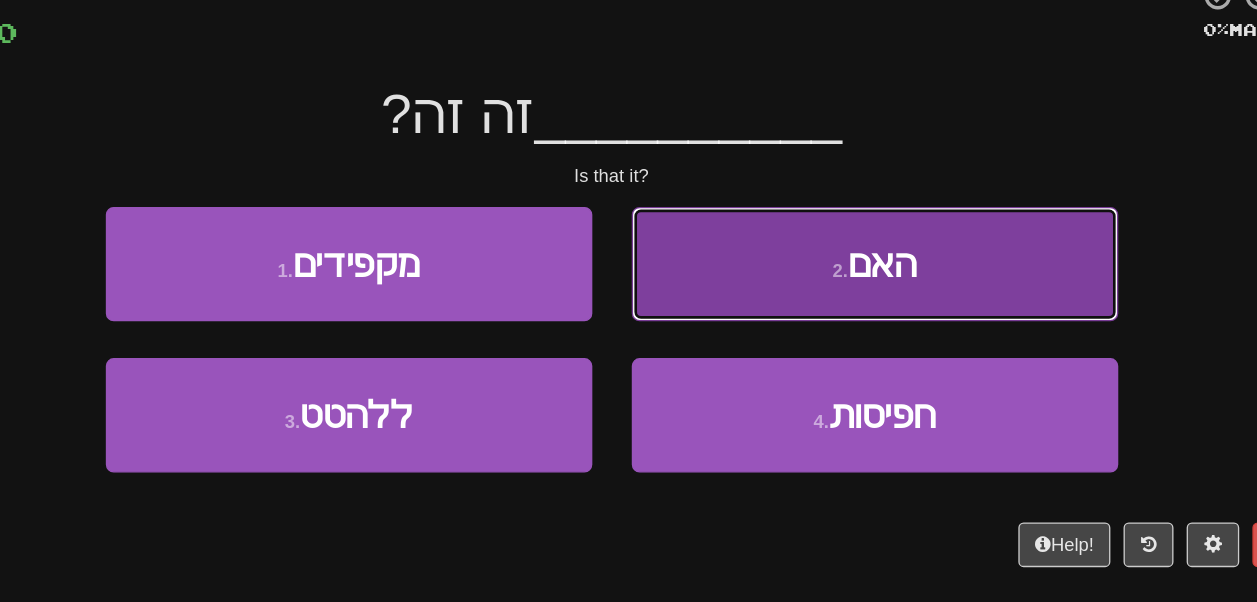 click on "2 .  האם" at bounding box center [829, 338] 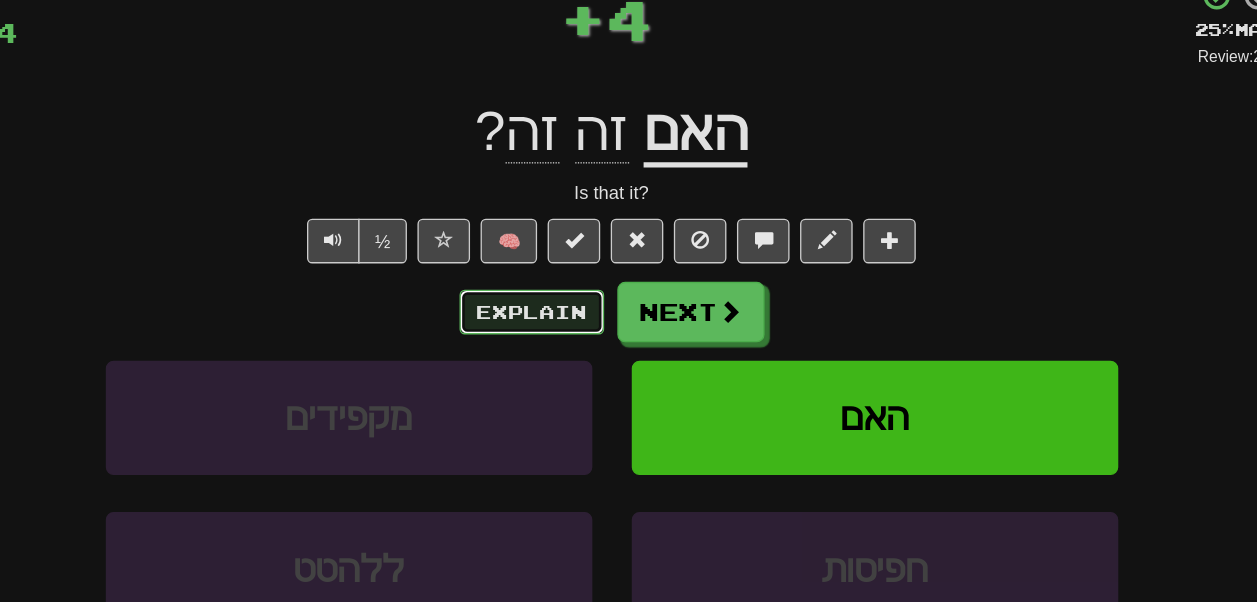 click on "Explain" at bounding box center (568, 375) 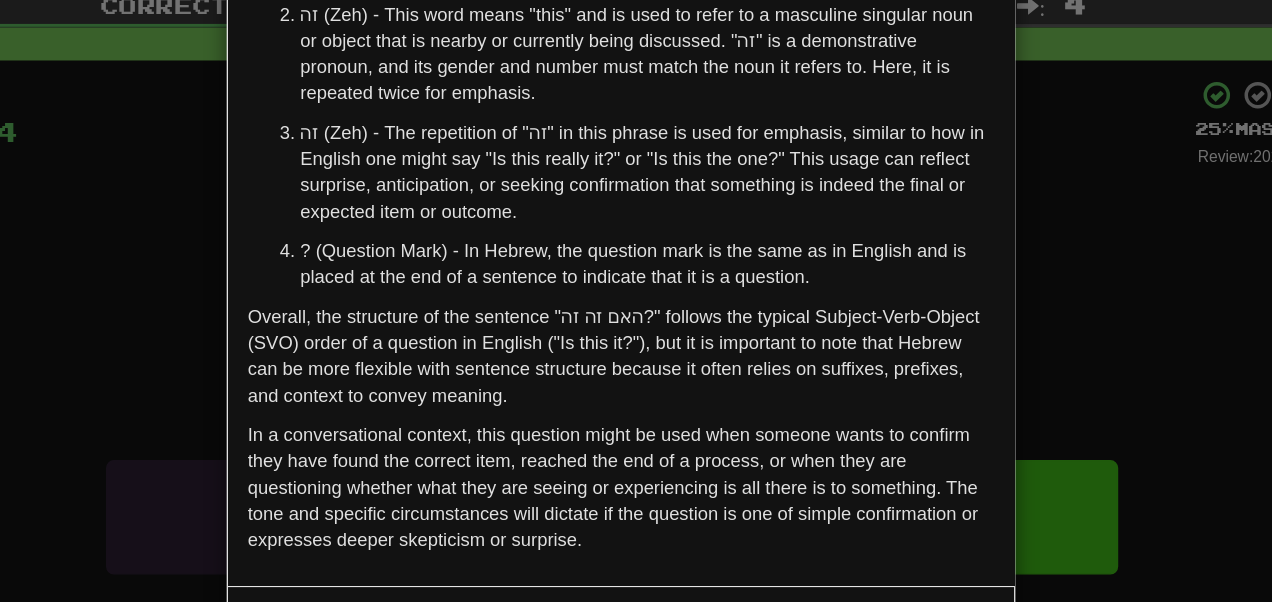 scroll, scrollTop: 0, scrollLeft: 0, axis: both 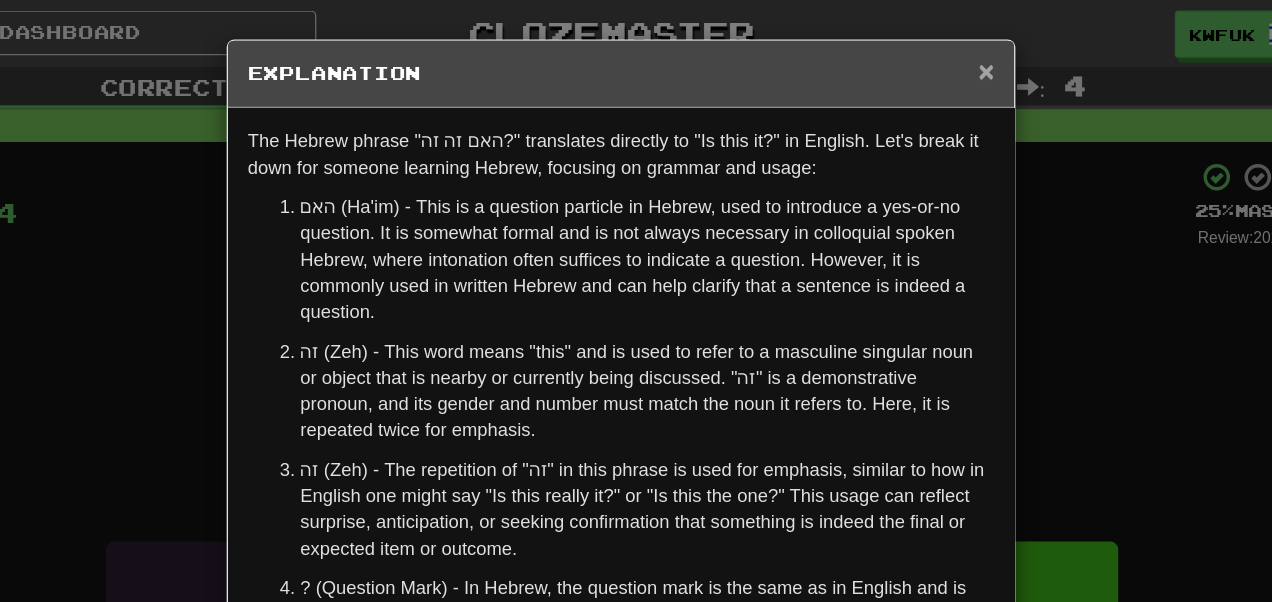 click on "×" at bounding box center (914, 54) 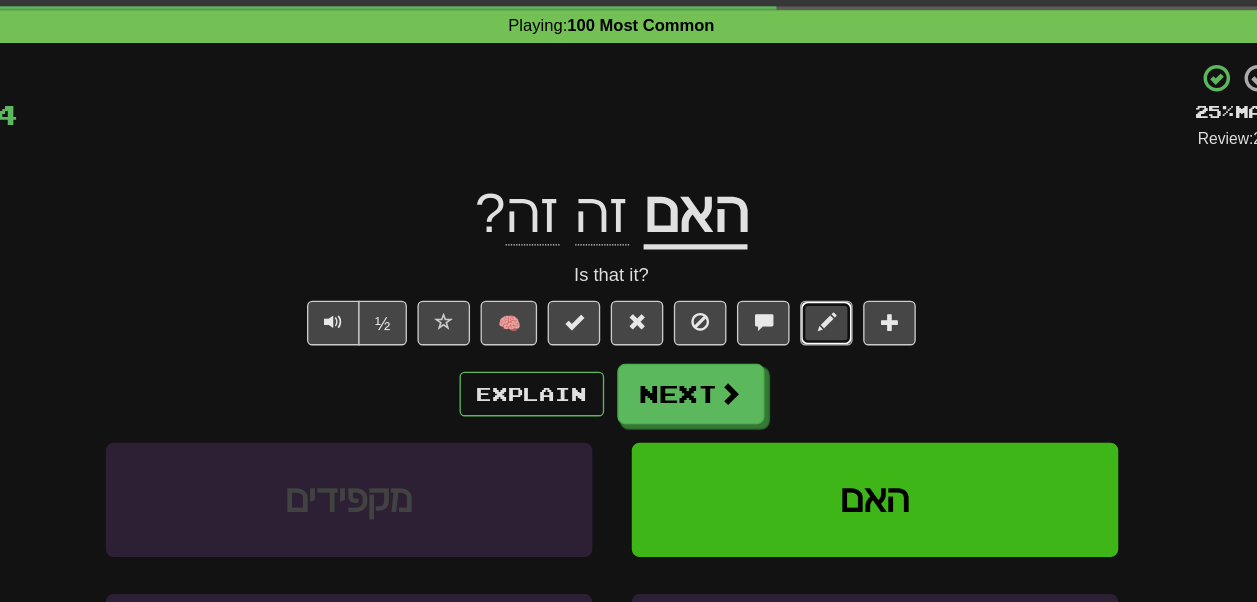 click at bounding box center [792, 320] 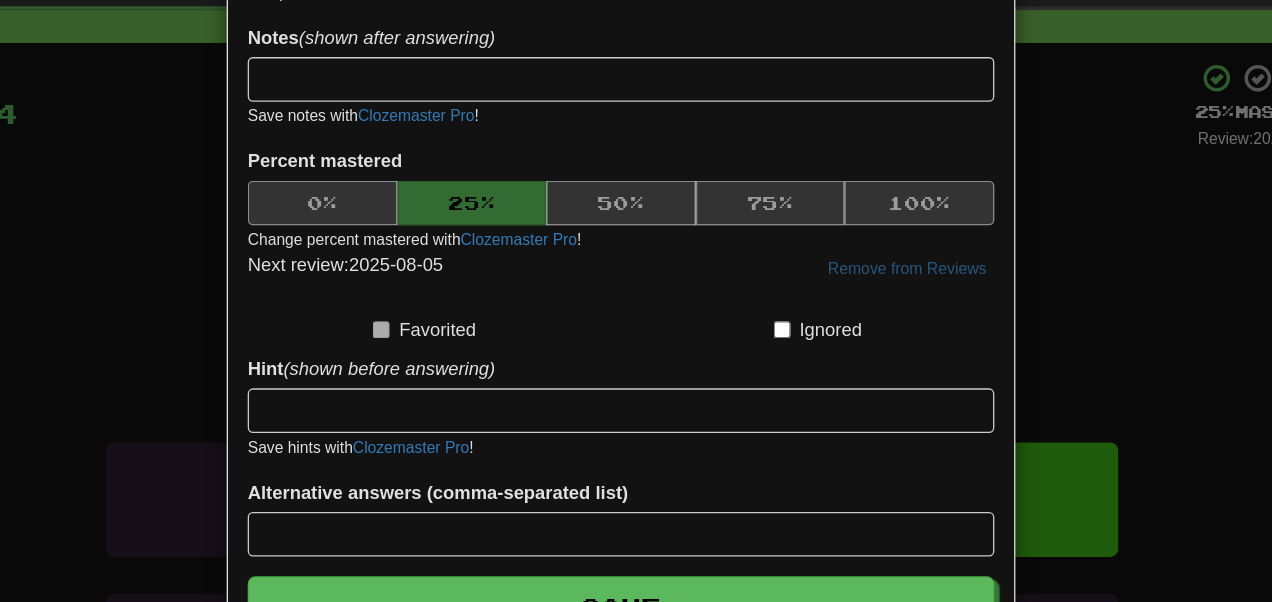 scroll, scrollTop: 0, scrollLeft: 0, axis: both 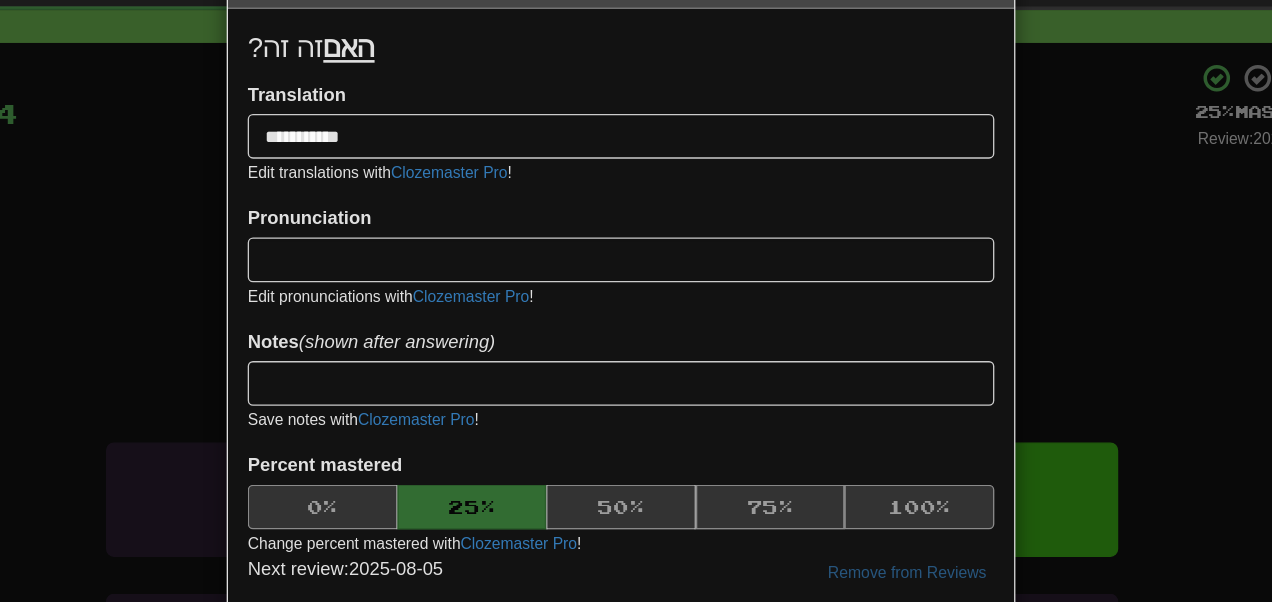 click on "האם" at bounding box center (429, 111) 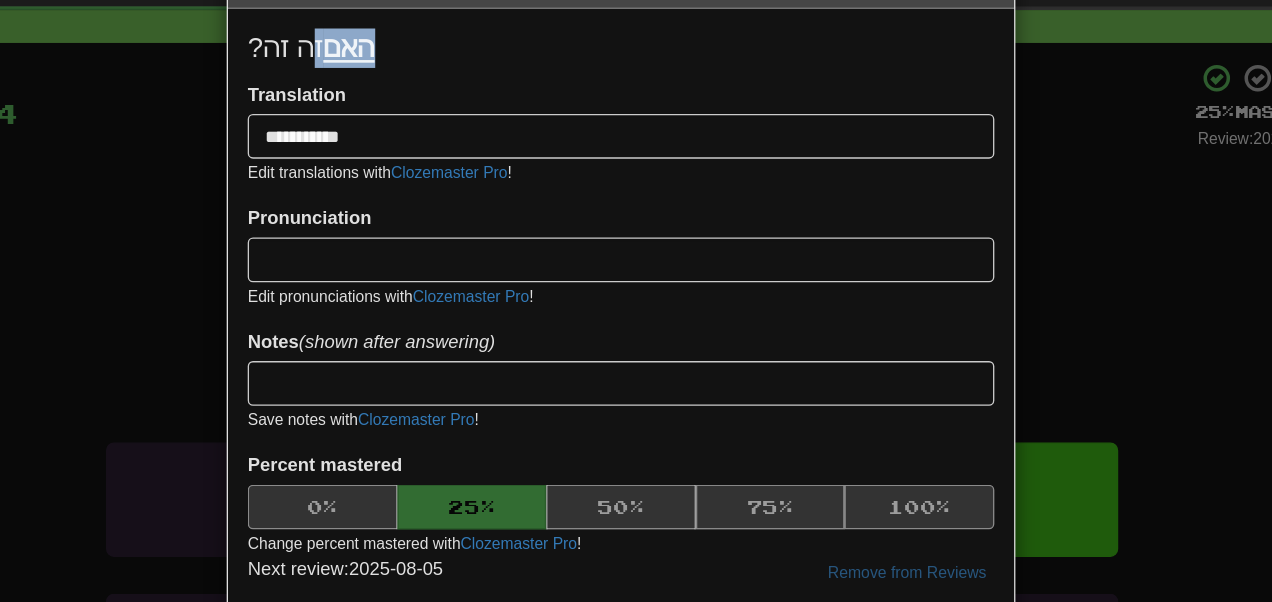 click on "האם" at bounding box center [429, 111] 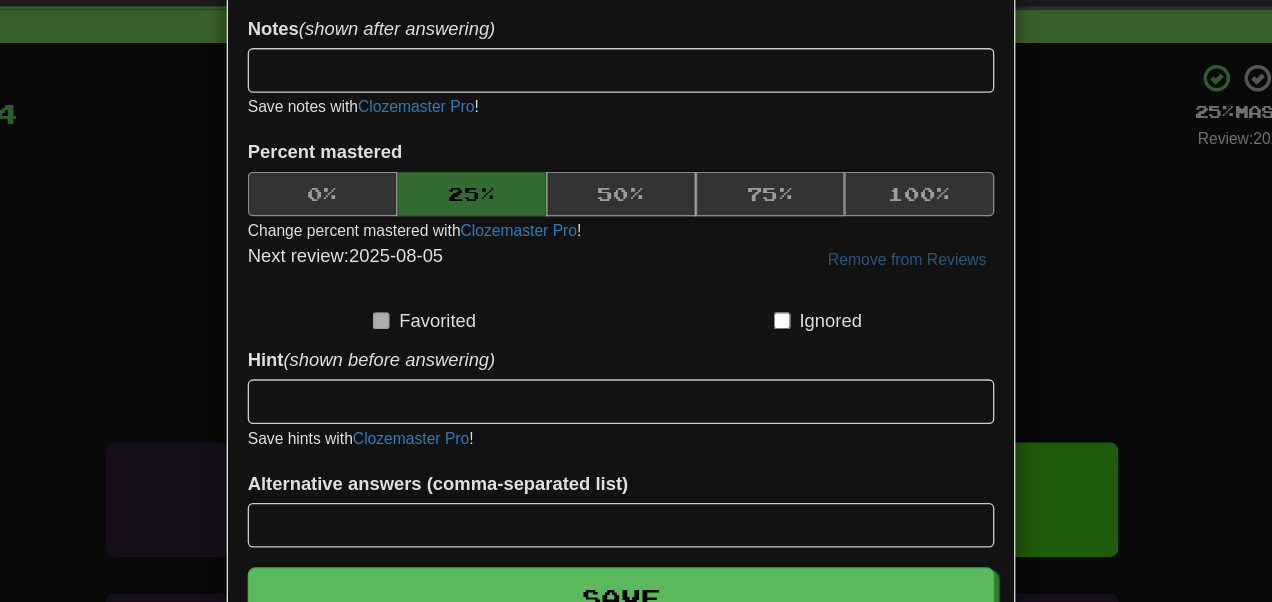 scroll, scrollTop: 296, scrollLeft: 0, axis: vertical 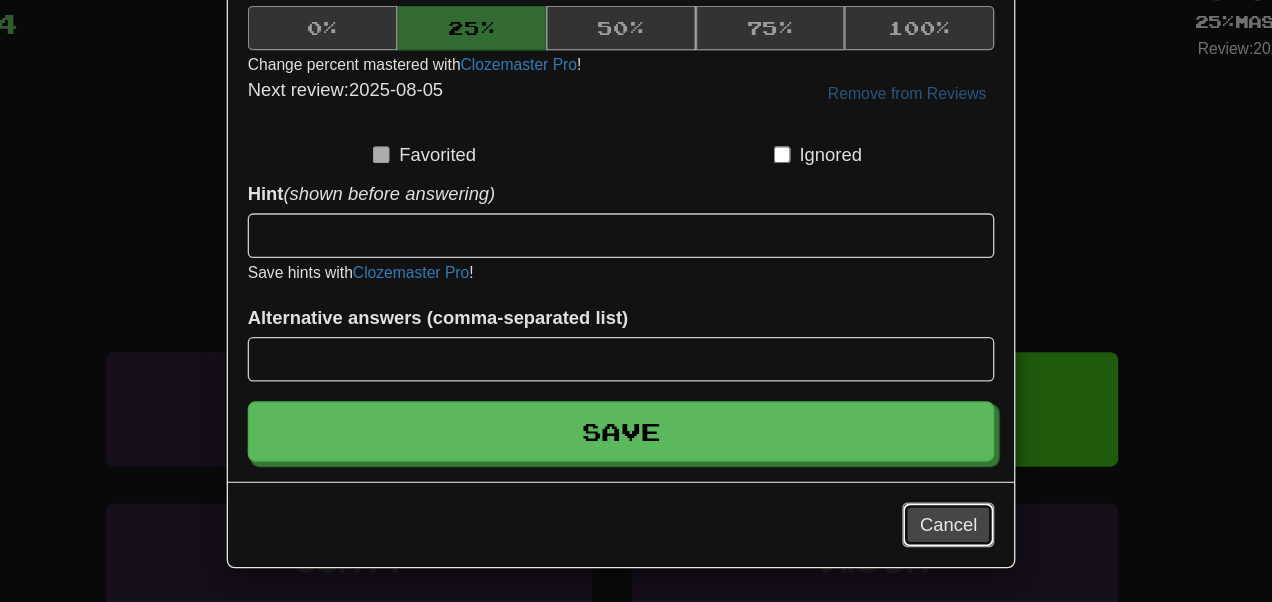click on "Cancel" at bounding box center (885, 543) 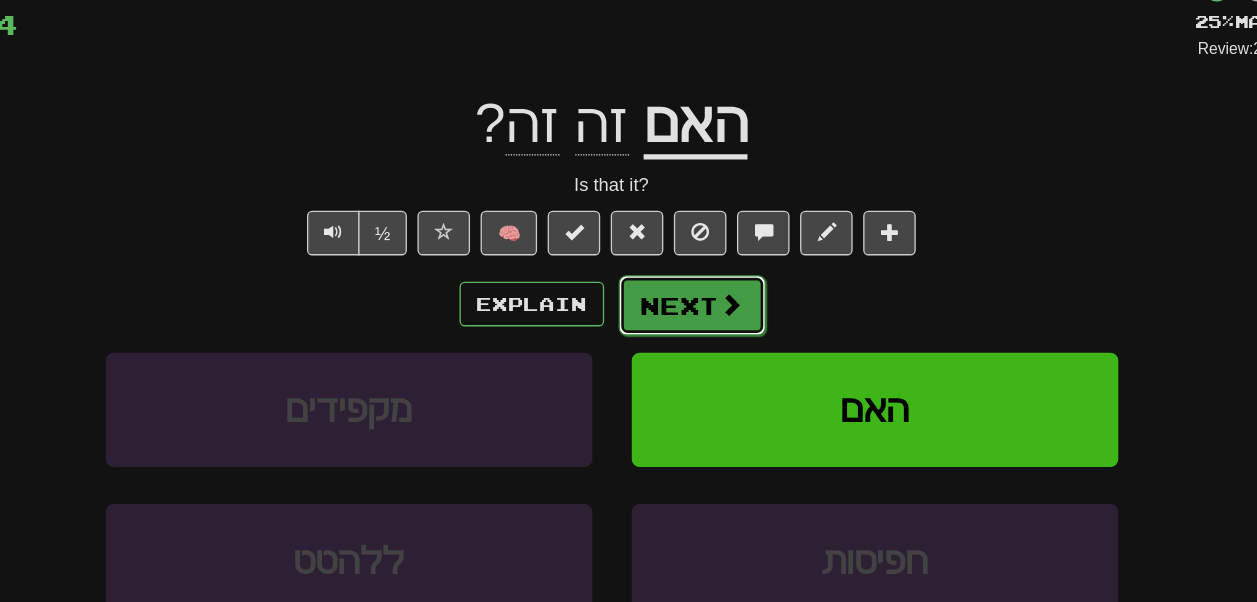 click on "Next" at bounding box center (690, 376) 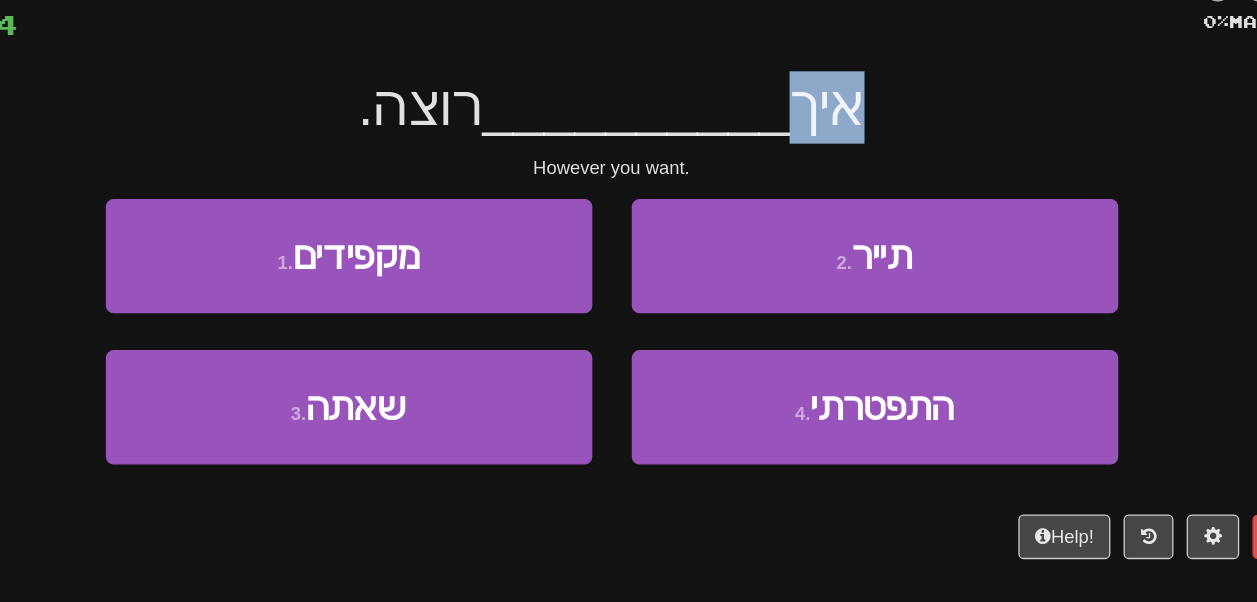 drag, startPoint x: 823, startPoint y: 230, endPoint x: 778, endPoint y: 230, distance: 45 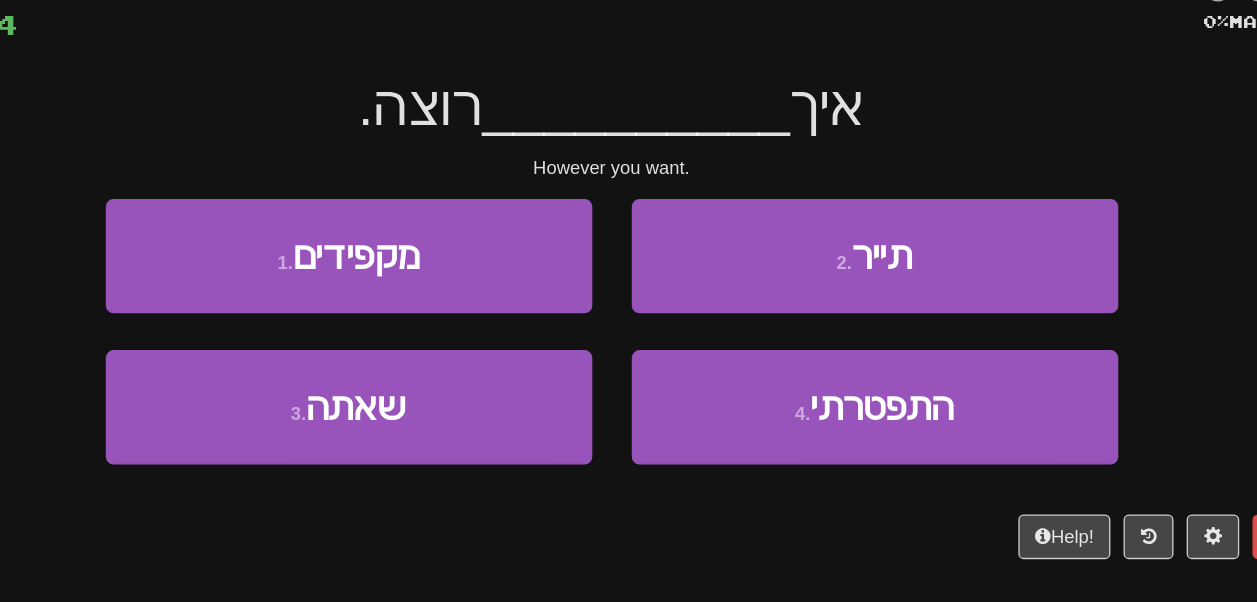 drag, startPoint x: 778, startPoint y: 230, endPoint x: 816, endPoint y: 231, distance: 38.013157 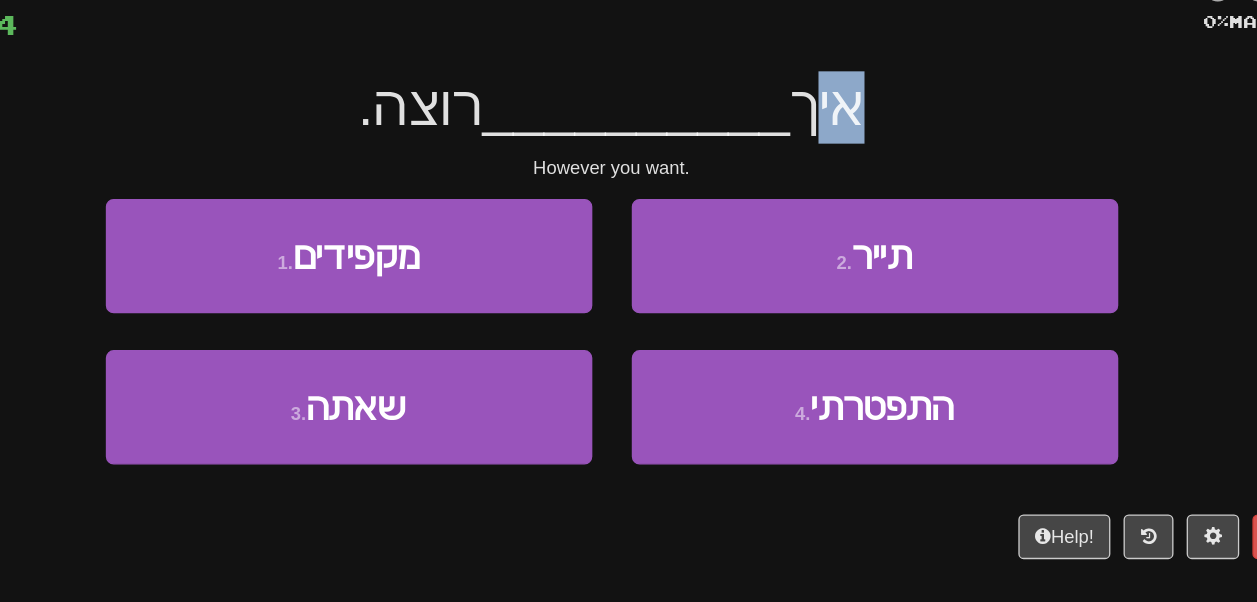 drag, startPoint x: 799, startPoint y: 230, endPoint x: 846, endPoint y: 235, distance: 47.26521 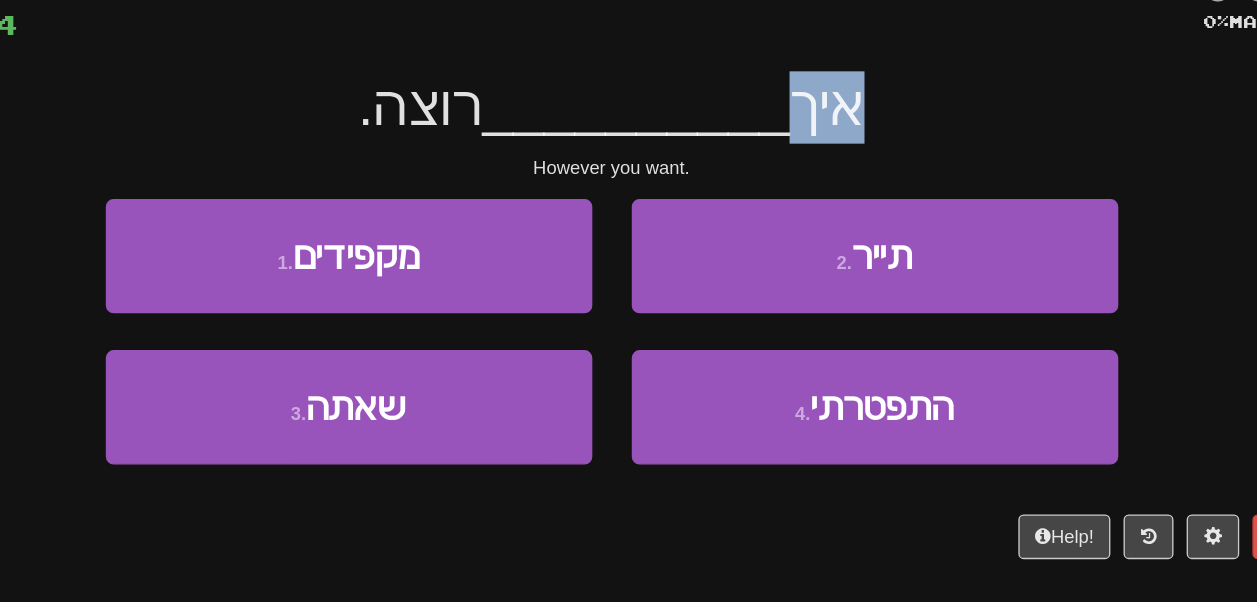 drag, startPoint x: 846, startPoint y: 235, endPoint x: 805, endPoint y: 233, distance: 41.04875 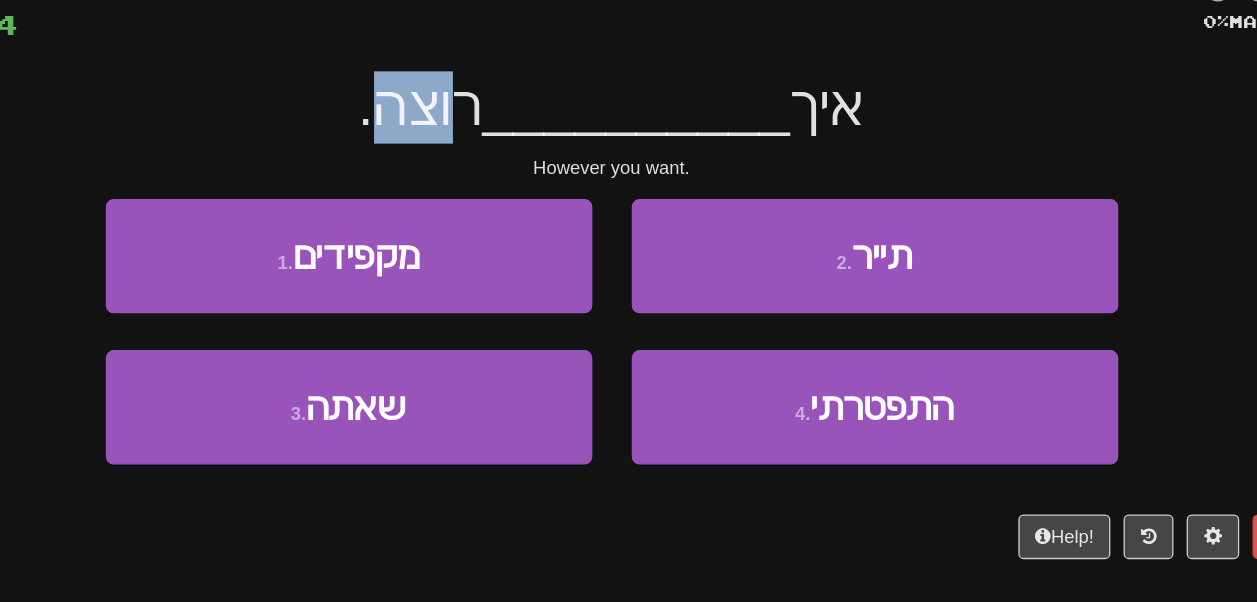drag, startPoint x: 516, startPoint y: 226, endPoint x: 470, endPoint y: 230, distance: 46.173584 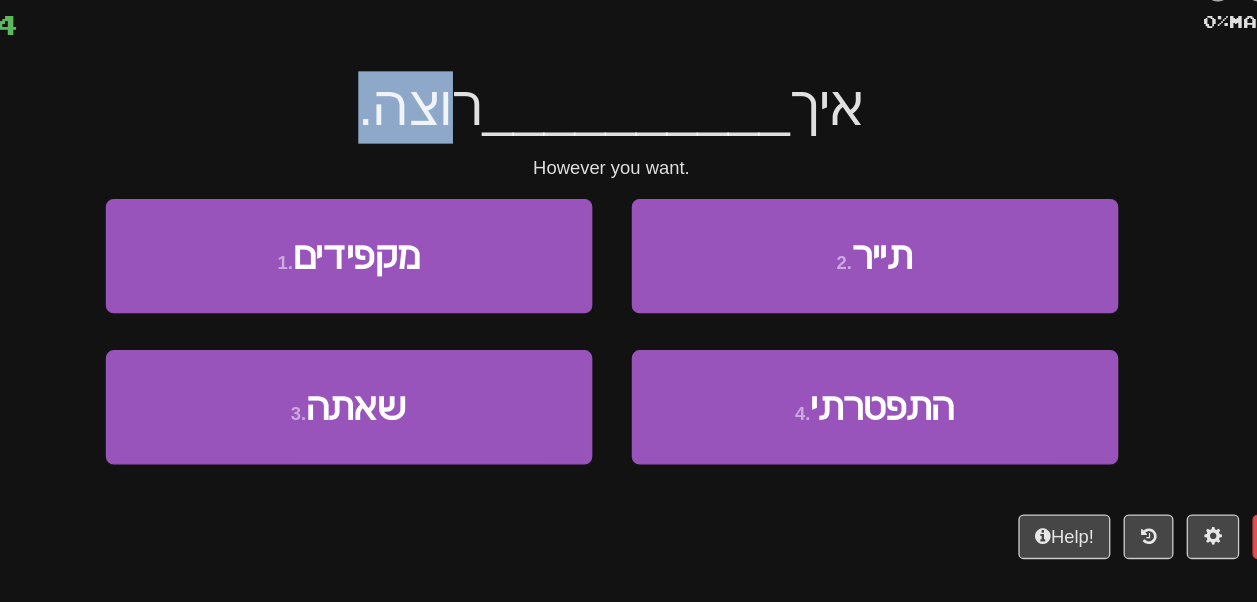 click on "רוצה." at bounding box center [483, 224] 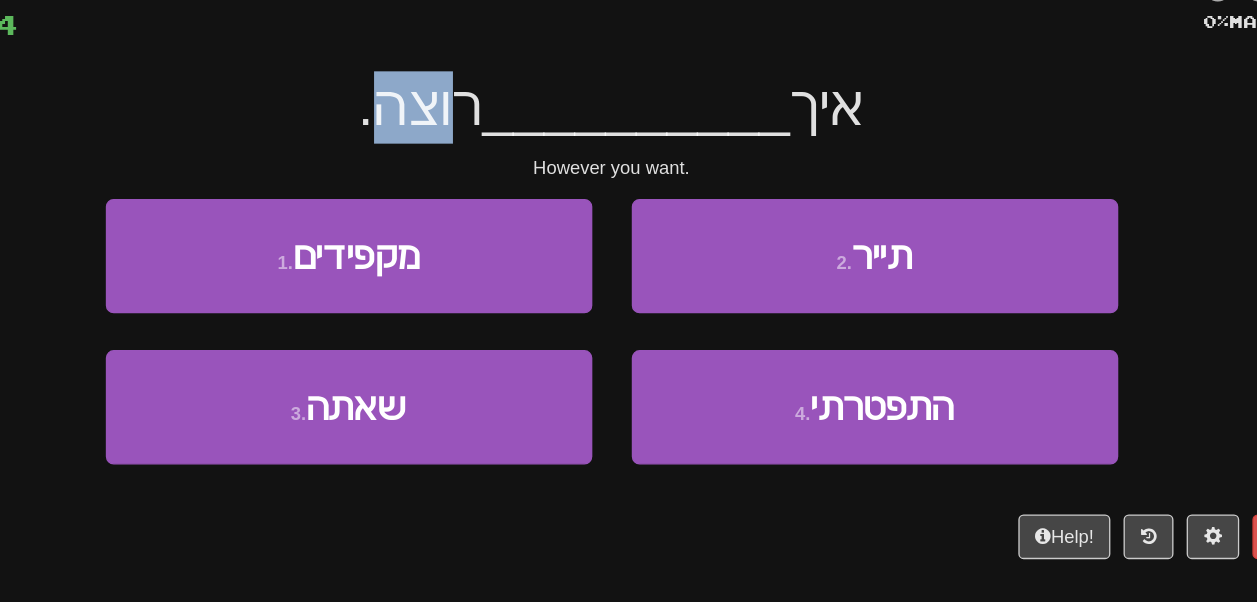 drag, startPoint x: 522, startPoint y: 236, endPoint x: 451, endPoint y: 234, distance: 71.02816 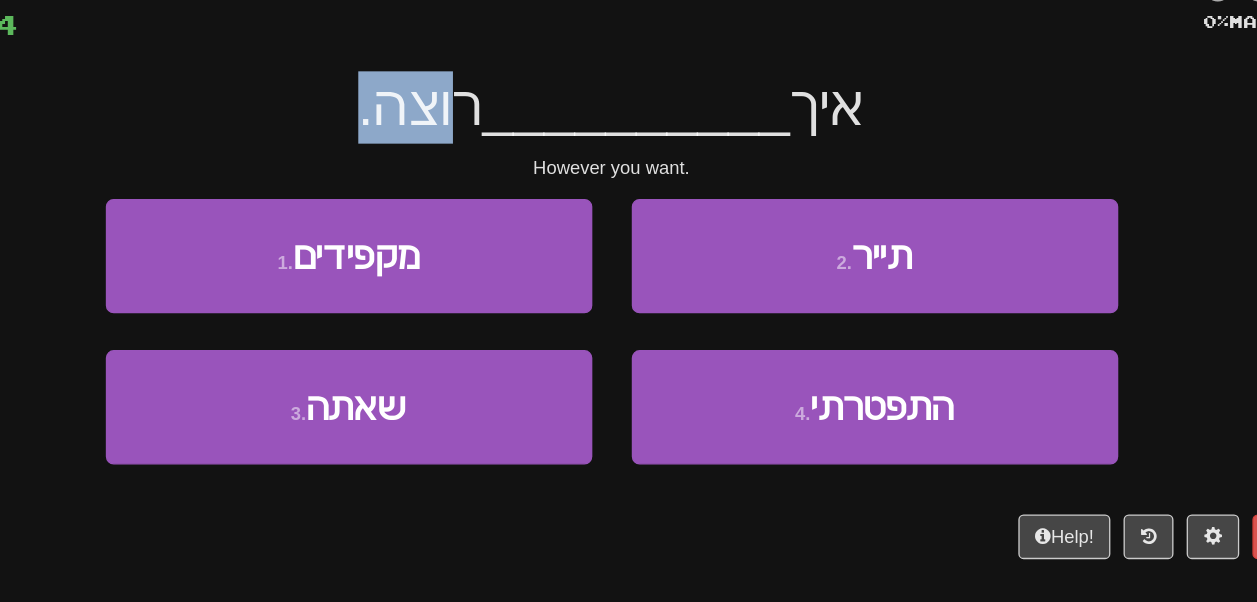 click on "רוצה." at bounding box center (483, 224) 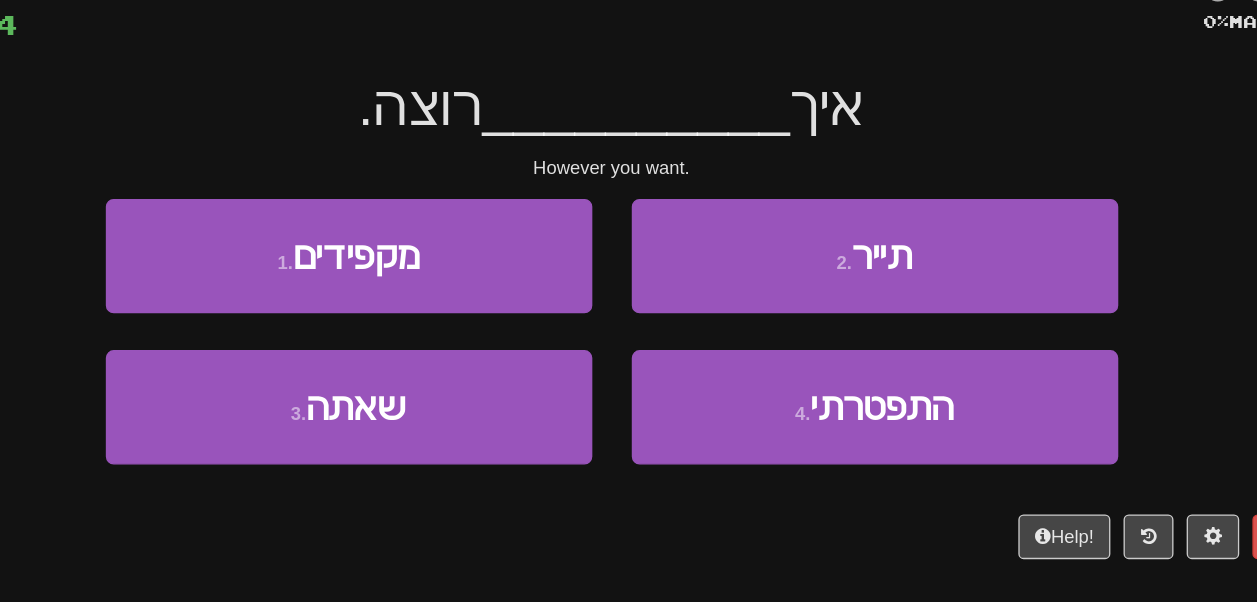 click on "רוצה." at bounding box center [483, 224] 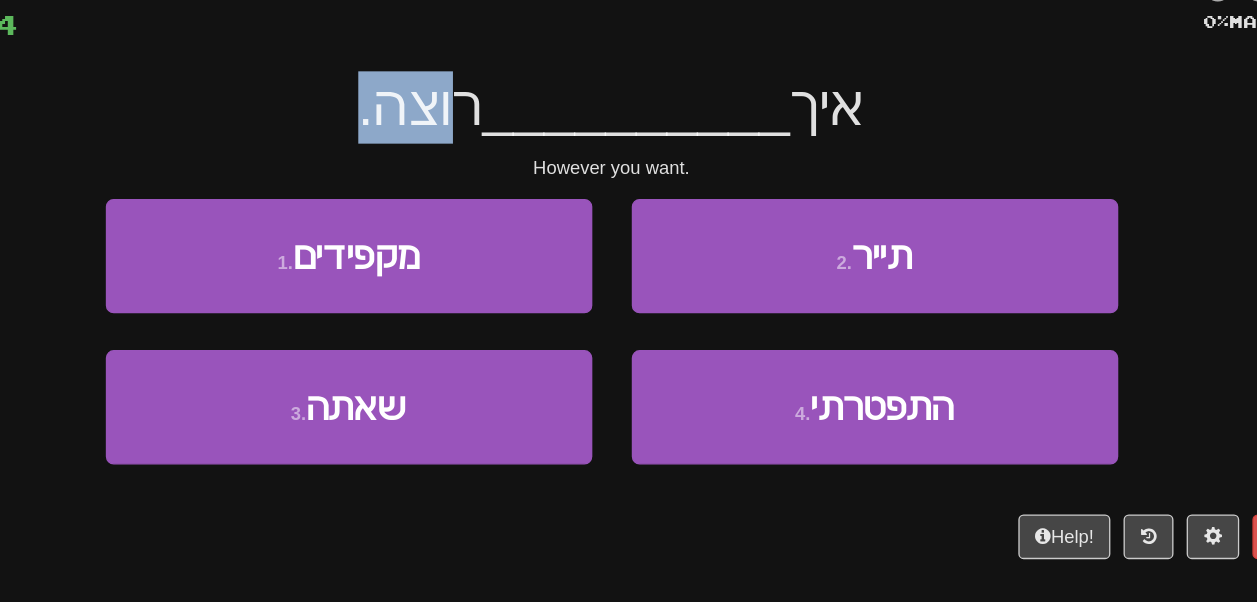 drag, startPoint x: 504, startPoint y: 229, endPoint x: 470, endPoint y: 234, distance: 34.36568 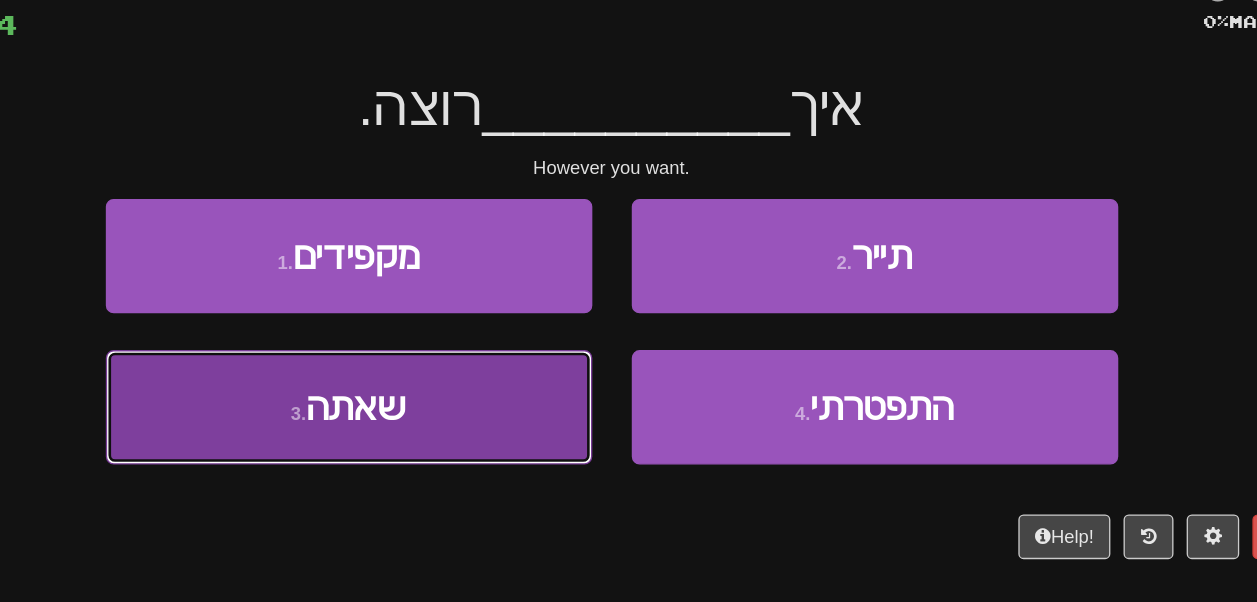 click on "3 .  שאתה" at bounding box center [429, 453] 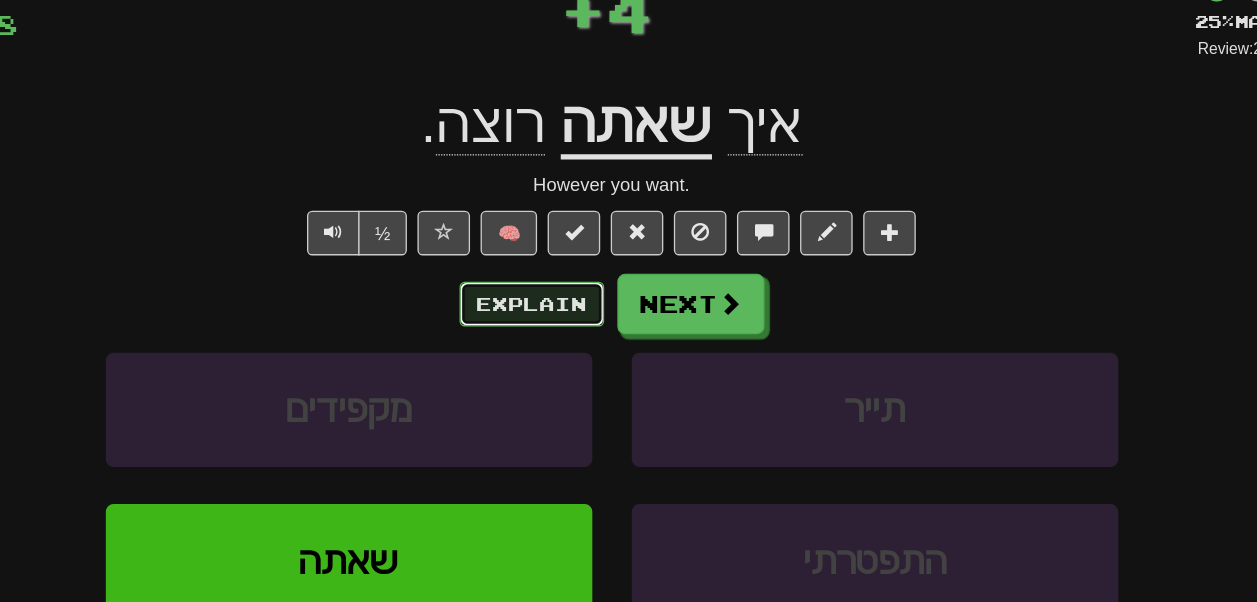 click on "Explain" at bounding box center (568, 375) 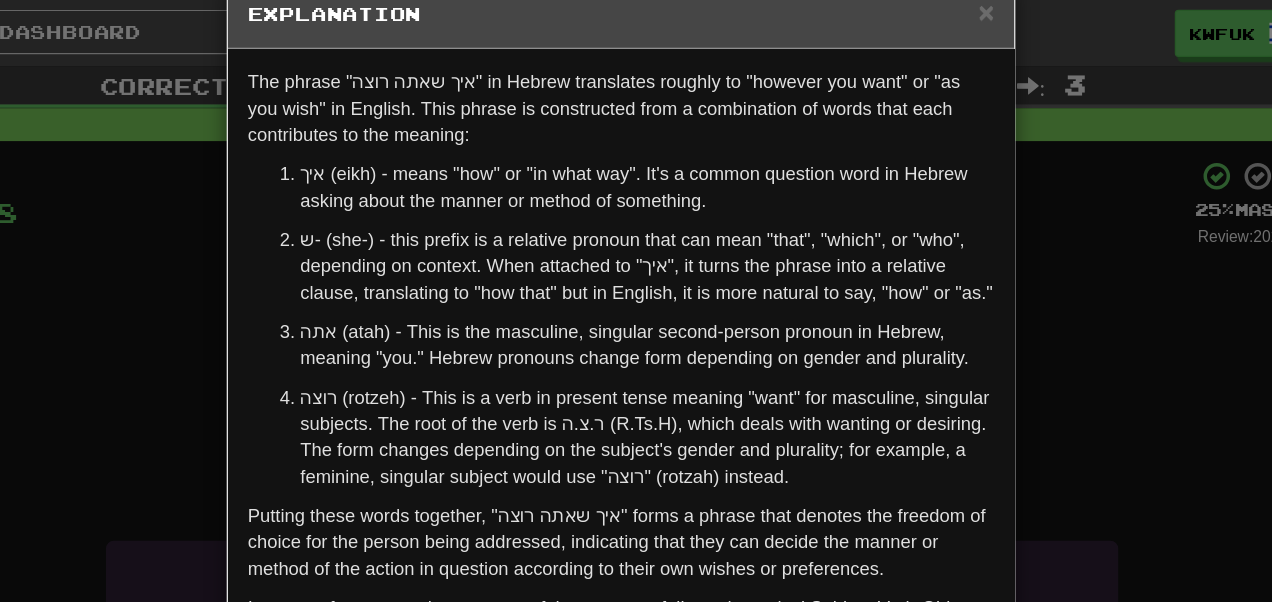 scroll, scrollTop: 47, scrollLeft: 0, axis: vertical 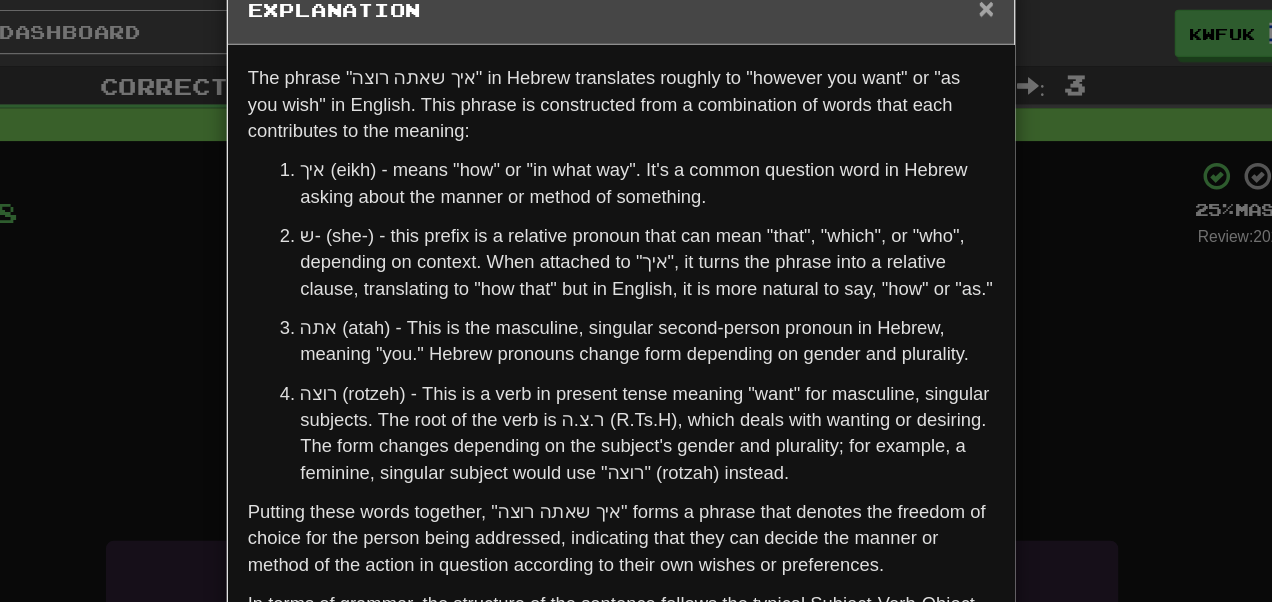 click on "×" at bounding box center (914, 7) 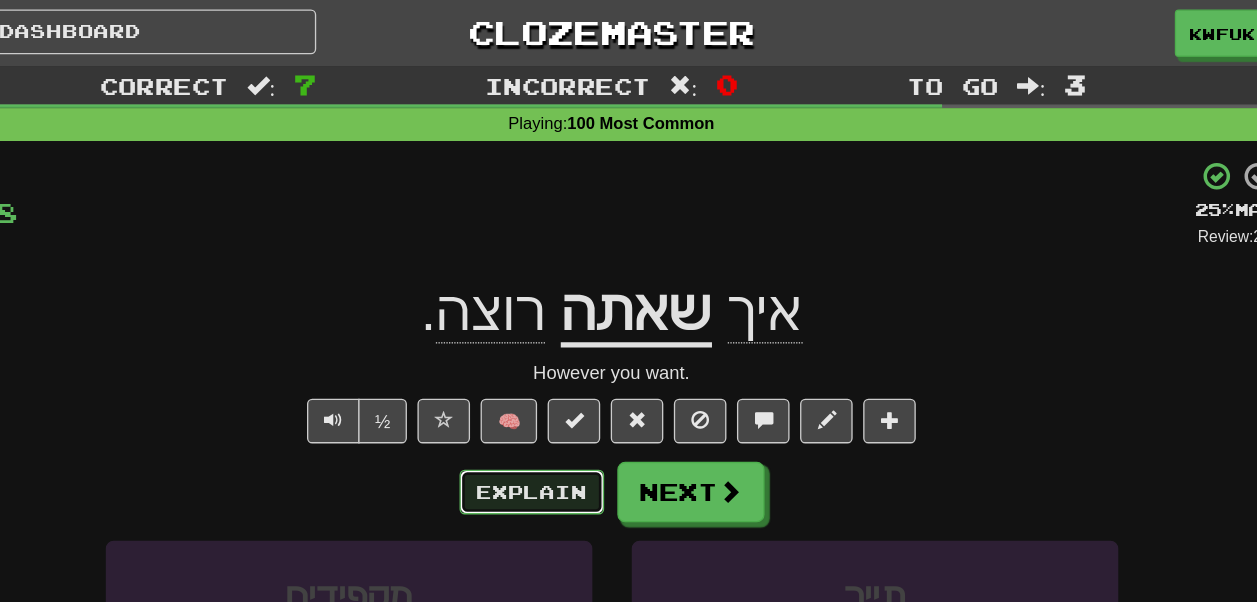 click on "Explain" at bounding box center (568, 375) 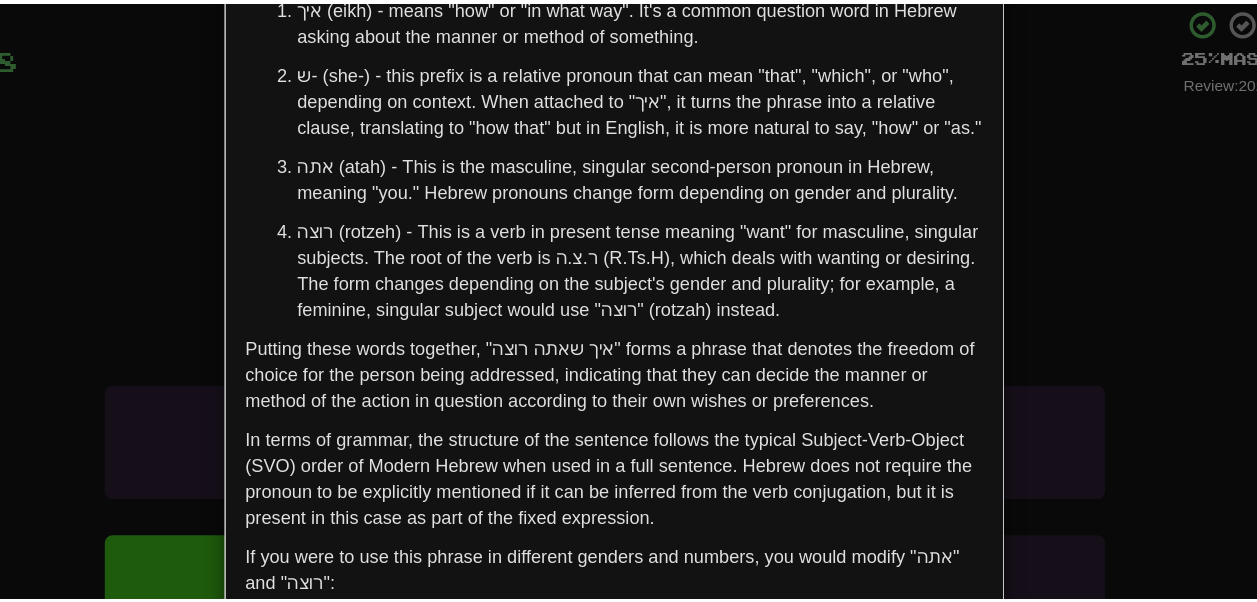 scroll, scrollTop: 0, scrollLeft: 0, axis: both 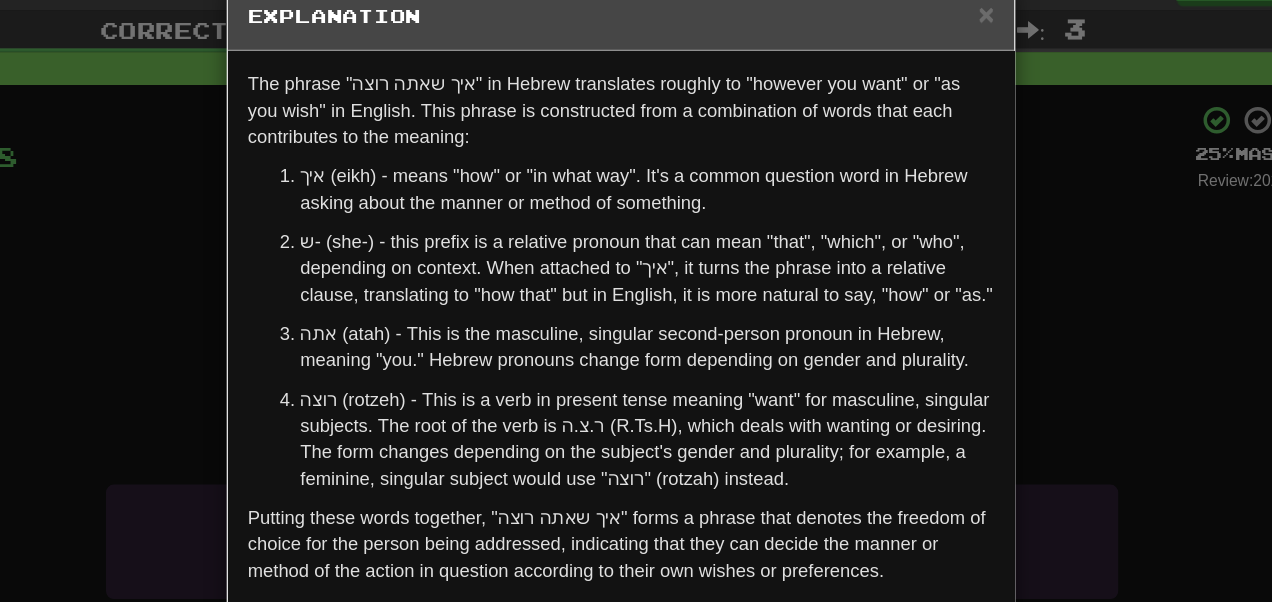 click on "Explanation" at bounding box center [636, 56] 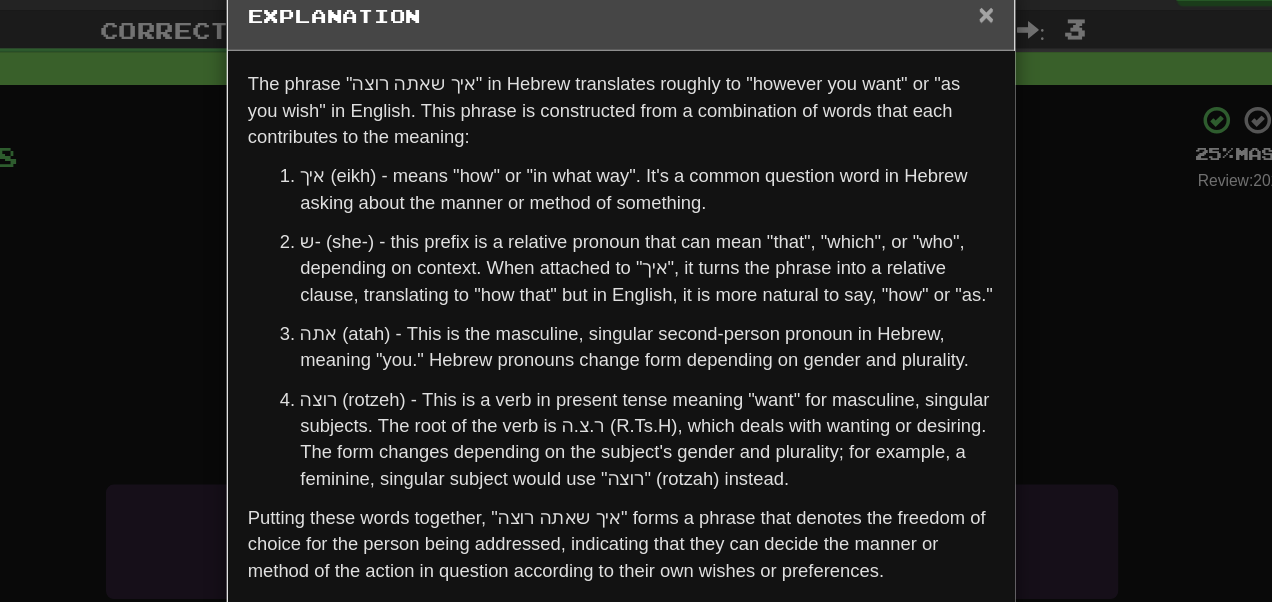 click on "×" at bounding box center (914, 54) 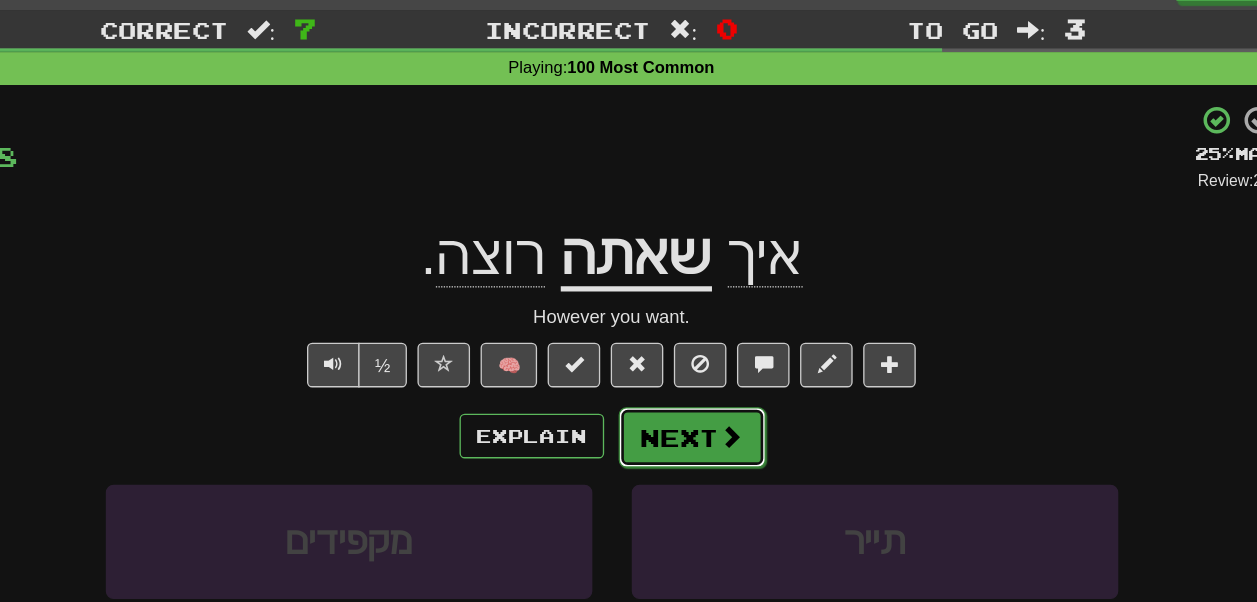 click on "Next" at bounding box center (690, 376) 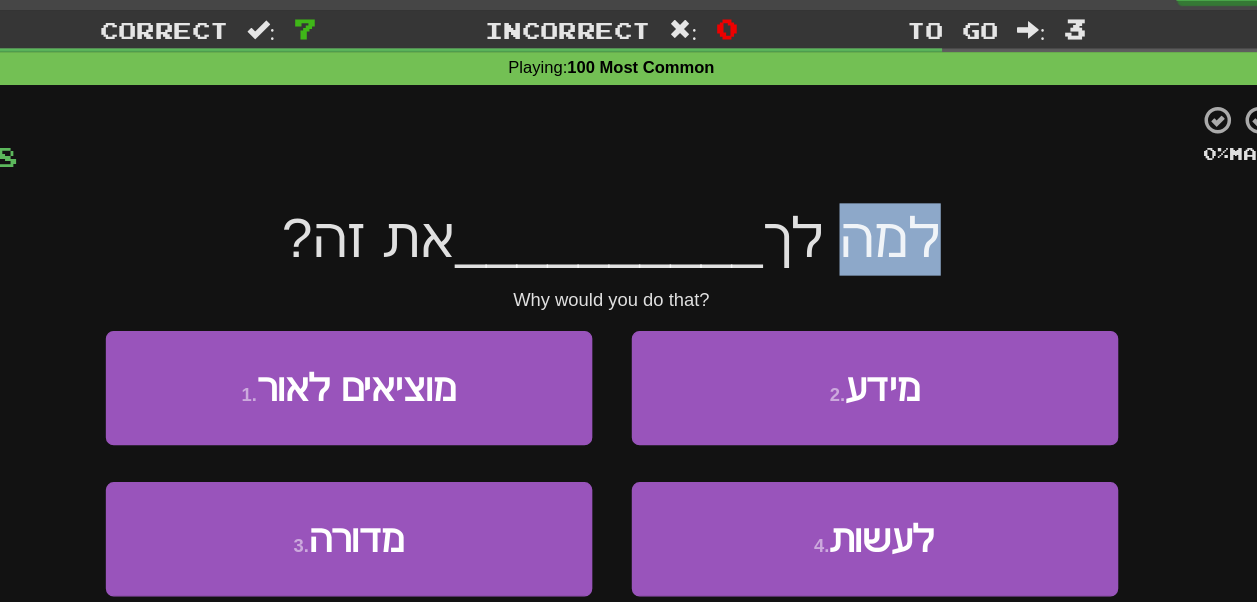 drag, startPoint x: 879, startPoint y: 229, endPoint x: 814, endPoint y: 229, distance: 65 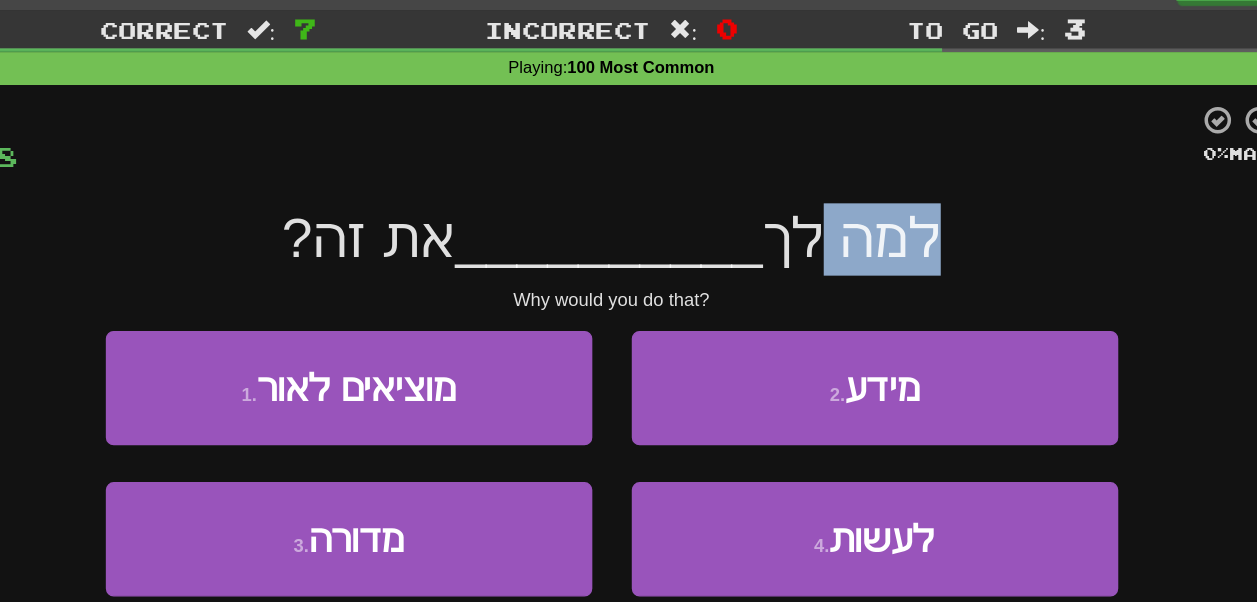 drag, startPoint x: 814, startPoint y: 229, endPoint x: 894, endPoint y: 229, distance: 80 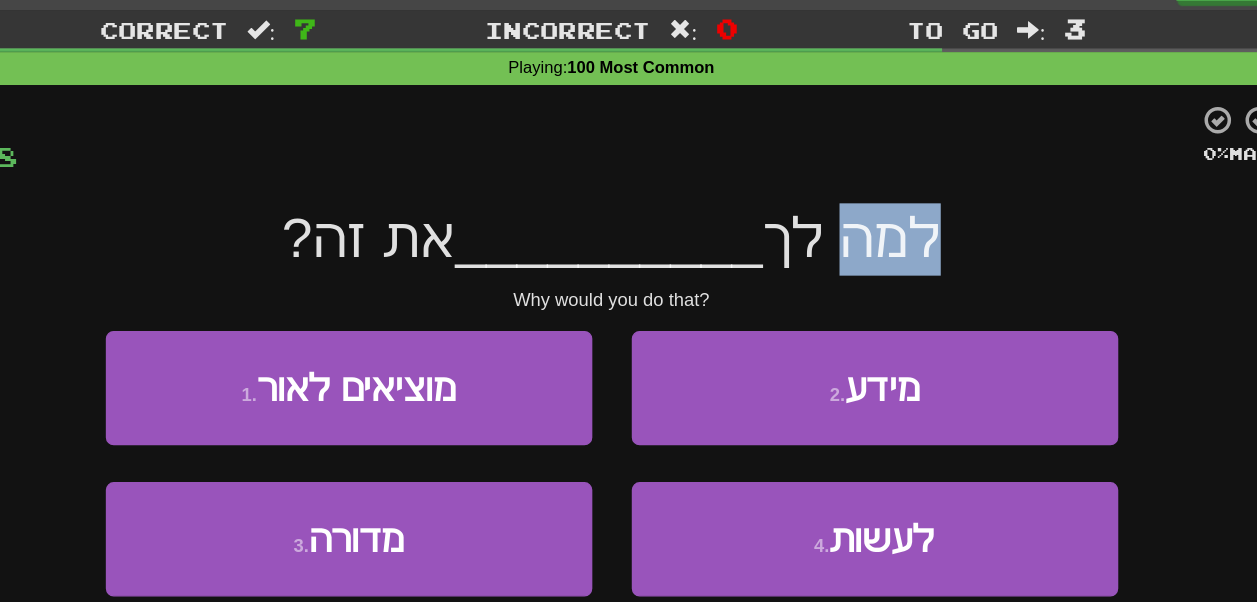 drag, startPoint x: 894, startPoint y: 229, endPoint x: 838, endPoint y: 230, distance: 56.008926 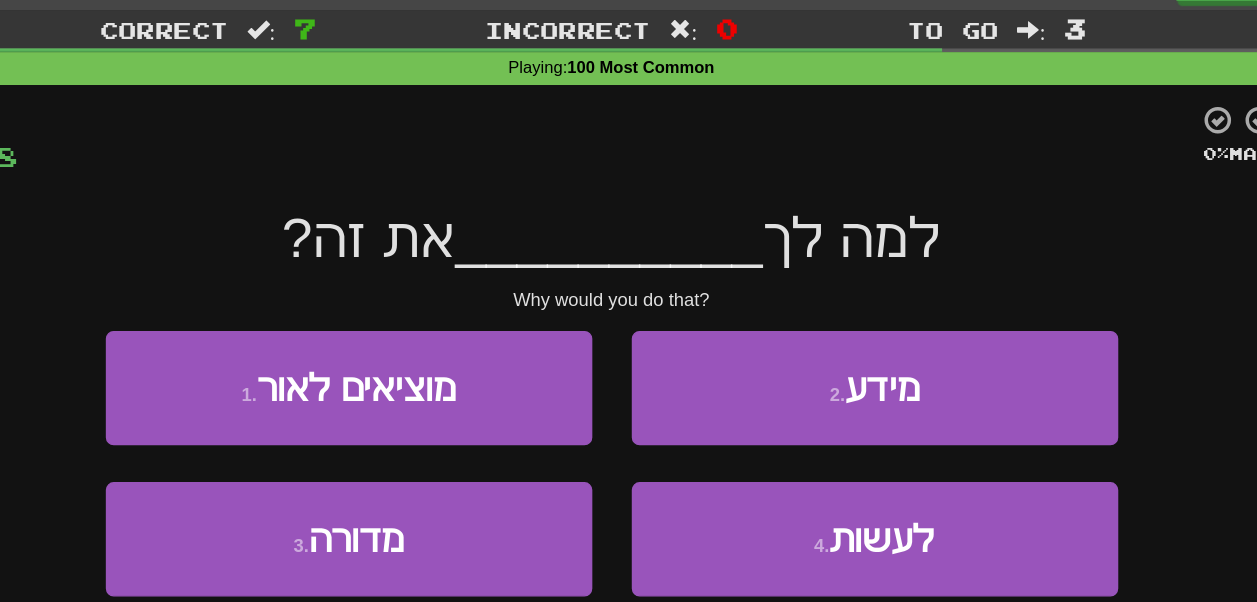 click on "למה לך" at bounding box center (811, 224) 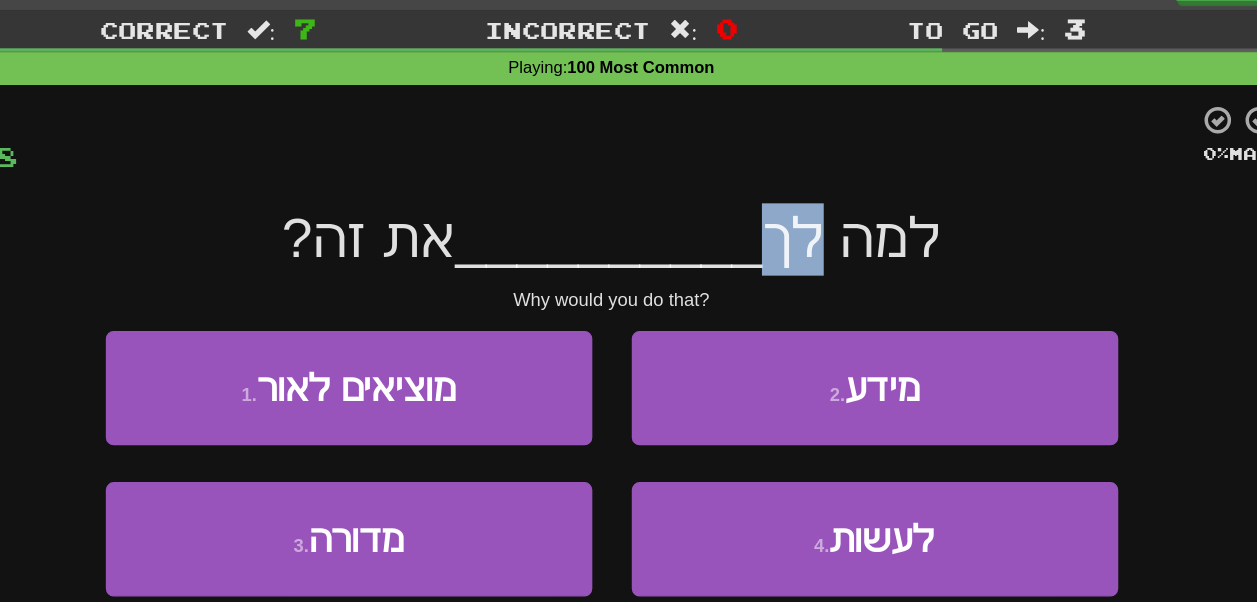 drag, startPoint x: 792, startPoint y: 231, endPoint x: 776, endPoint y: 231, distance: 16 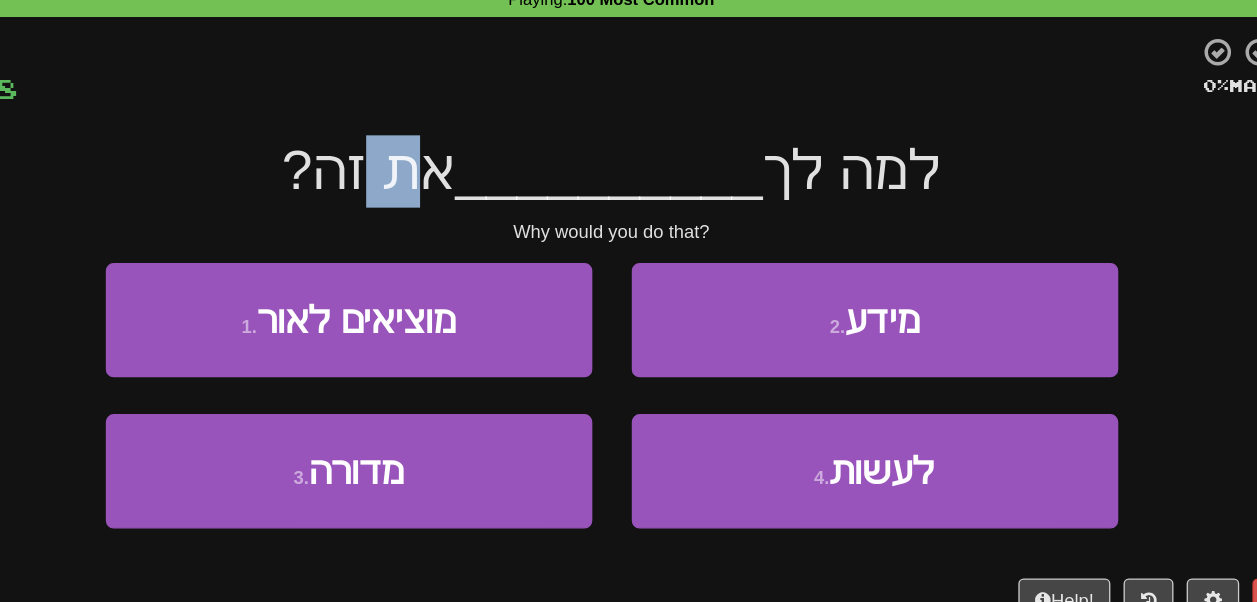 drag, startPoint x: 495, startPoint y: 228, endPoint x: 462, endPoint y: 229, distance: 33.01515 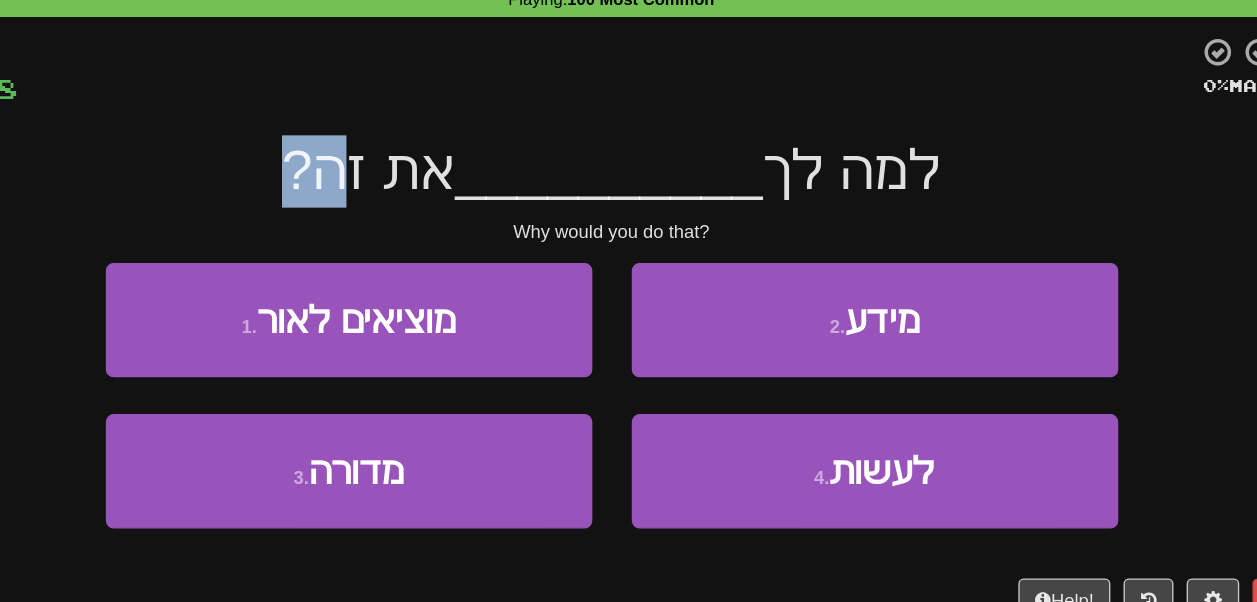drag, startPoint x: 434, startPoint y: 228, endPoint x: 400, endPoint y: 228, distance: 34 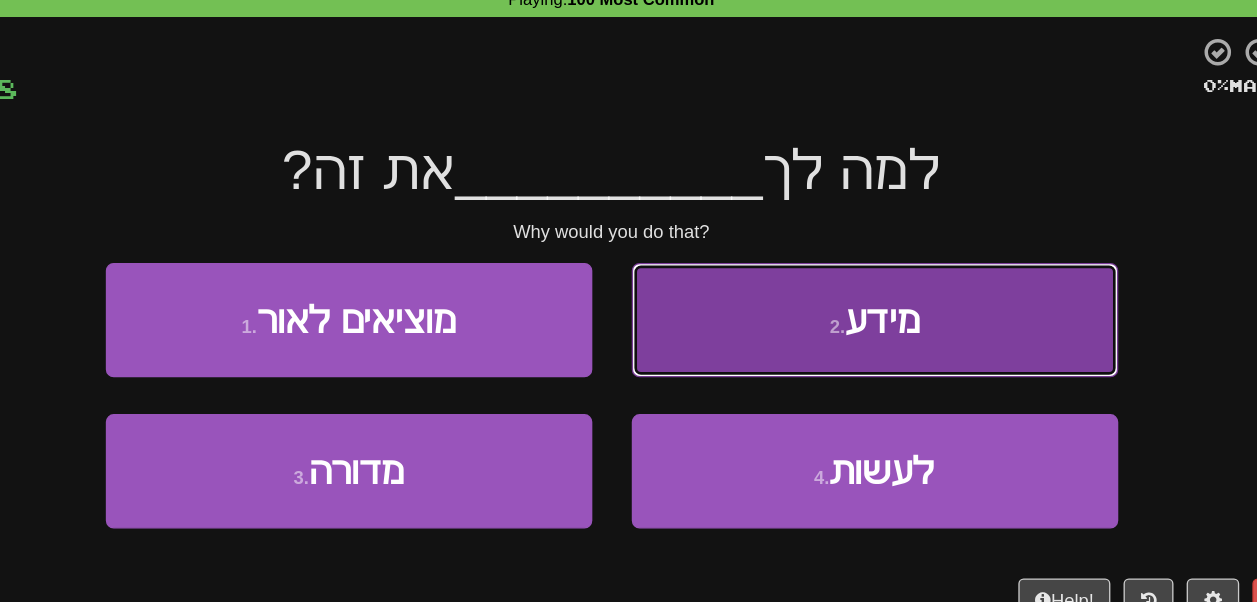 click on "2 .  מידע" at bounding box center [829, 338] 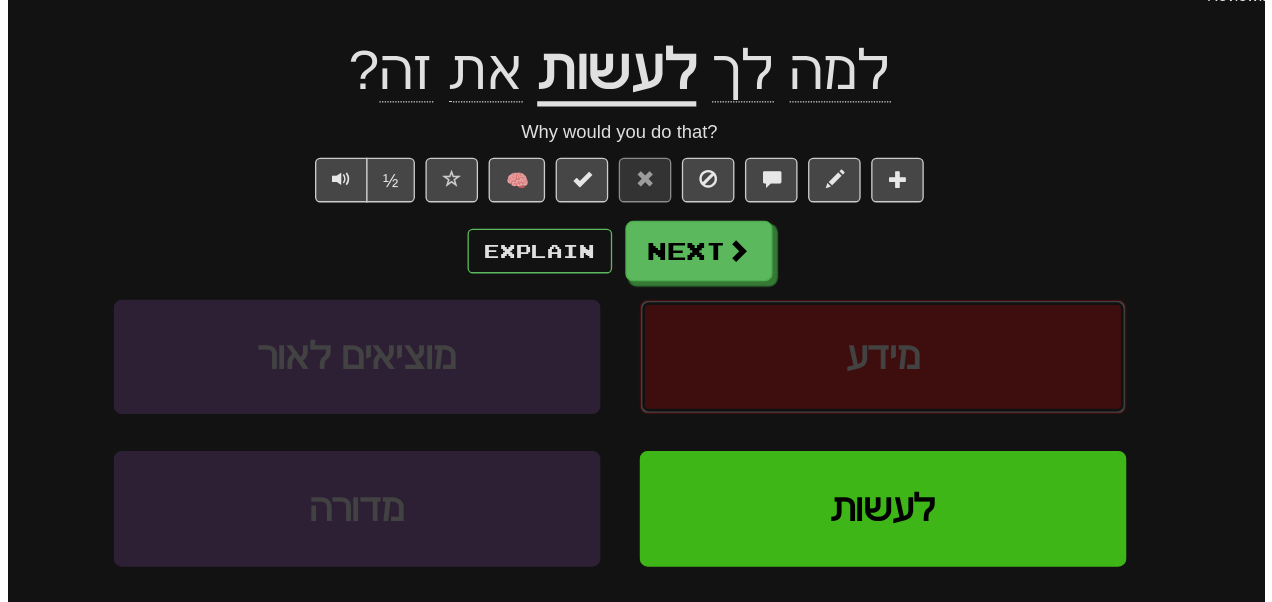 scroll, scrollTop: 44, scrollLeft: 0, axis: vertical 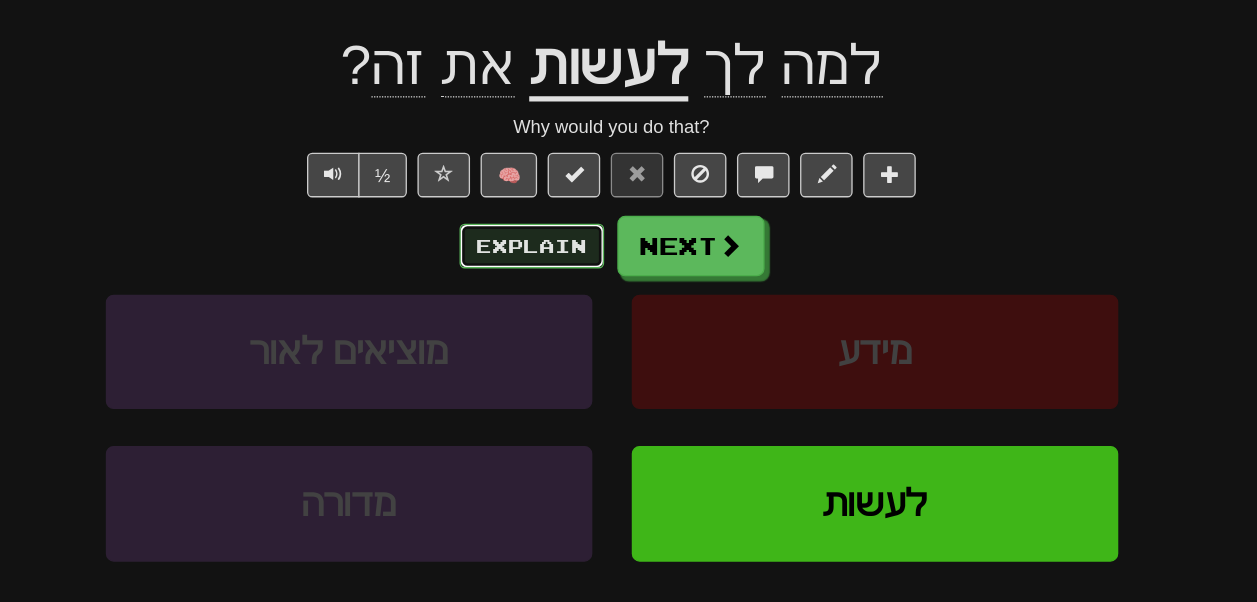 click on "Explain" at bounding box center (568, 331) 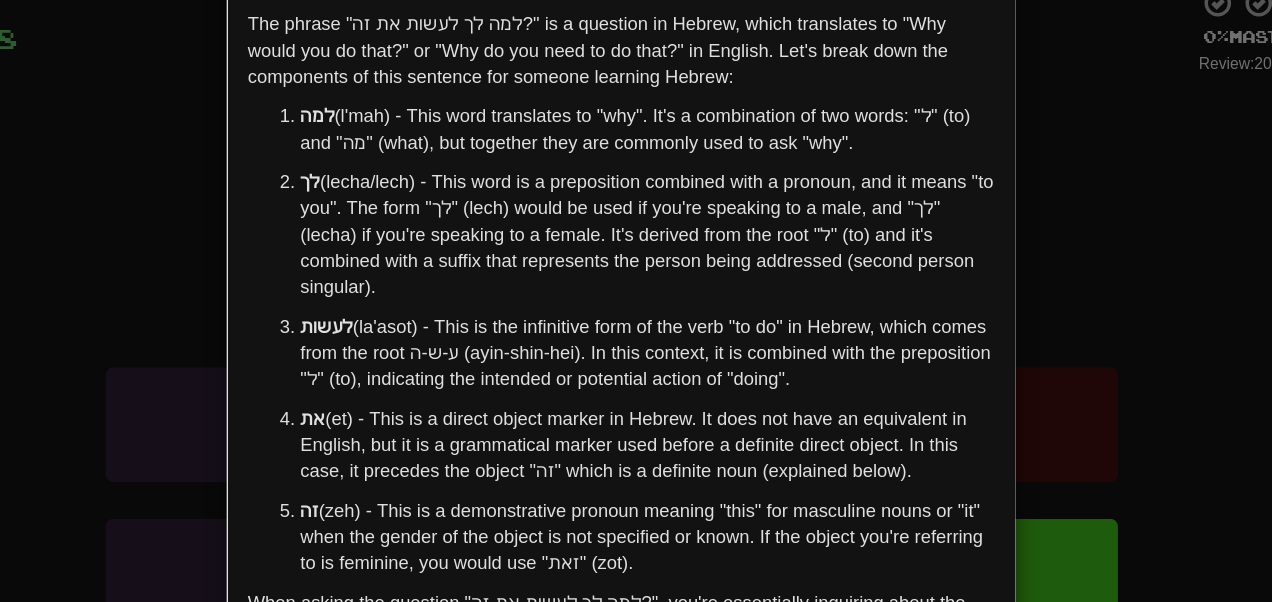 scroll, scrollTop: 44, scrollLeft: 0, axis: vertical 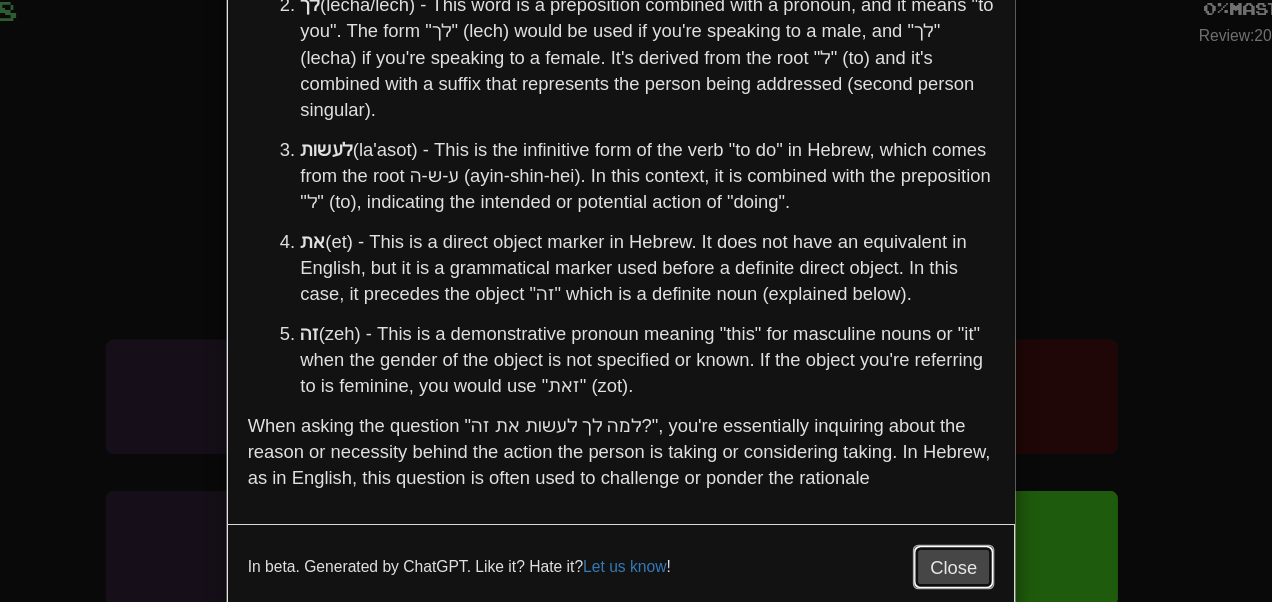 click on "Close" at bounding box center [889, 541] 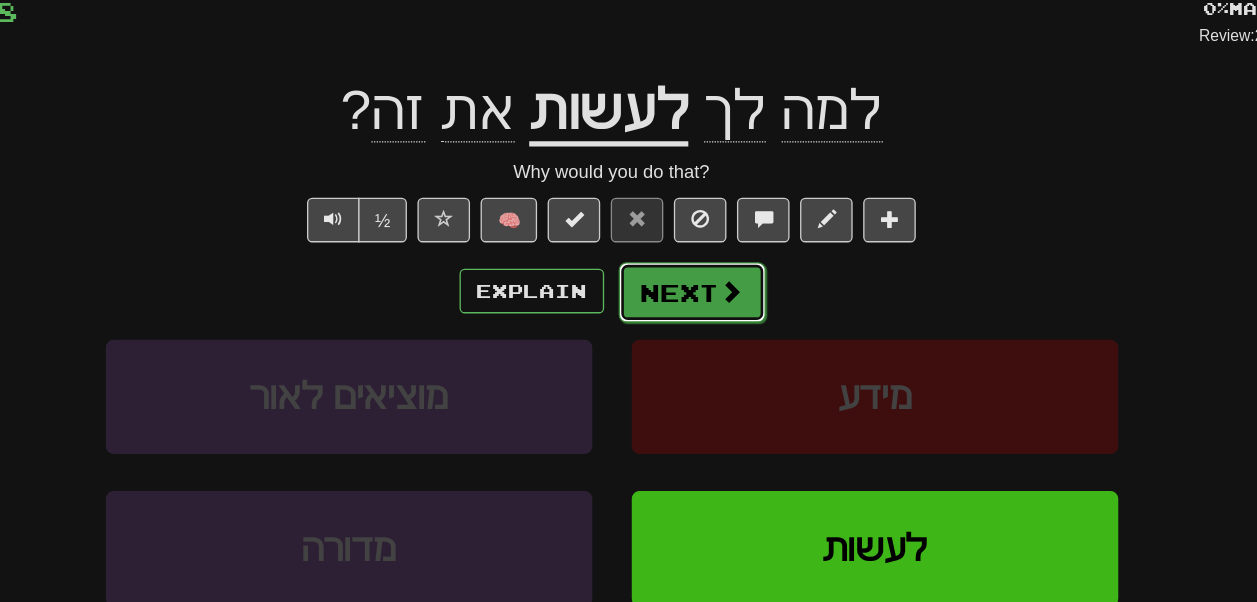 click on "Next" at bounding box center (690, 332) 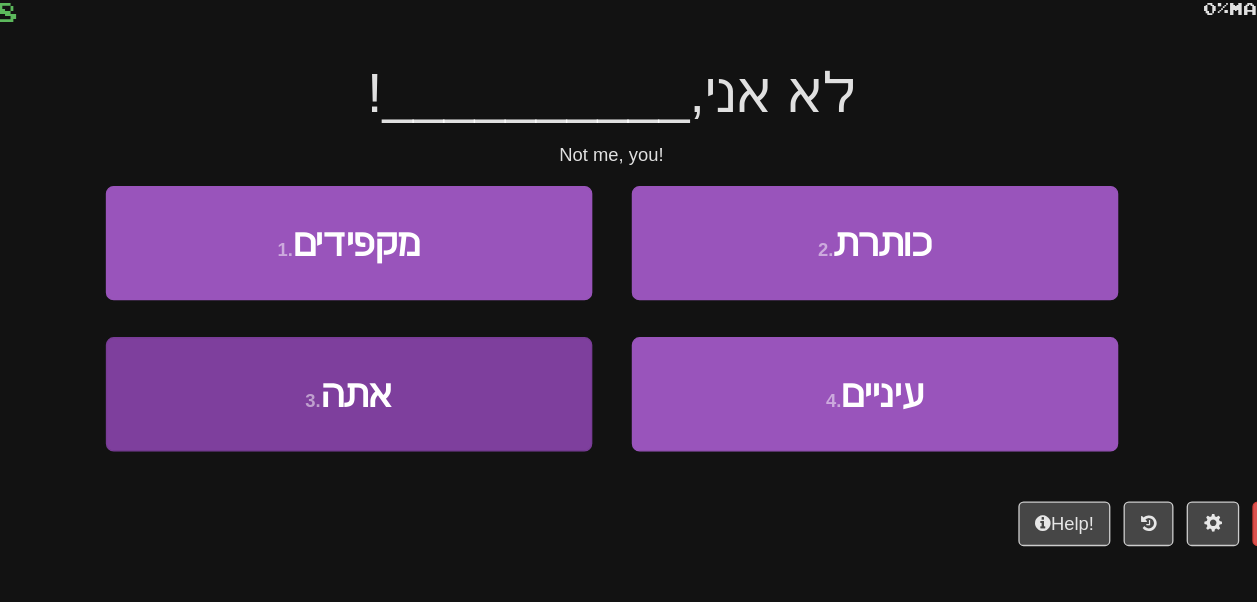drag, startPoint x: 641, startPoint y: 284, endPoint x: 519, endPoint y: 424, distance: 185.69868 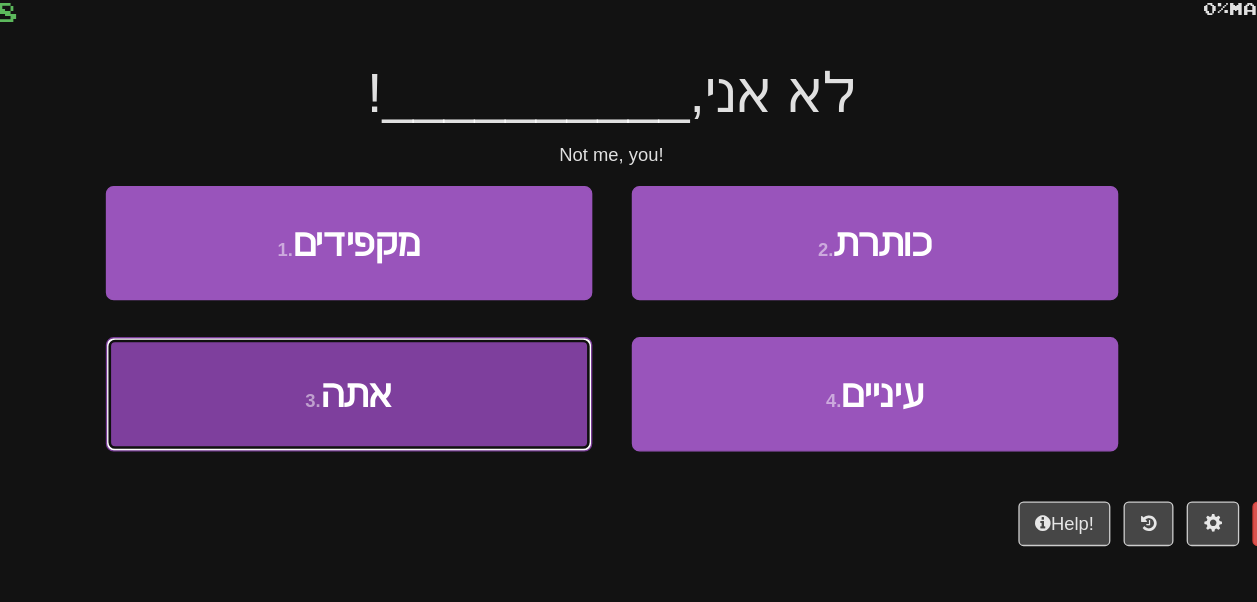 click on "3 .  אתה" at bounding box center (429, 409) 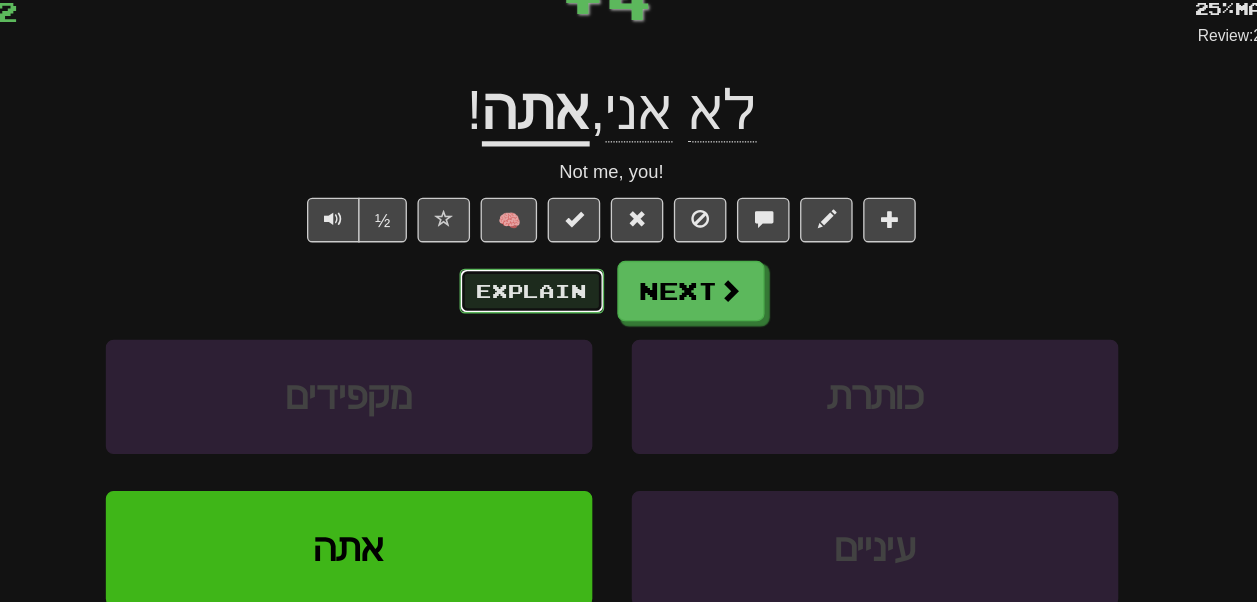 click on "Explain" at bounding box center [568, 331] 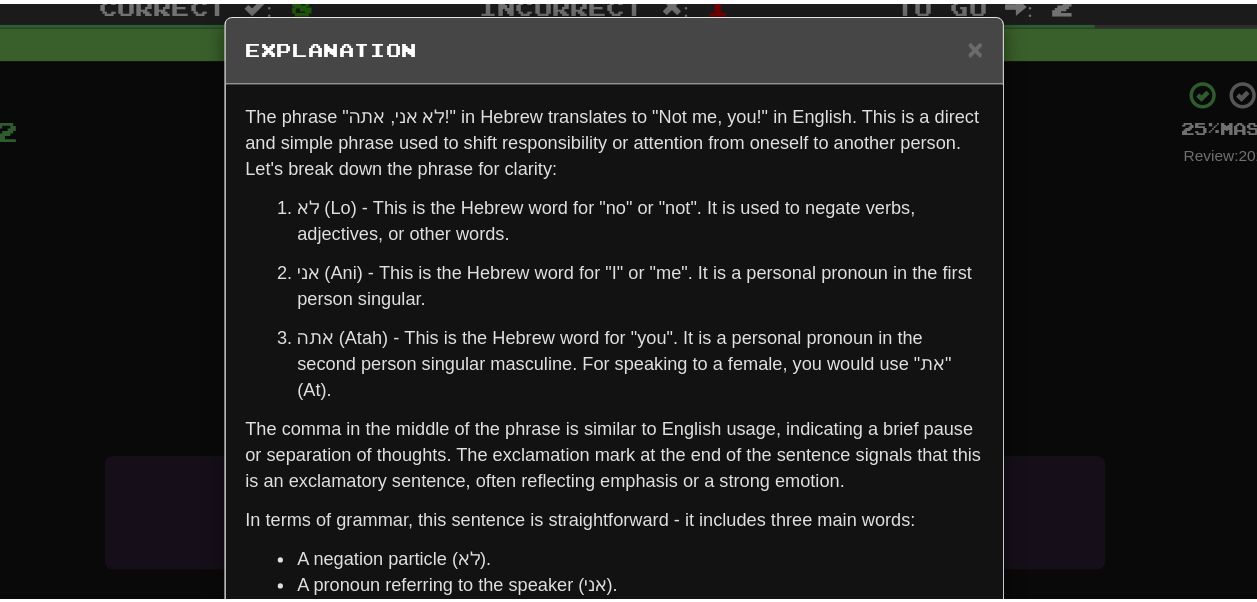 scroll, scrollTop: 43, scrollLeft: 0, axis: vertical 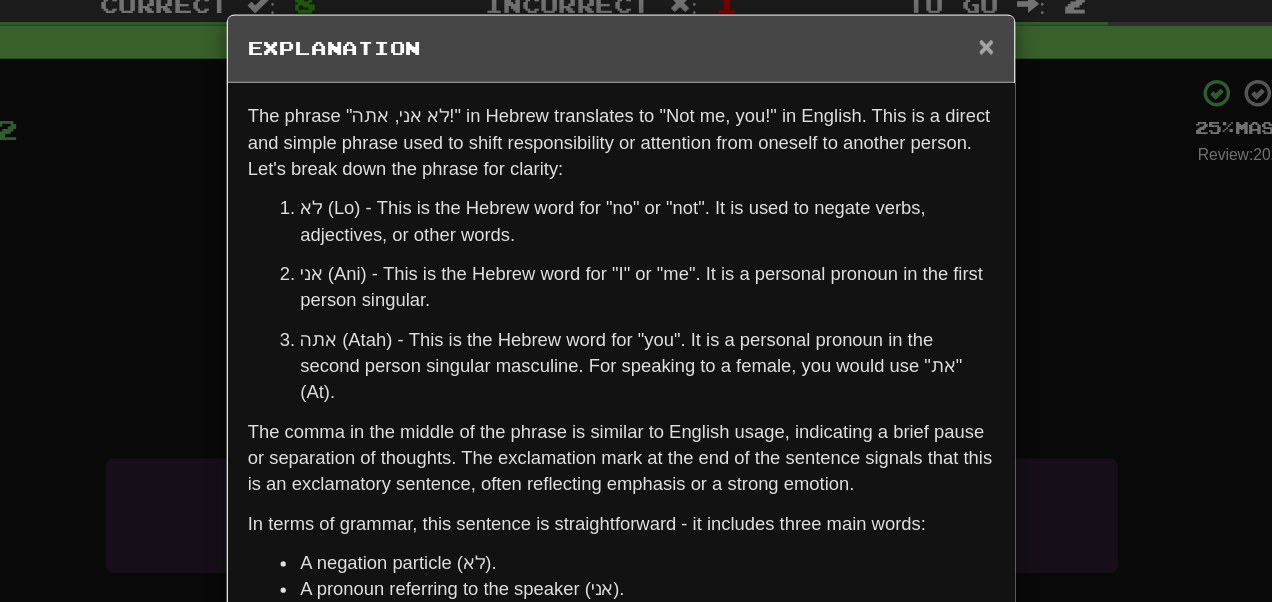 click on "×" at bounding box center (914, 54) 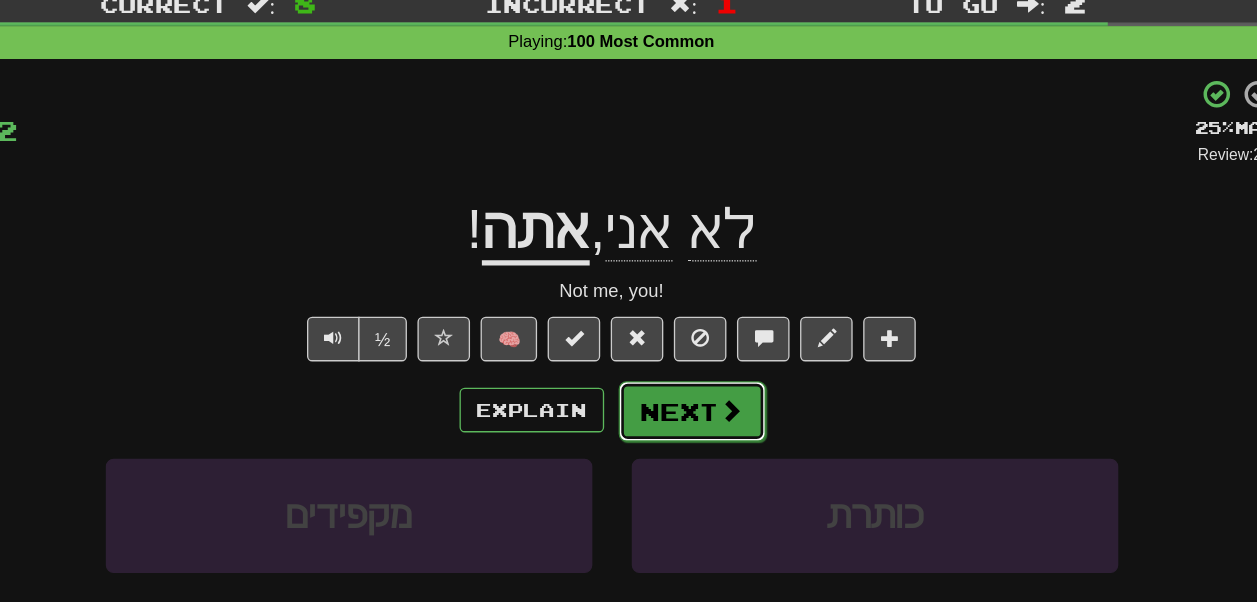 click on "Next" at bounding box center [690, 332] 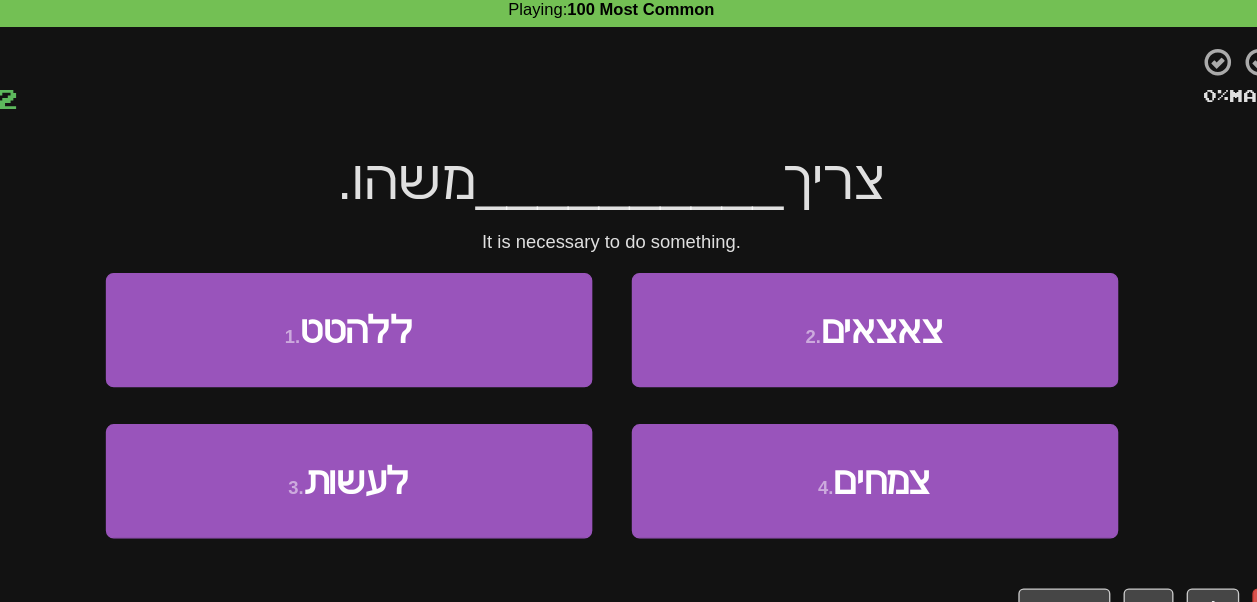 scroll, scrollTop: 44, scrollLeft: 0, axis: vertical 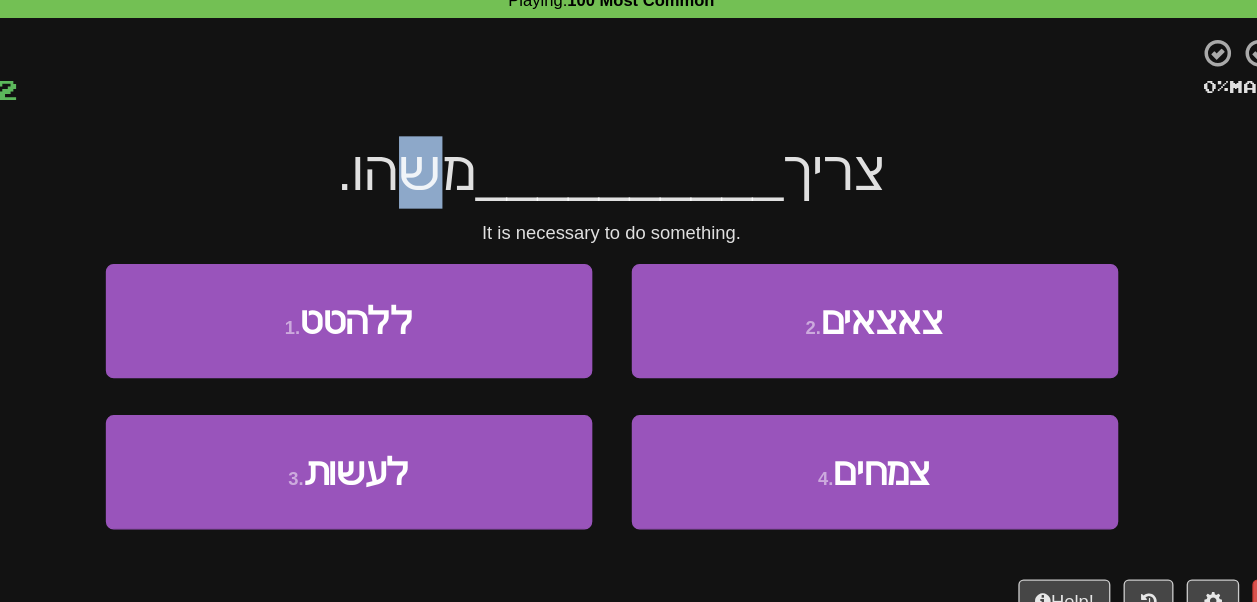 drag, startPoint x: 511, startPoint y: 183, endPoint x: 485, endPoint y: 183, distance: 26 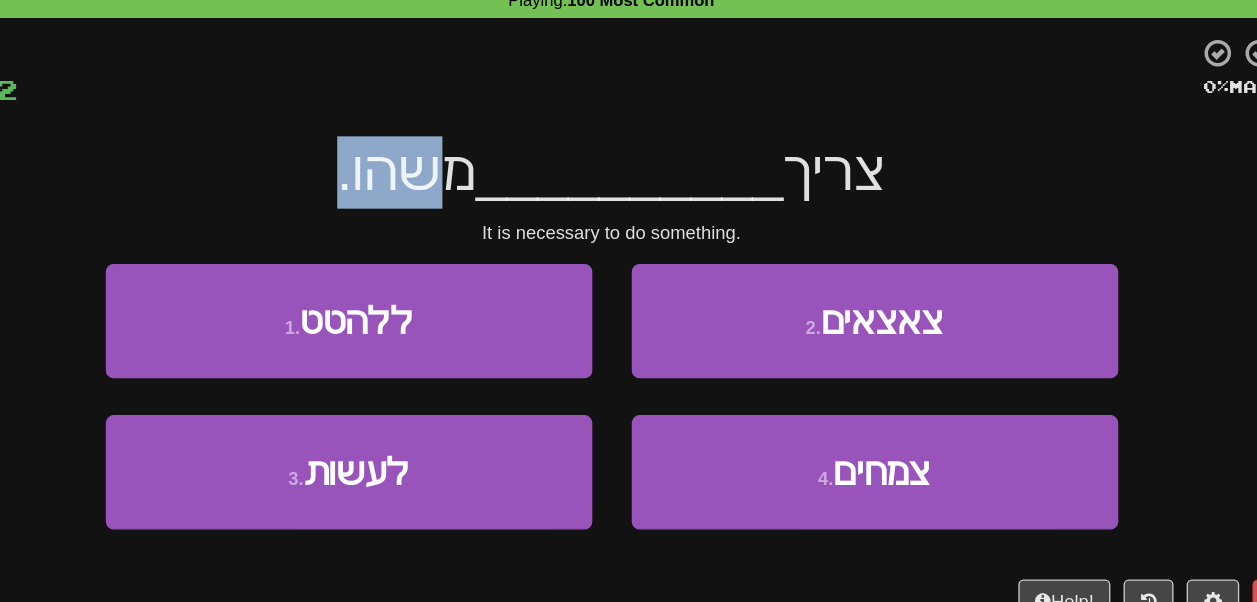 drag, startPoint x: 517, startPoint y: 186, endPoint x: 502, endPoint y: 186, distance: 15 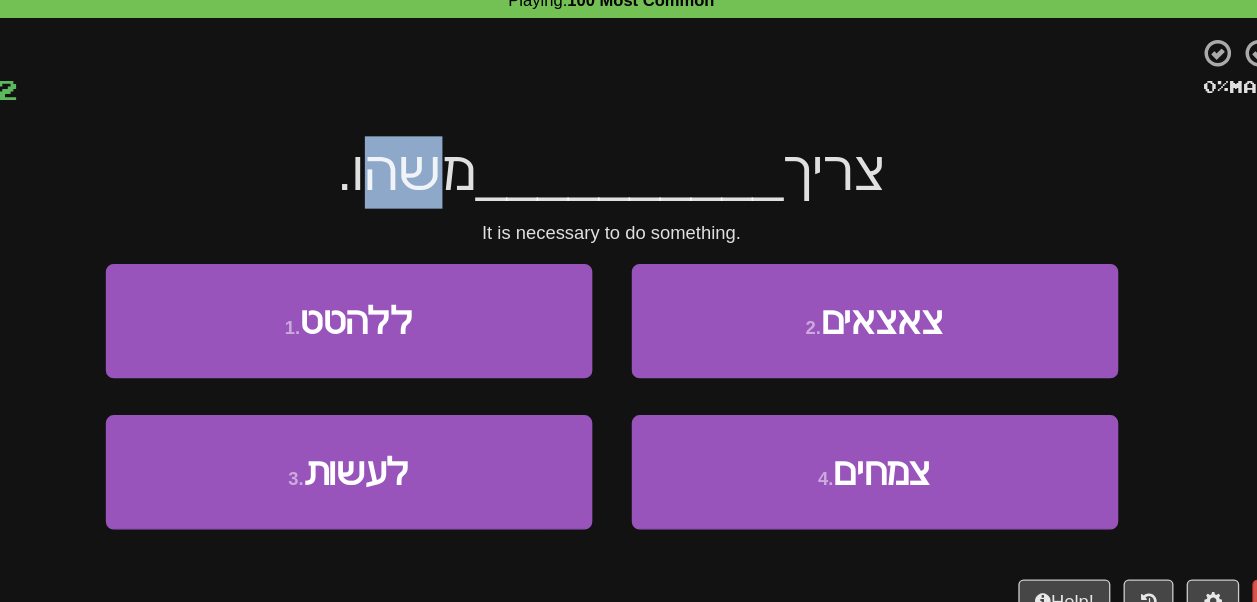 drag, startPoint x: 511, startPoint y: 186, endPoint x: 447, endPoint y: 188, distance: 64.03124 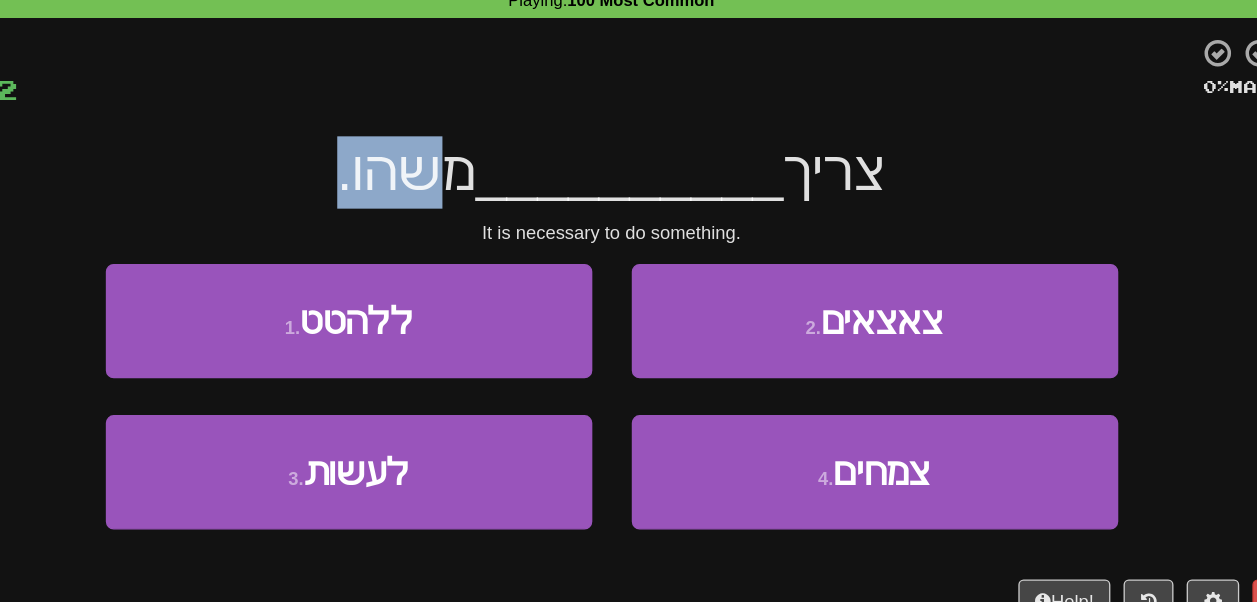 click on "משהו." at bounding box center (473, 180) 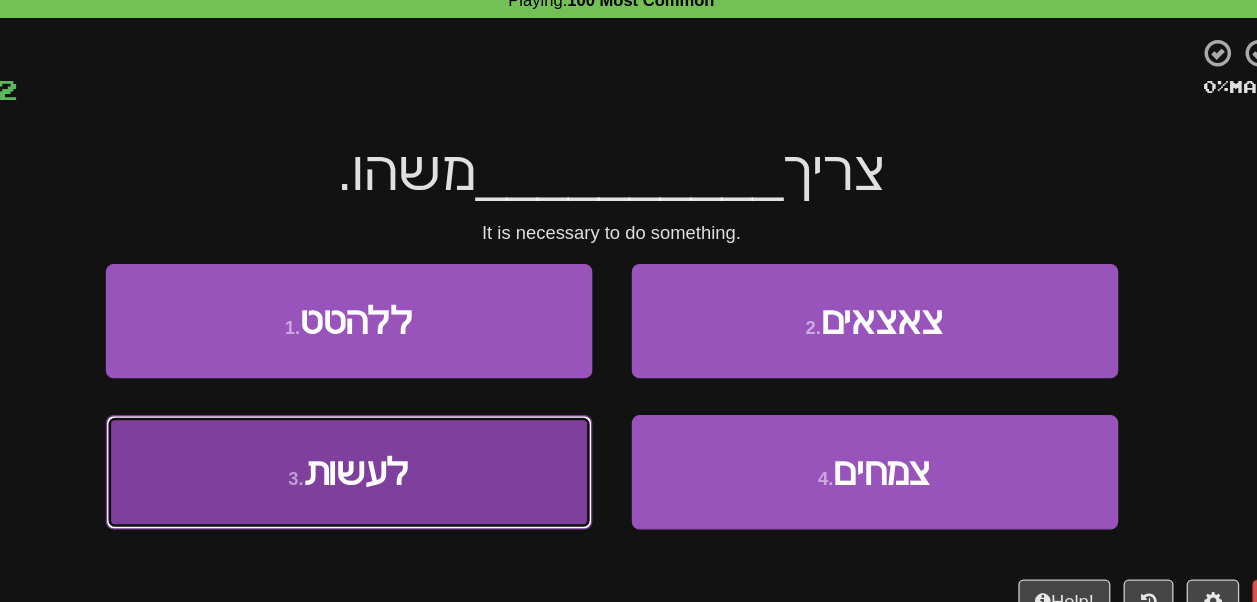 click on "3 .  לעשות" at bounding box center (429, 409) 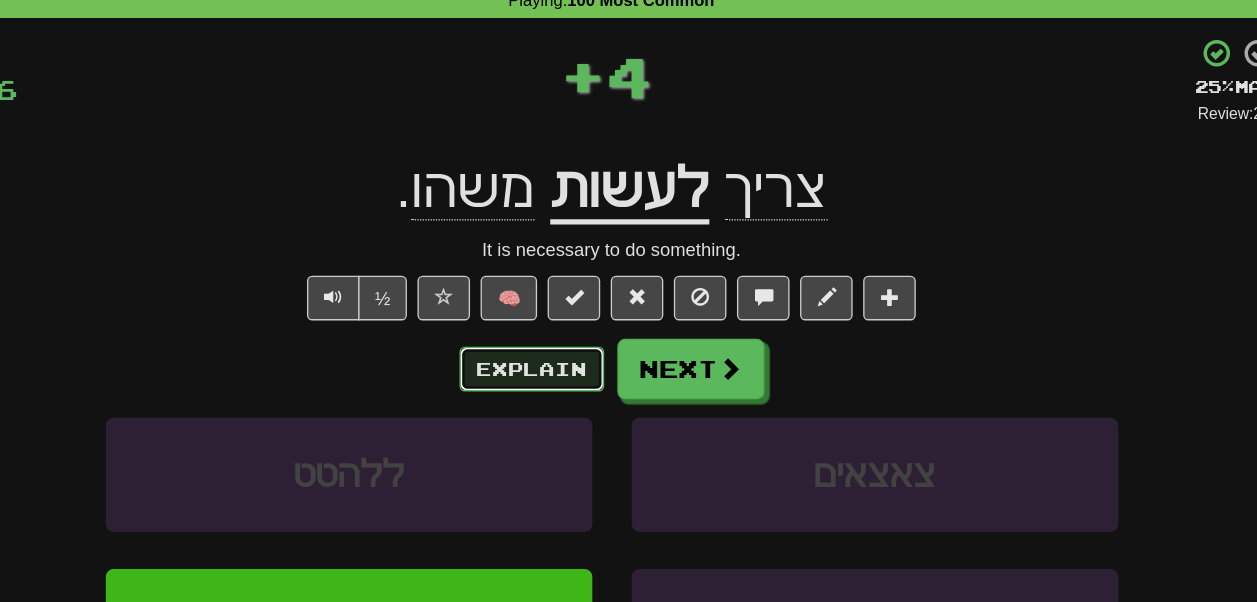 click on "Explain" at bounding box center [568, 331] 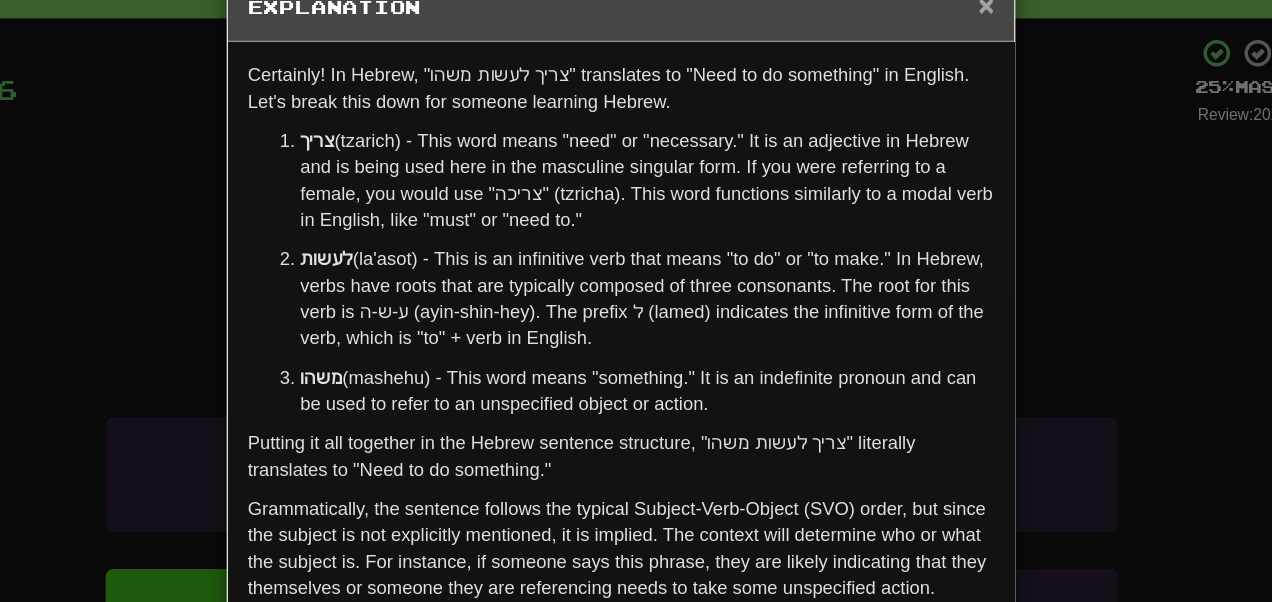 click on "×" at bounding box center (914, 54) 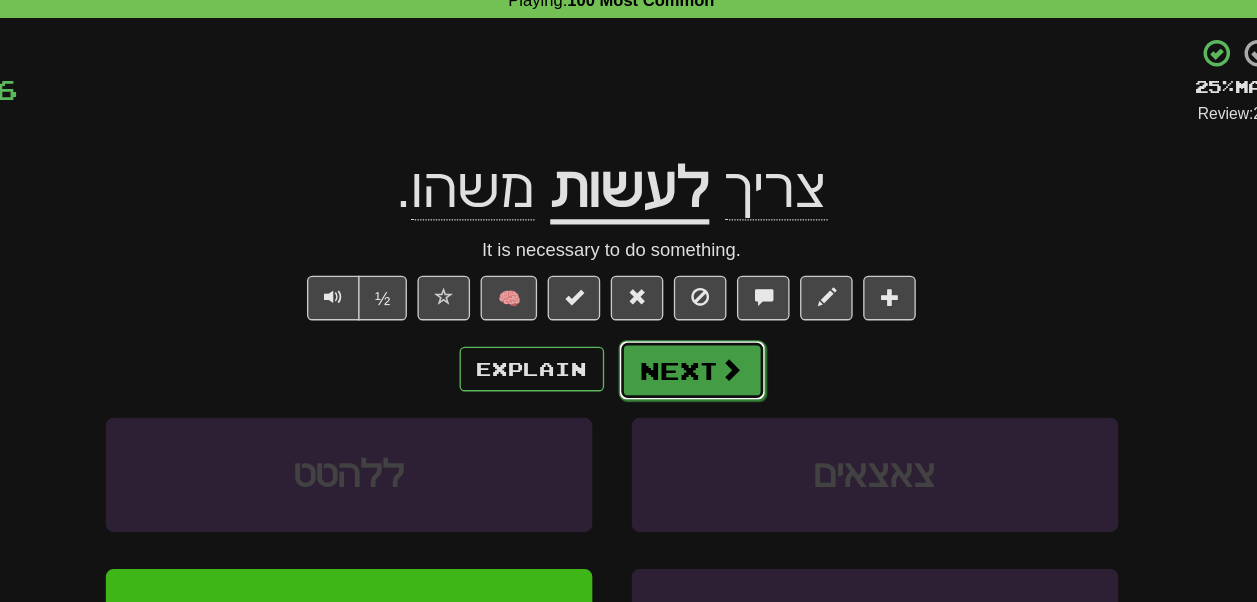 click on "Next" at bounding box center [690, 332] 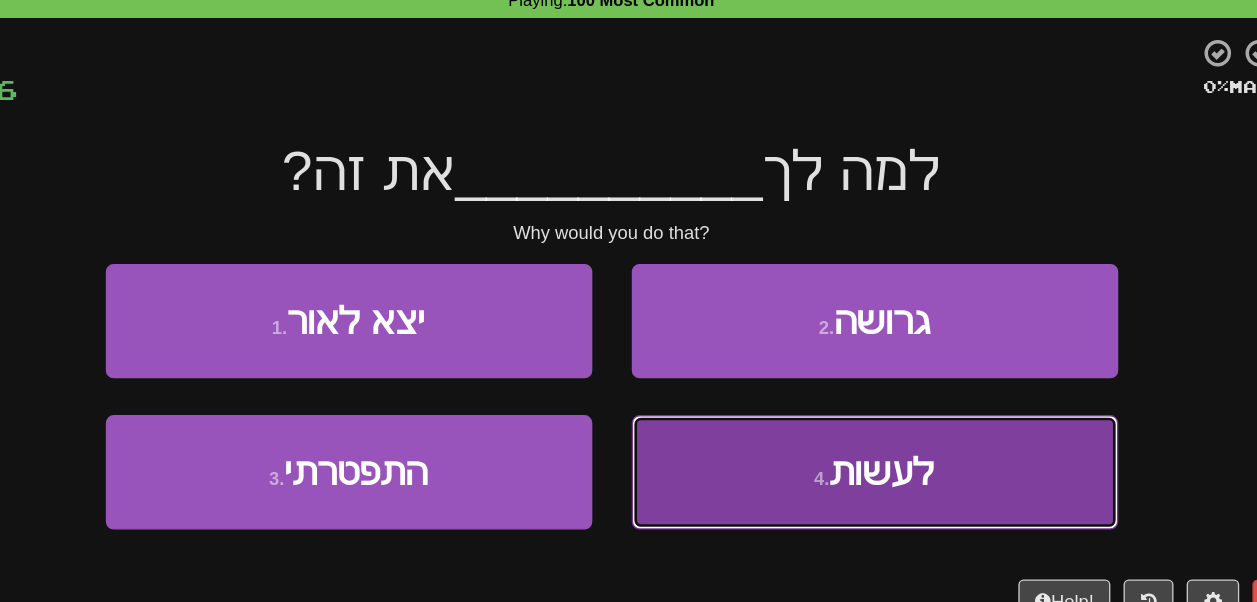click on "4 .  לעשות" at bounding box center (829, 409) 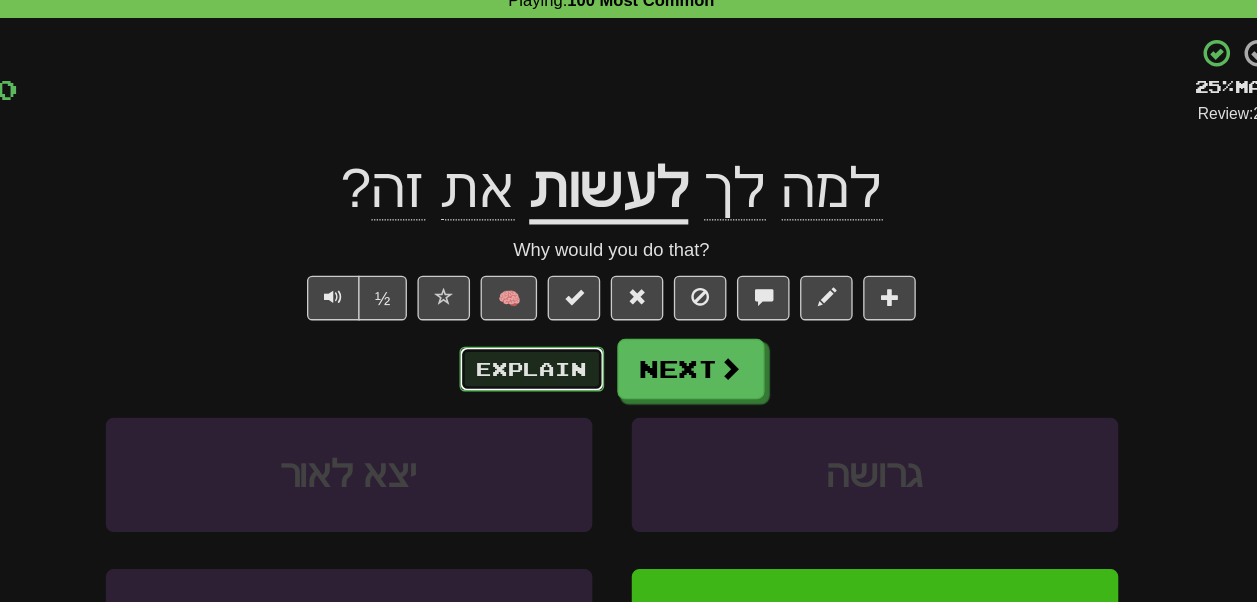 click on "Explain" at bounding box center [568, 331] 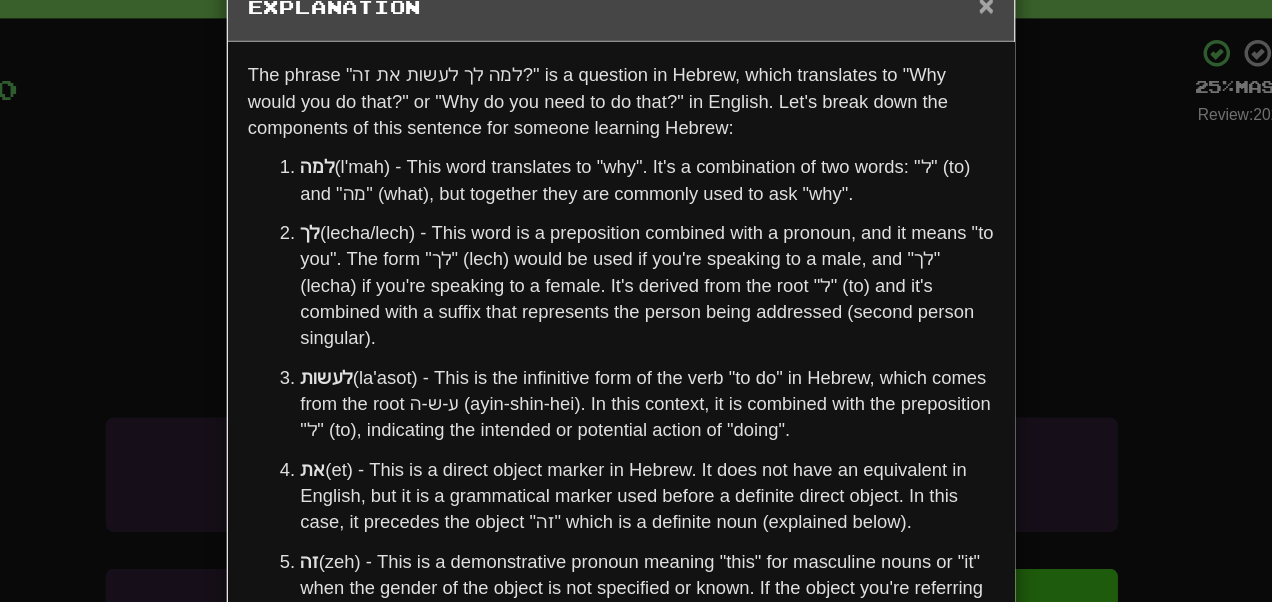click on "×" at bounding box center [914, 54] 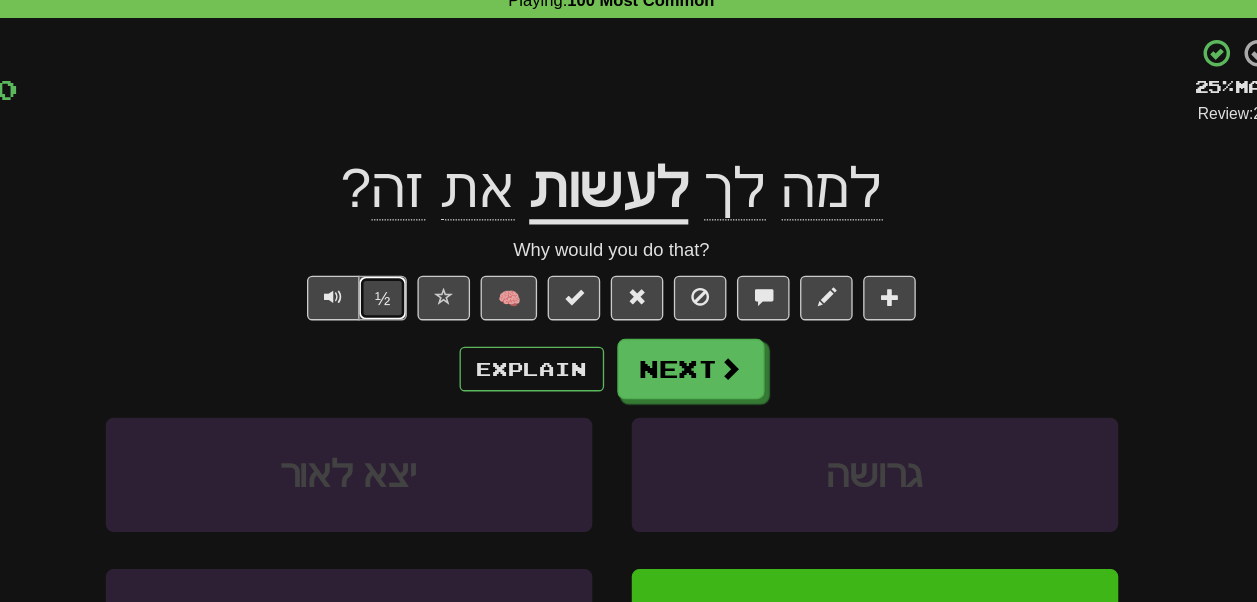 click on "½" at bounding box center (455, 277) 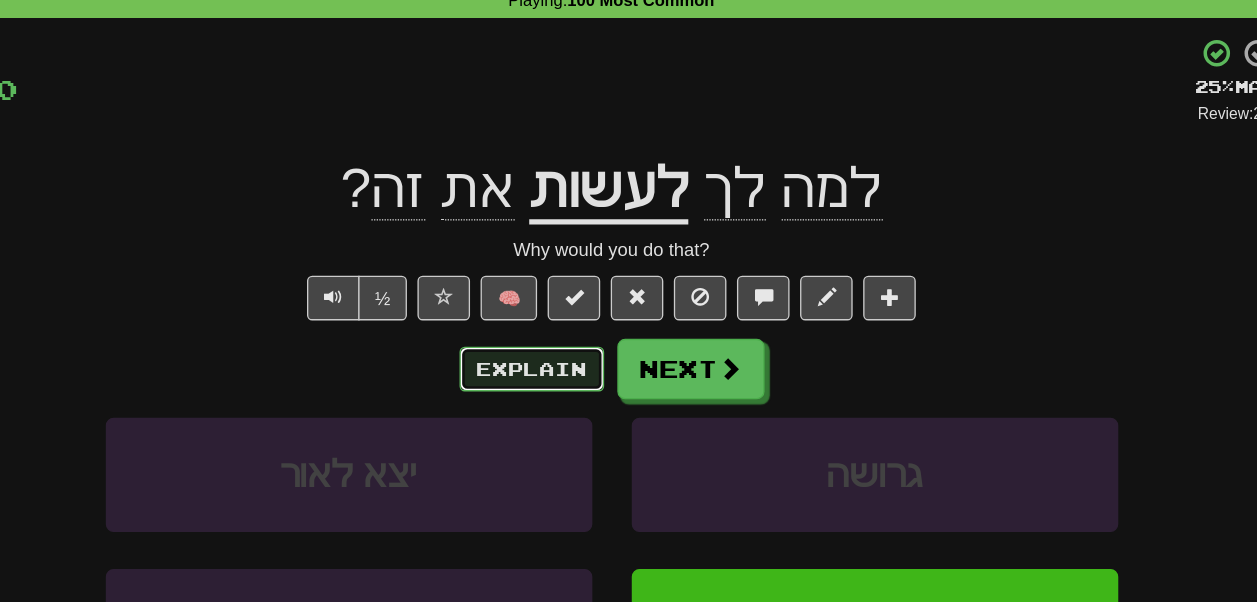 click on "Explain" at bounding box center [568, 331] 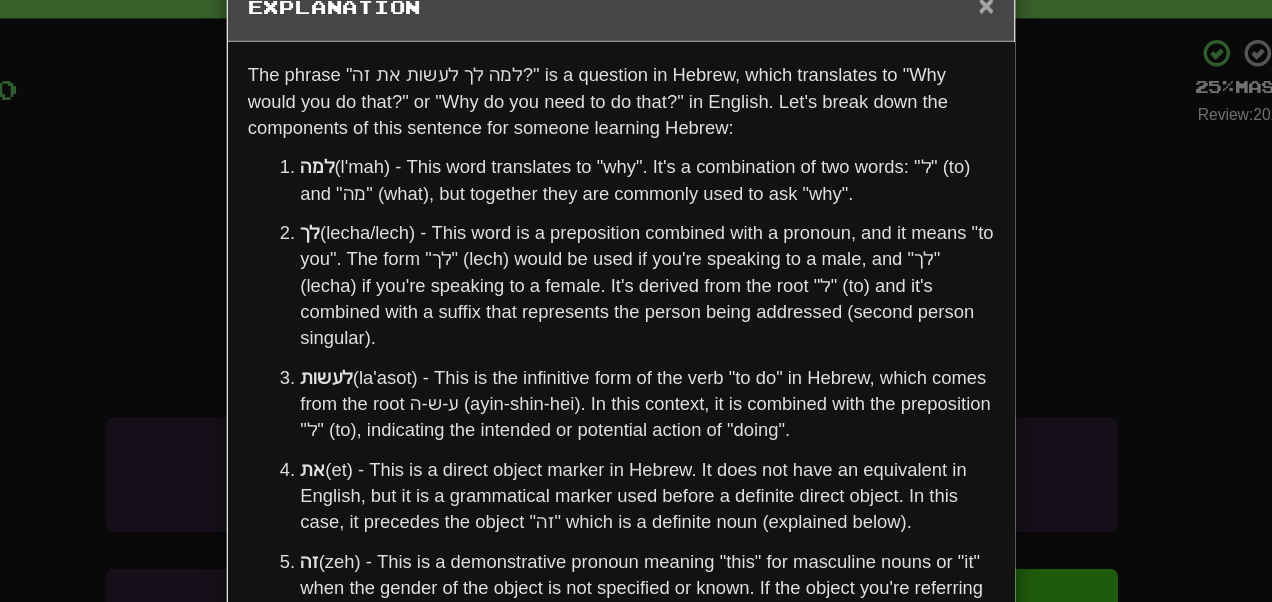 click on "×" at bounding box center (914, 54) 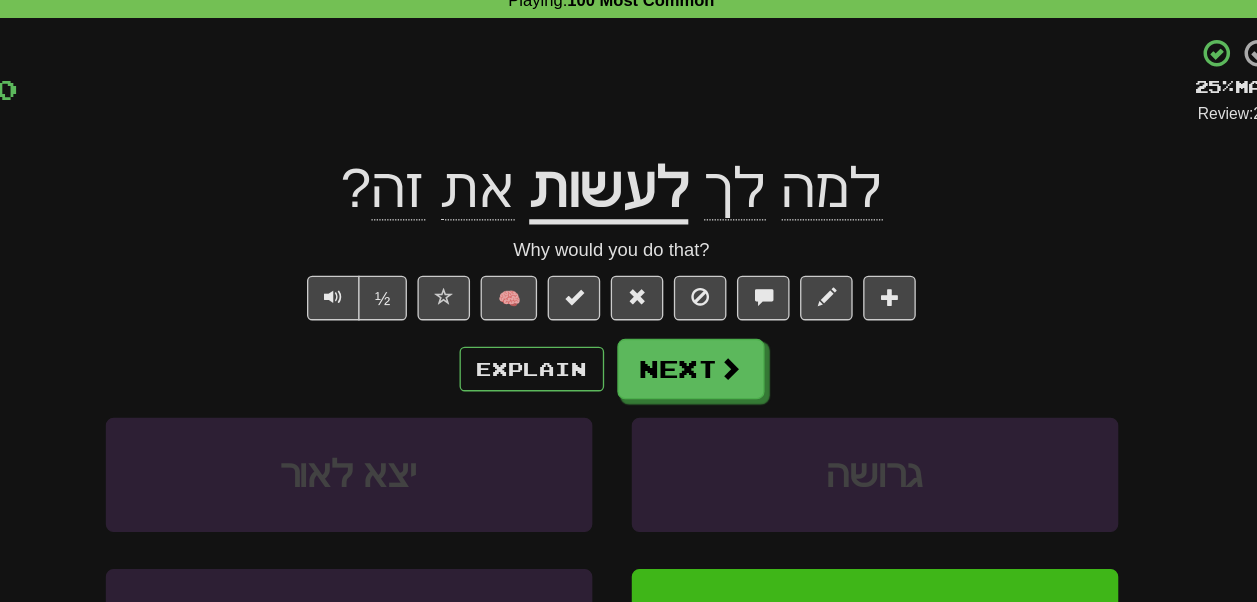click on "למה" 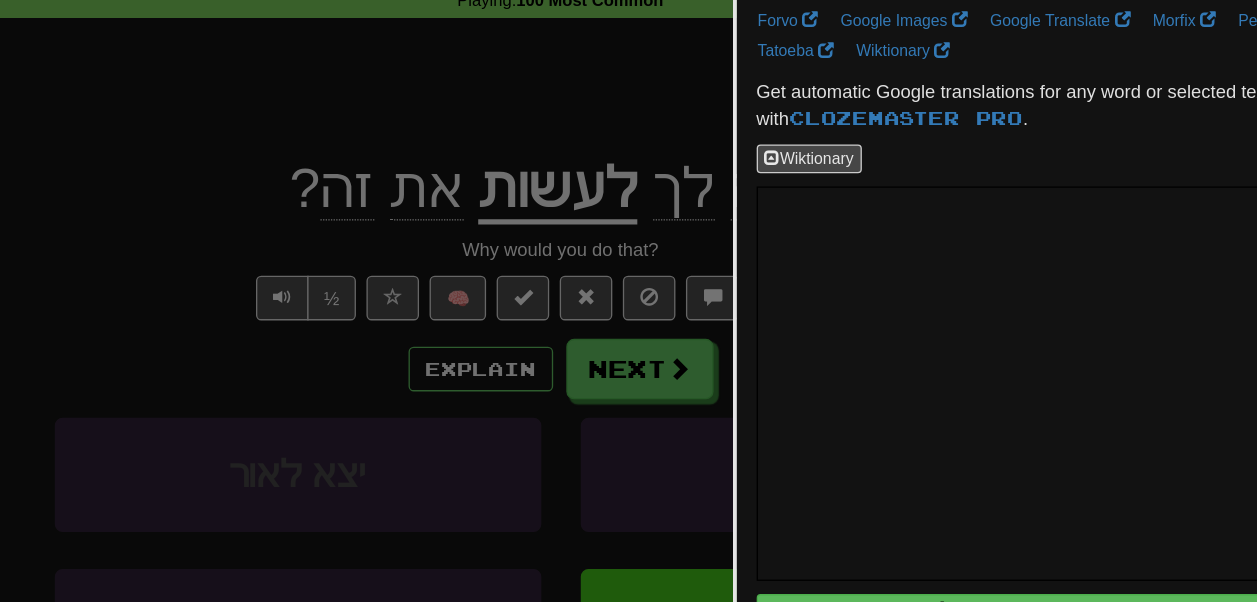 scroll, scrollTop: 0, scrollLeft: 0, axis: both 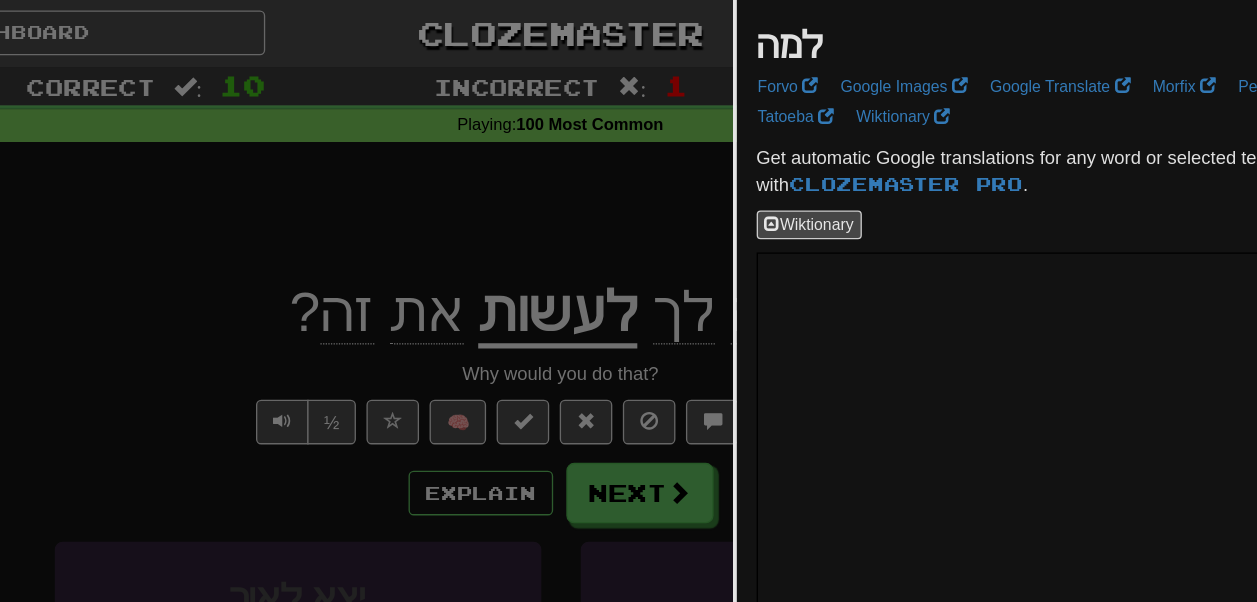 click at bounding box center [628, 301] 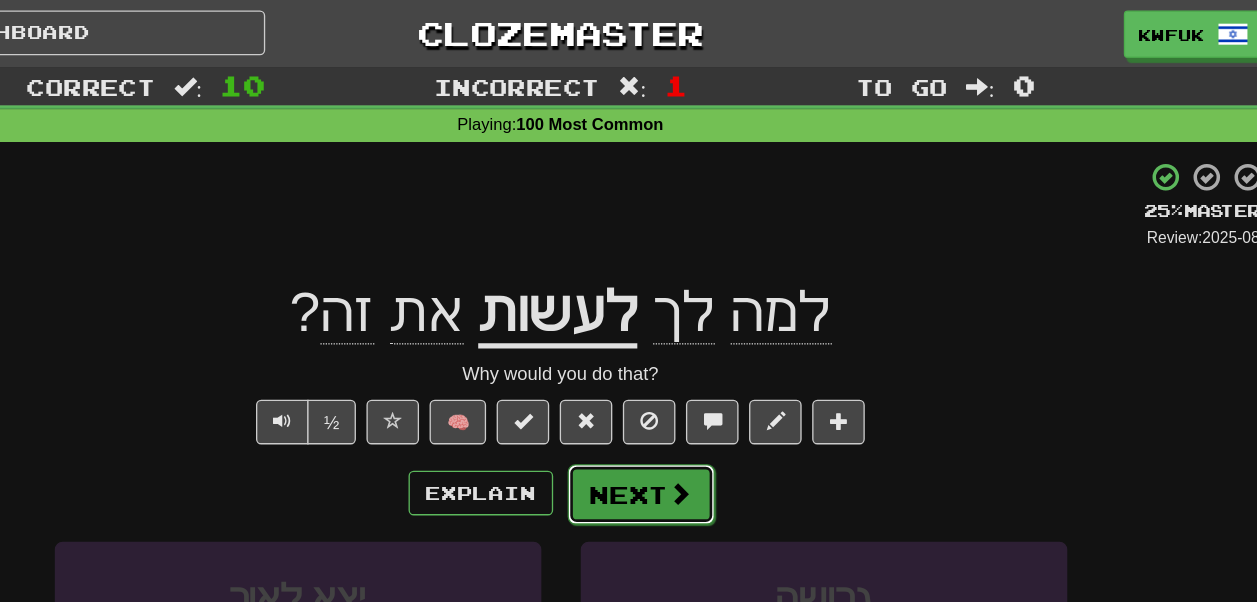 click on "Next" at bounding box center [690, 376] 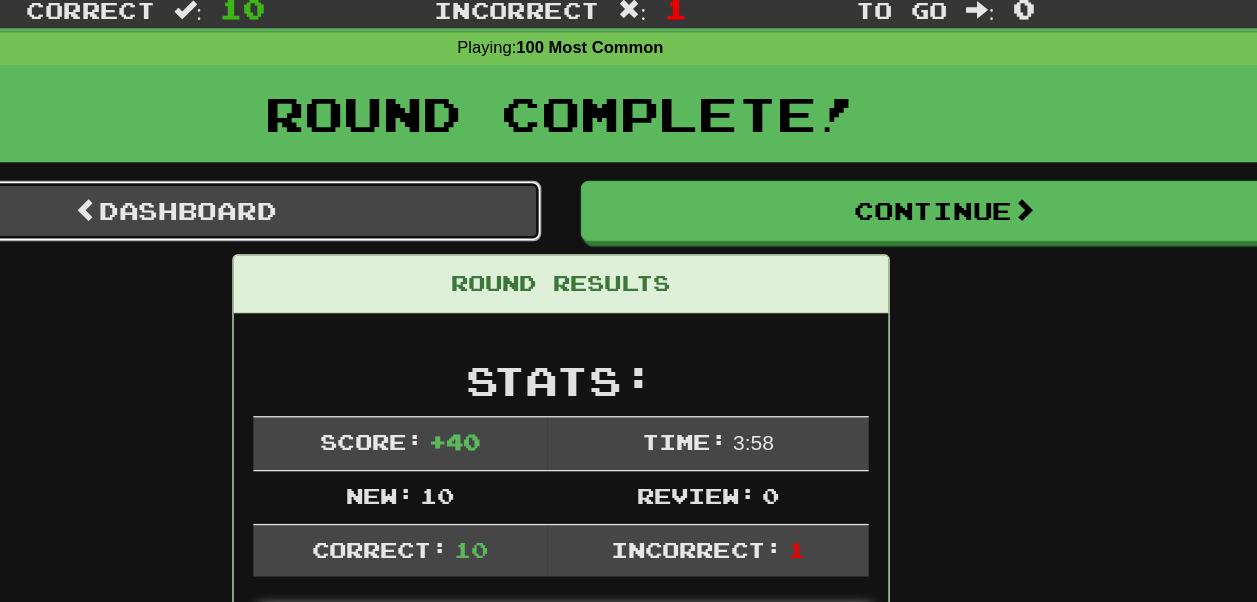 click on "Dashboard" at bounding box center [336, 219] 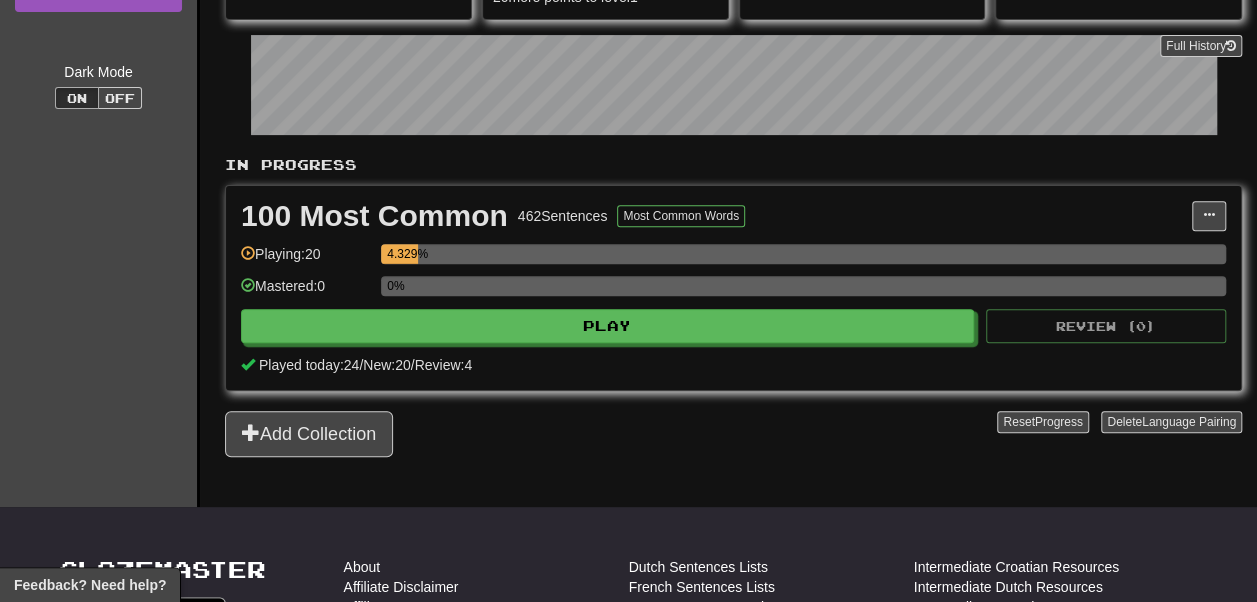 scroll, scrollTop: 0, scrollLeft: 0, axis: both 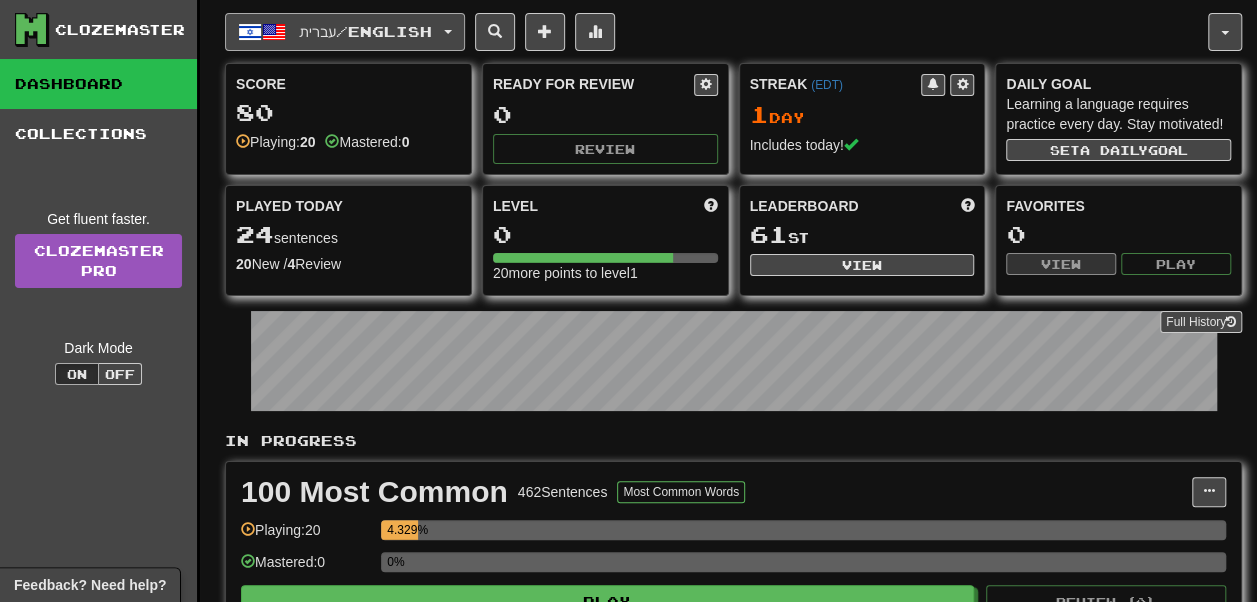 click on "עברית  /  English" at bounding box center (345, 32) 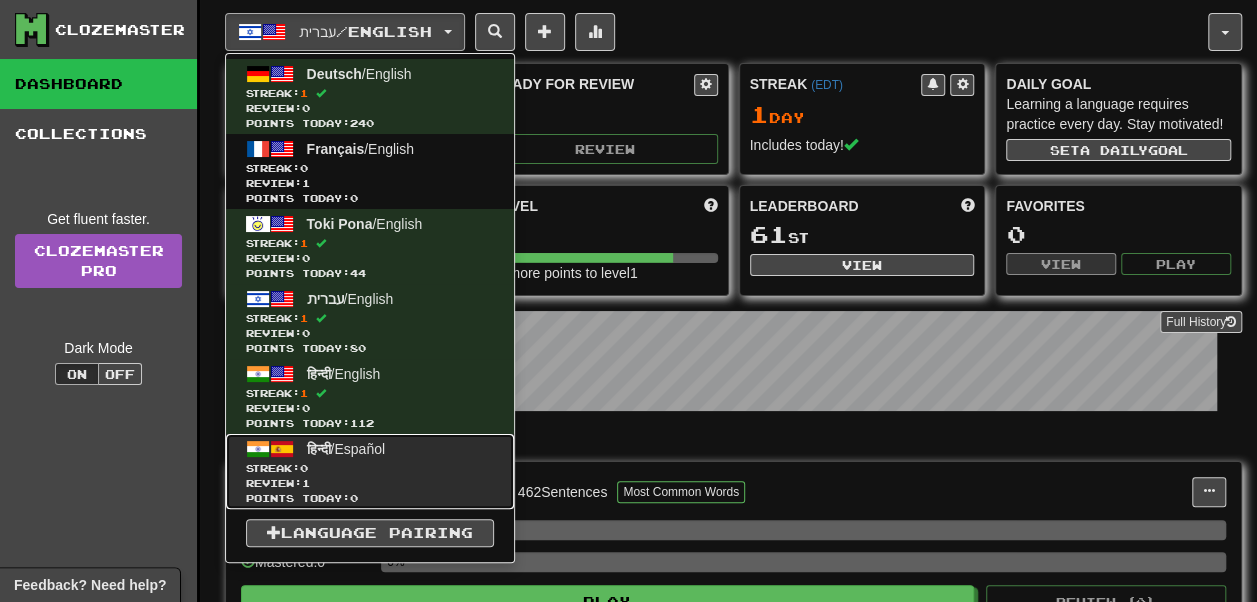 click on "Streak:  0" at bounding box center (370, 468) 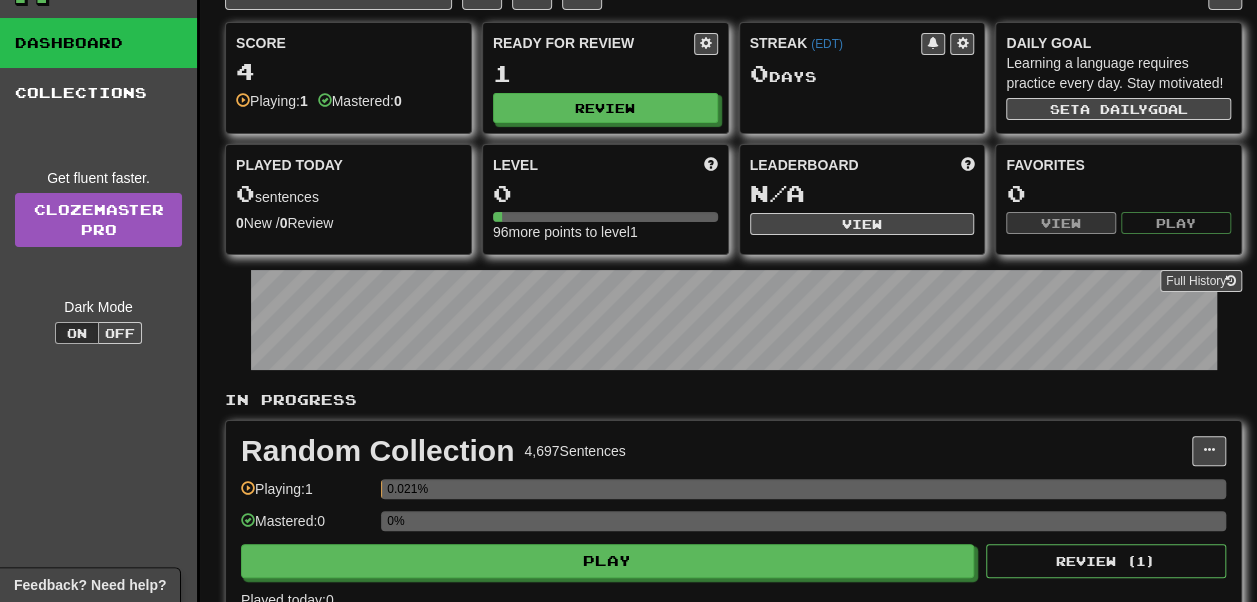 scroll, scrollTop: 0, scrollLeft: 0, axis: both 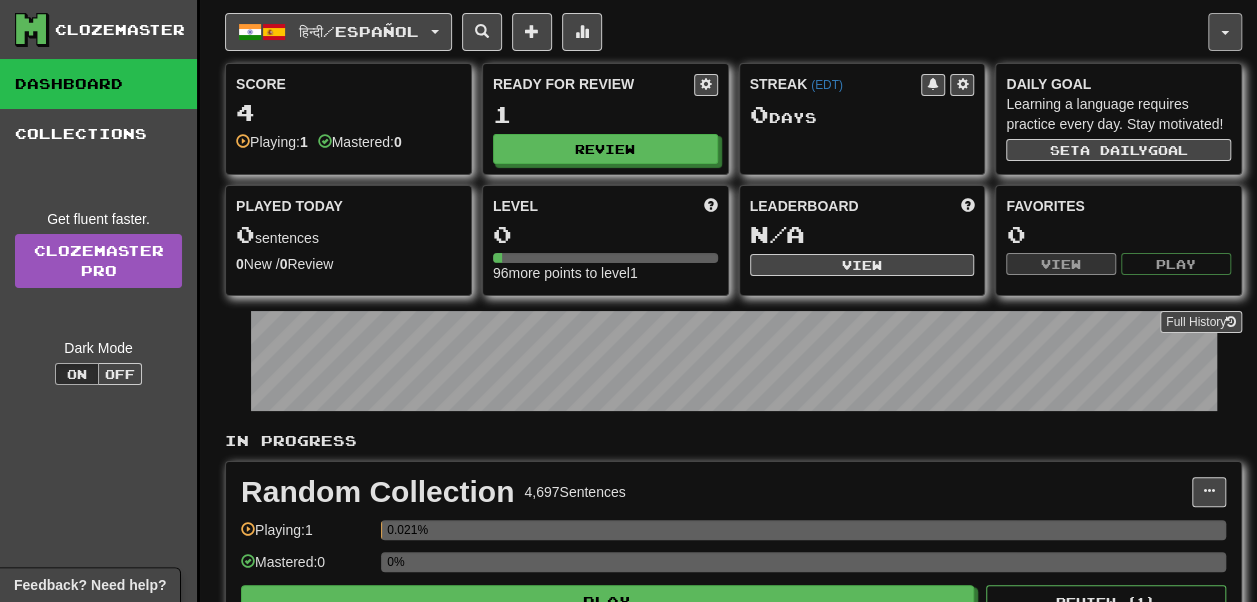 click at bounding box center [1225, 32] 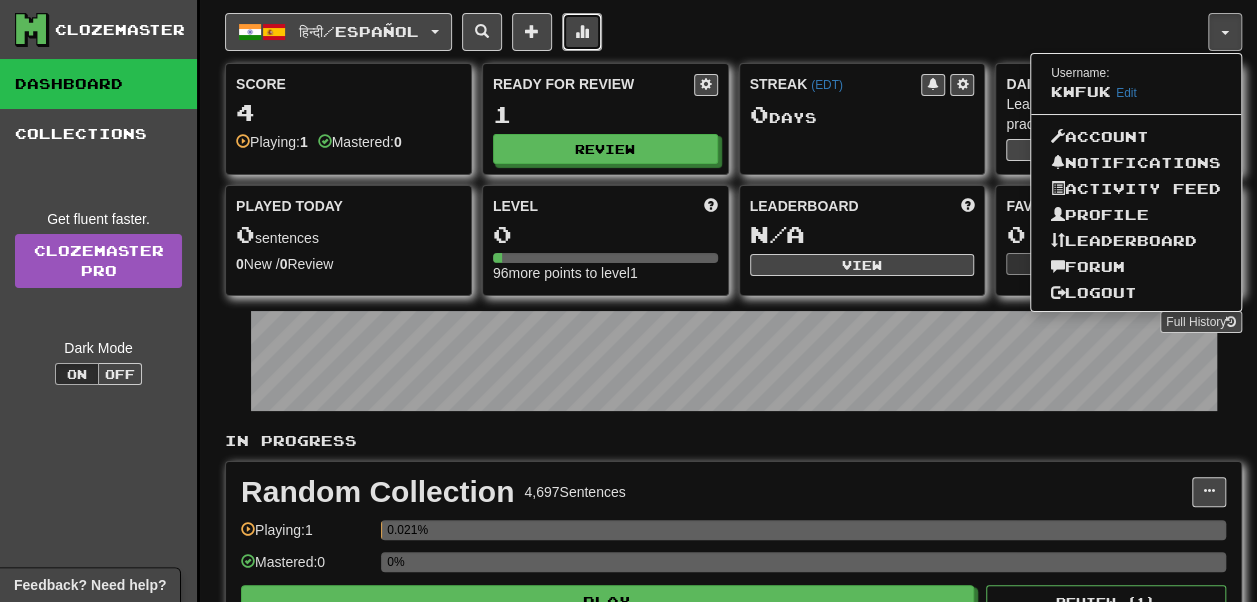 click at bounding box center [582, 32] 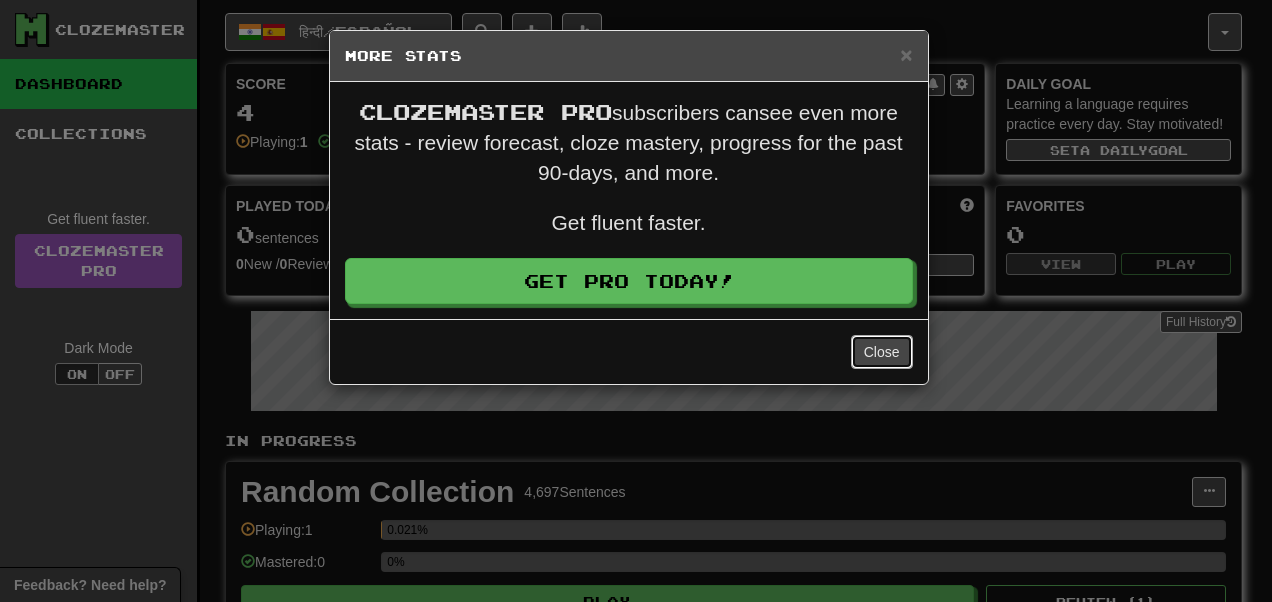 click on "Close" at bounding box center (882, 352) 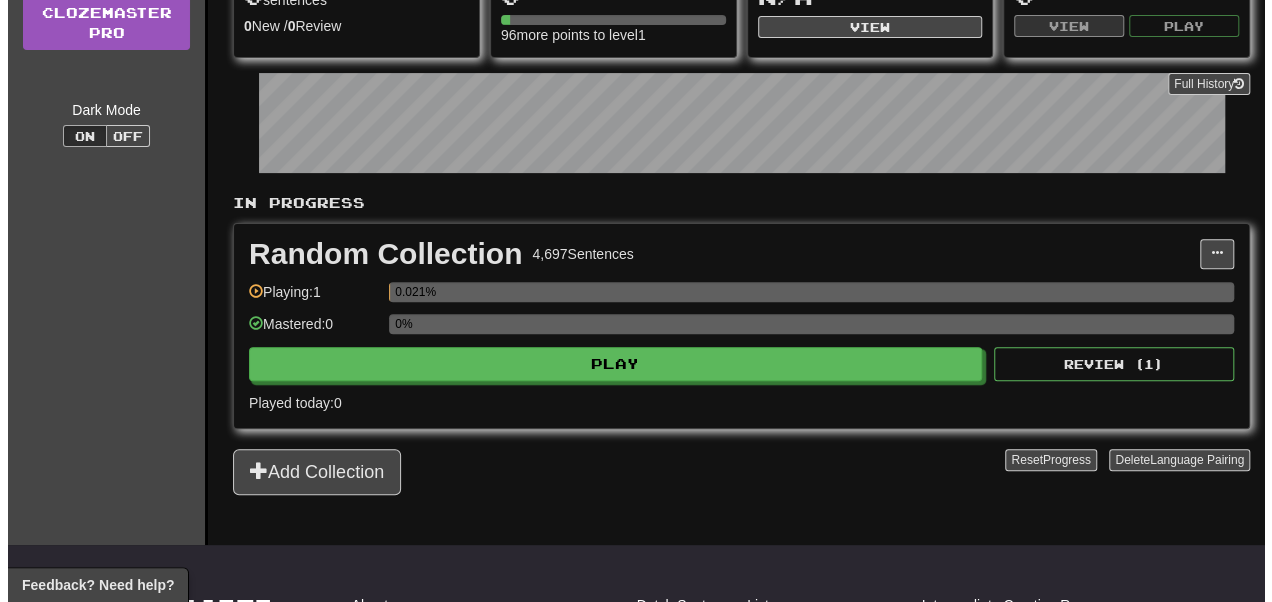 scroll, scrollTop: 239, scrollLeft: 0, axis: vertical 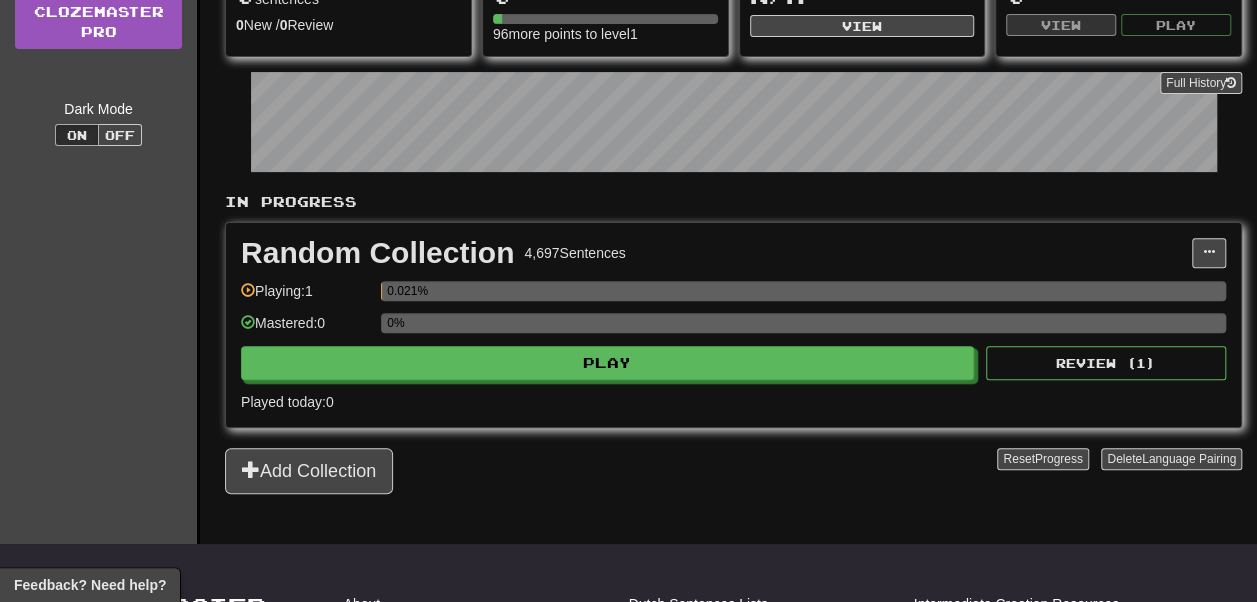 click on "Random Collection 4,697  Sentences" at bounding box center [716, 253] 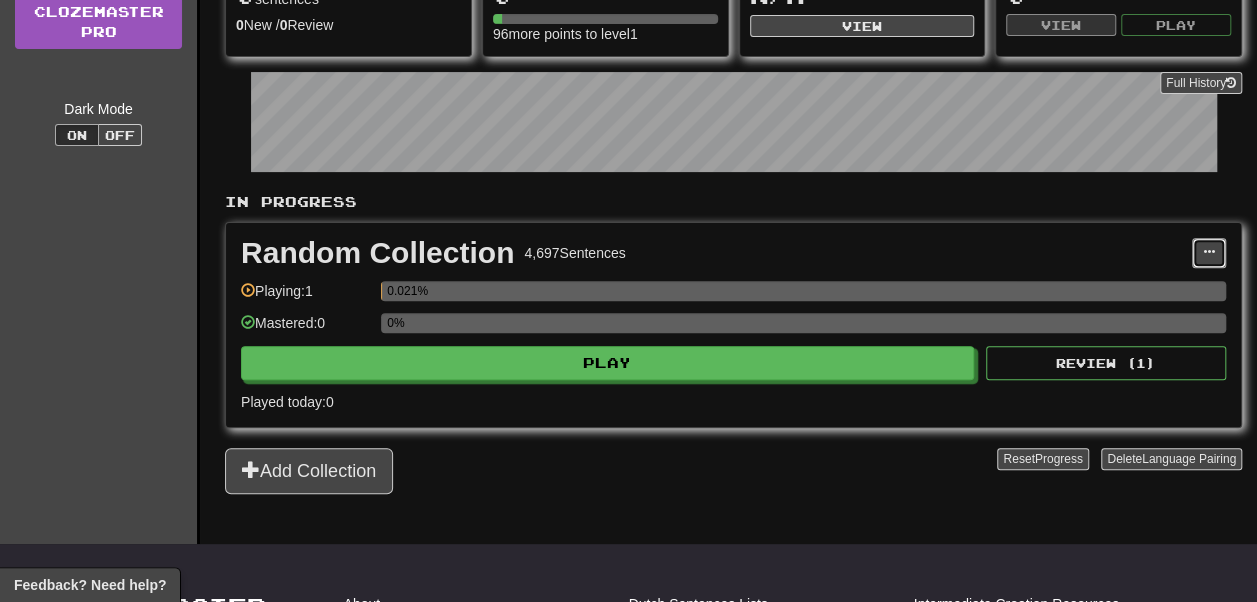 click at bounding box center (1209, 252) 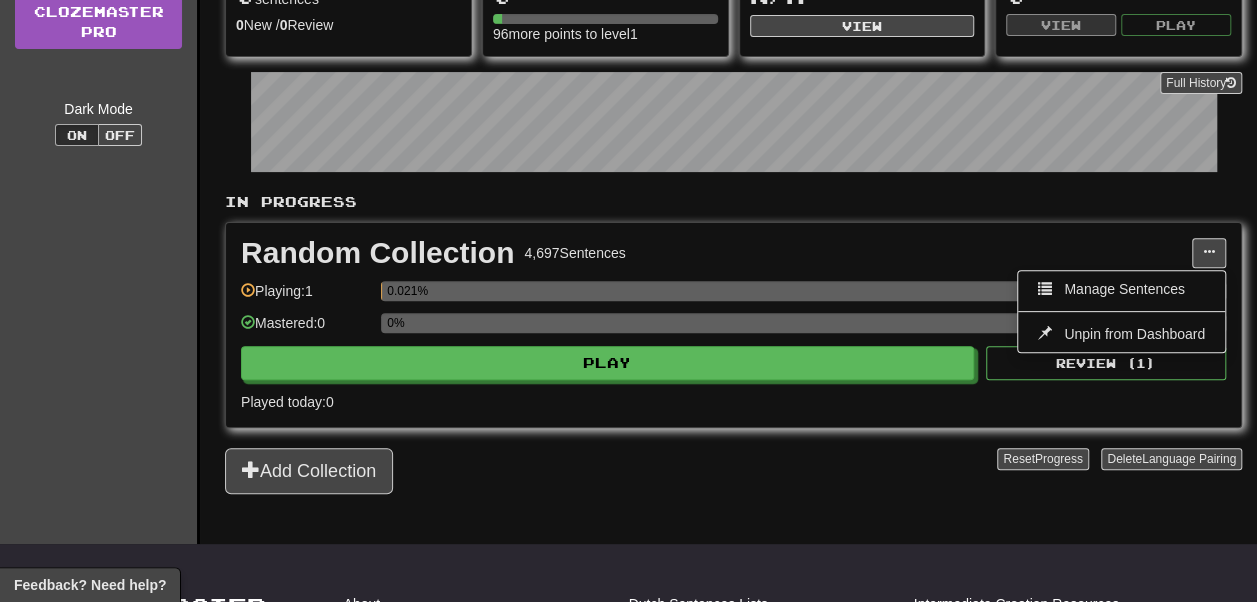 click on "Random Collection 4,697  Sentences Manage Sentences Unpin from Dashboard  Playing:  1 0.021%  Mastered:  0 0% Play Review ( 1 ) Played today:  0" at bounding box center [733, 325] 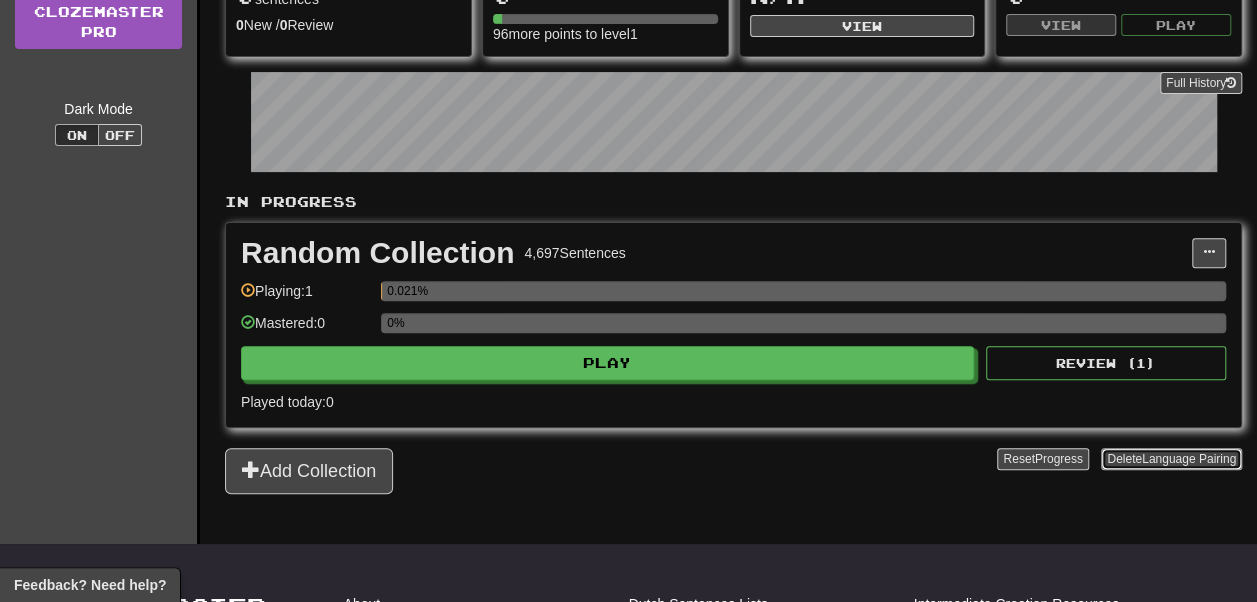 click on "Delete  Language Pairing" at bounding box center [1171, 459] 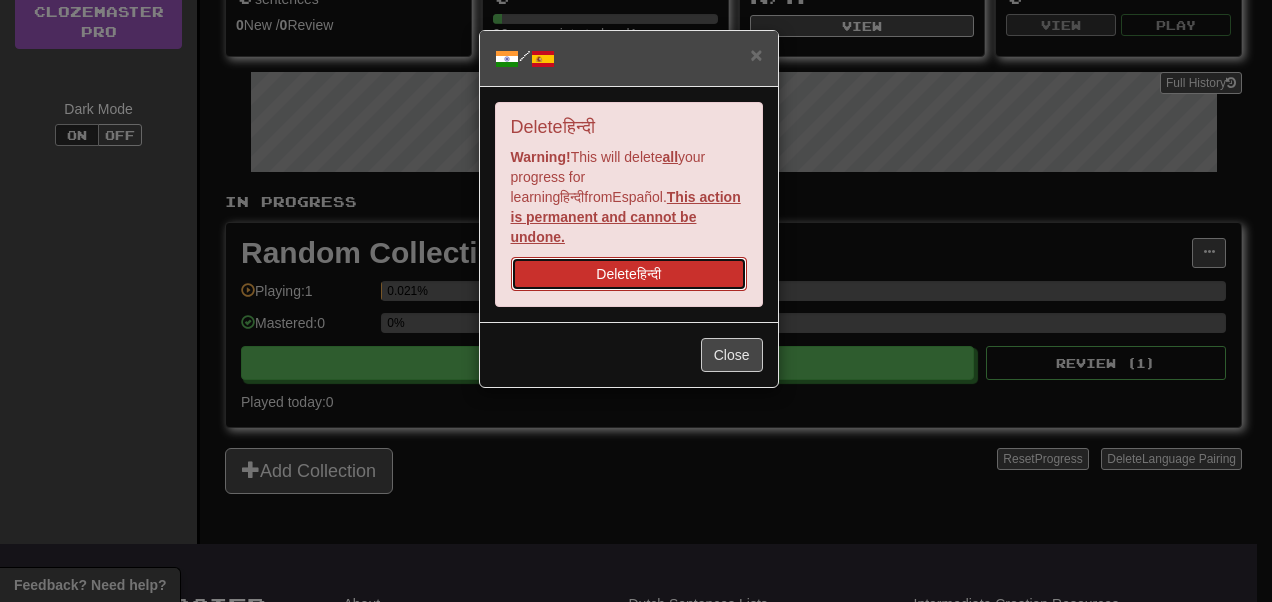 click on "Delete  हिन्दी" at bounding box center (629, 274) 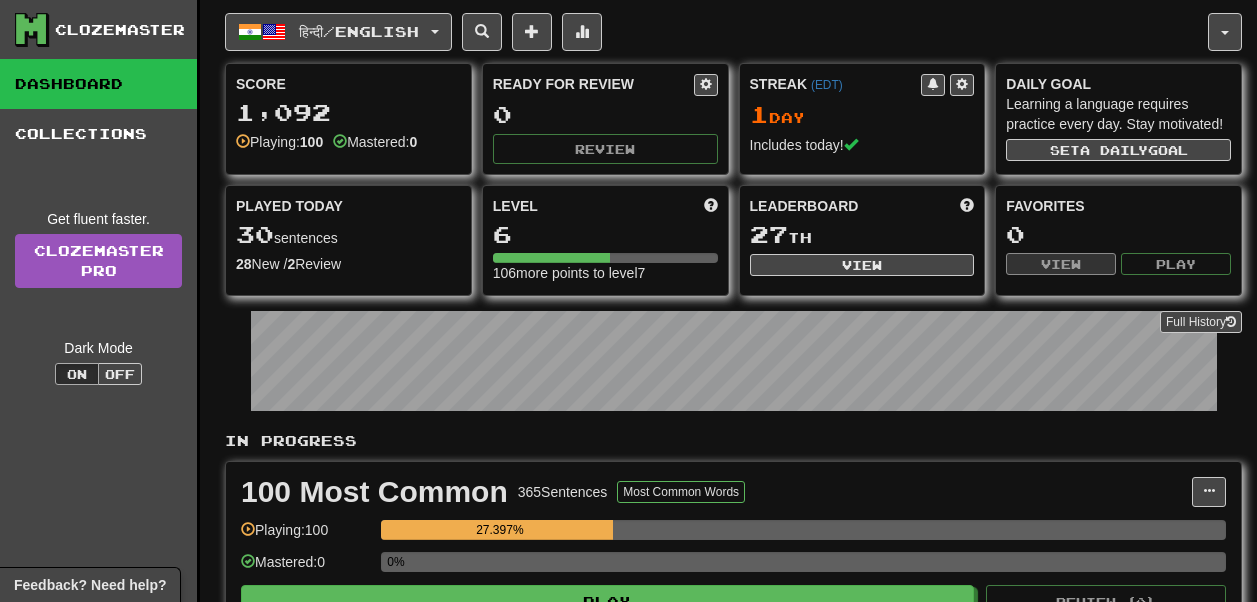 scroll, scrollTop: 0, scrollLeft: 0, axis: both 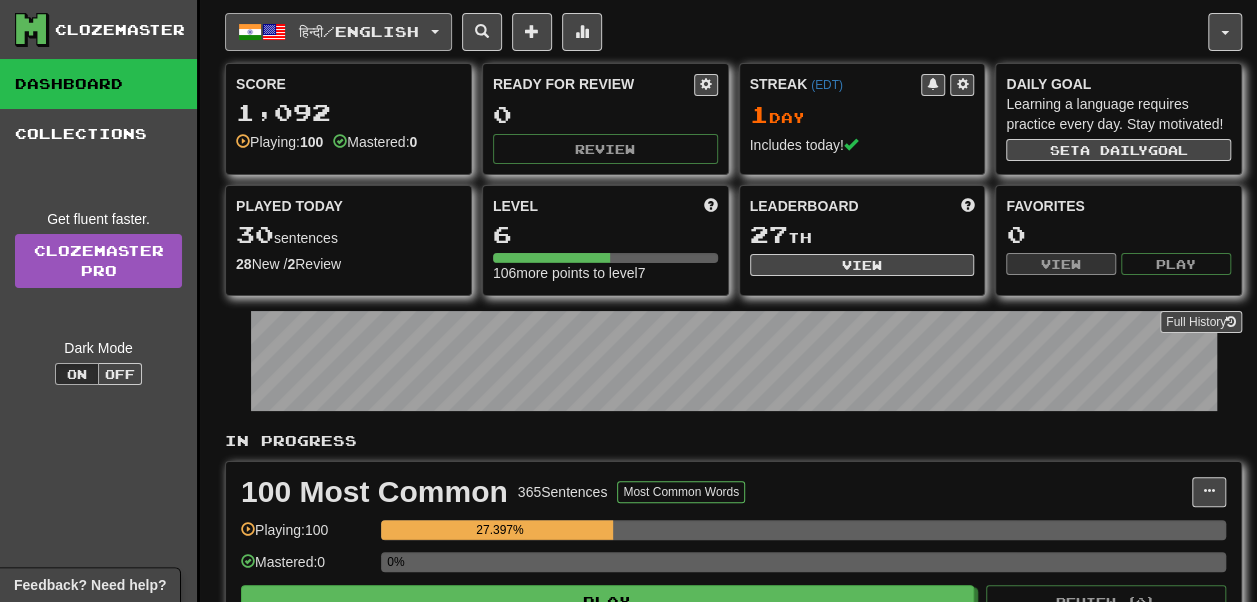click on "हिन्दी  /  English" at bounding box center [338, 32] 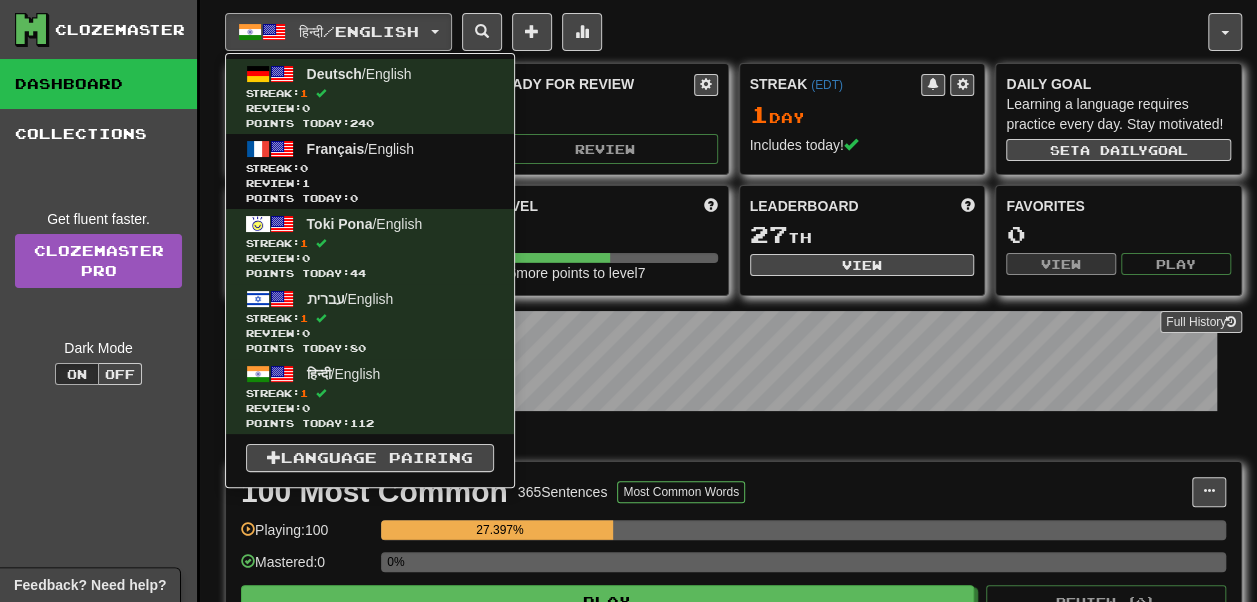 click on "Level" at bounding box center [605, 206] 